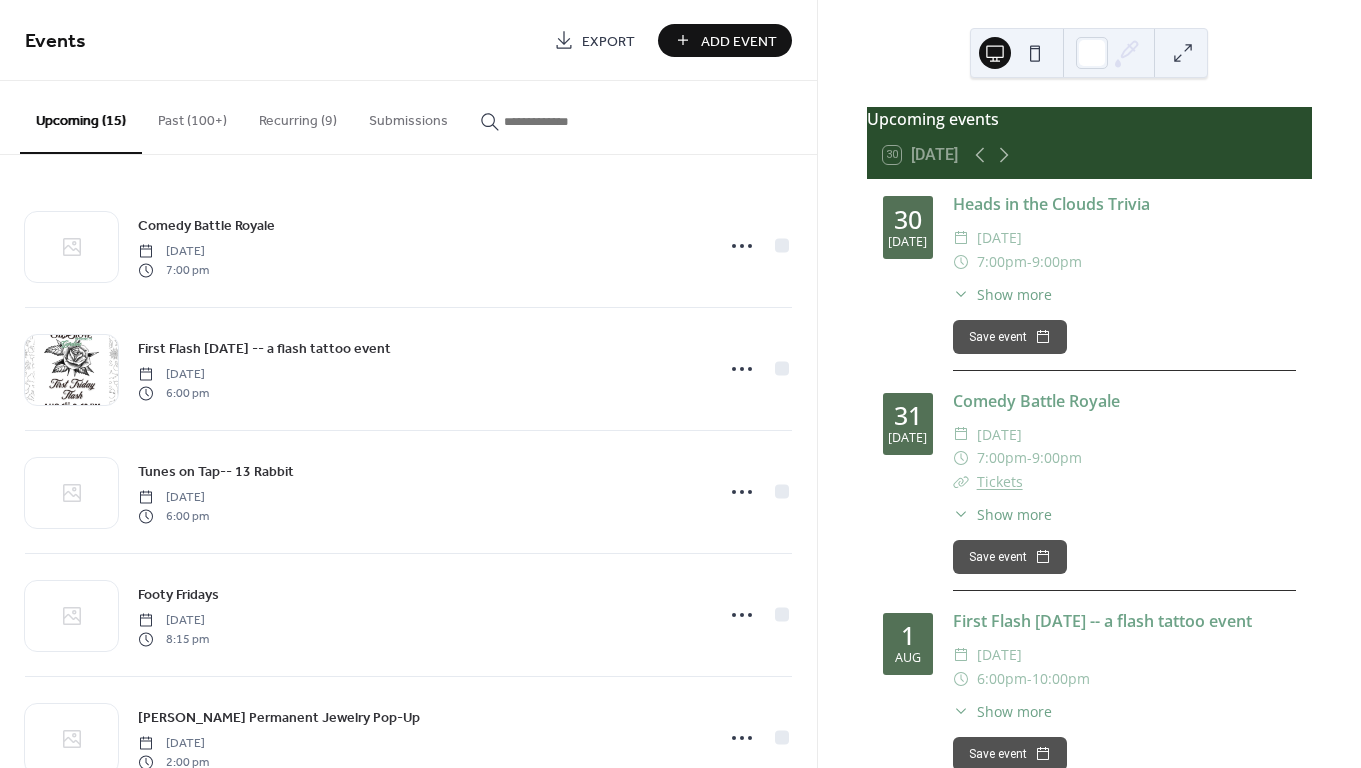 scroll, scrollTop: 0, scrollLeft: 0, axis: both 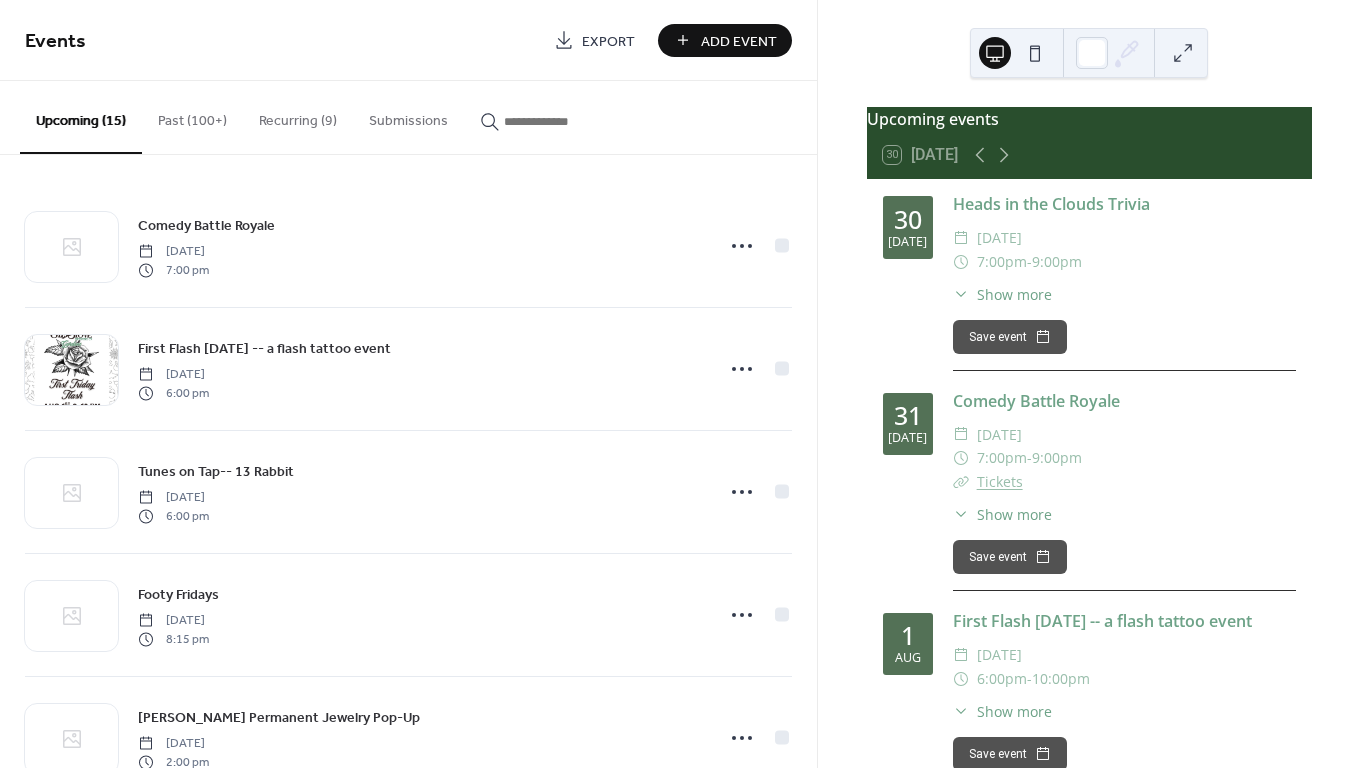 click at bounding box center (564, 121) 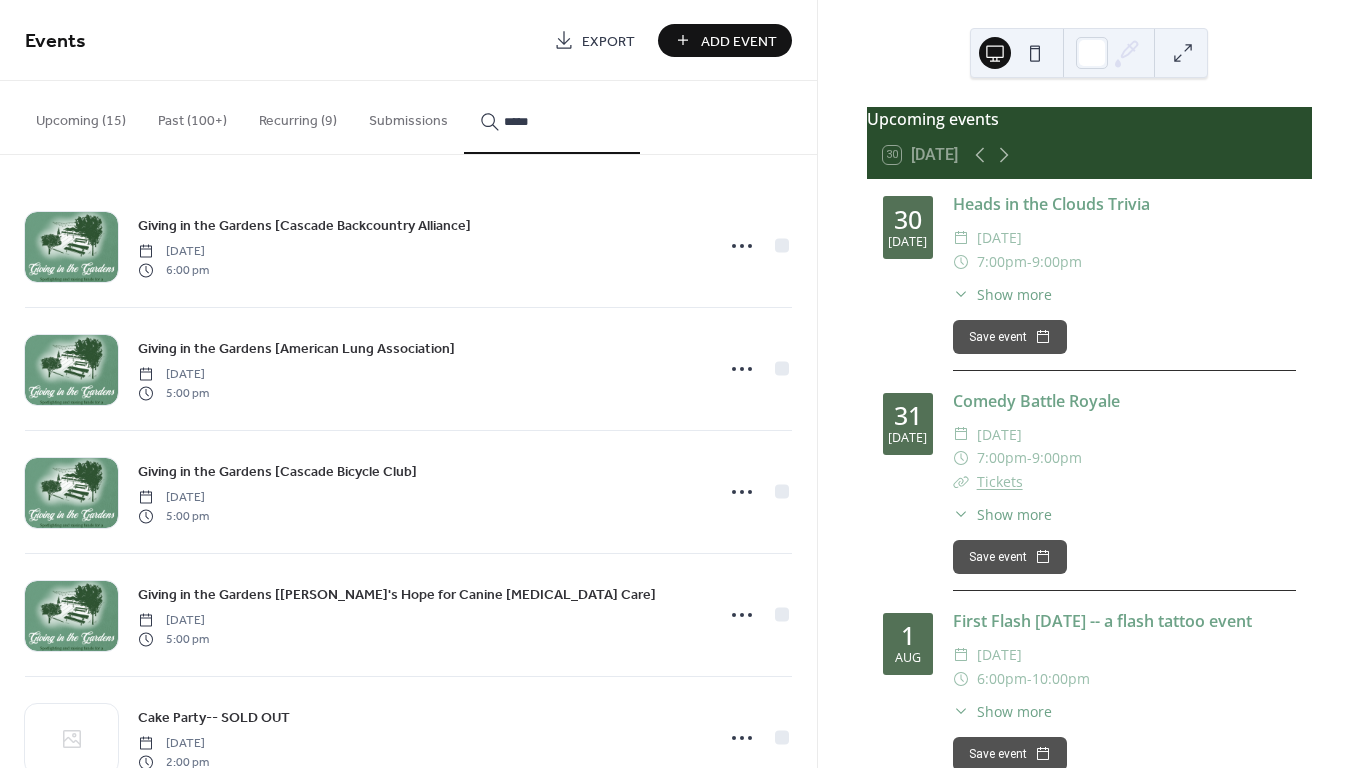 drag, startPoint x: 534, startPoint y: 125, endPoint x: 450, endPoint y: 119, distance: 84.21401 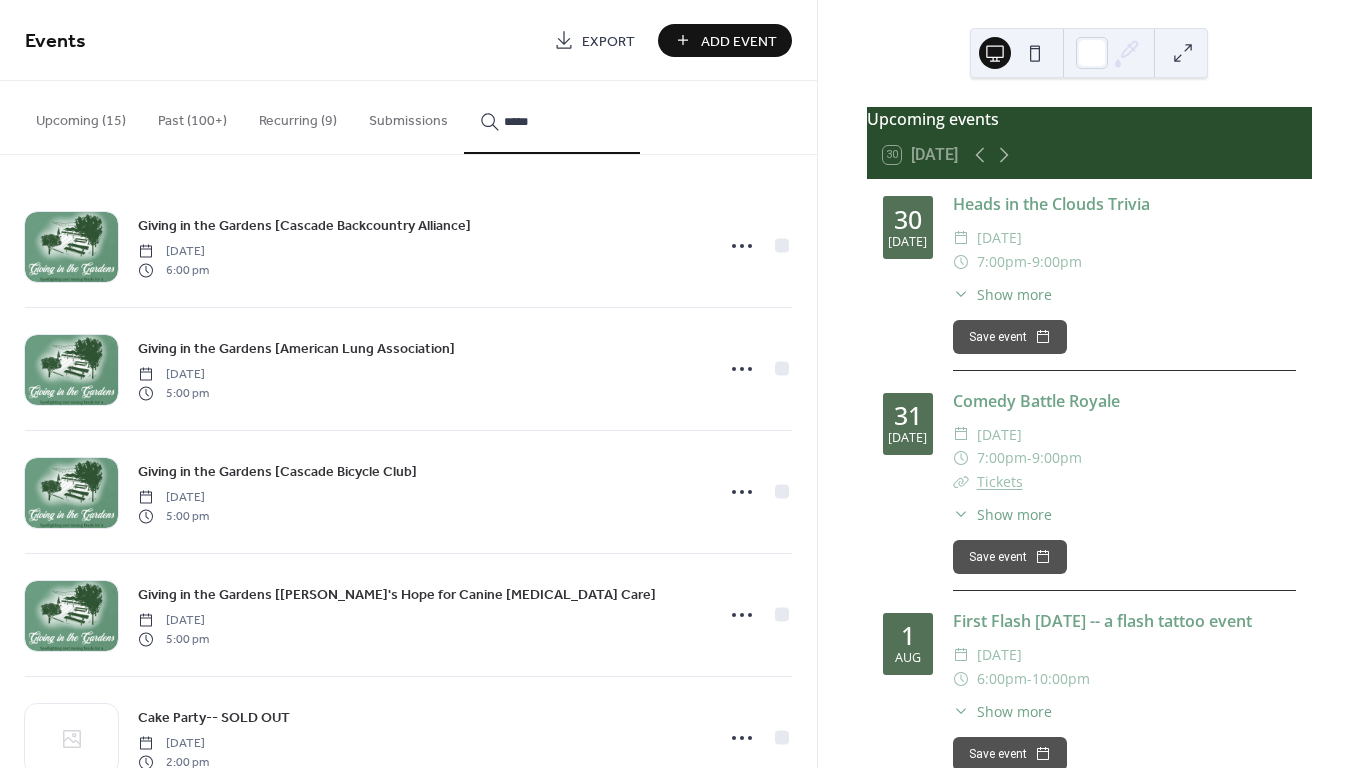 click on "Upcoming (15) Past (100+) Recurring (9) Submissions *****" at bounding box center (408, 118) 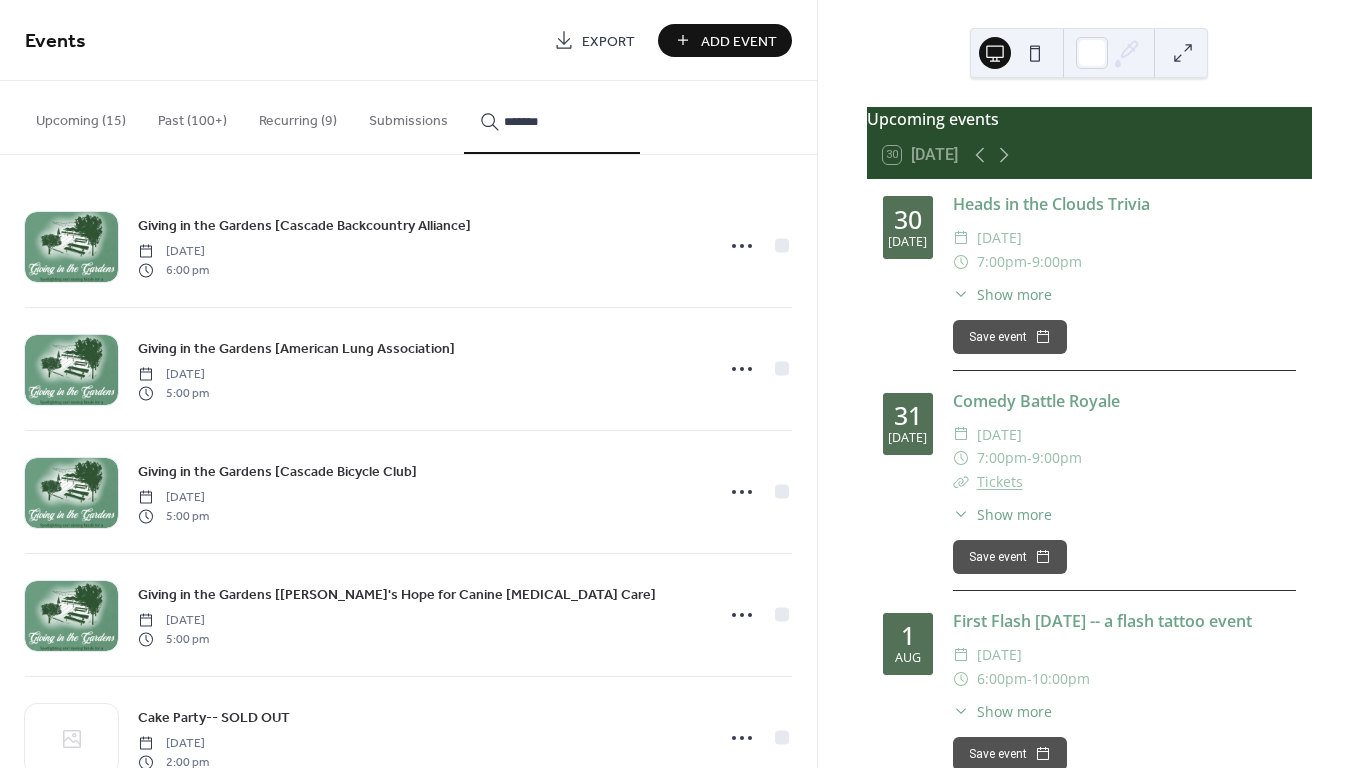 click on "*******" at bounding box center (552, 117) 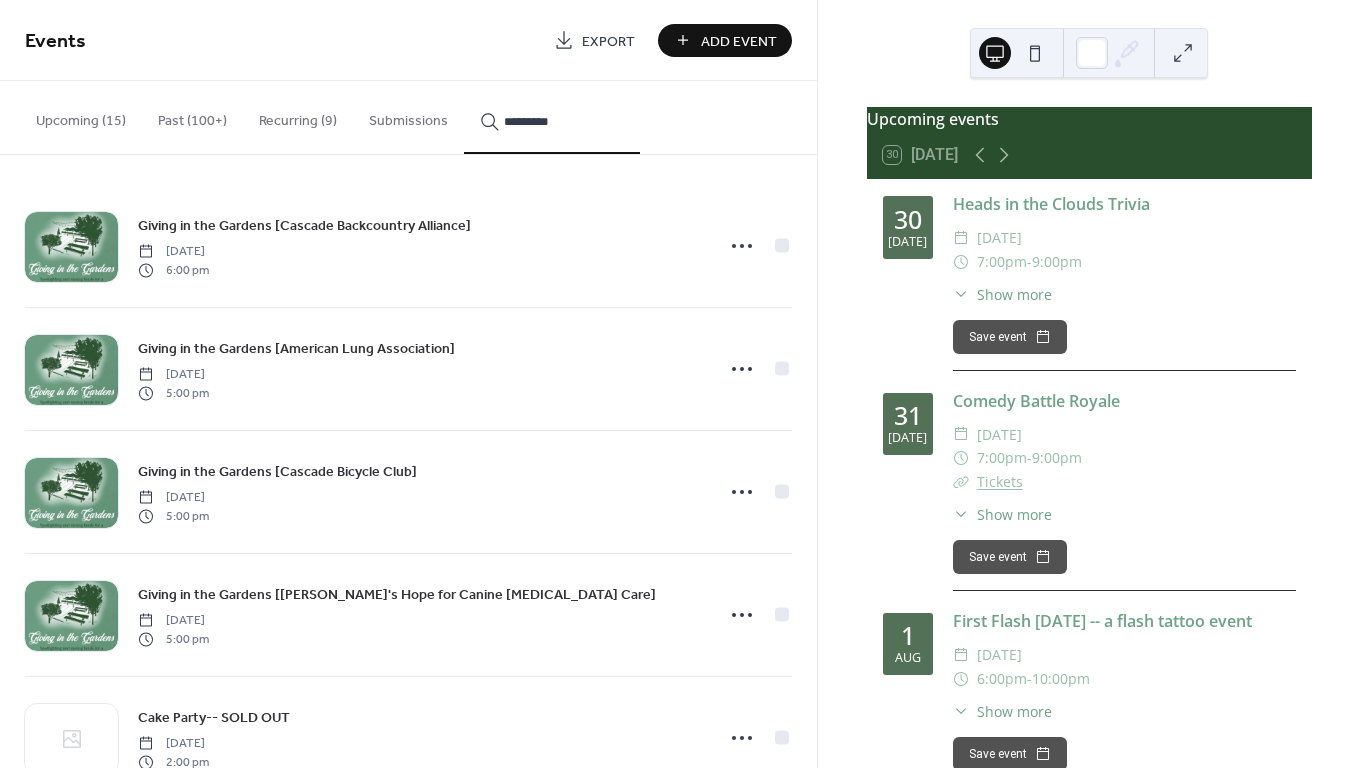 click on "********" at bounding box center [552, 117] 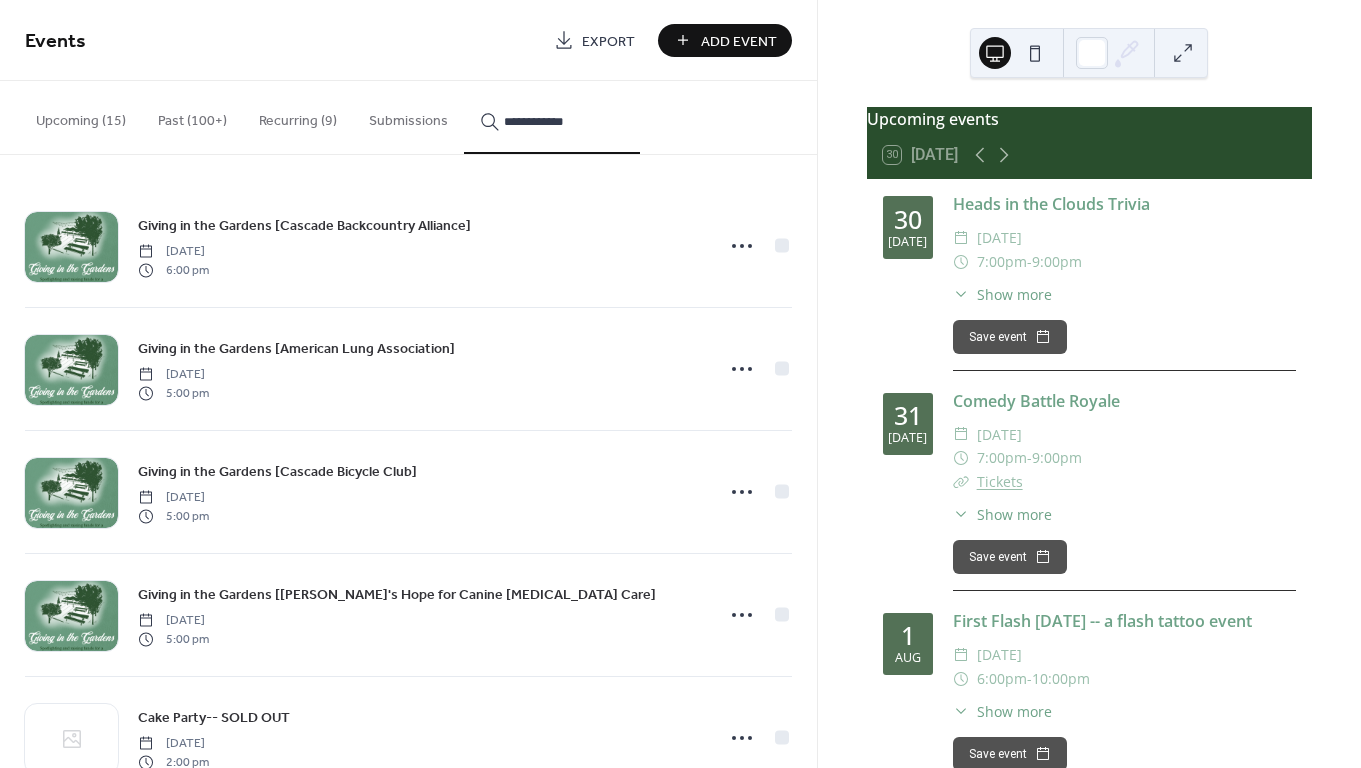 type on "**********" 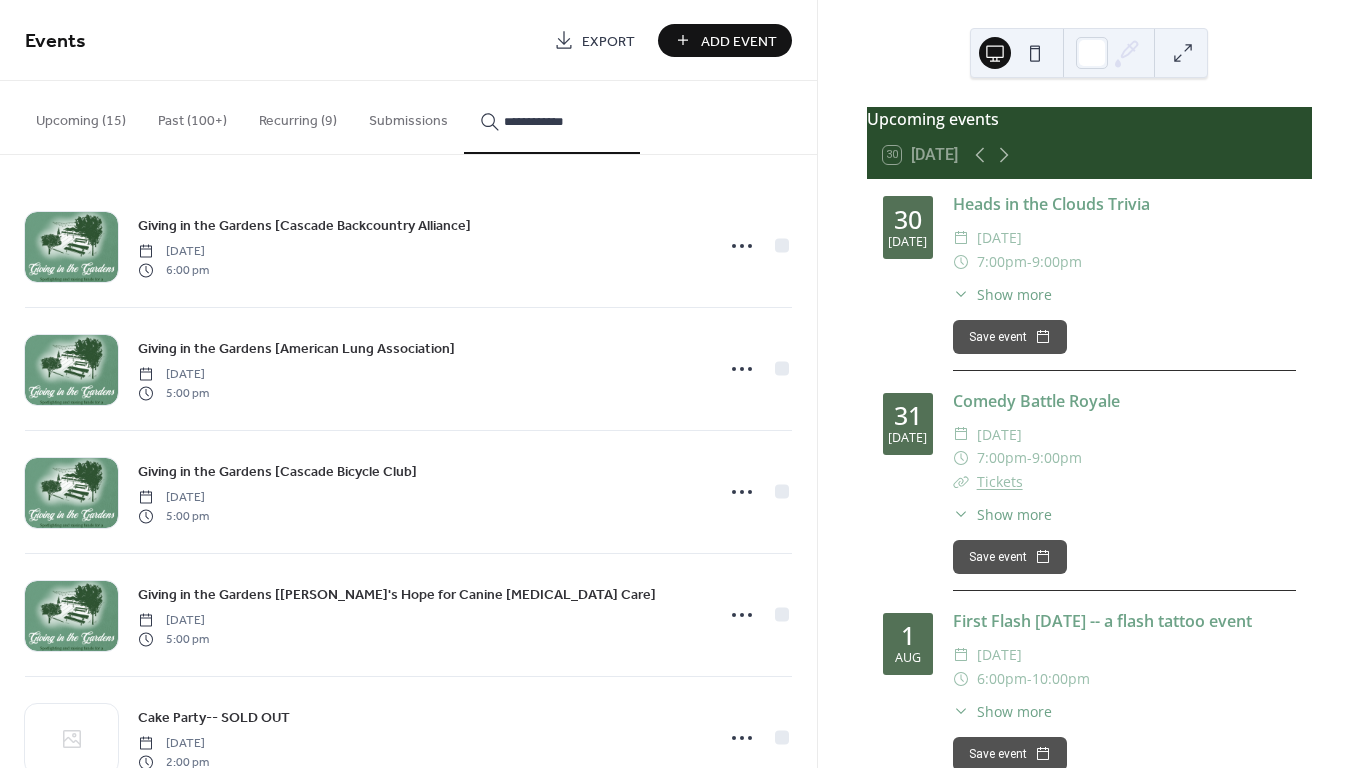 click on "**********" at bounding box center [564, 121] 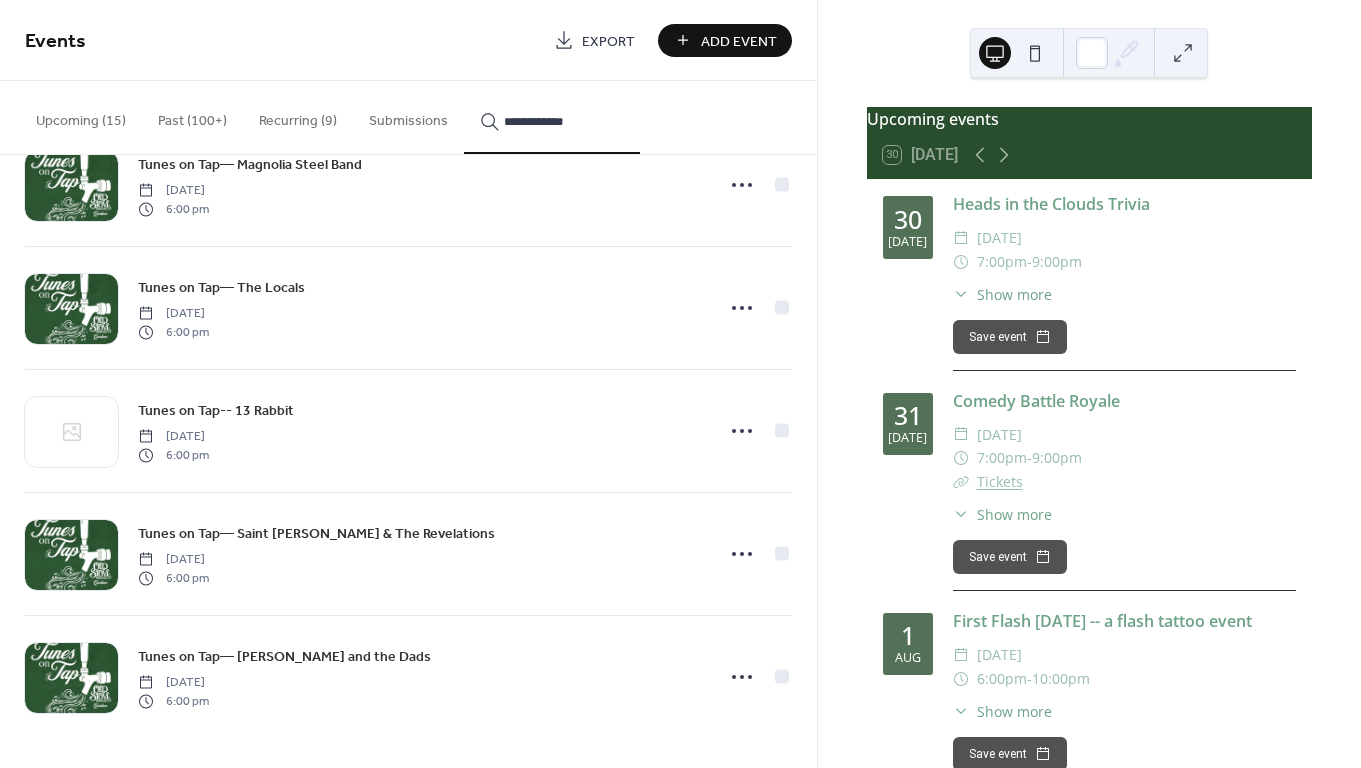 scroll, scrollTop: 6705, scrollLeft: 0, axis: vertical 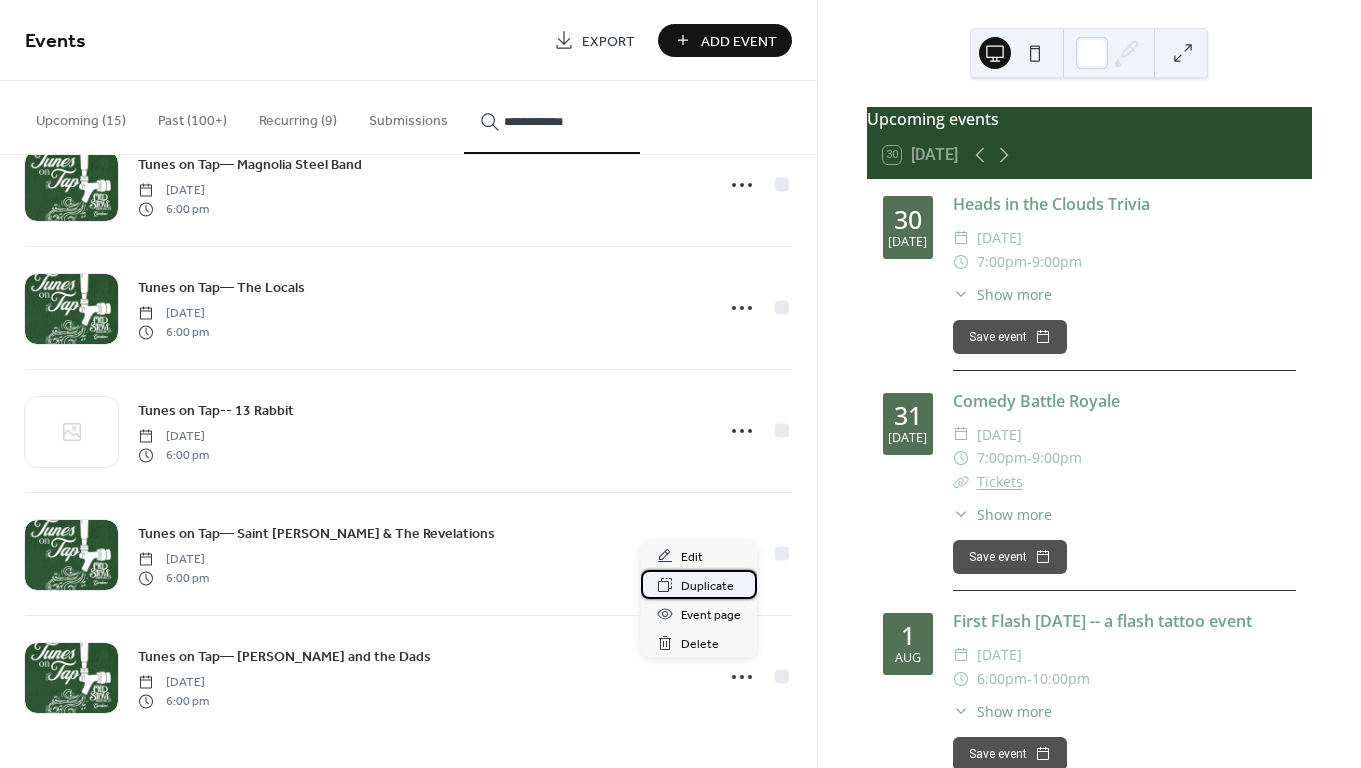 click on "Duplicate" at bounding box center (707, 586) 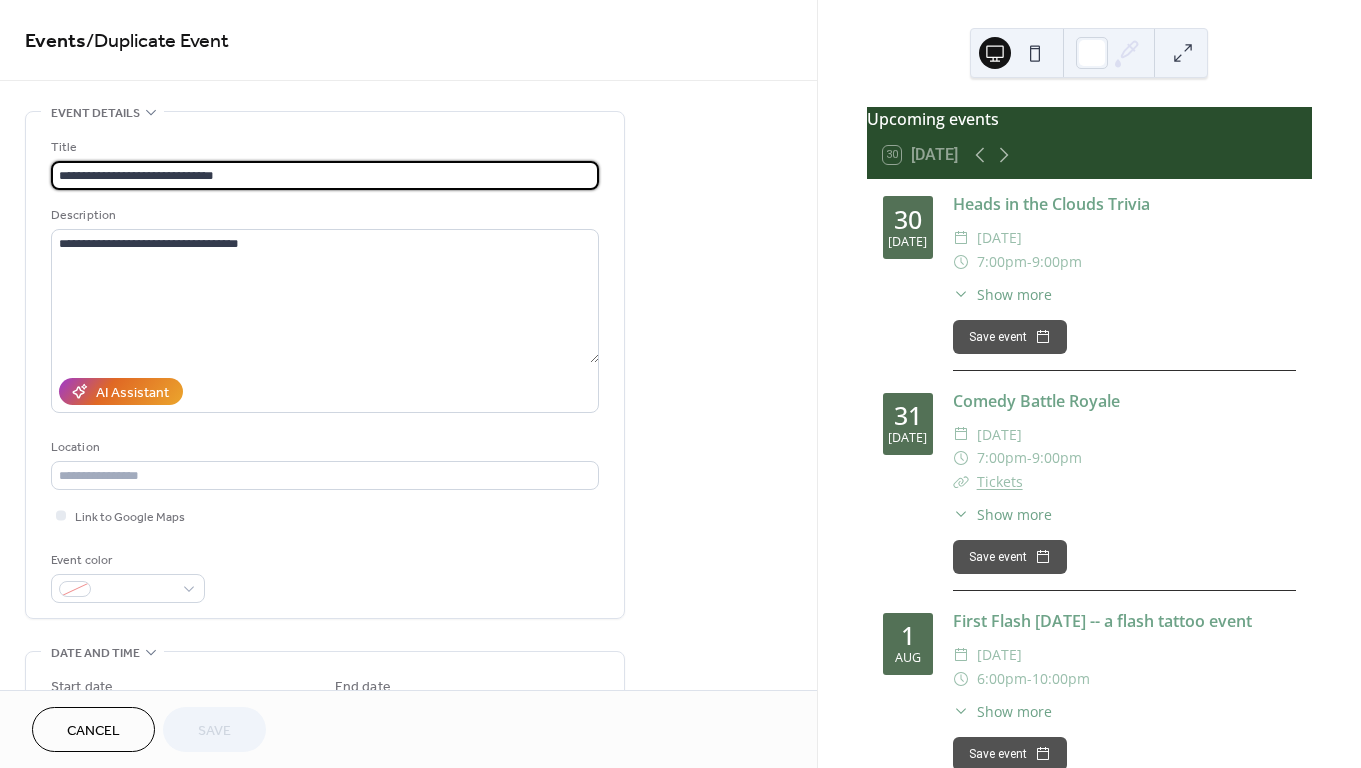 drag, startPoint x: 237, startPoint y: 173, endPoint x: 143, endPoint y: 171, distance: 94.02127 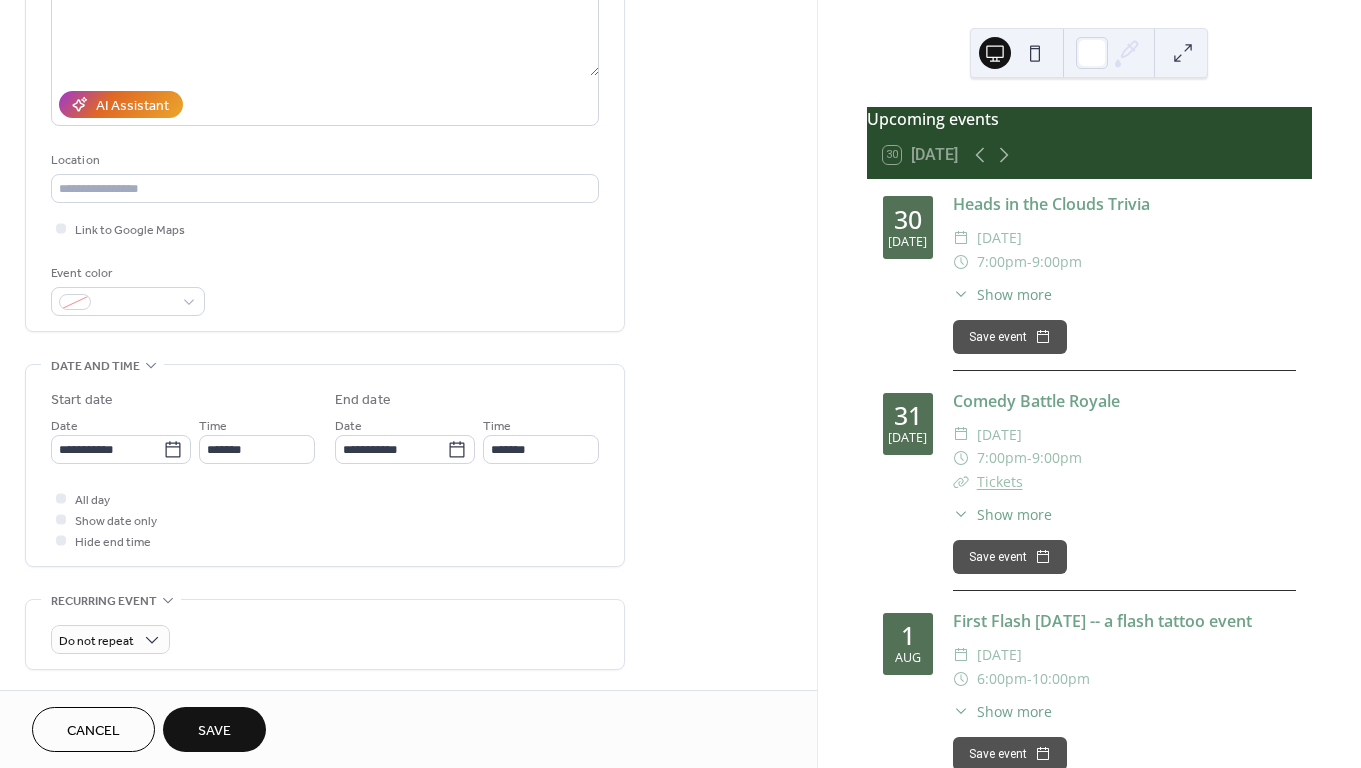 scroll, scrollTop: 298, scrollLeft: 0, axis: vertical 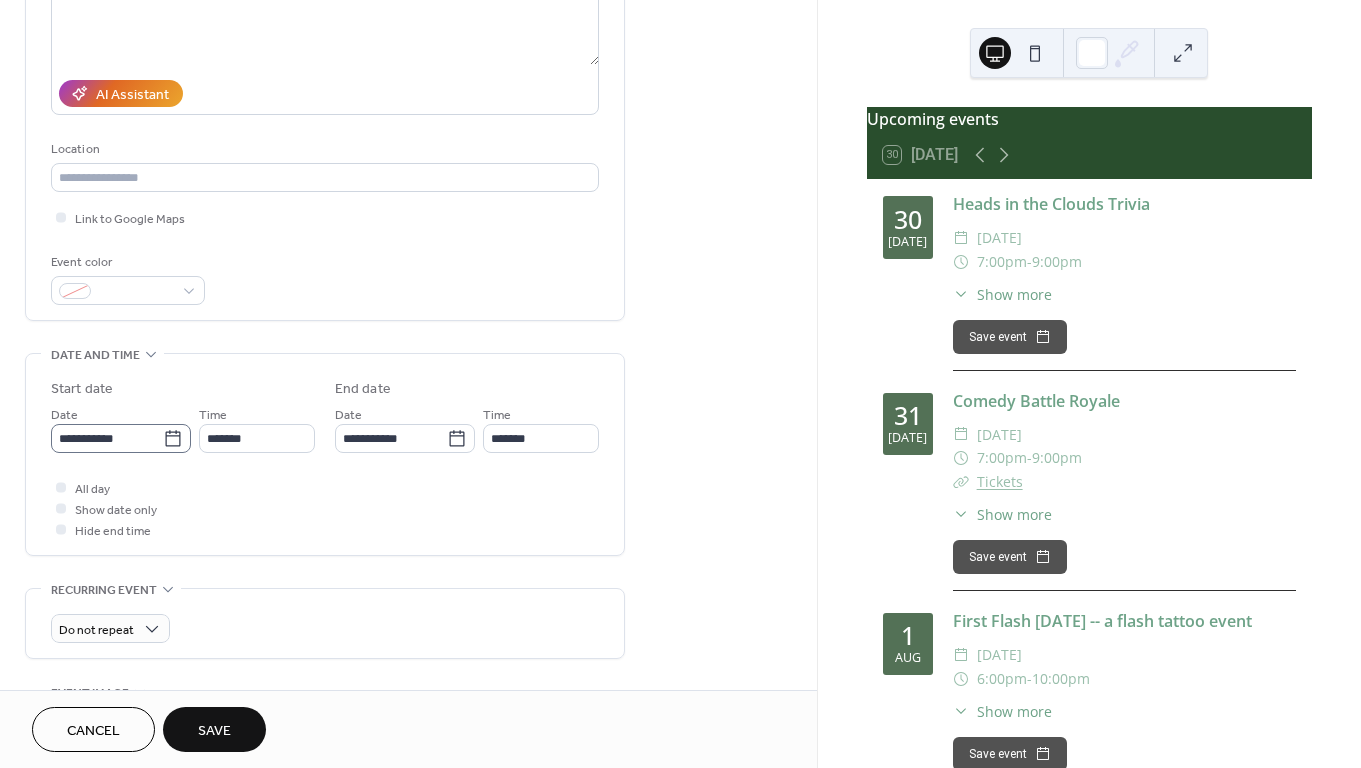 type on "**********" 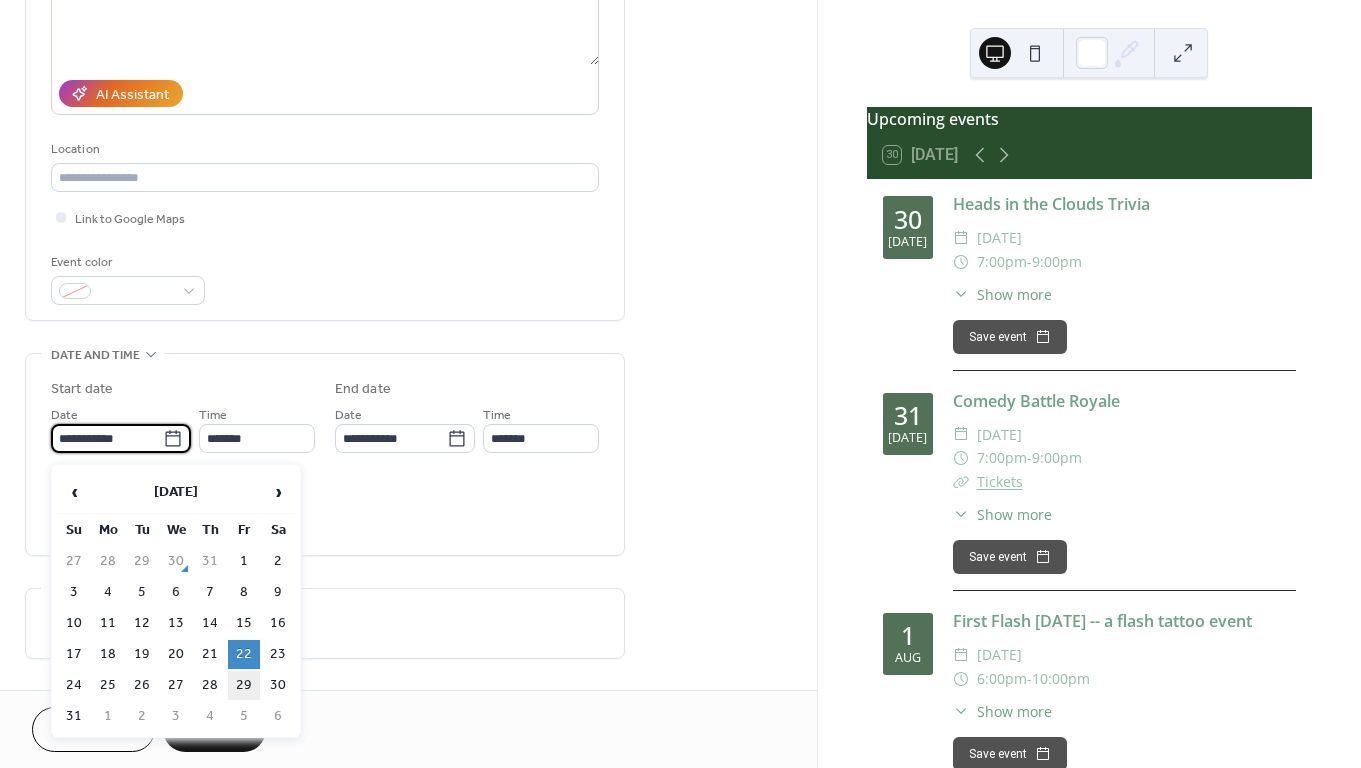 click on "29" at bounding box center (244, 685) 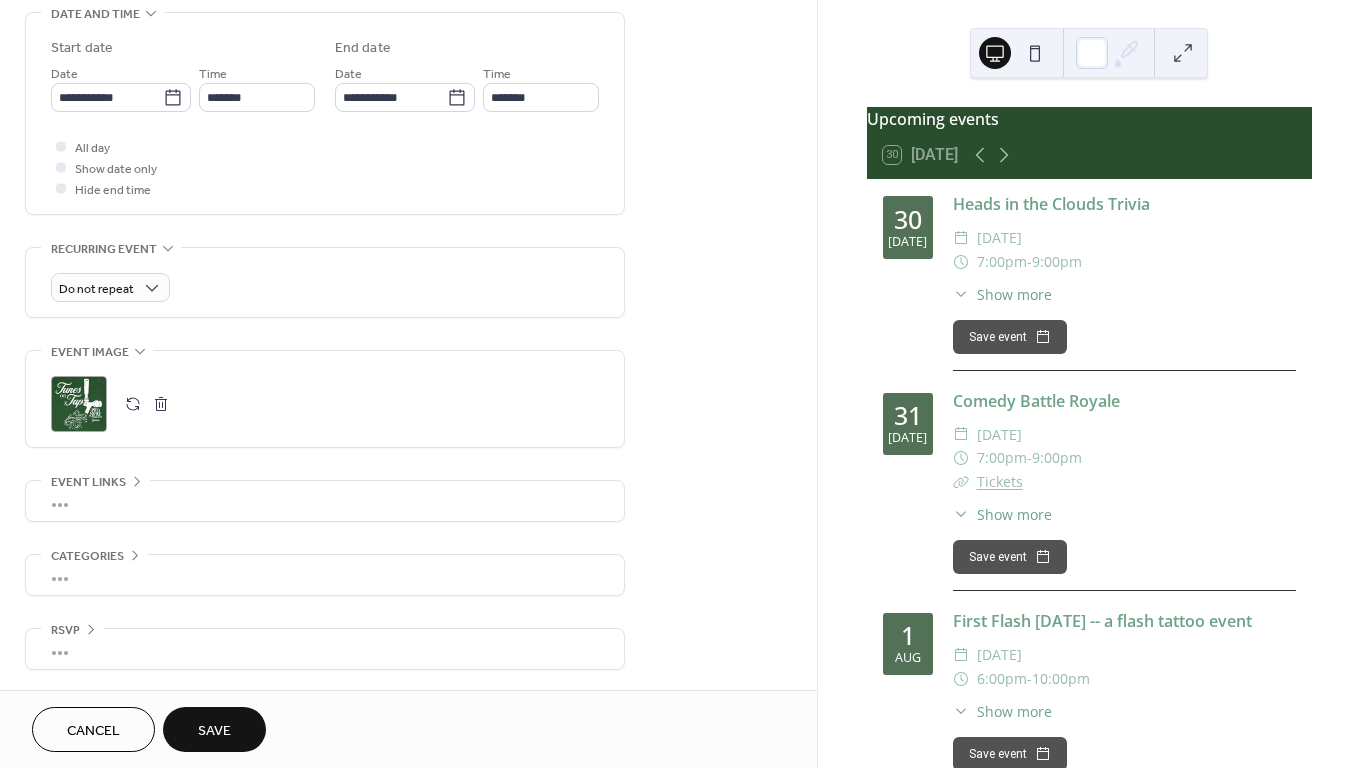 scroll, scrollTop: 645, scrollLeft: 0, axis: vertical 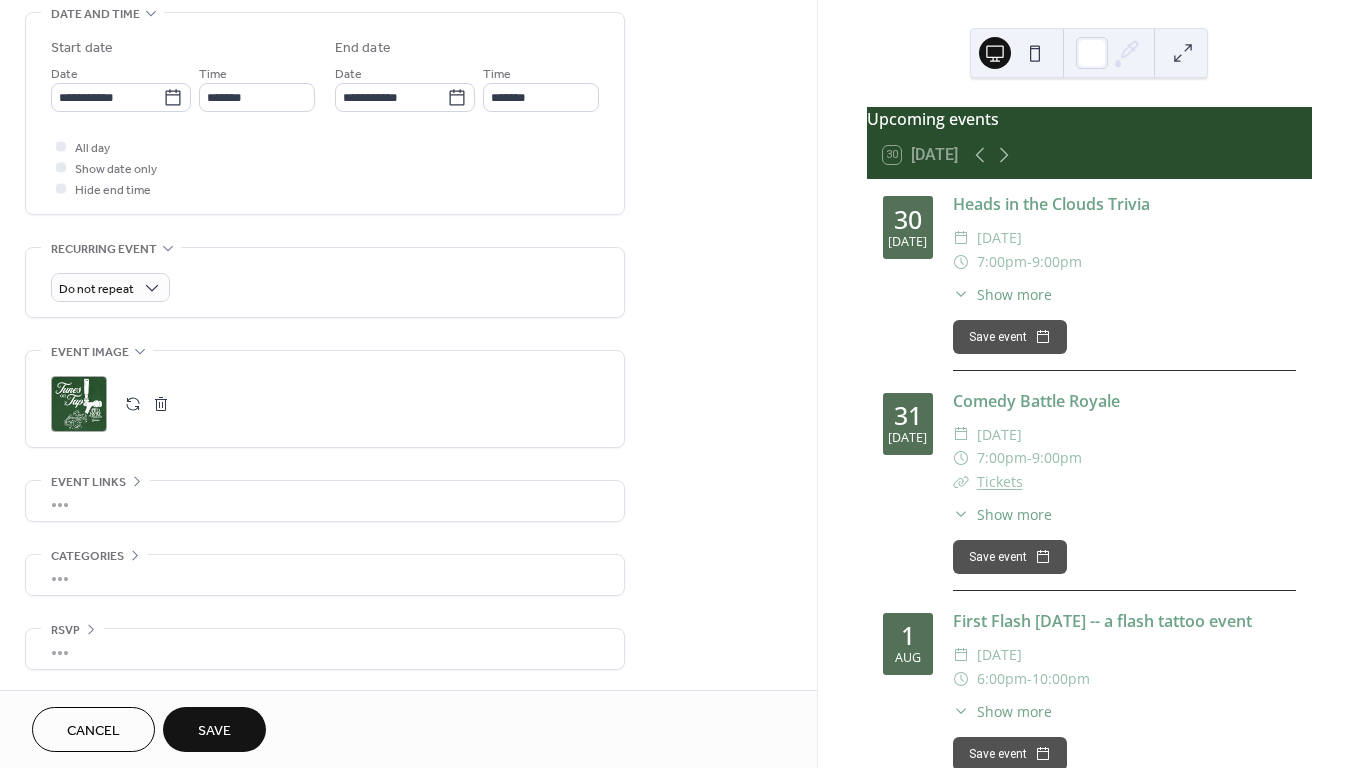 click on "•••" at bounding box center (325, 501) 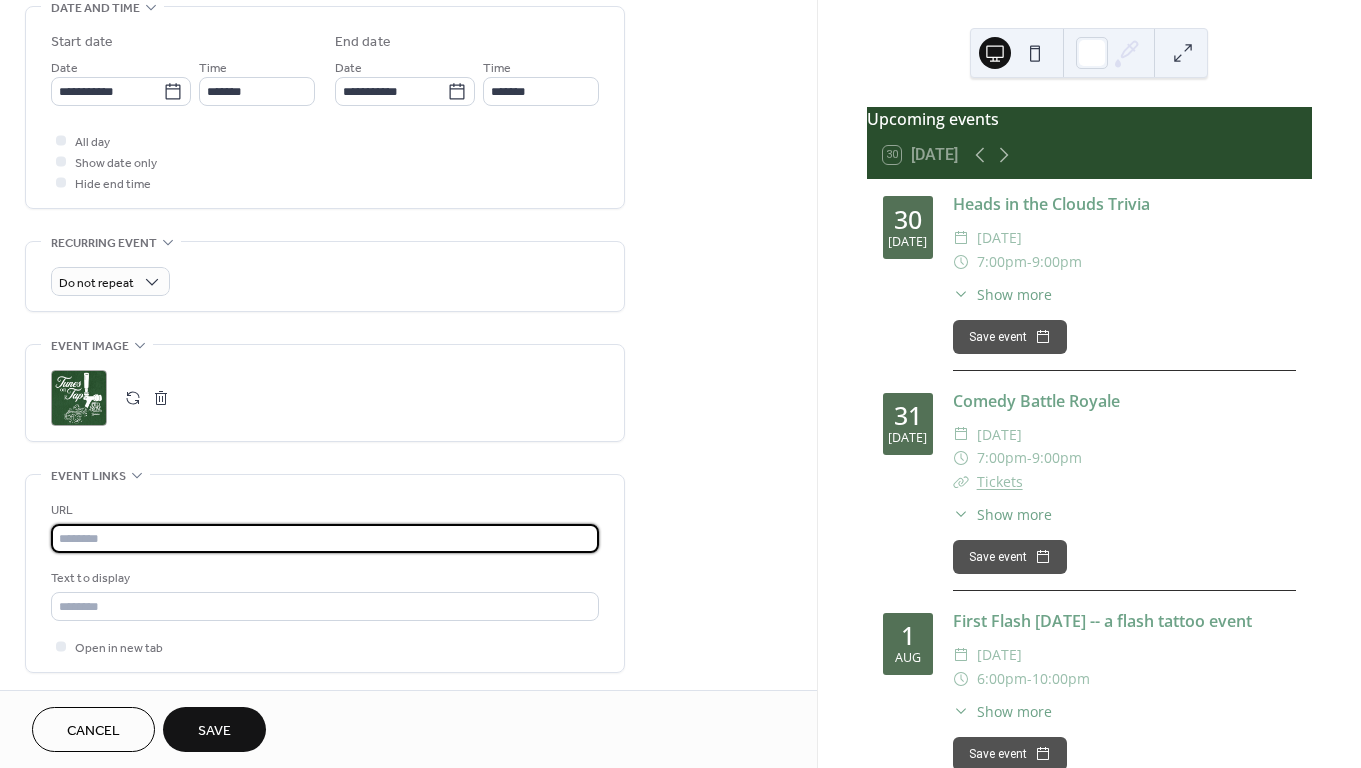 click at bounding box center (325, 538) 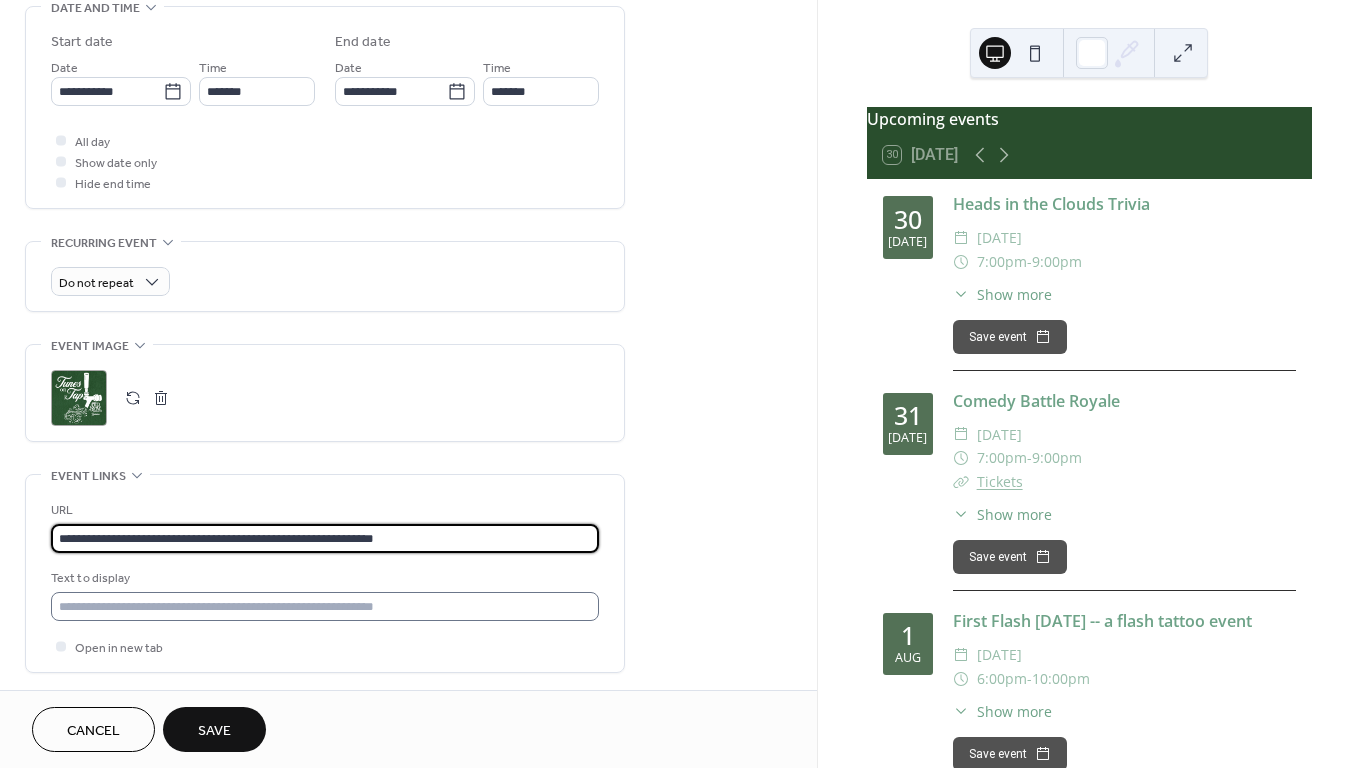 type on "**********" 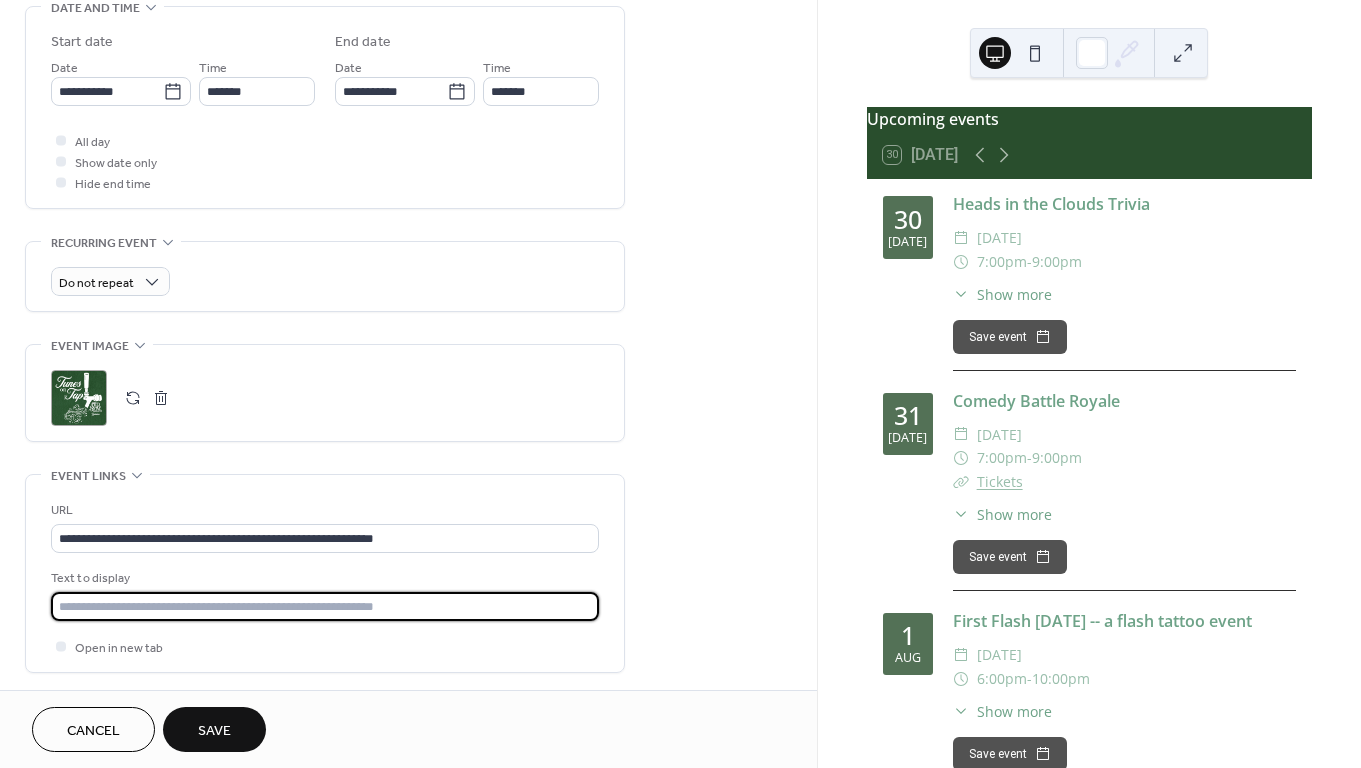 click at bounding box center (325, 606) 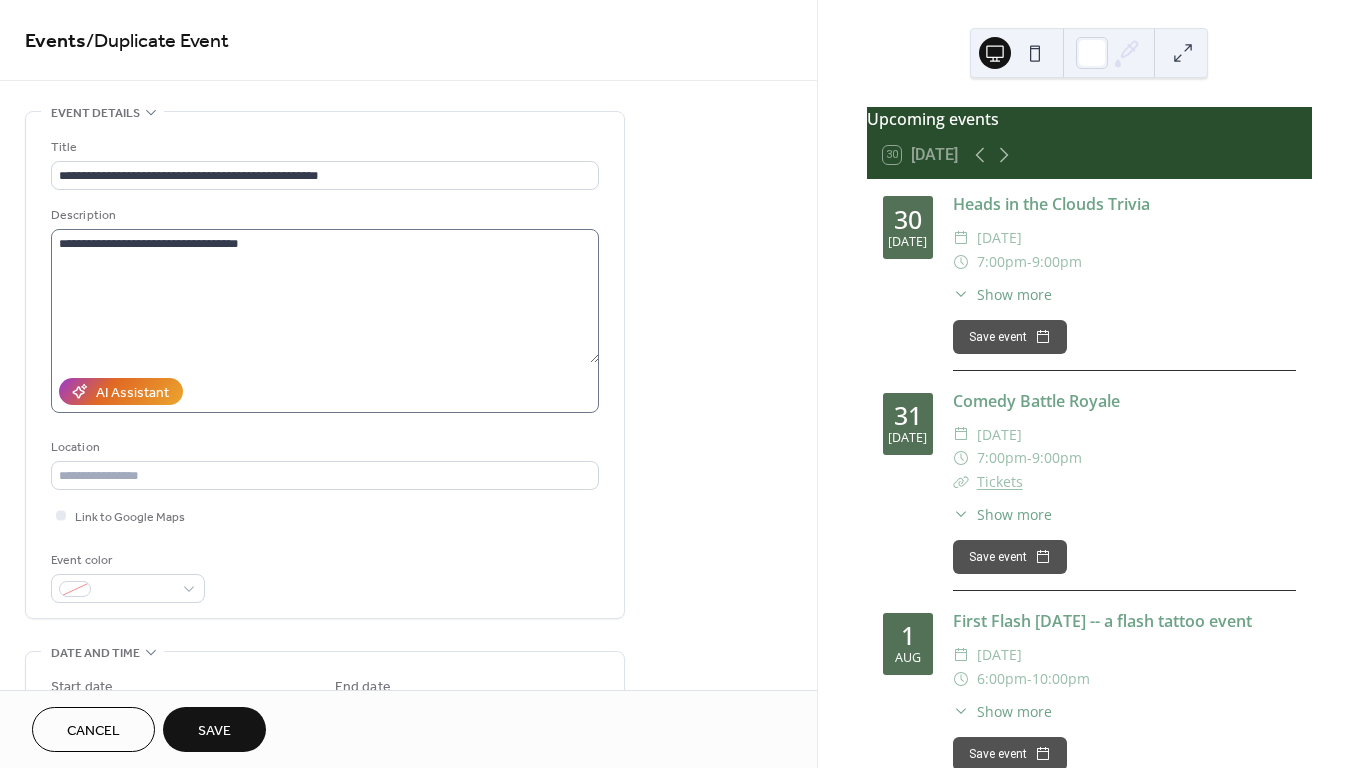 scroll, scrollTop: 0, scrollLeft: 0, axis: both 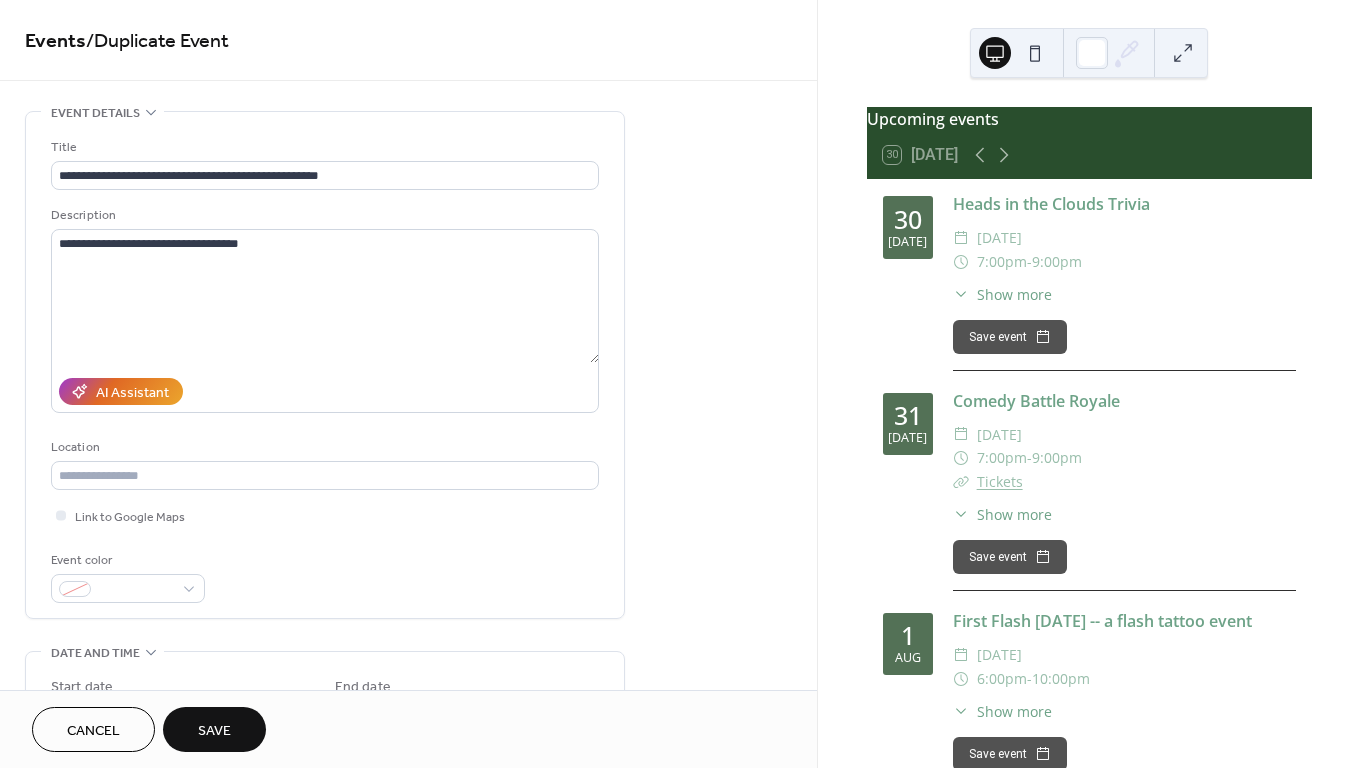 type on "*********" 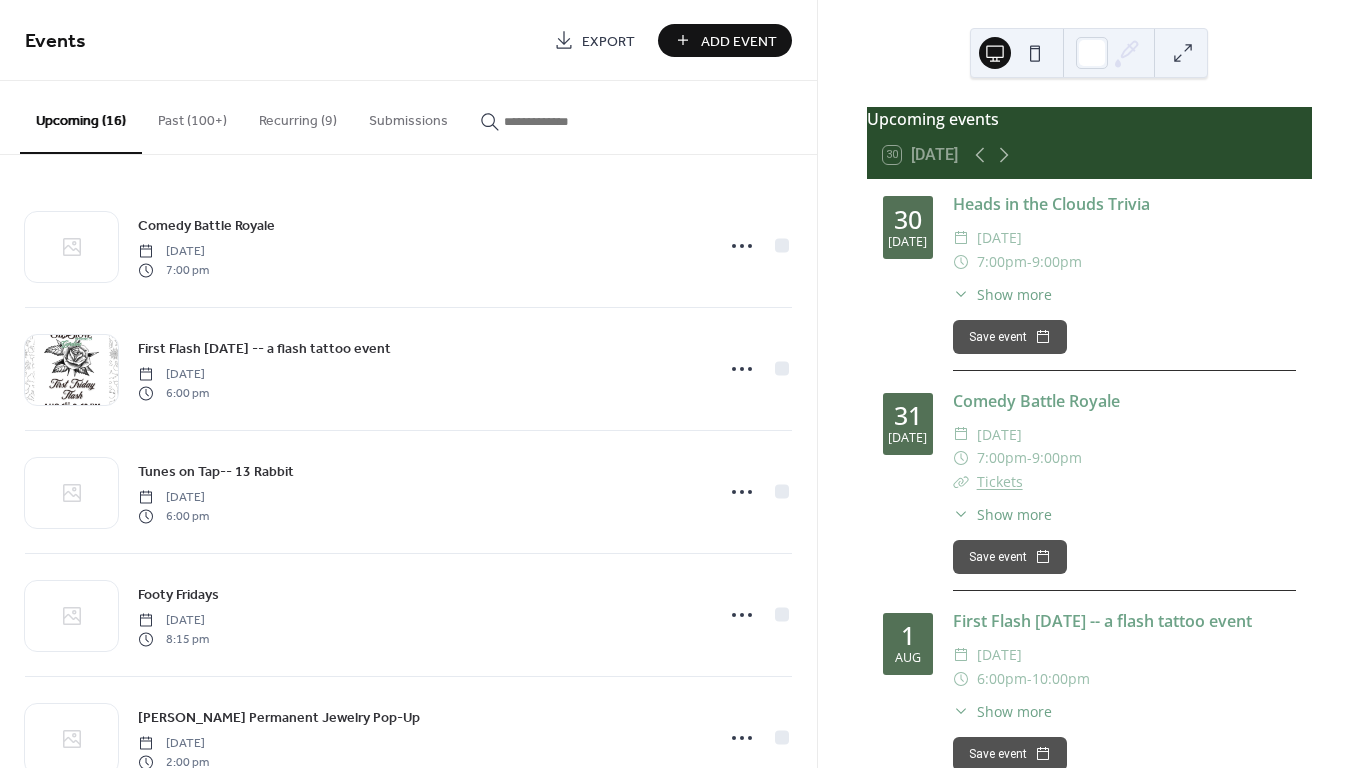 click at bounding box center (564, 121) 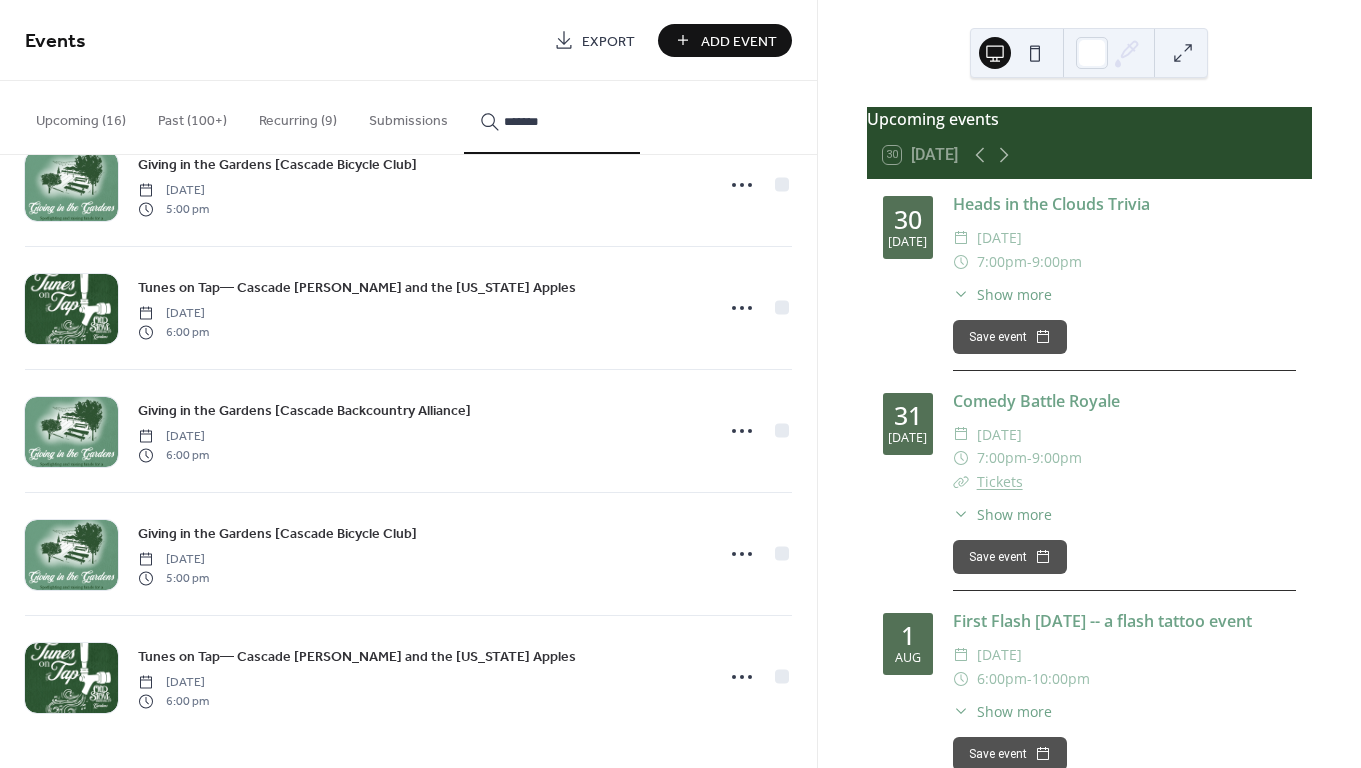 scroll, scrollTop: 1908, scrollLeft: 0, axis: vertical 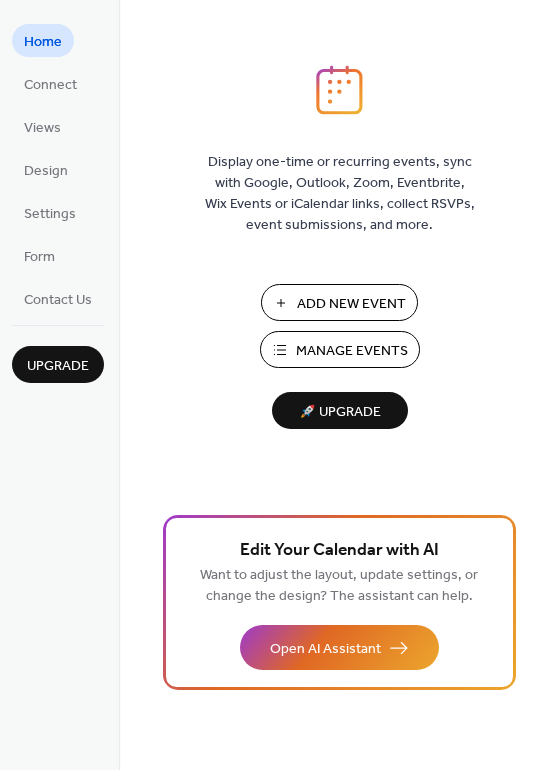 click on "Manage Events" at bounding box center (352, 351) 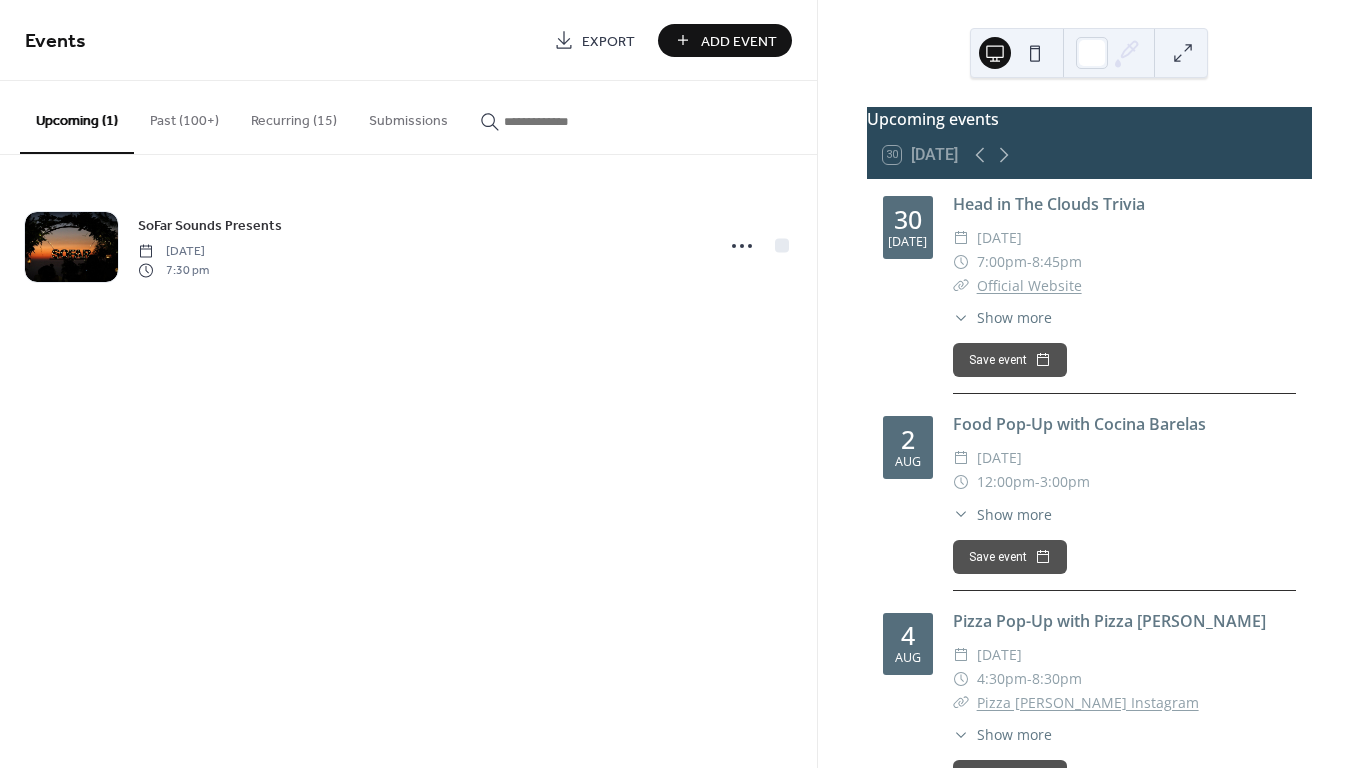 scroll, scrollTop: 0, scrollLeft: 0, axis: both 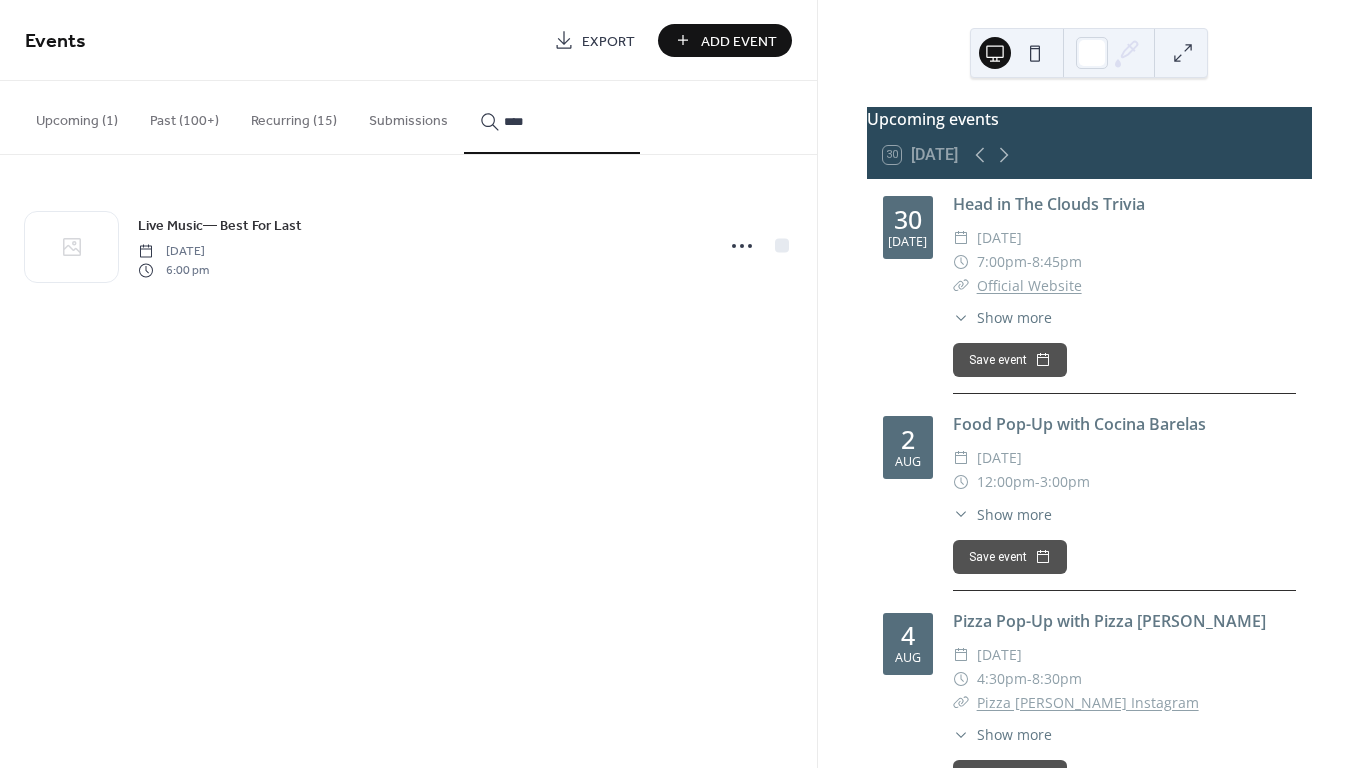 type on "****" 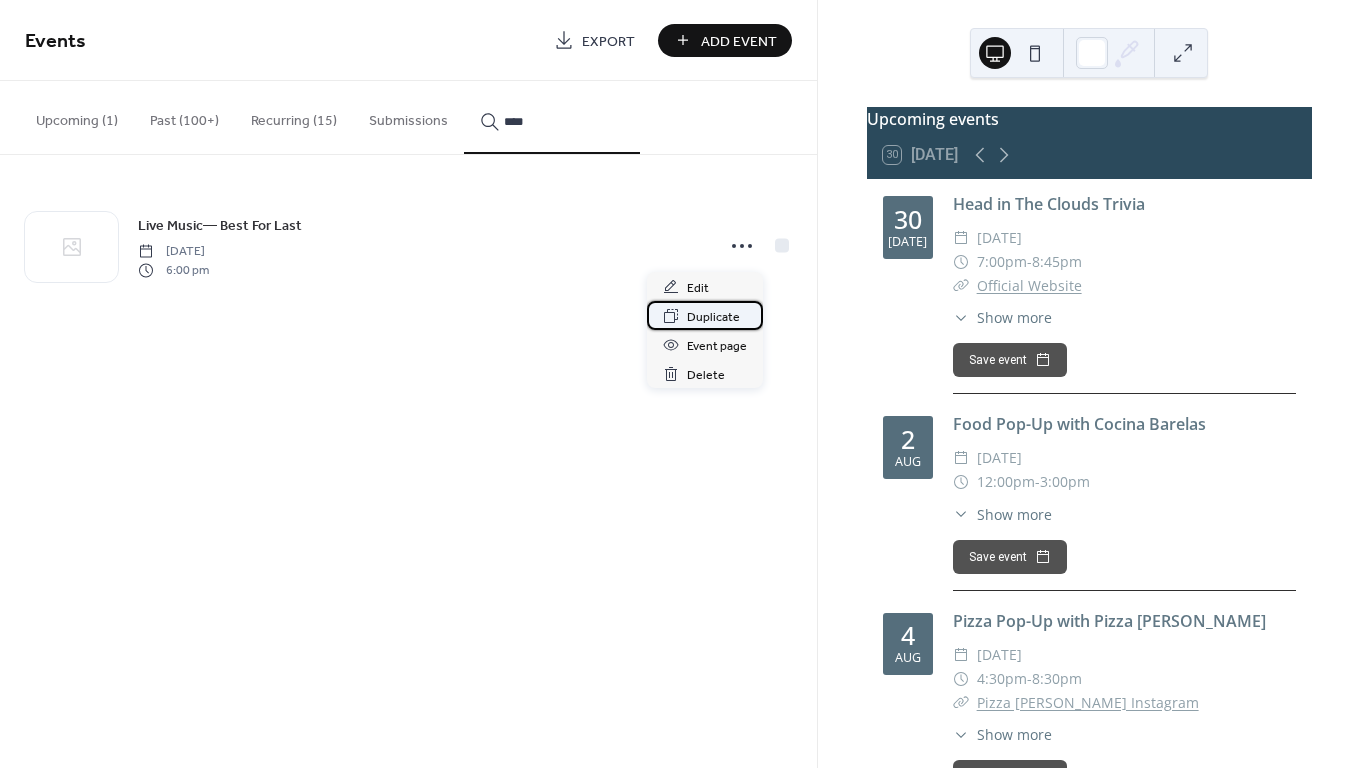 click on "Duplicate" at bounding box center (713, 317) 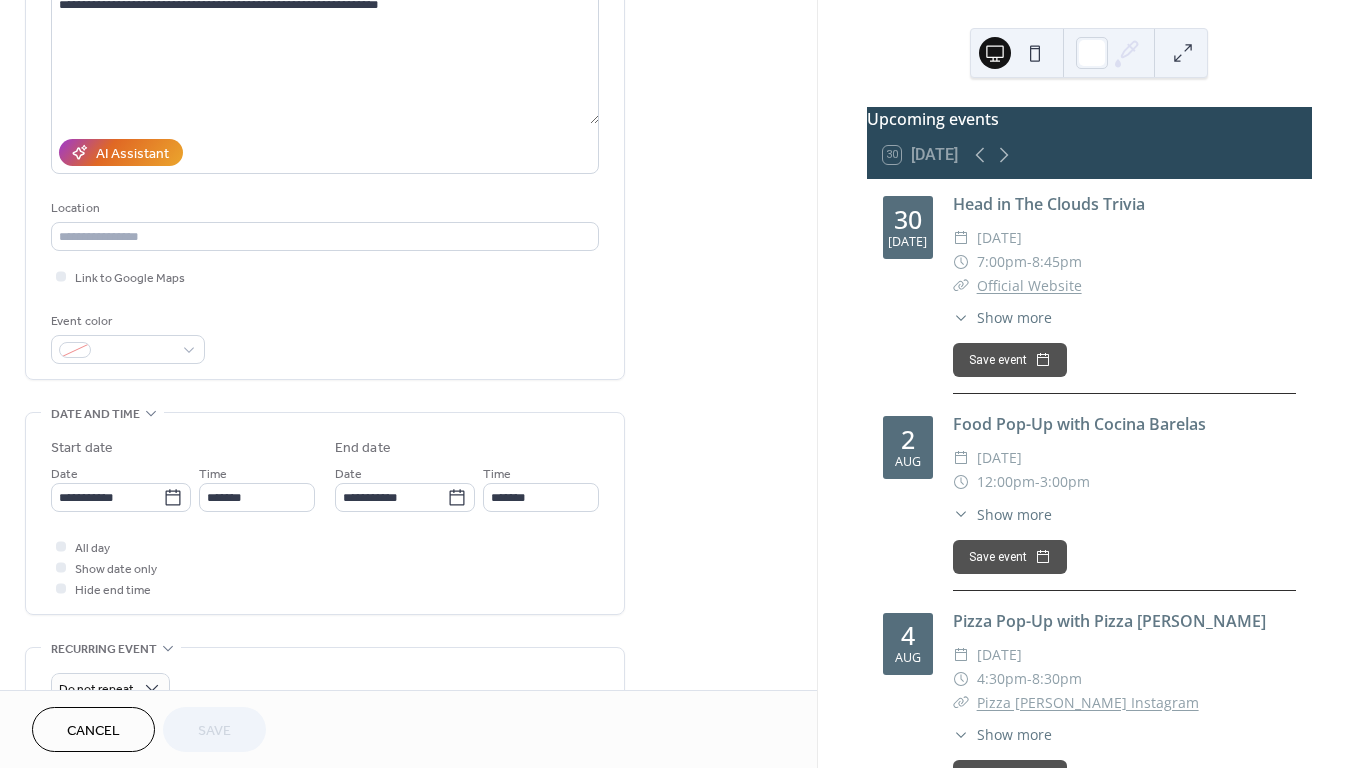 scroll, scrollTop: 243, scrollLeft: 0, axis: vertical 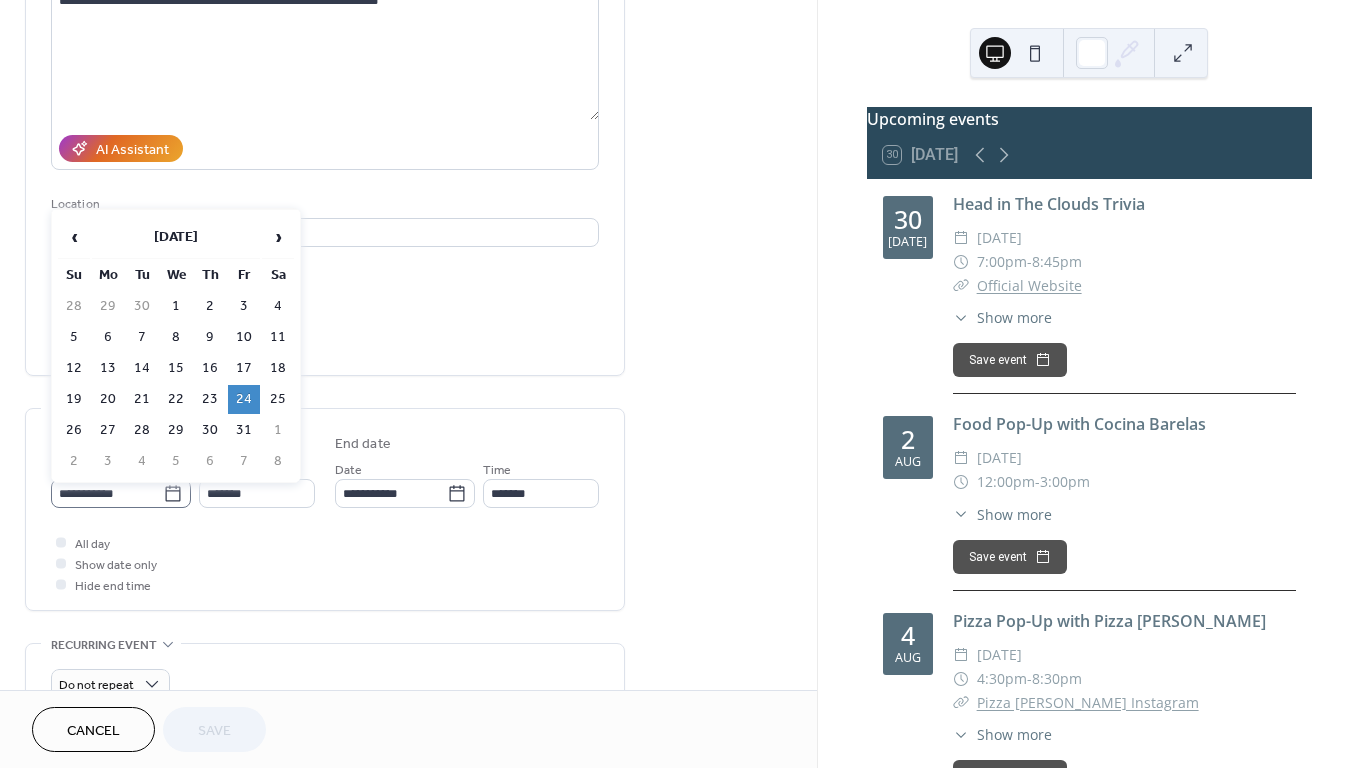 click 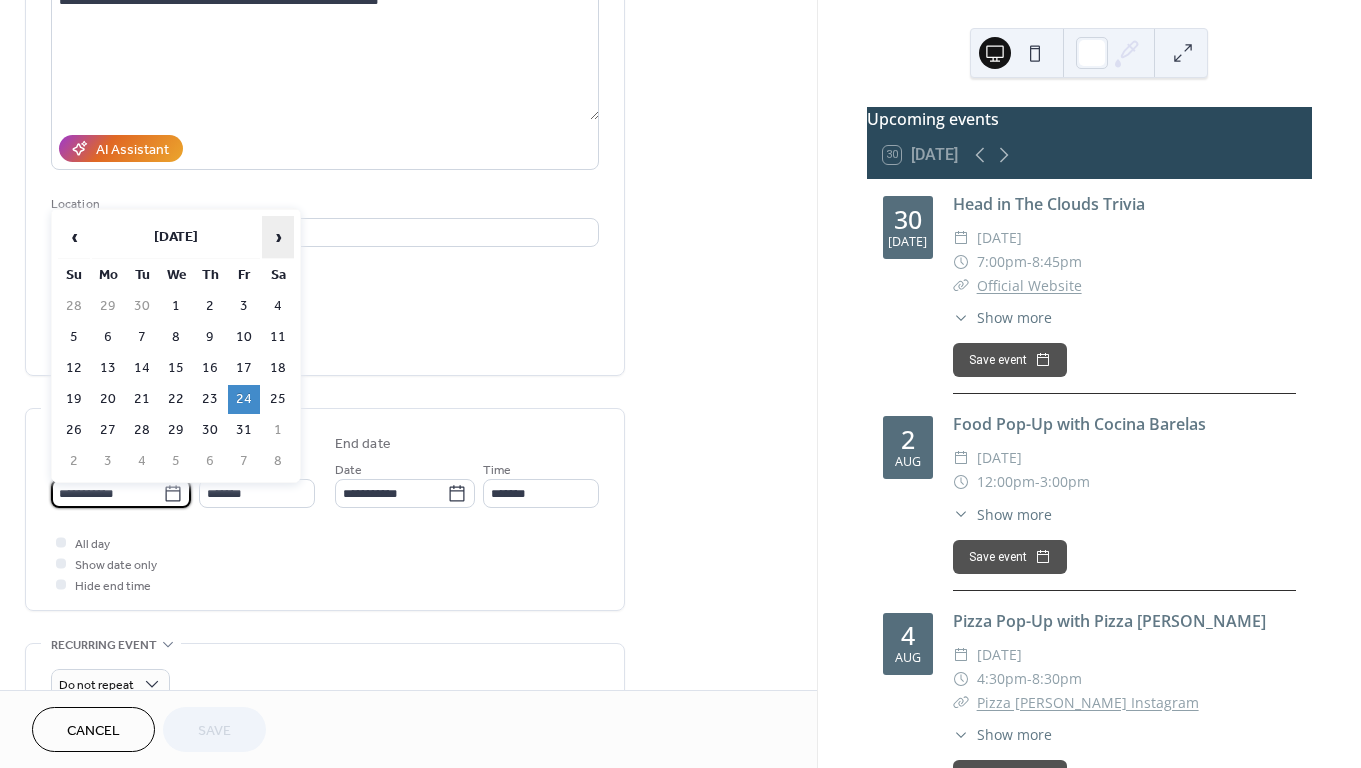 click on "›" at bounding box center (278, 237) 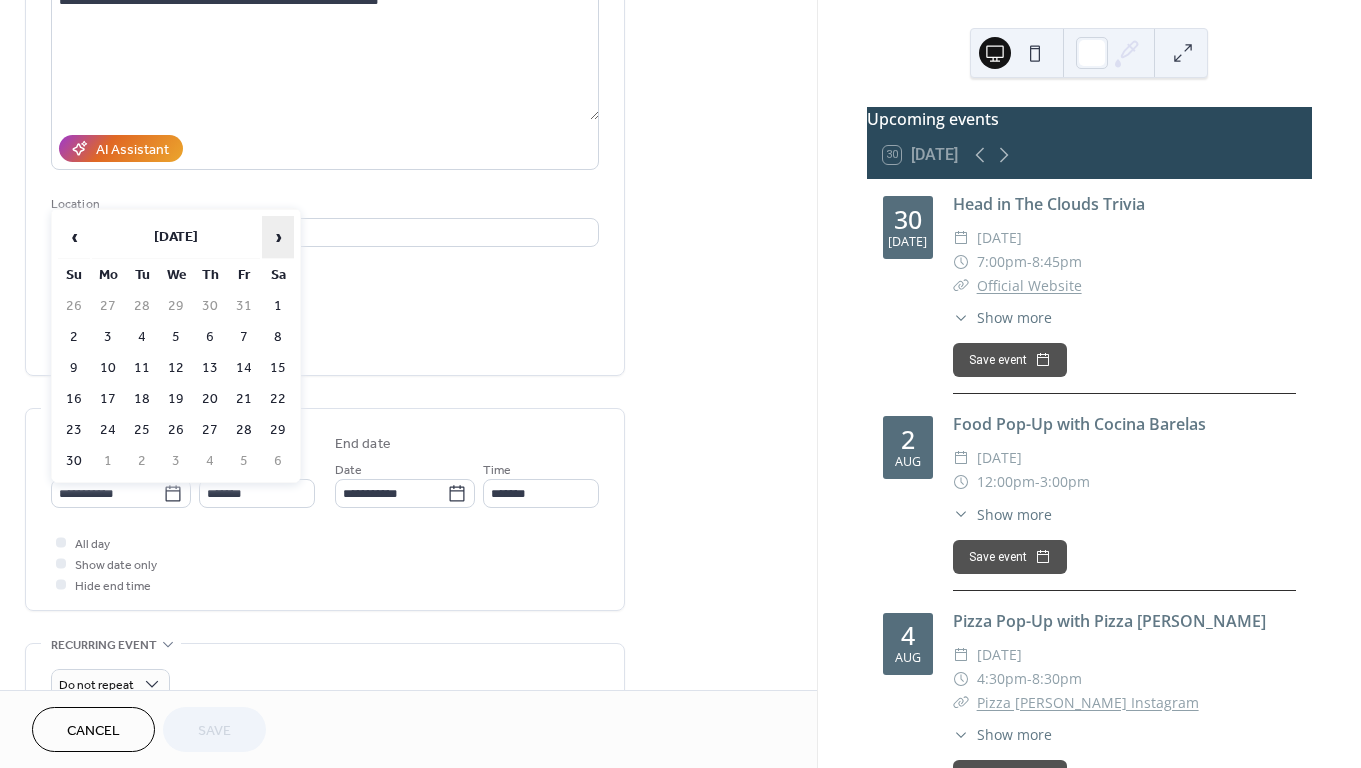 click on "›" at bounding box center [278, 237] 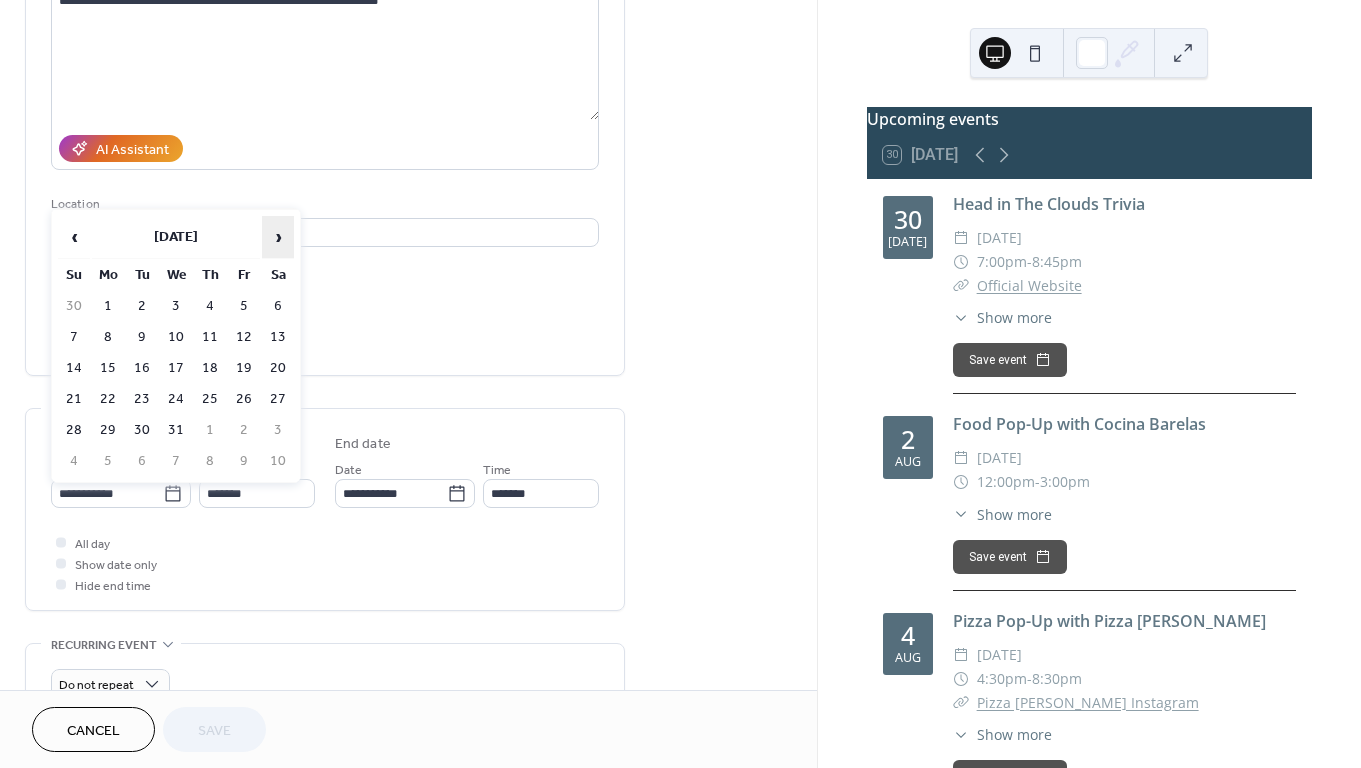 click on "›" at bounding box center (278, 237) 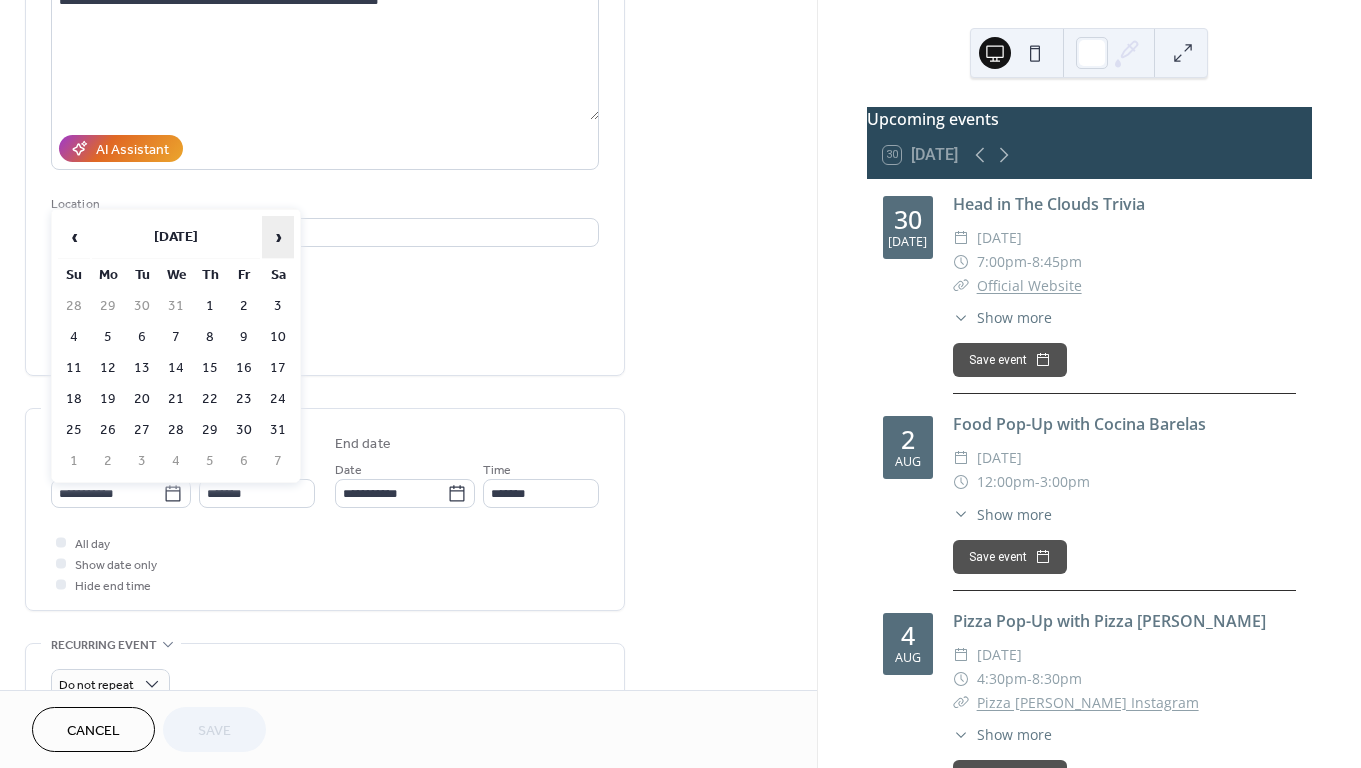 click on "›" at bounding box center [278, 237] 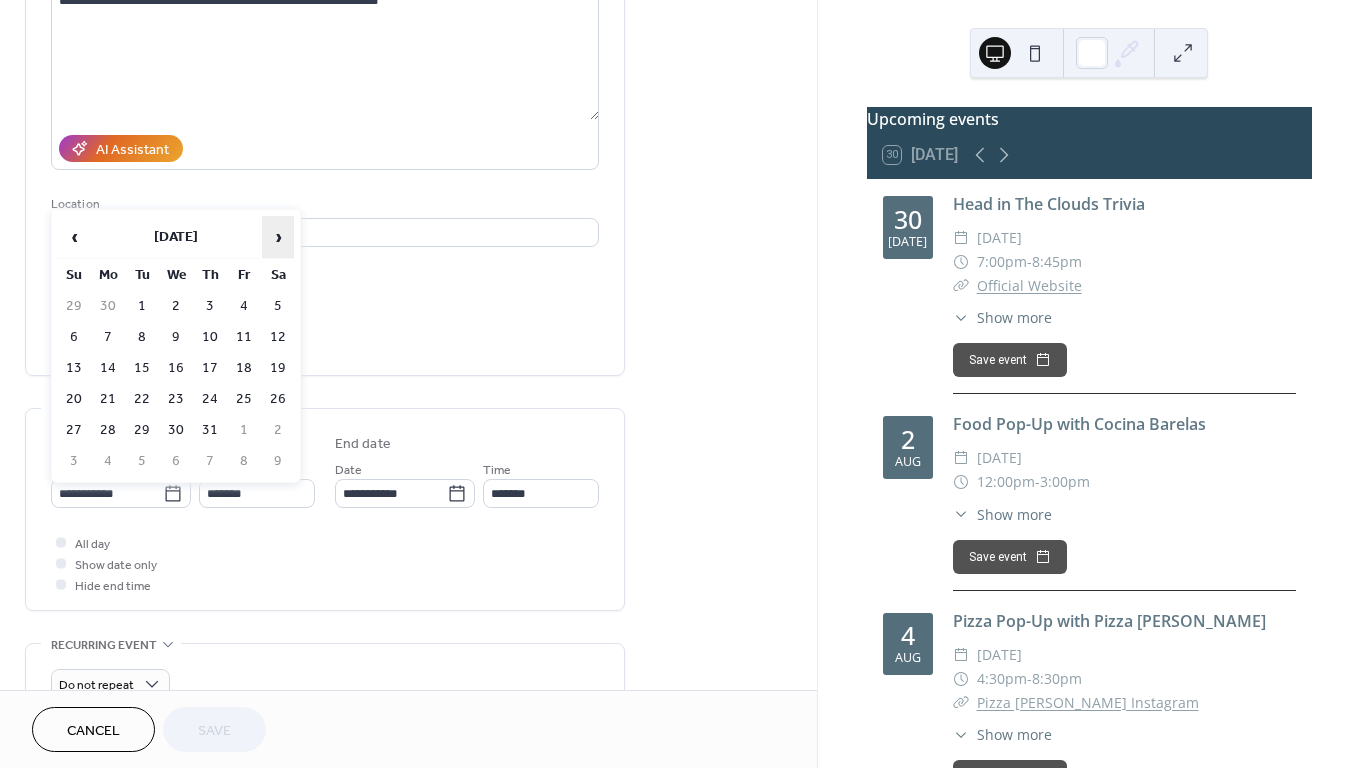 click on "›" at bounding box center [278, 237] 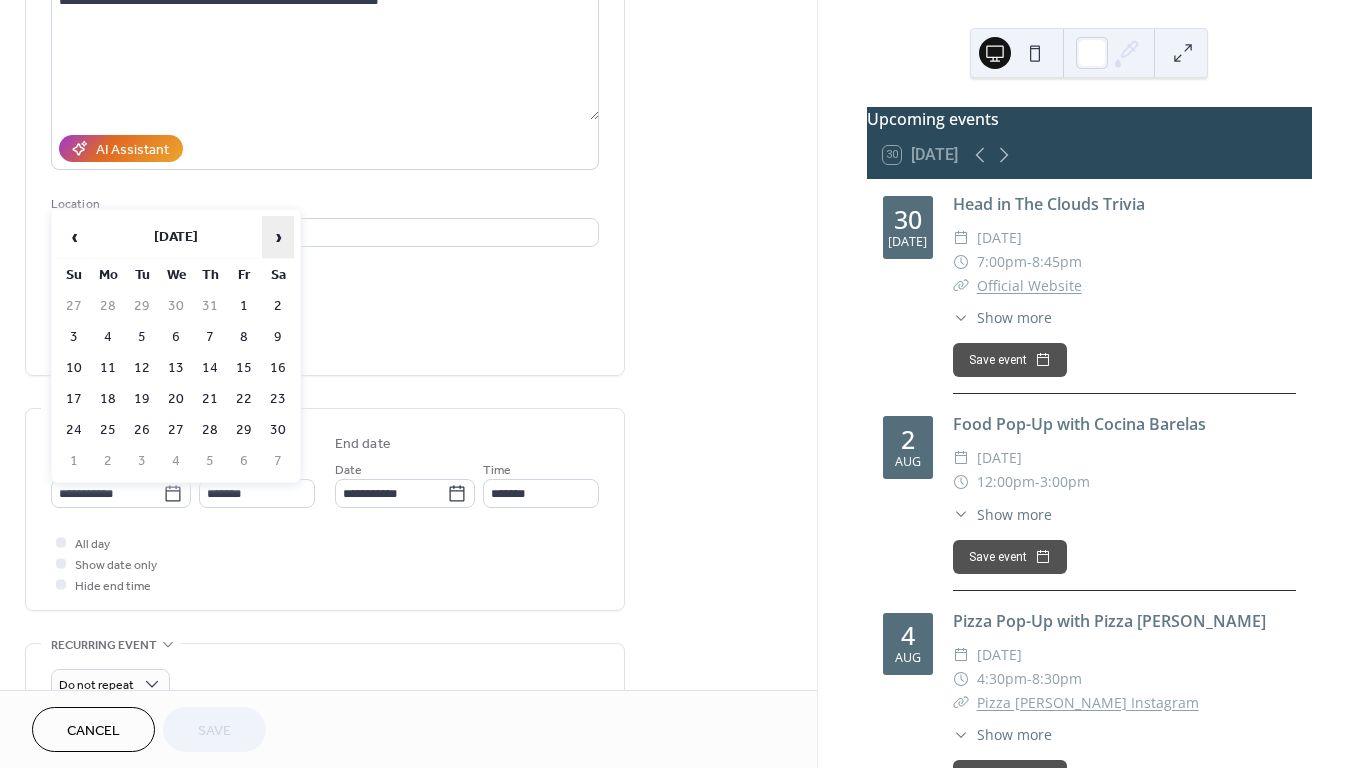 click on "›" at bounding box center [278, 237] 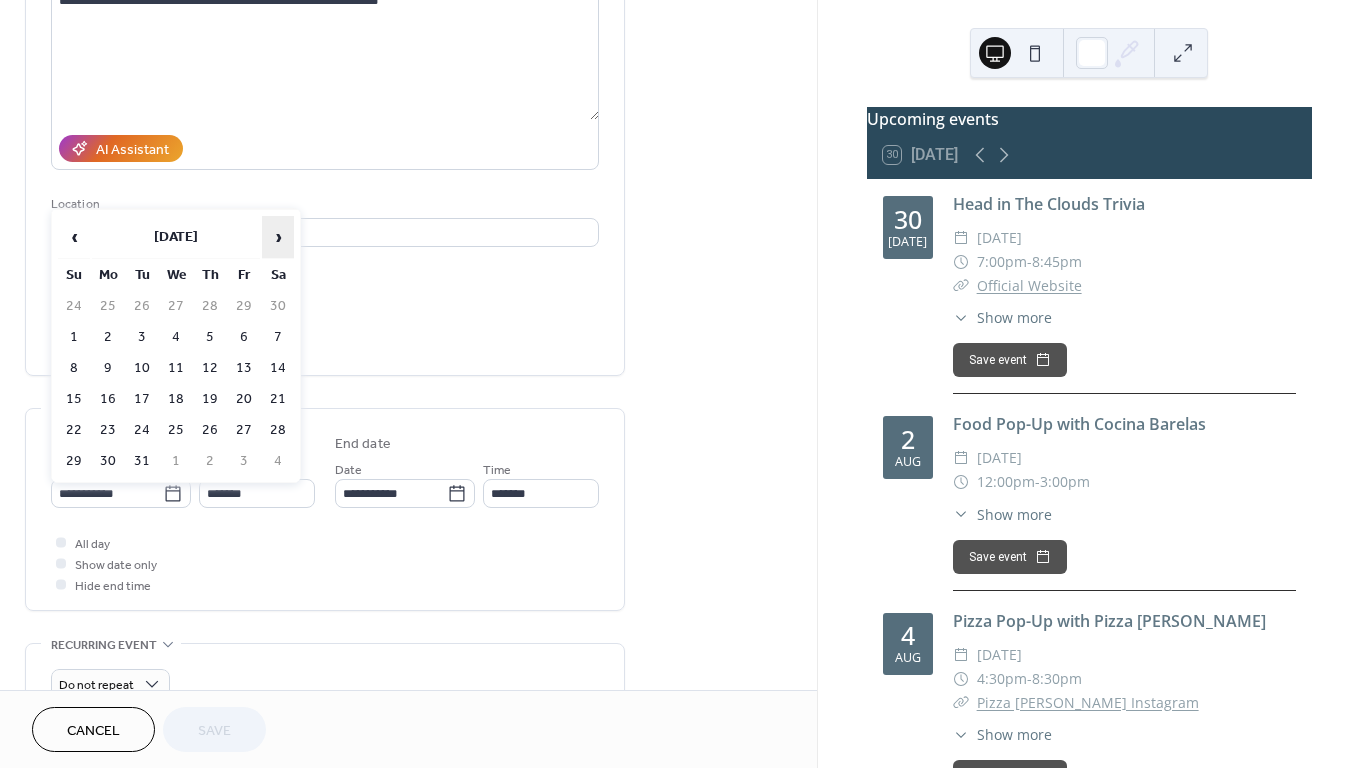 click on "›" at bounding box center [278, 237] 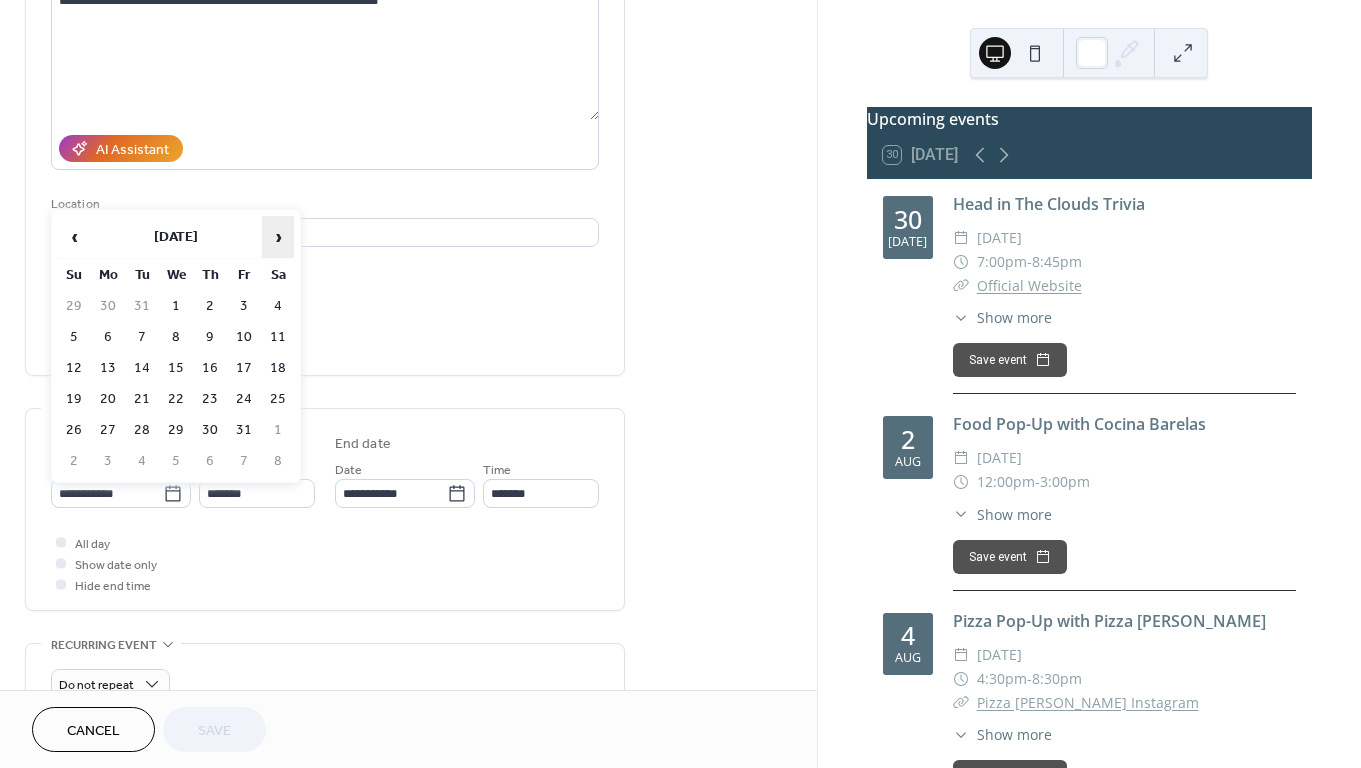click on "›" at bounding box center (278, 237) 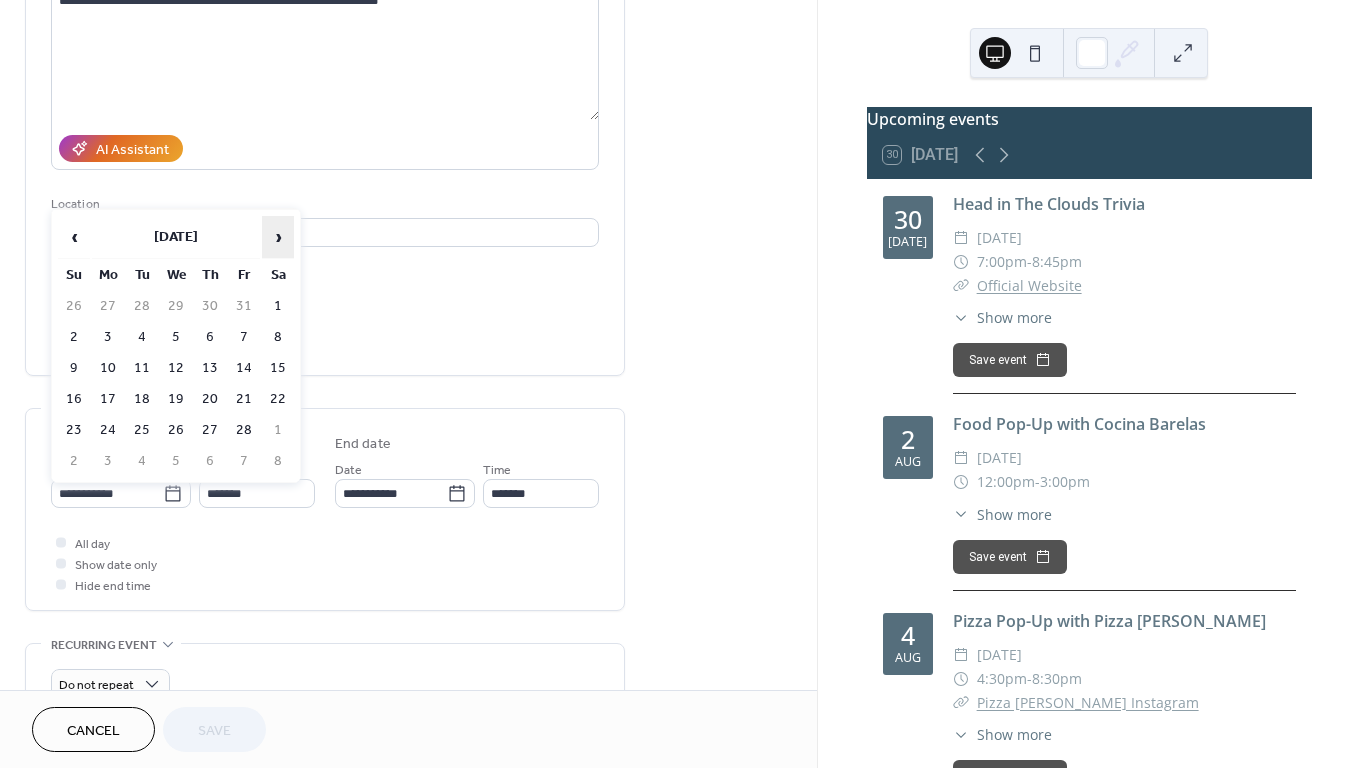 click on "›" at bounding box center (278, 237) 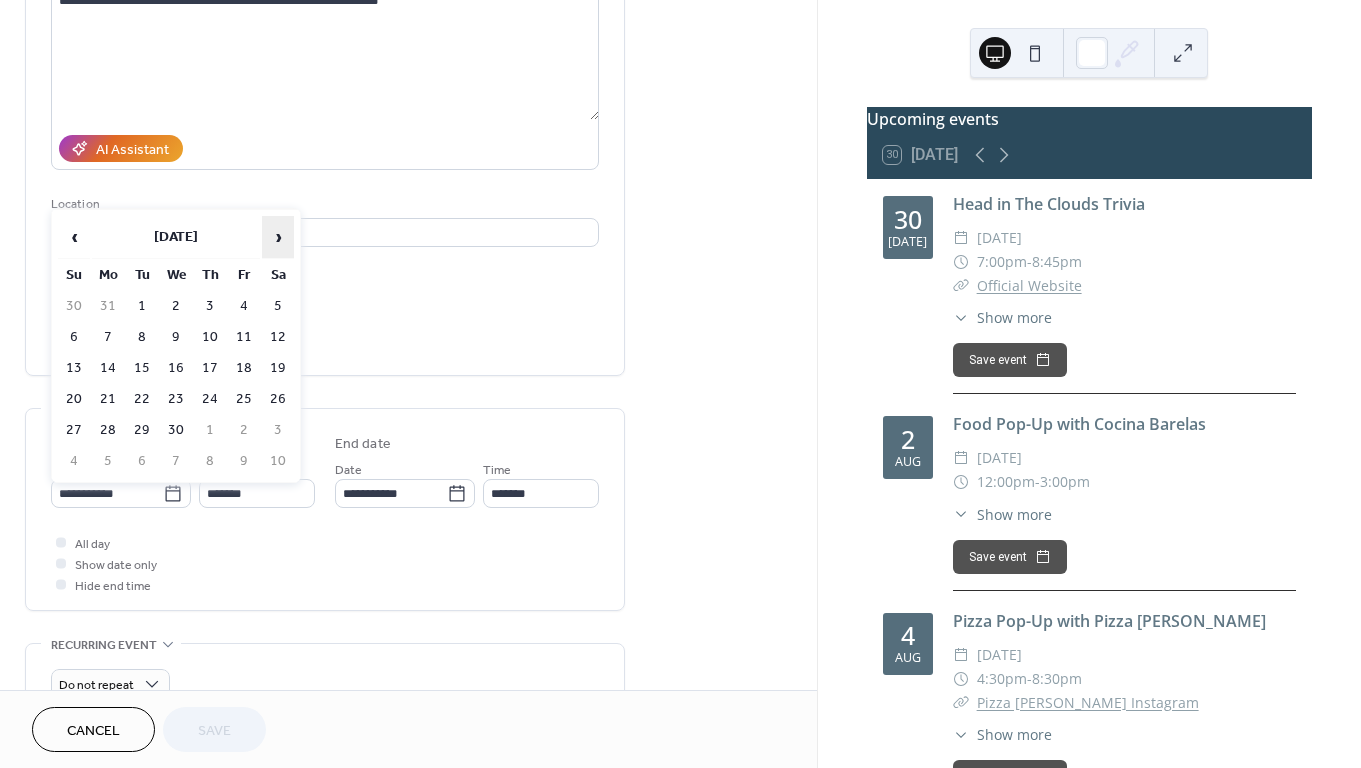 click on "›" at bounding box center (278, 237) 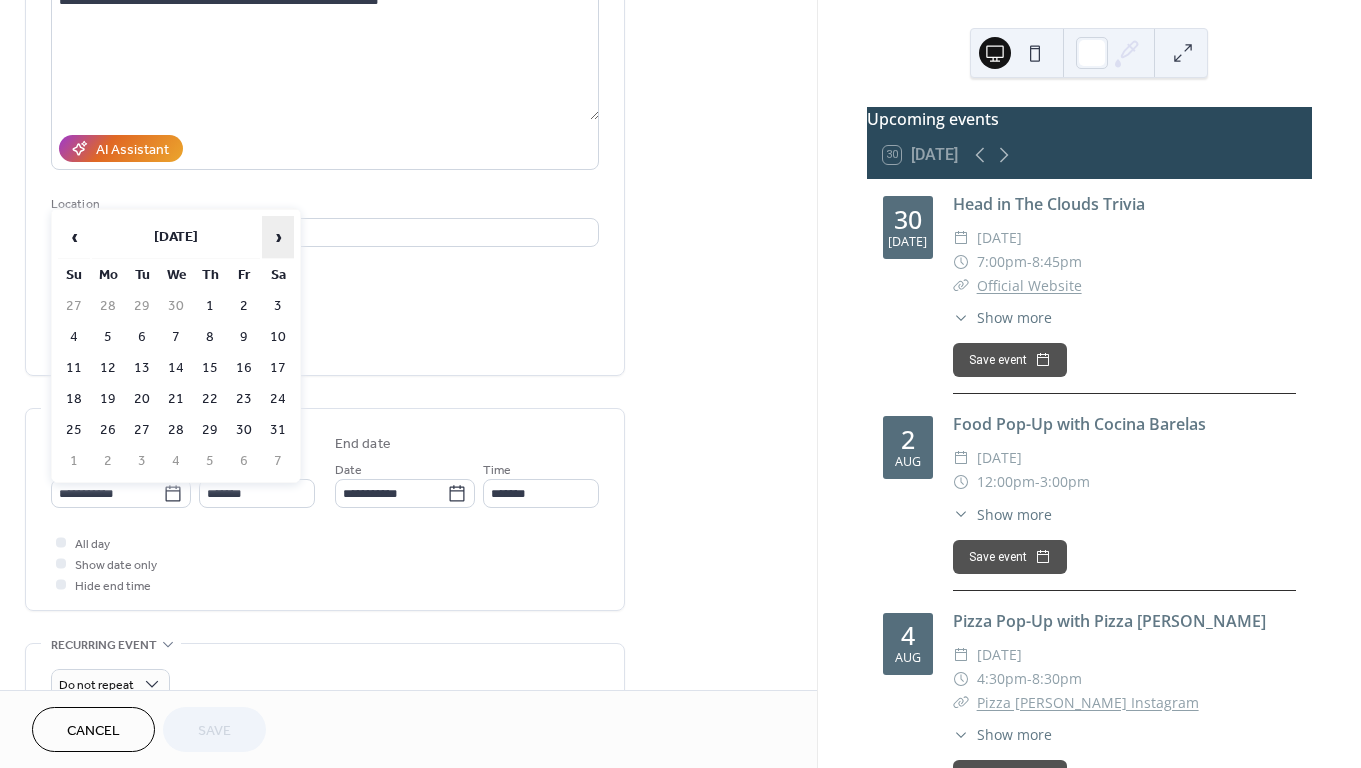 click on "›" at bounding box center (278, 237) 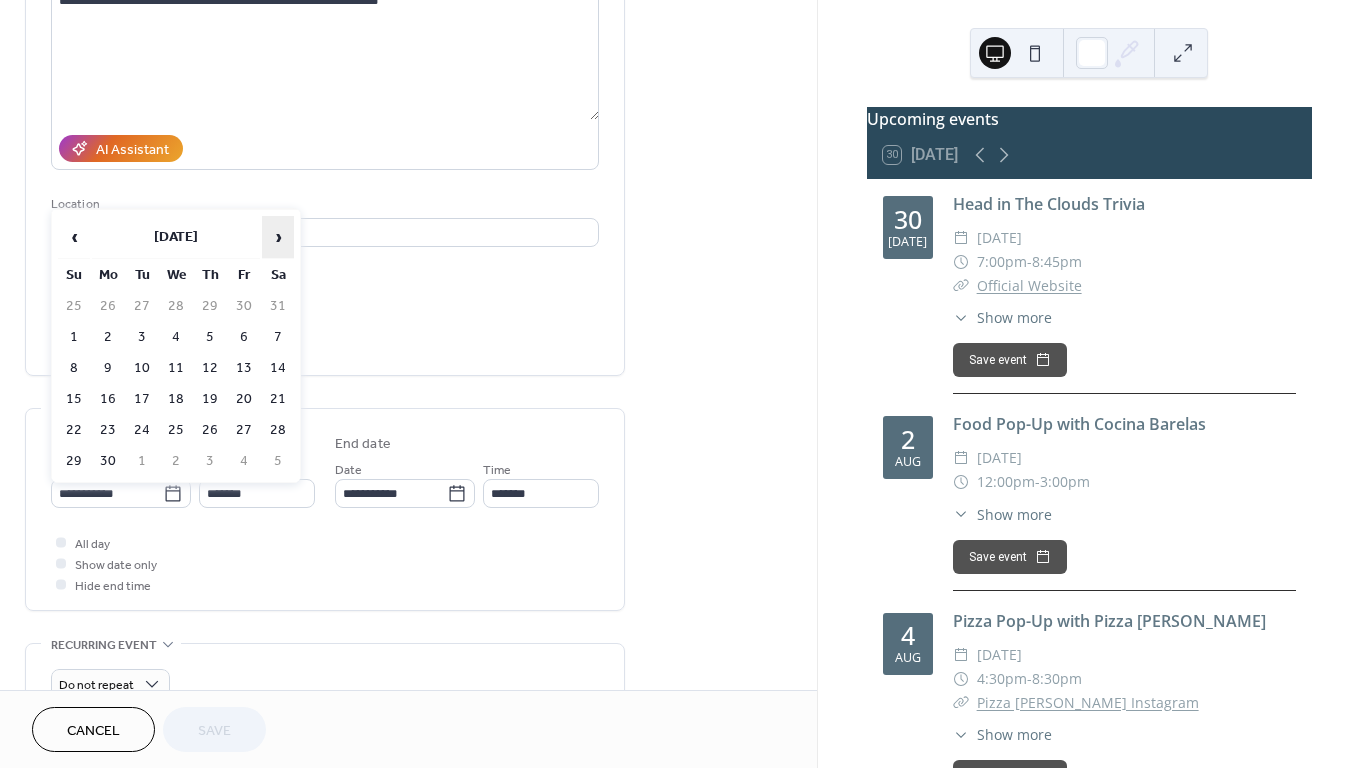 click on "›" at bounding box center (278, 237) 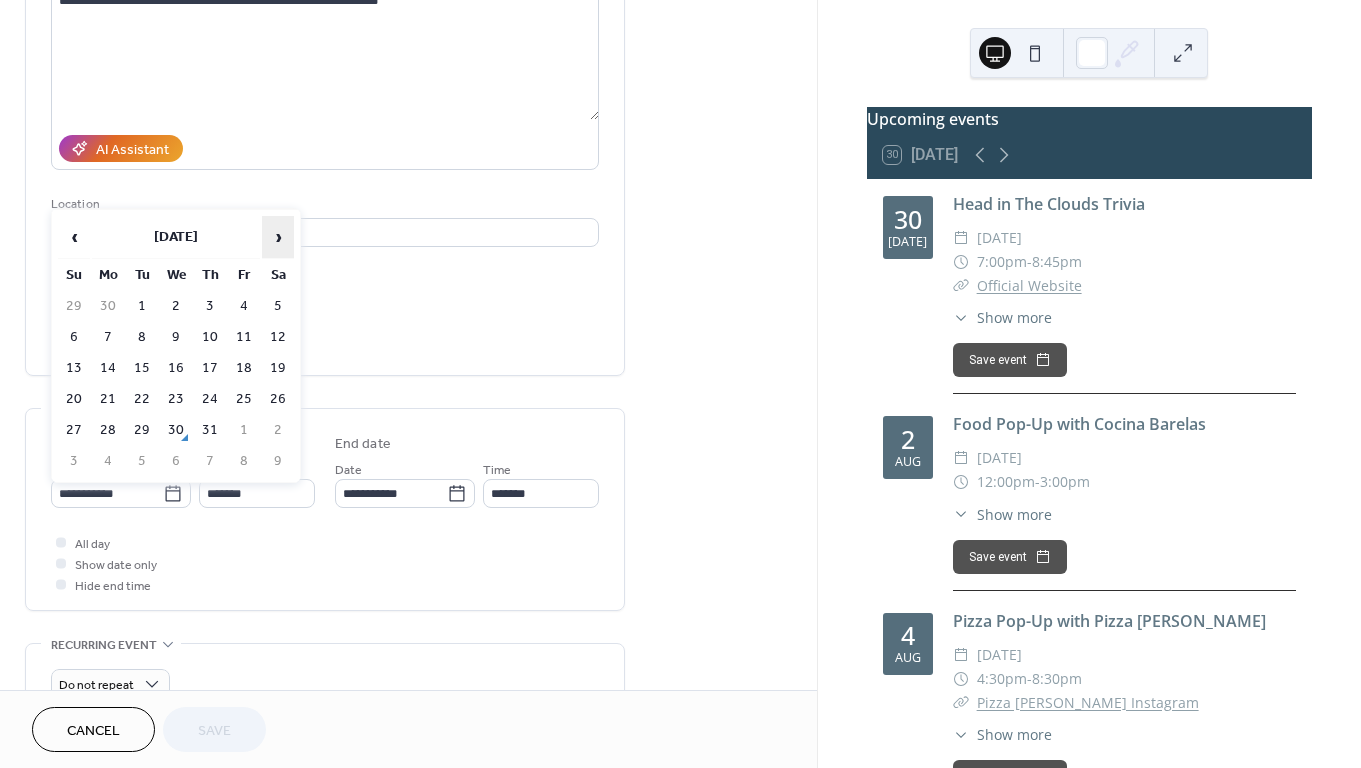 click on "›" at bounding box center (278, 237) 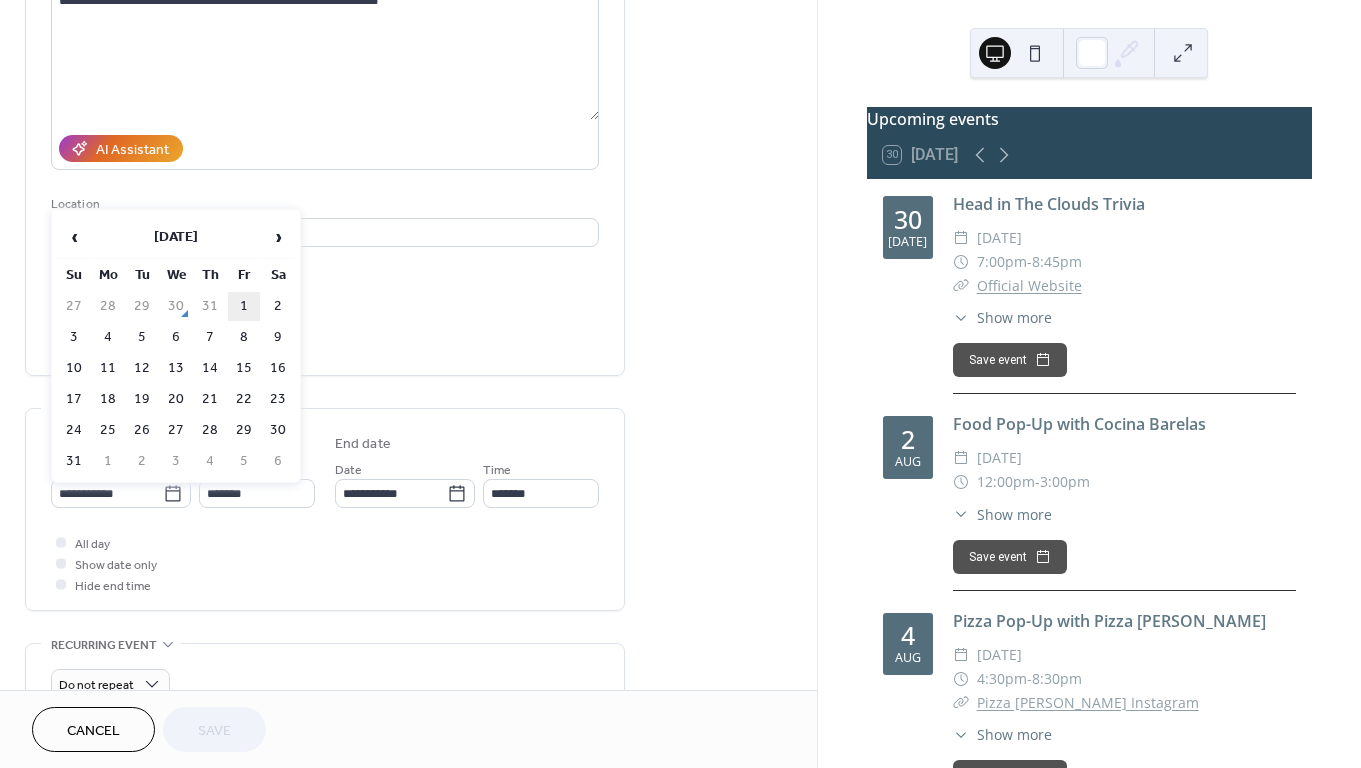 click on "1" at bounding box center [244, 306] 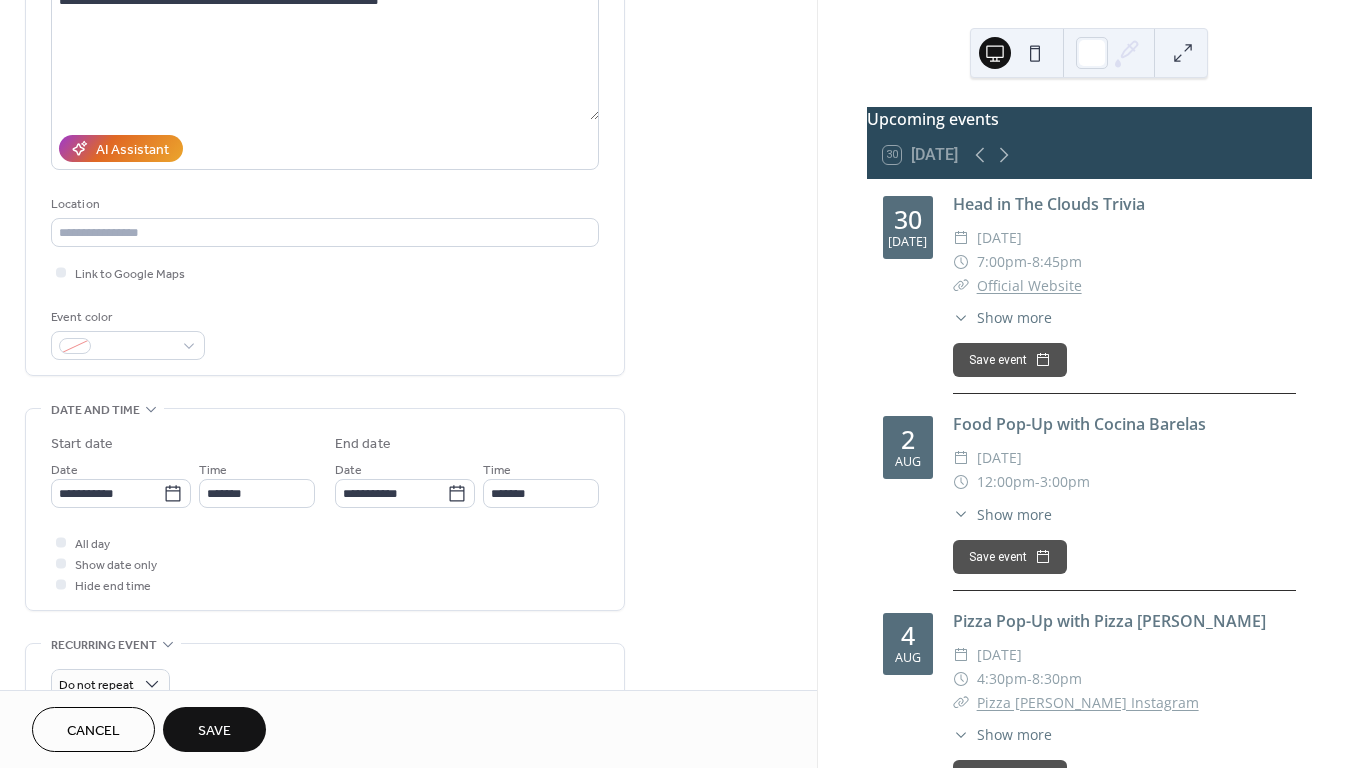 type on "**********" 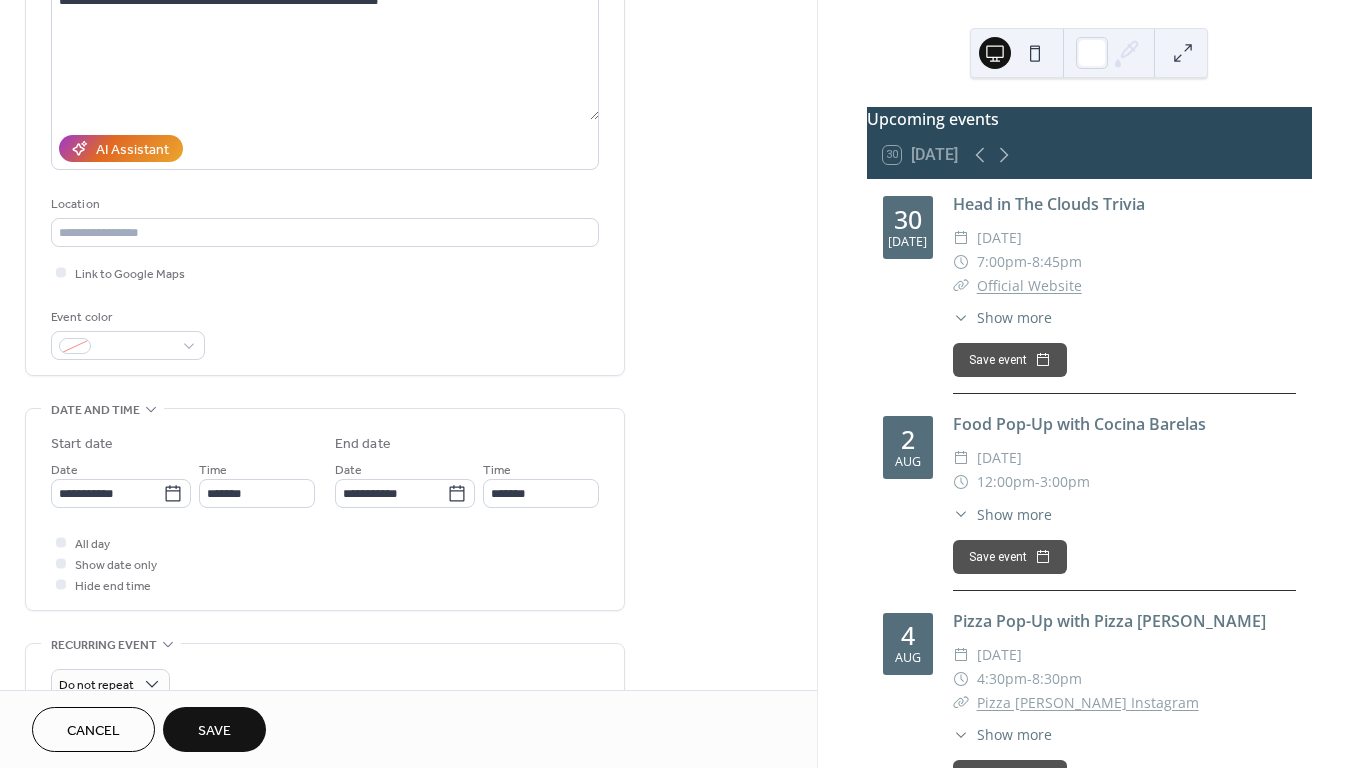 type on "**********" 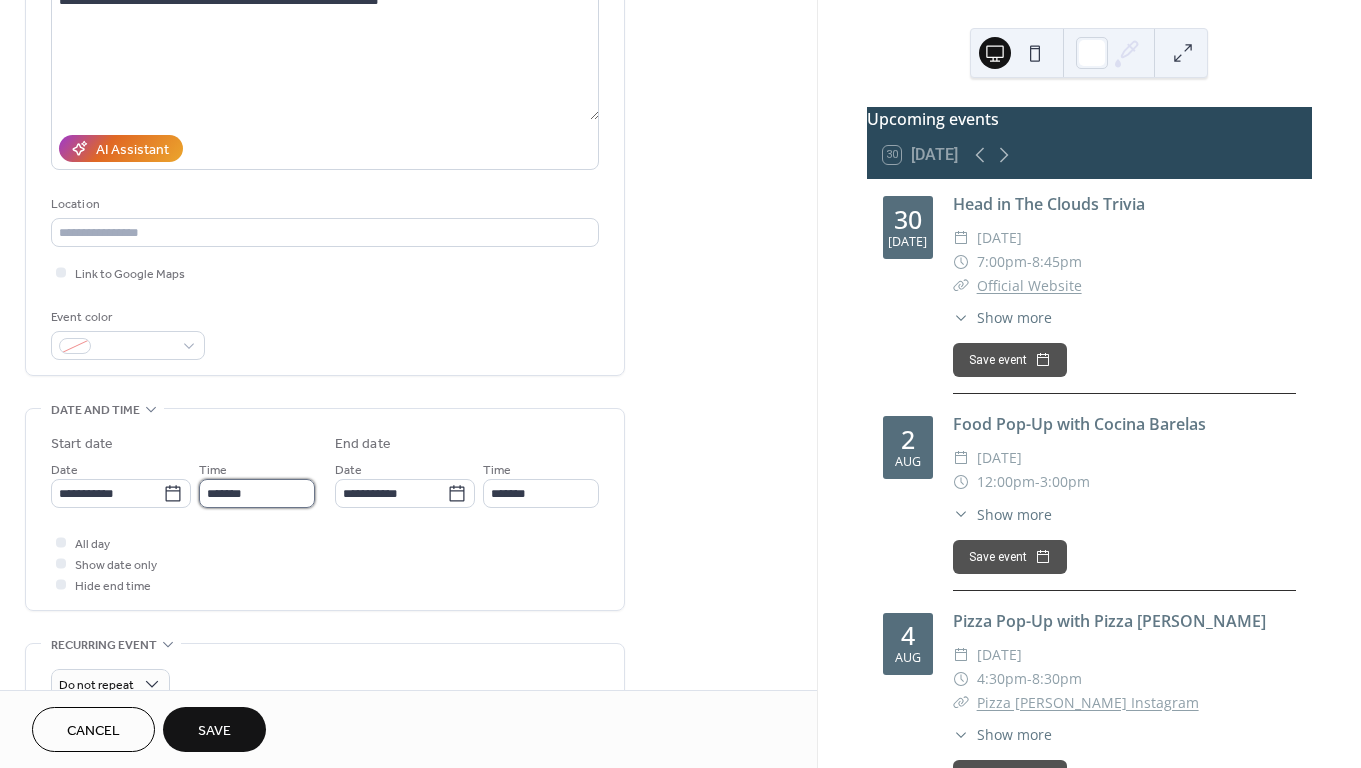 click on "*******" at bounding box center [257, 493] 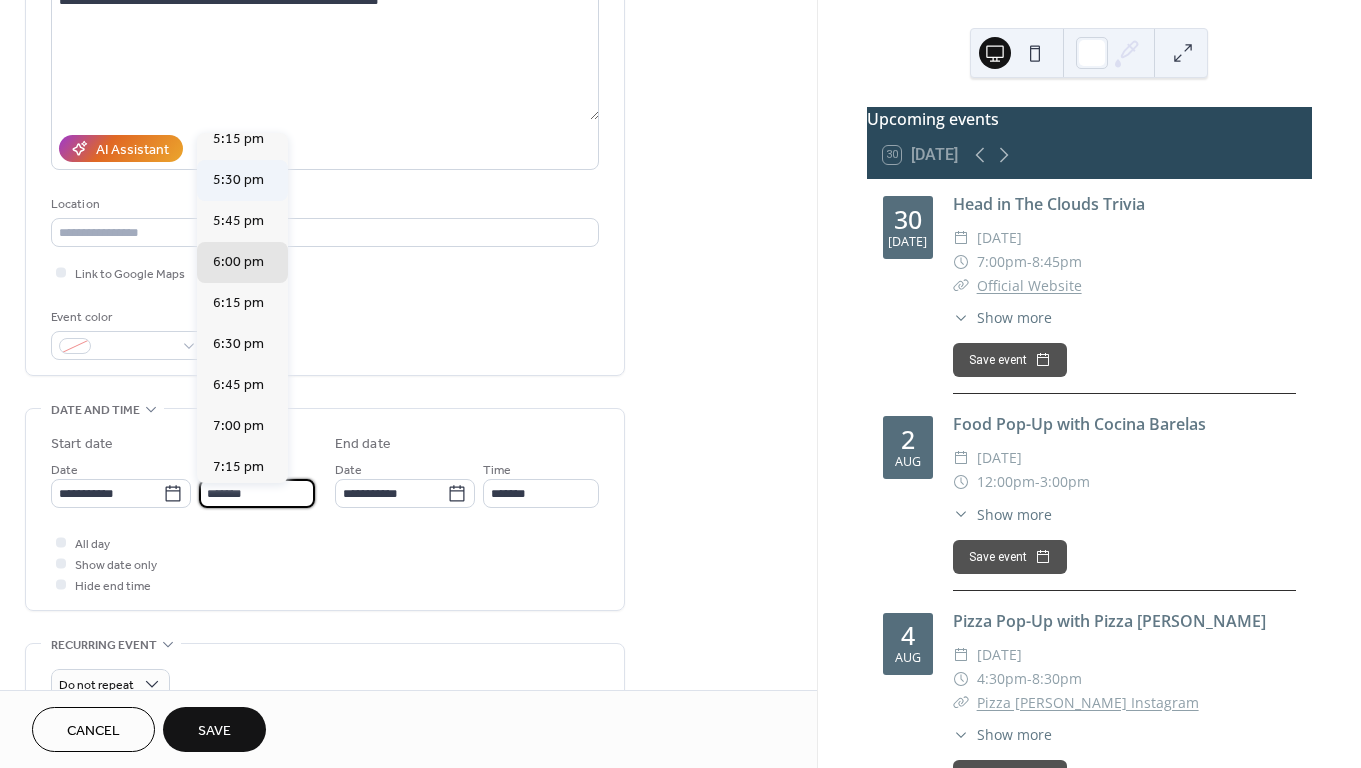 scroll, scrollTop: 2840, scrollLeft: 0, axis: vertical 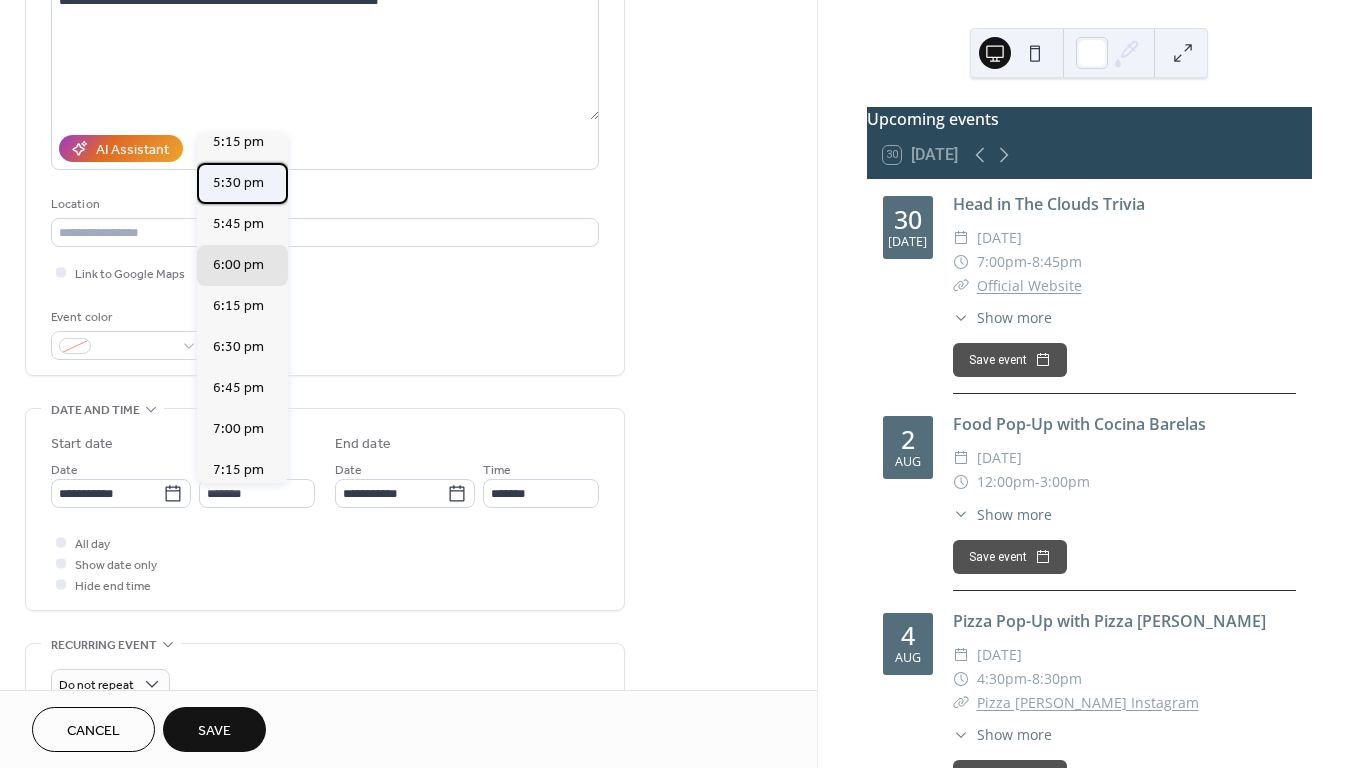 click on "5:30 pm" at bounding box center (238, 183) 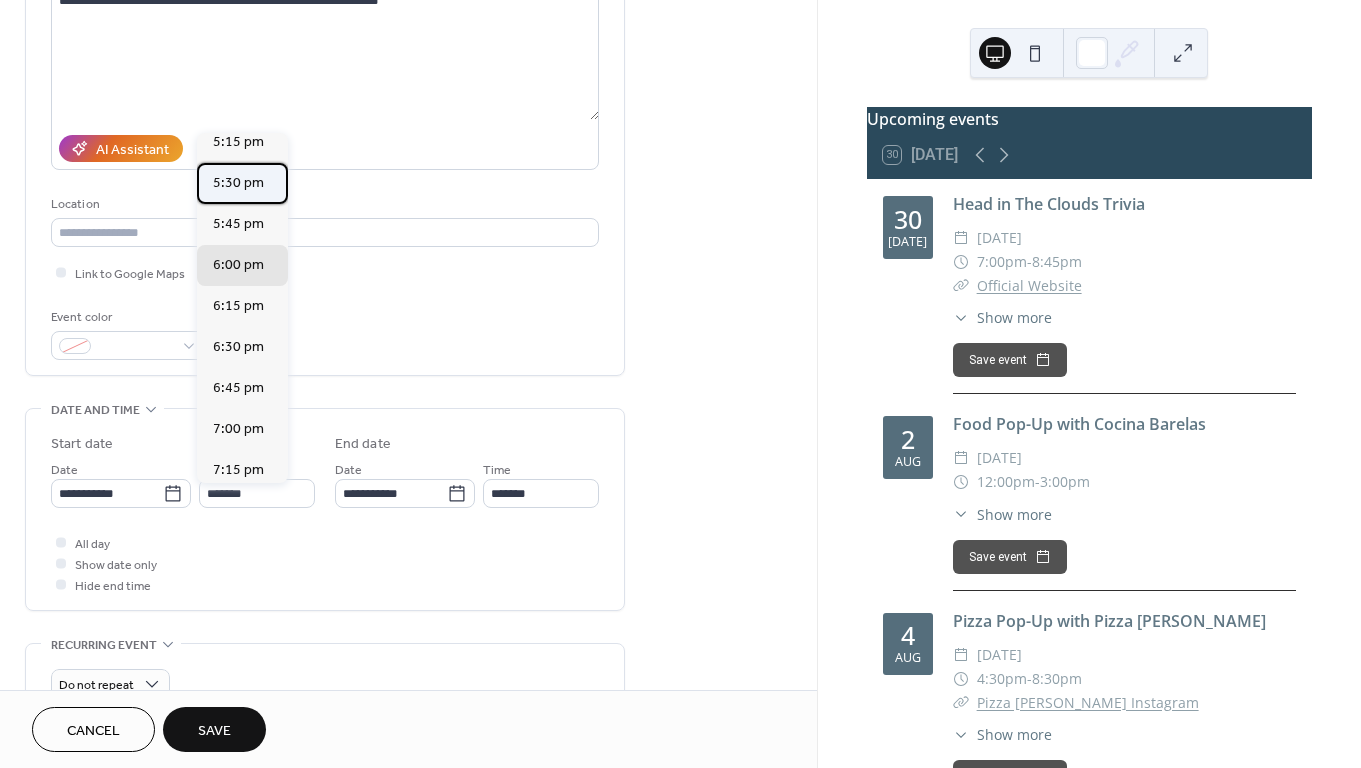 type on "*******" 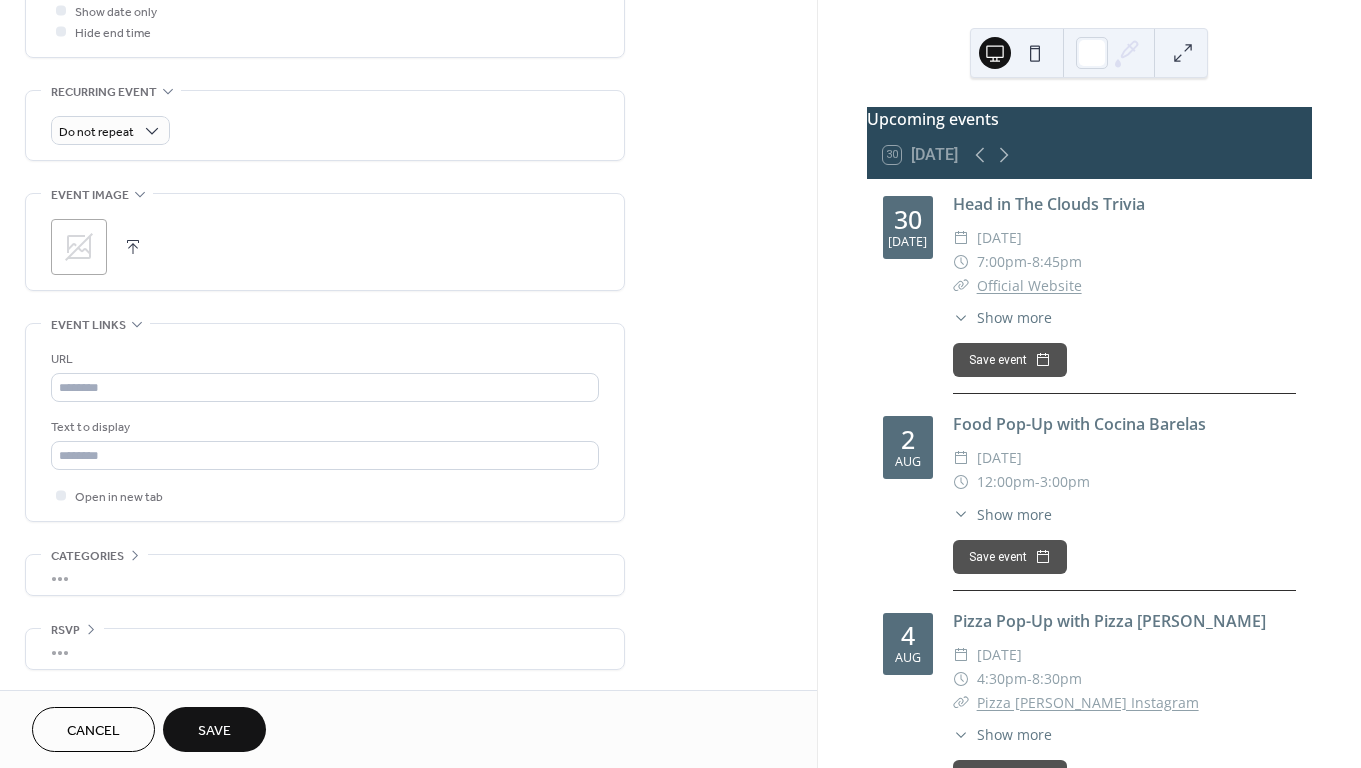 scroll, scrollTop: 806, scrollLeft: 0, axis: vertical 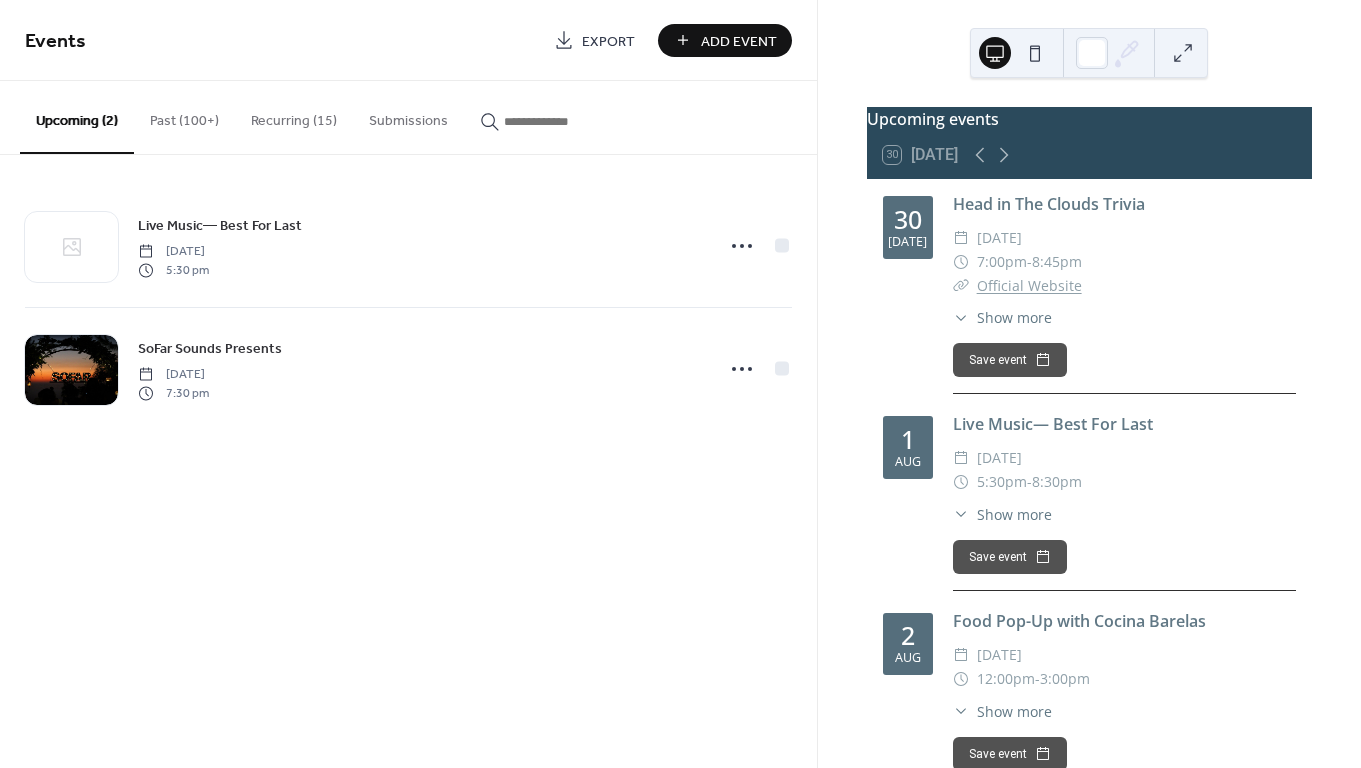 click at bounding box center (564, 121) 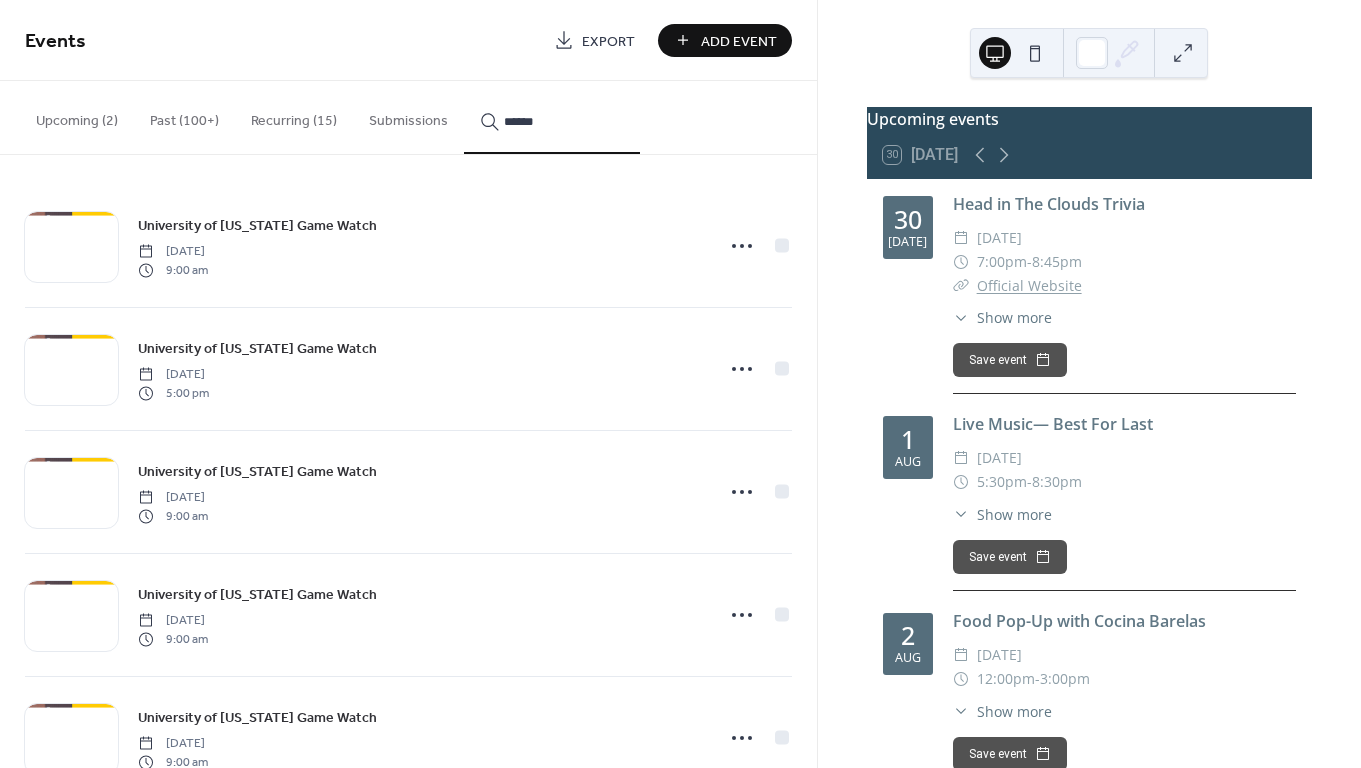click on "*****" at bounding box center [552, 117] 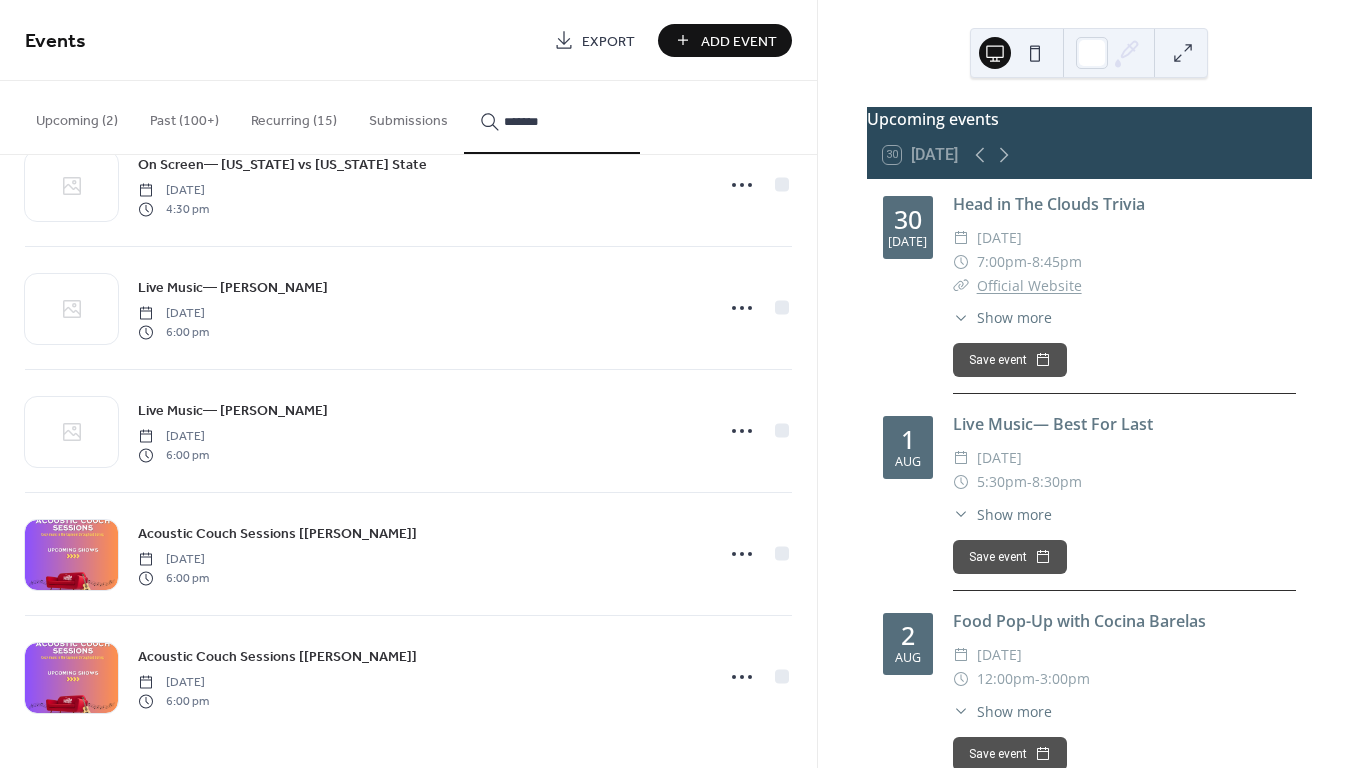 scroll, scrollTop: 3384, scrollLeft: 0, axis: vertical 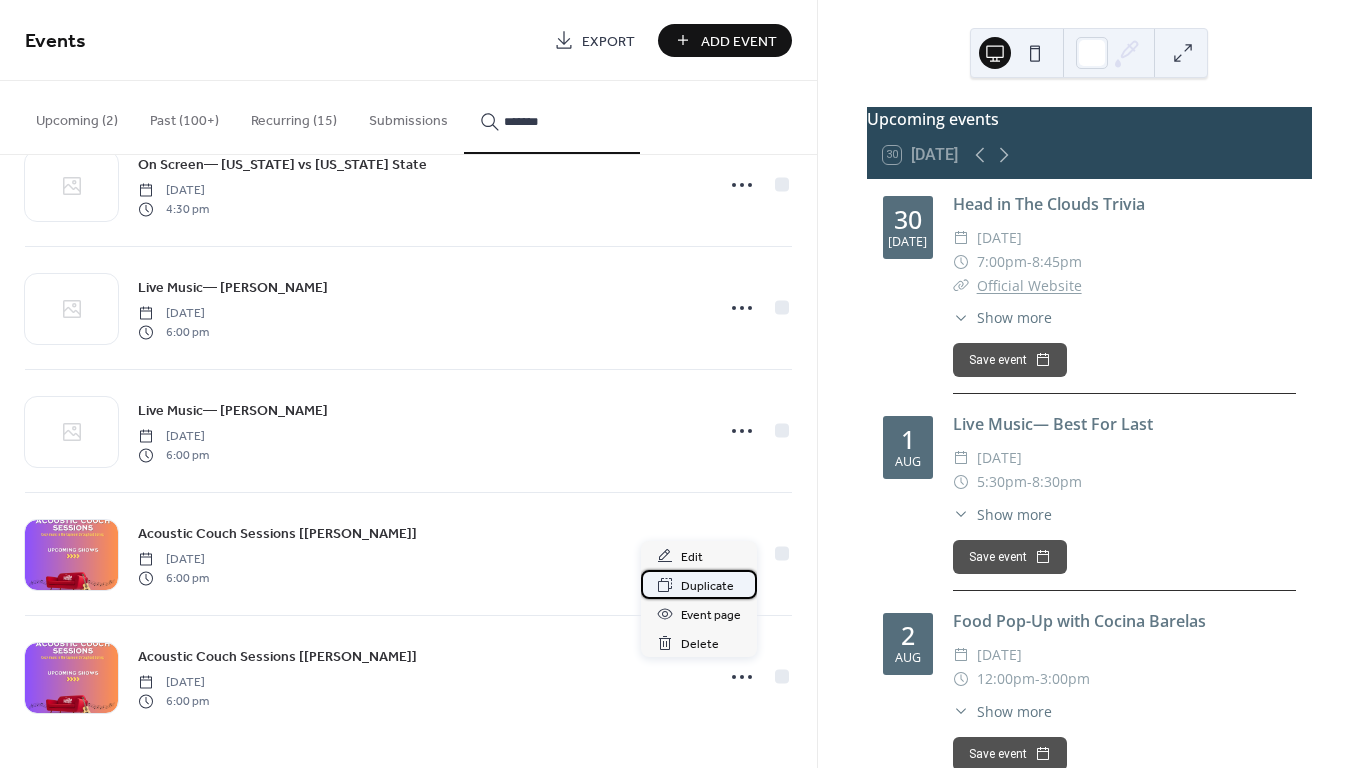 click on "Duplicate" at bounding box center (707, 586) 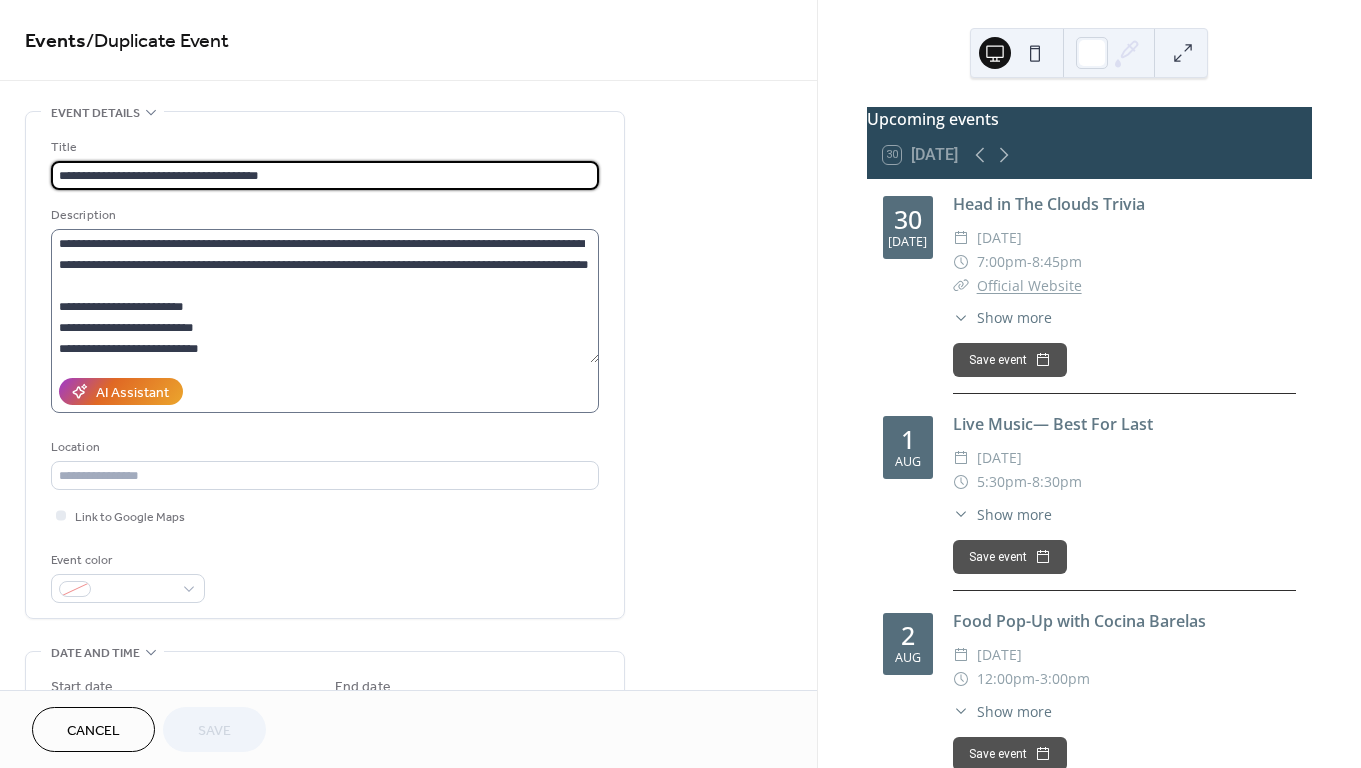 scroll, scrollTop: 84, scrollLeft: 0, axis: vertical 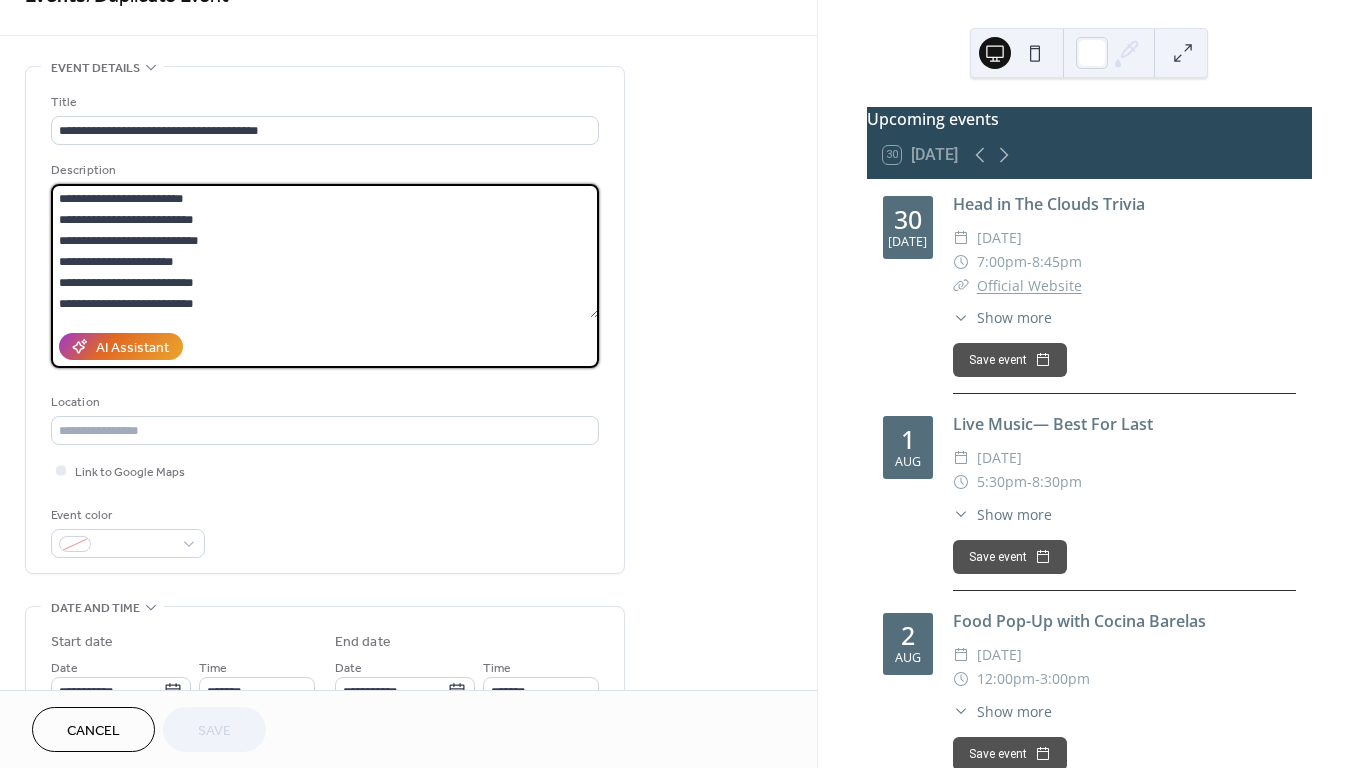 drag, startPoint x: 214, startPoint y: 308, endPoint x: 54, endPoint y: 241, distance: 173.4618 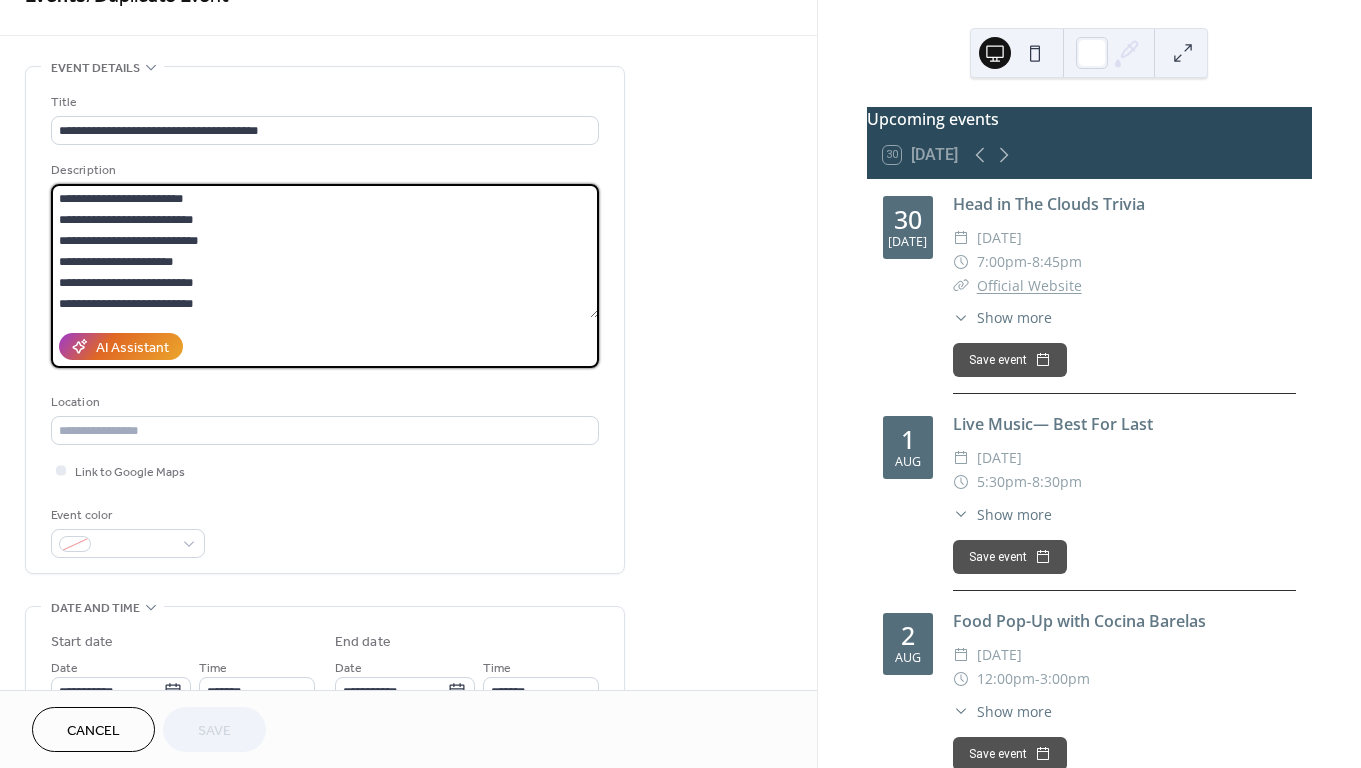click on "**********" at bounding box center [325, 251] 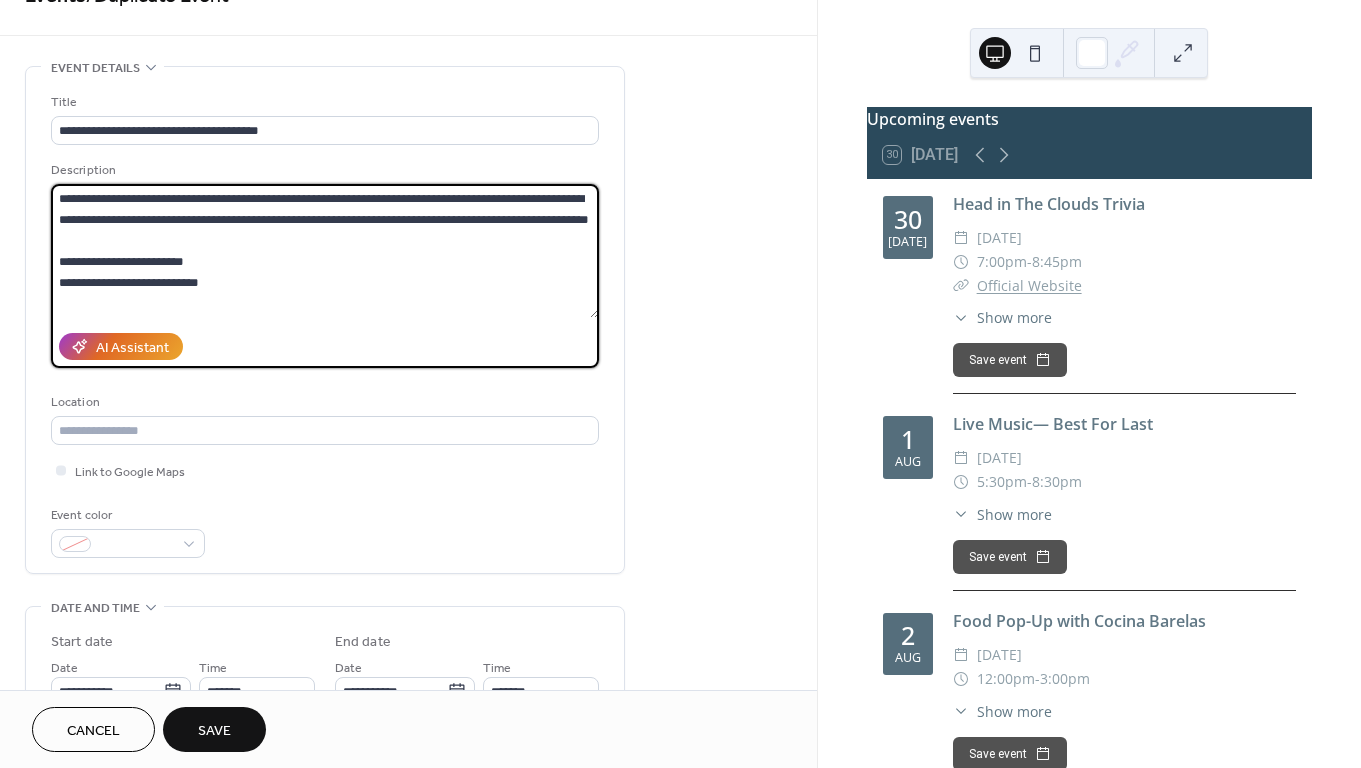 scroll, scrollTop: 18, scrollLeft: 0, axis: vertical 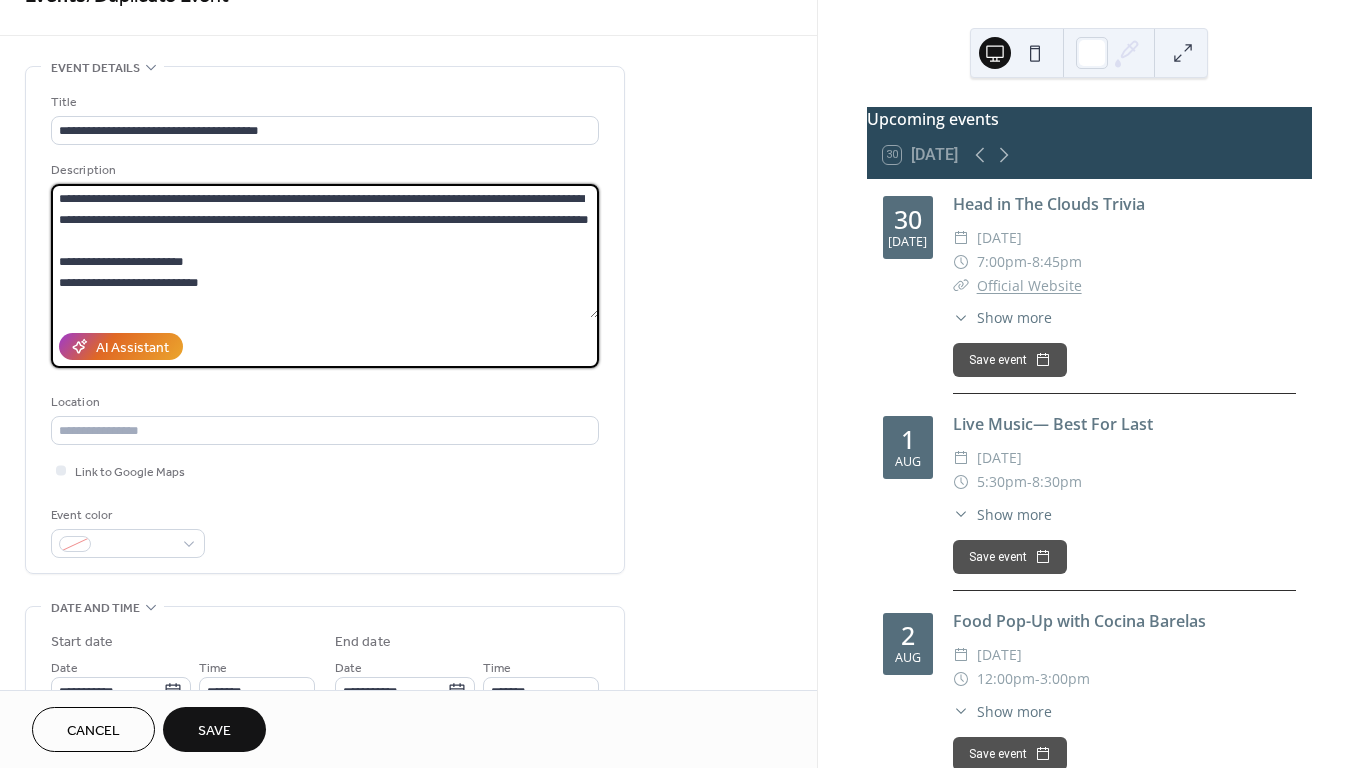 drag, startPoint x: 208, startPoint y: 266, endPoint x: 49, endPoint y: 260, distance: 159.11317 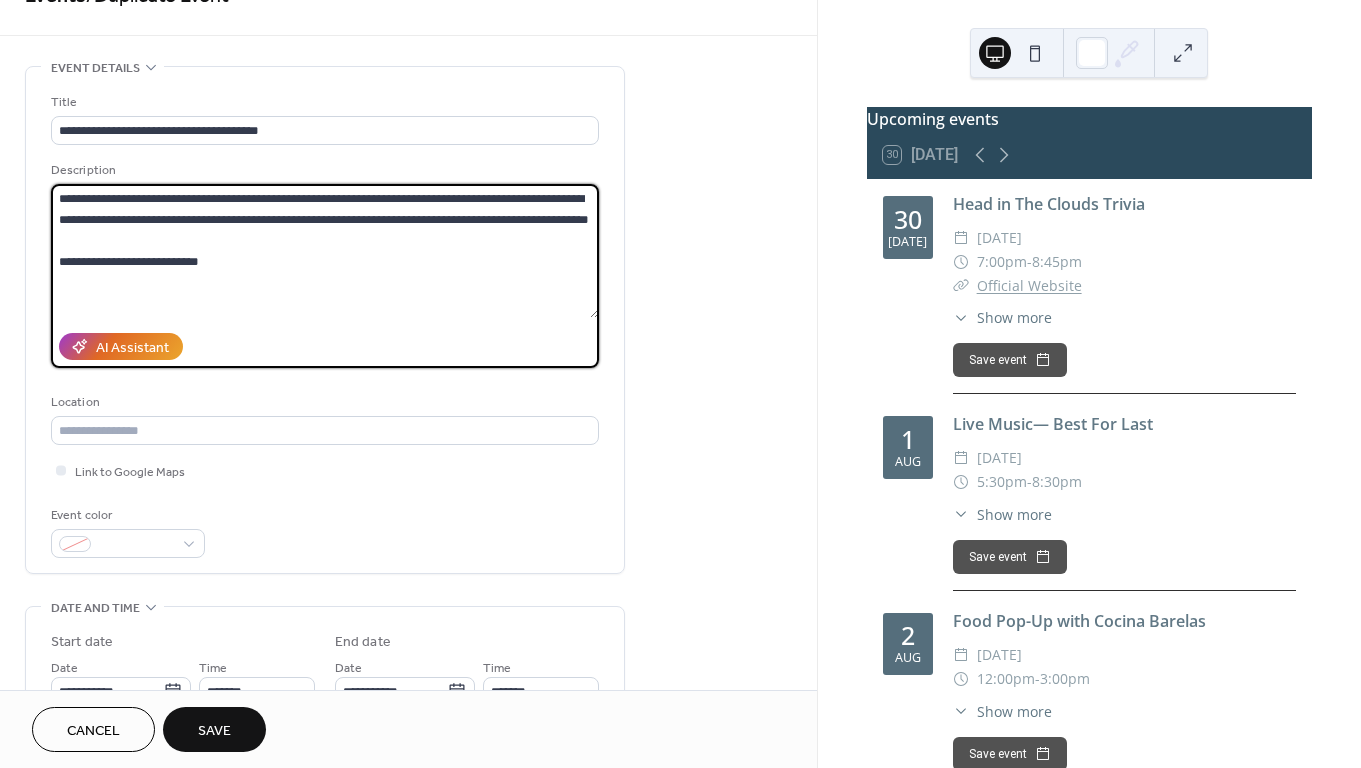 scroll, scrollTop: 0, scrollLeft: 0, axis: both 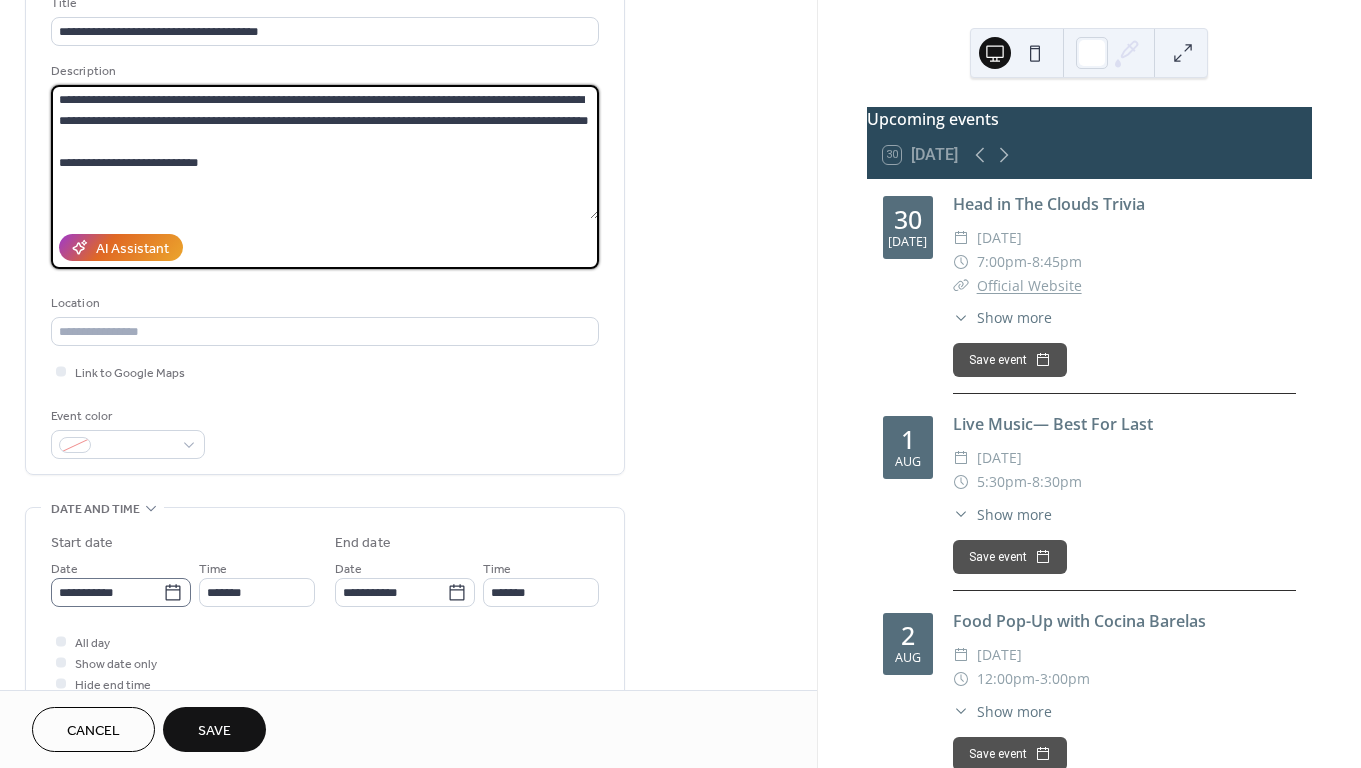 type on "**********" 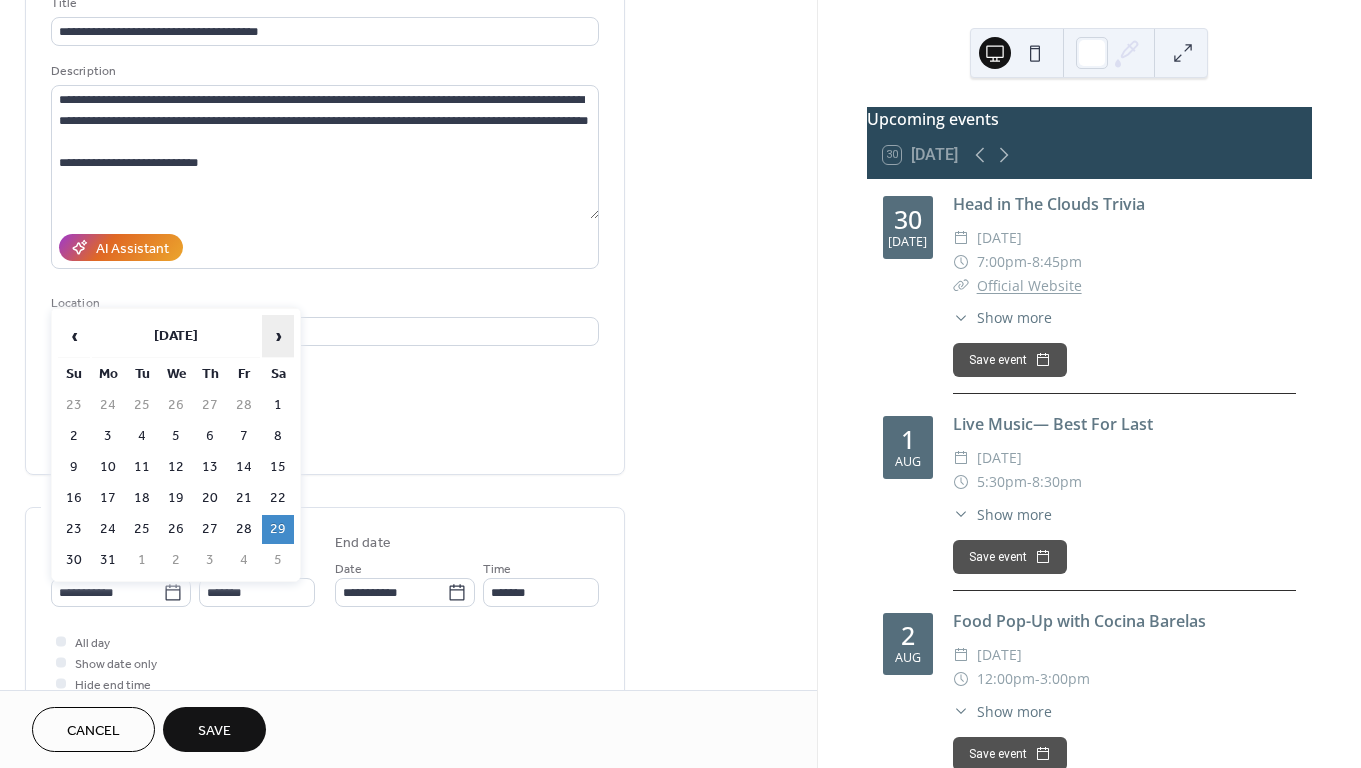 click on "›" at bounding box center [278, 336] 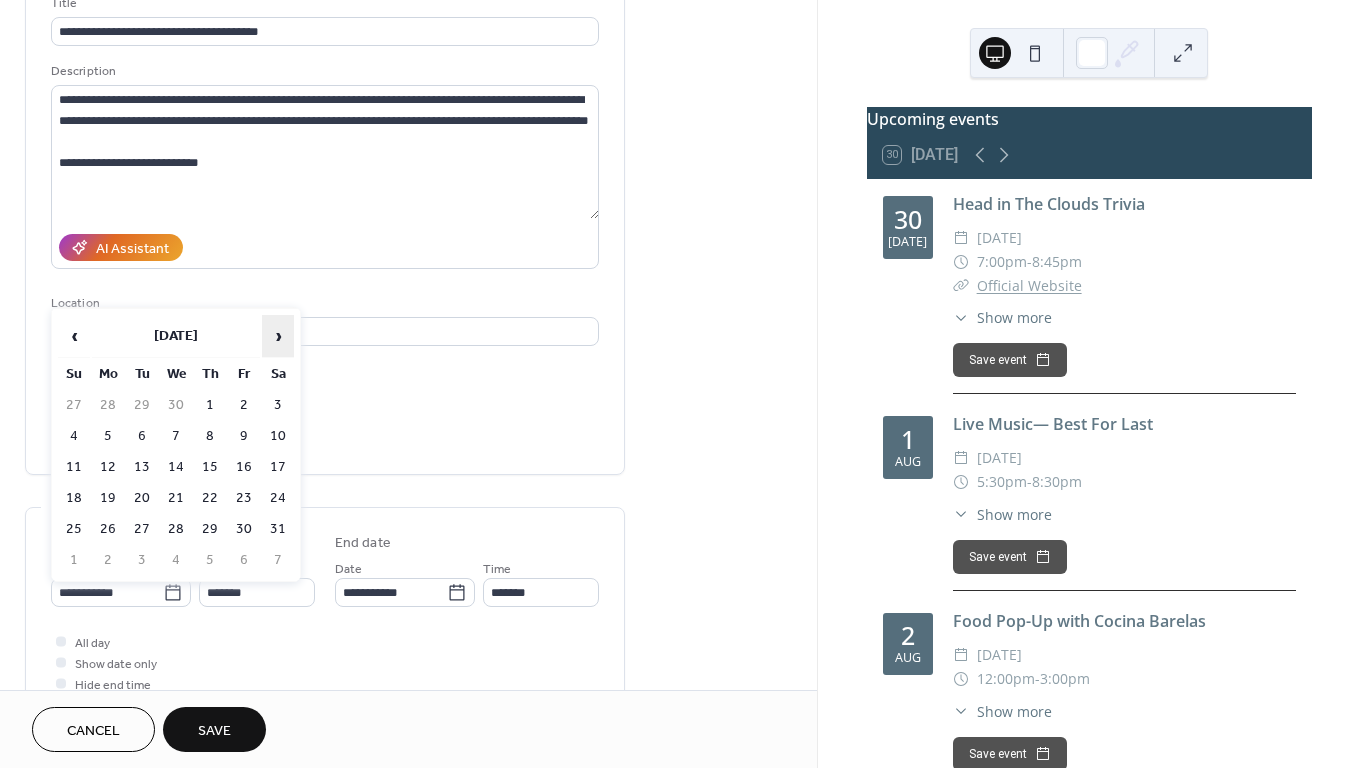 click on "›" at bounding box center [278, 336] 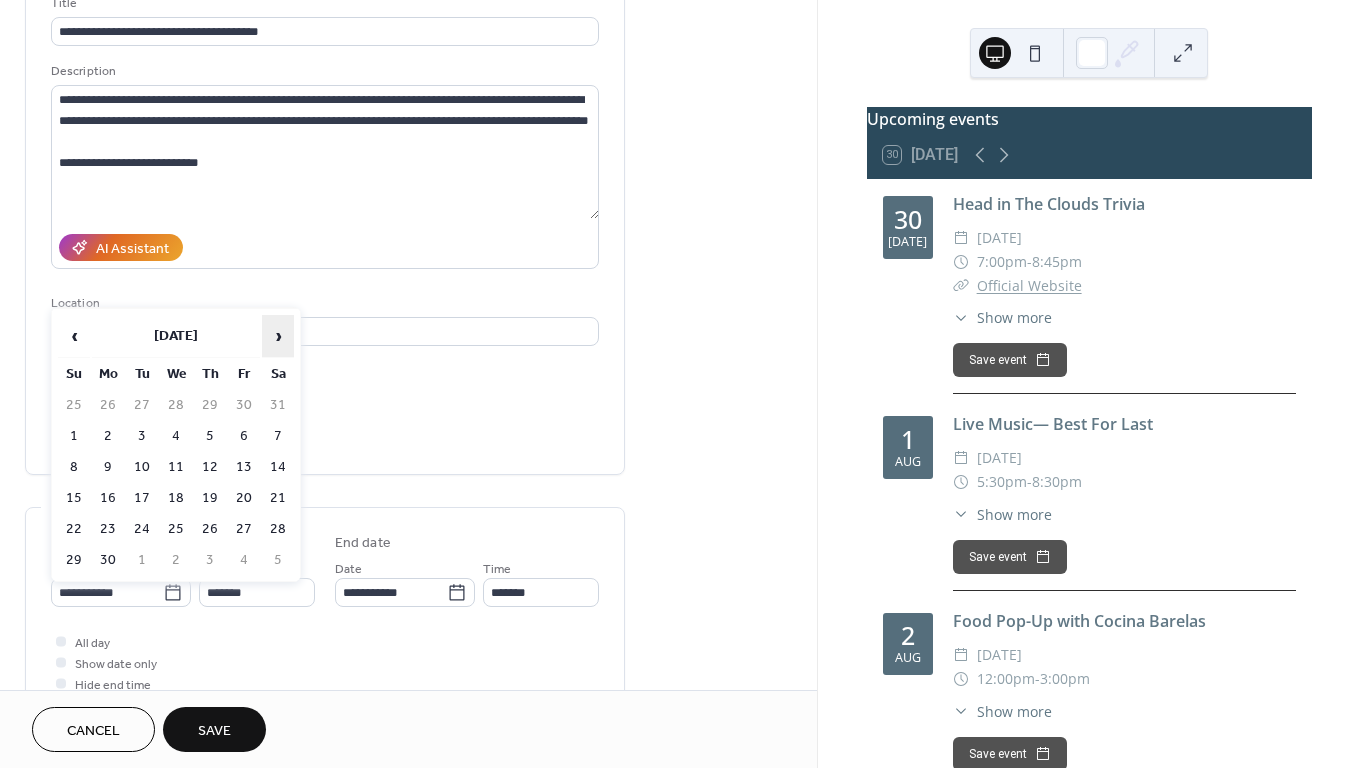click on "›" at bounding box center [278, 336] 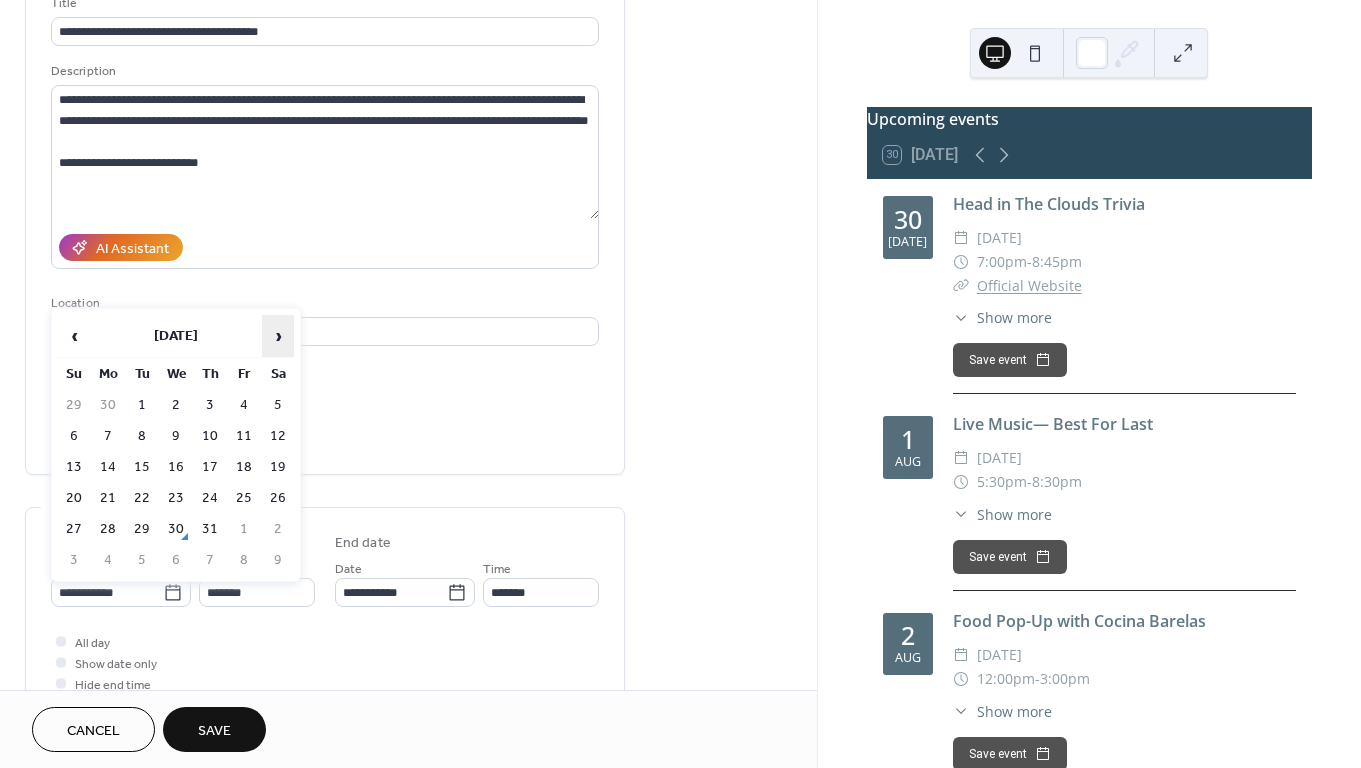 click on "›" at bounding box center [278, 336] 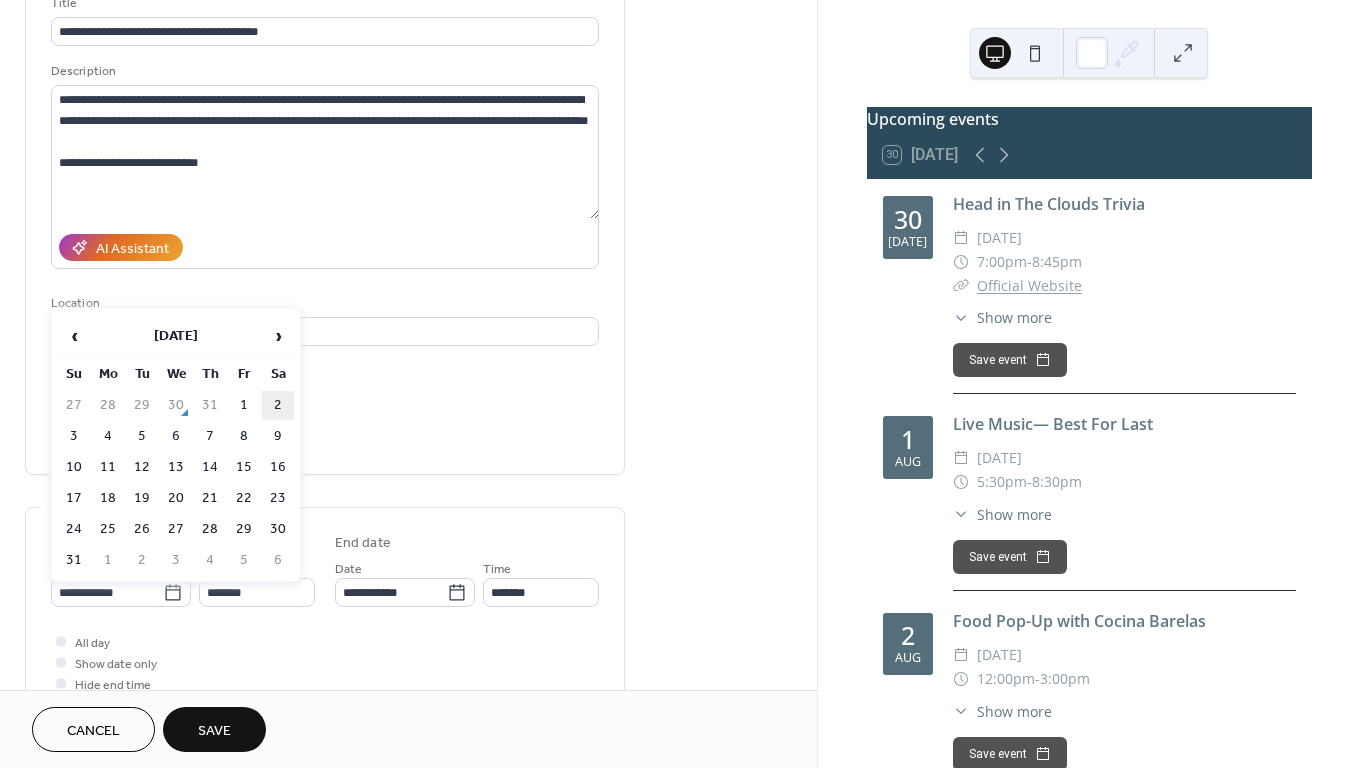 click on "2" at bounding box center (278, 405) 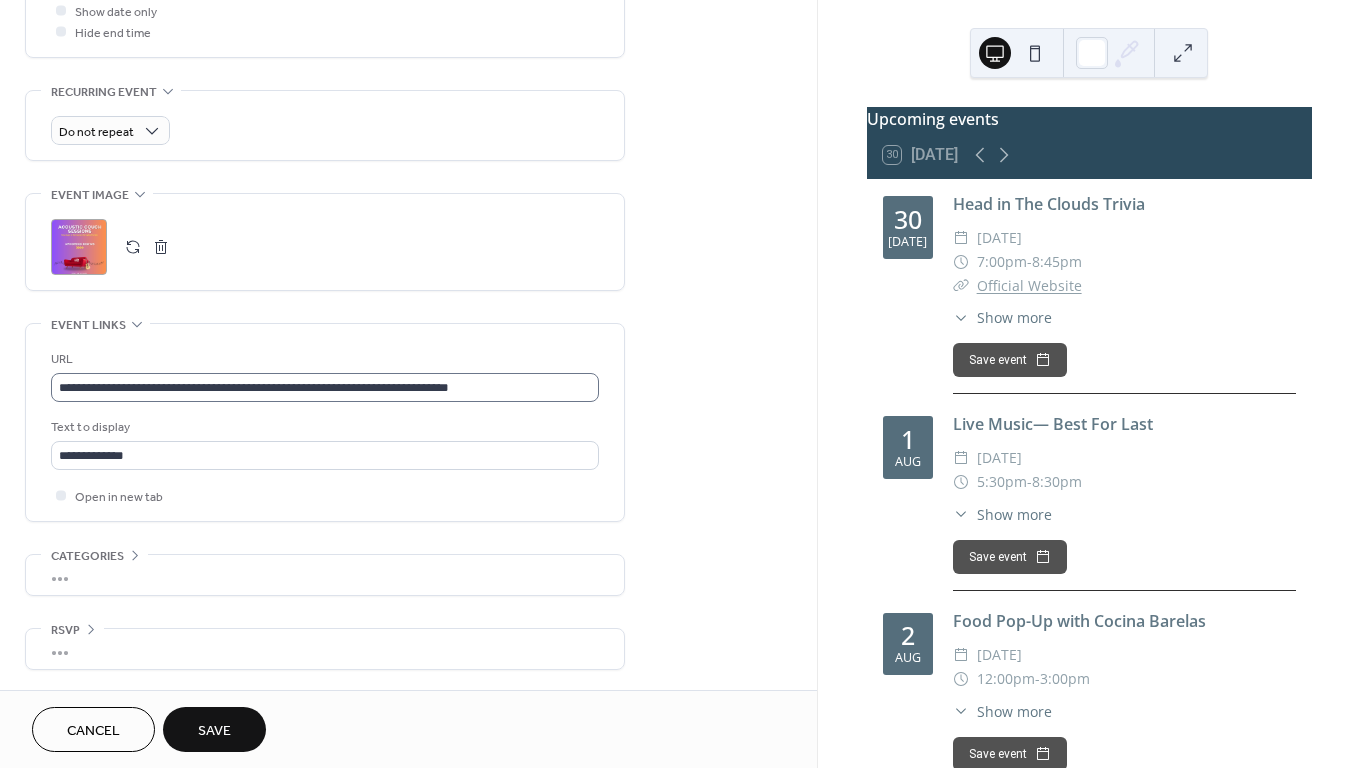 scroll, scrollTop: 806, scrollLeft: 0, axis: vertical 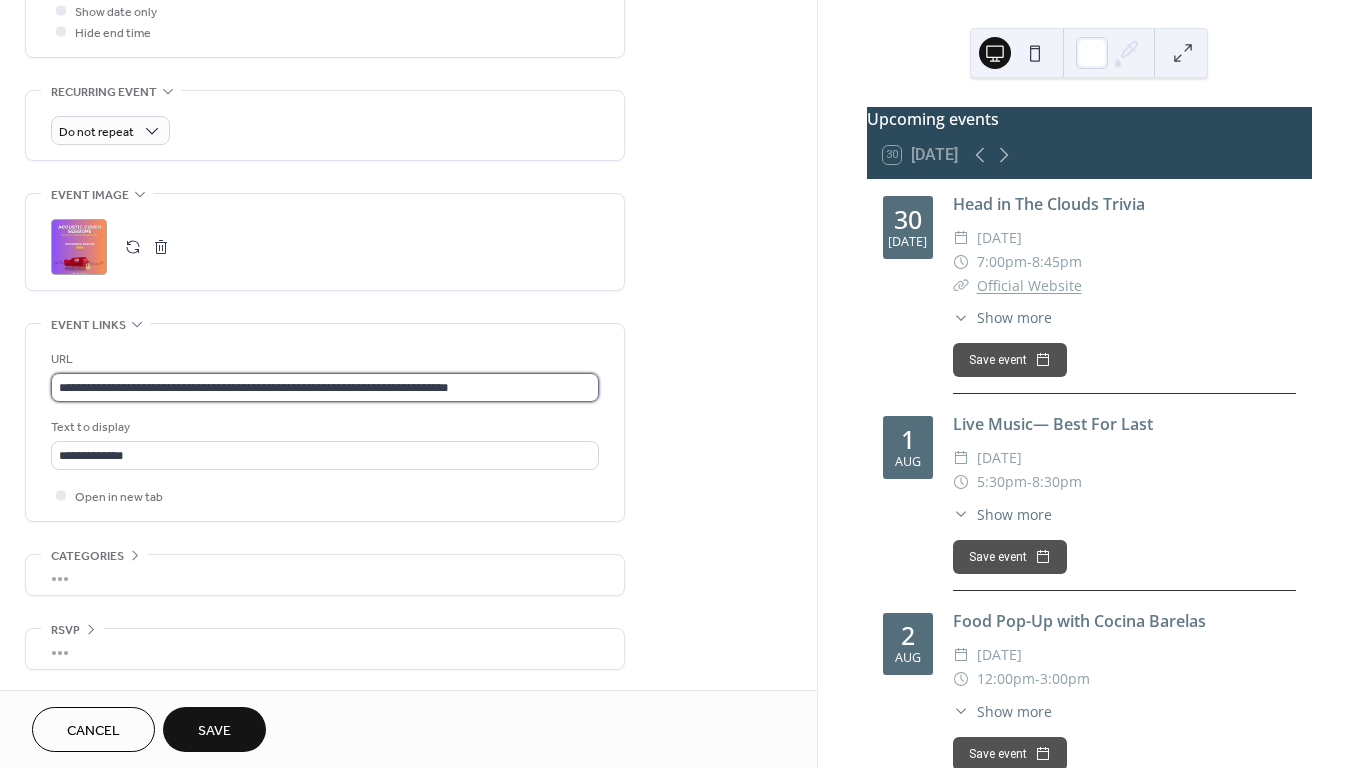 click on "**********" at bounding box center [325, 387] 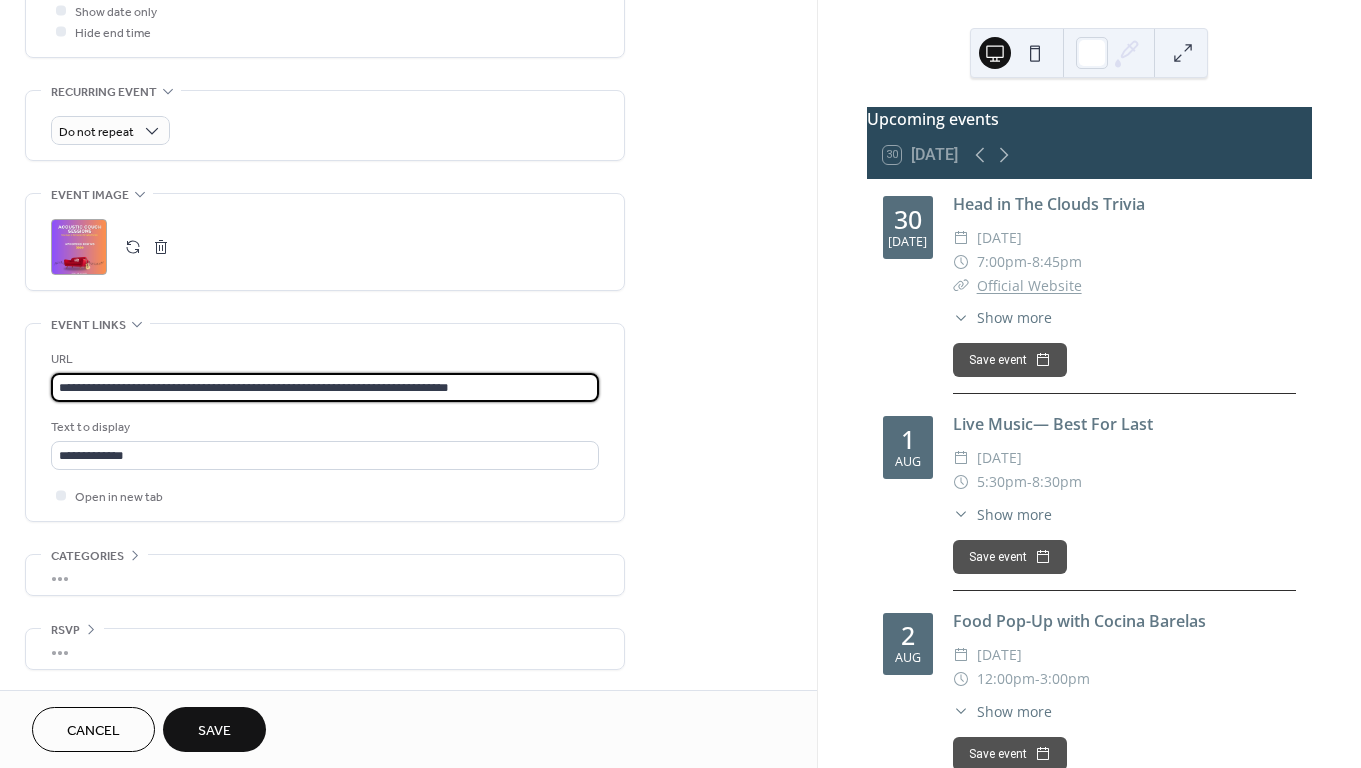 click on "**********" at bounding box center (325, 387) 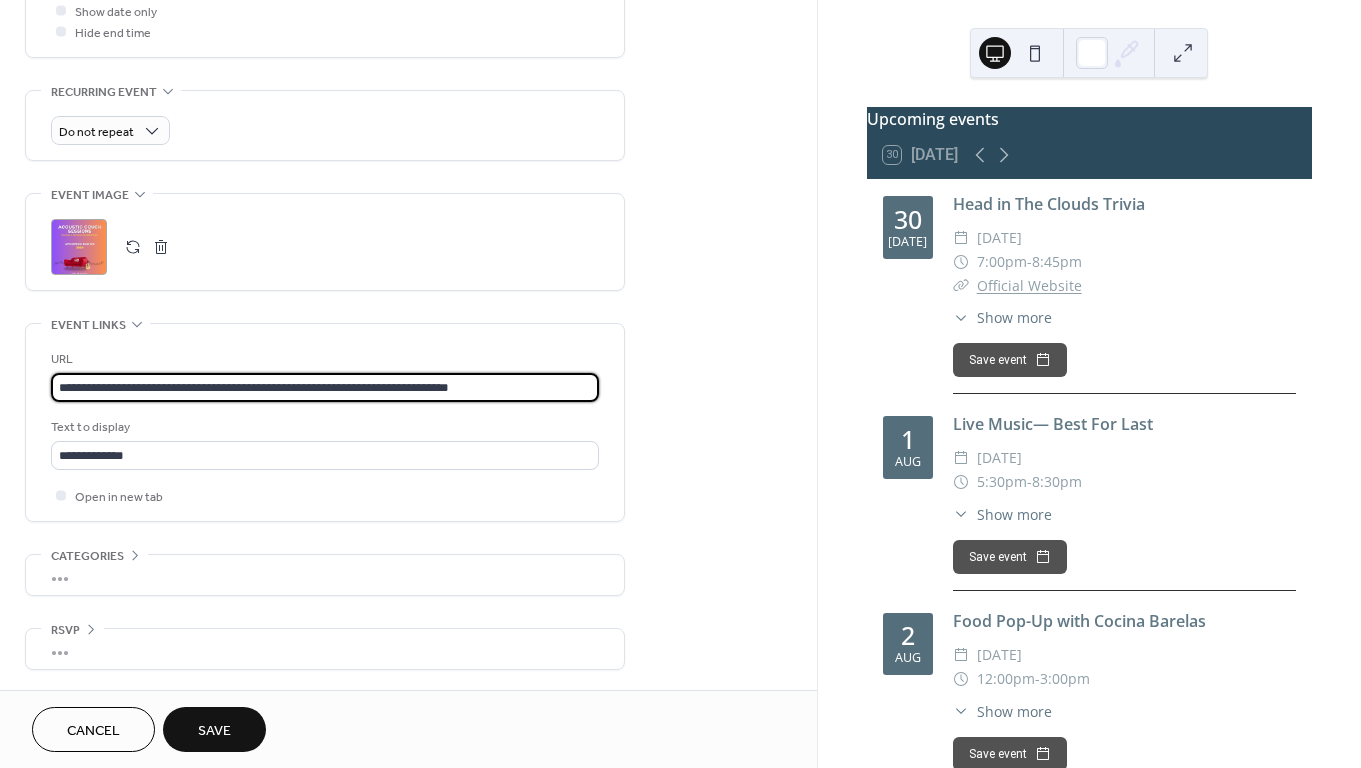 drag, startPoint x: 534, startPoint y: 384, endPoint x: 307, endPoint y: 381, distance: 227.01982 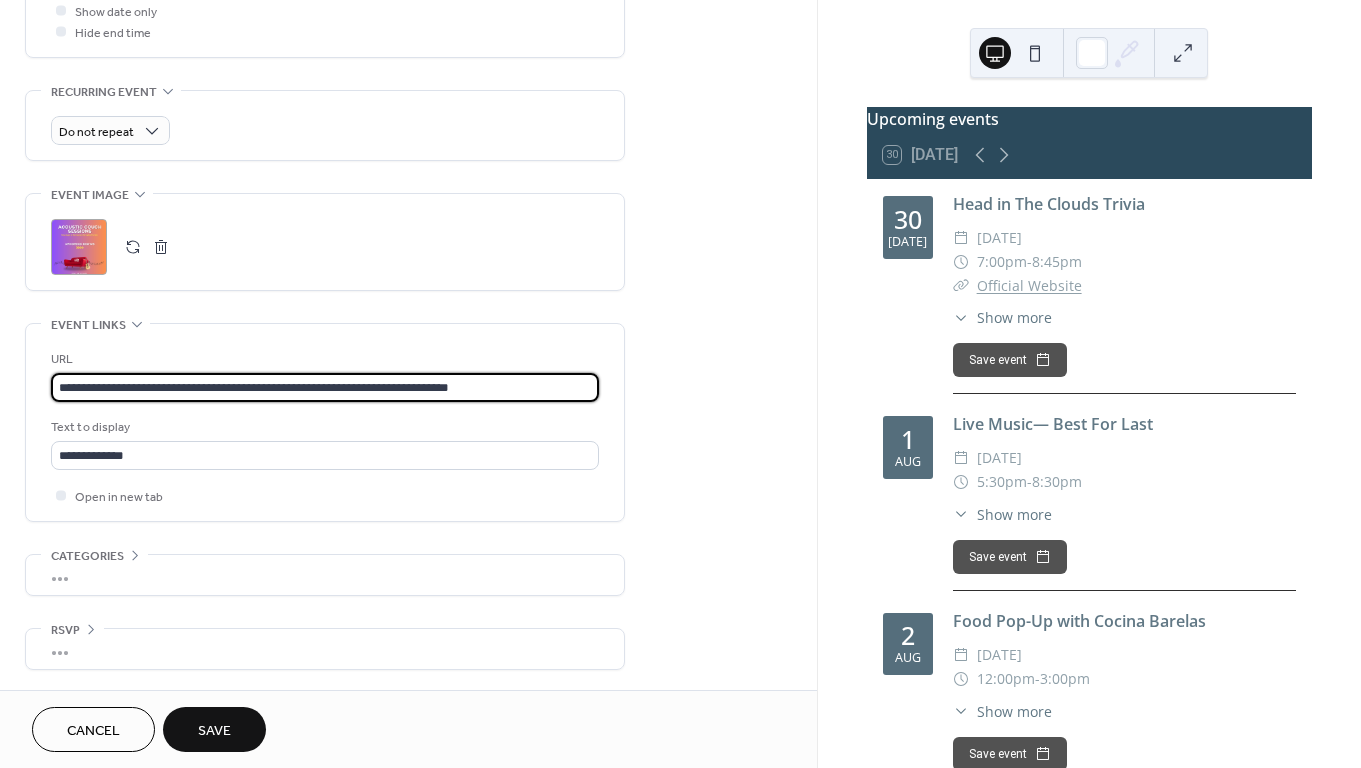 click on "**********" at bounding box center (325, 387) 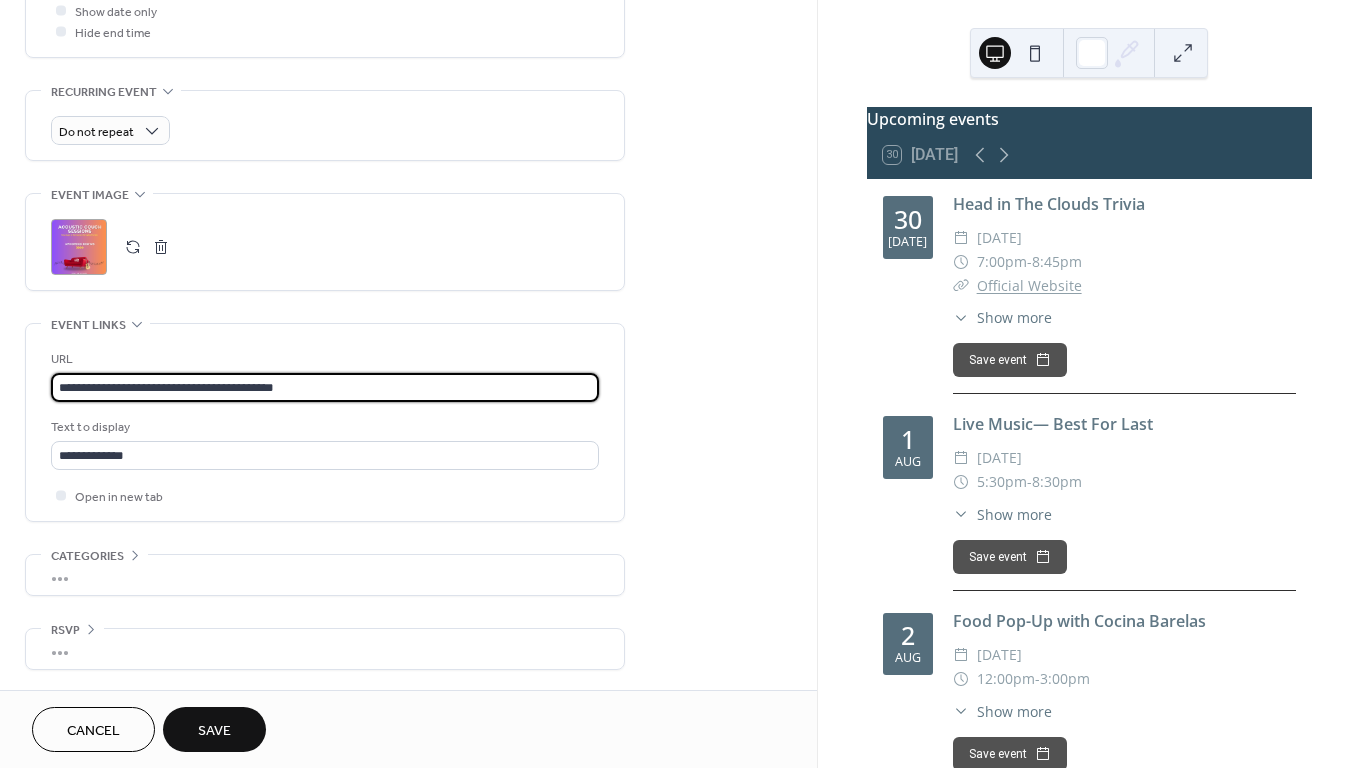 type on "**********" 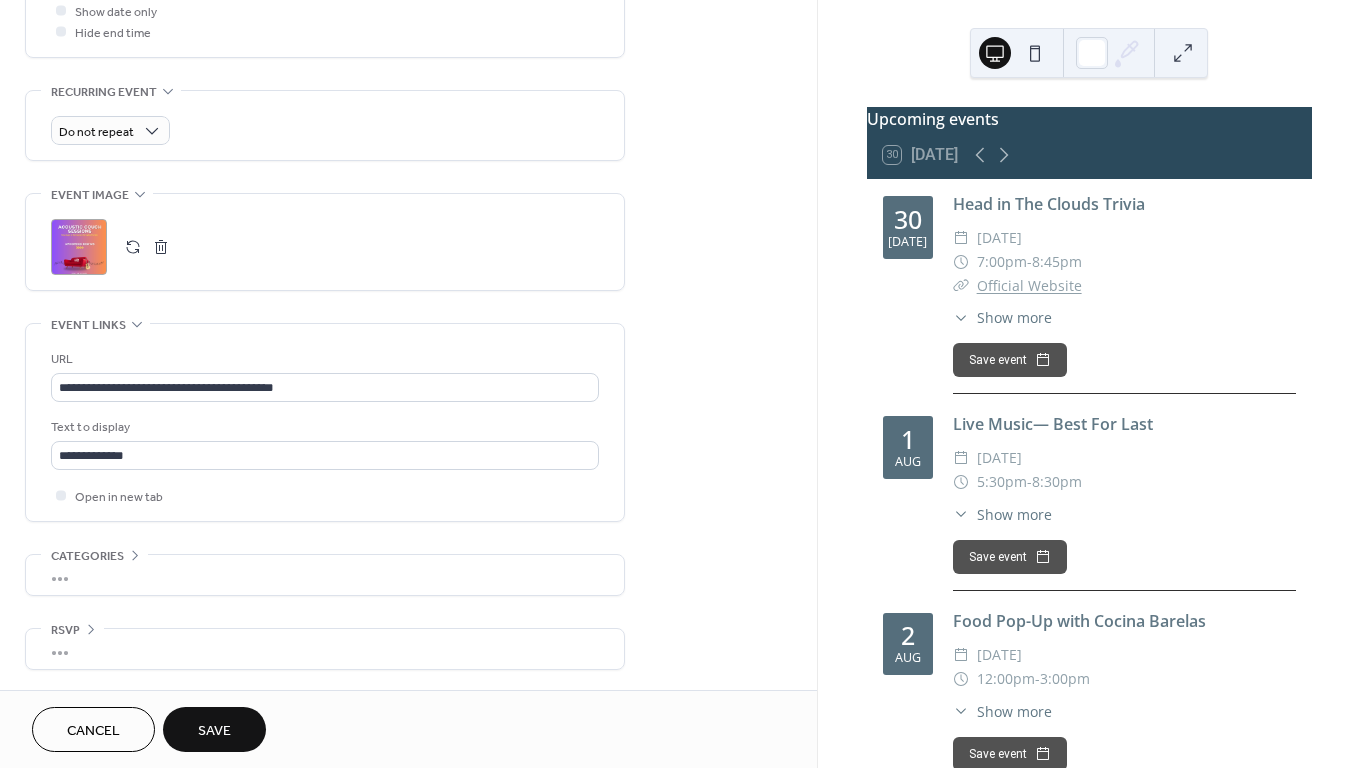 click on ";" at bounding box center [79, 247] 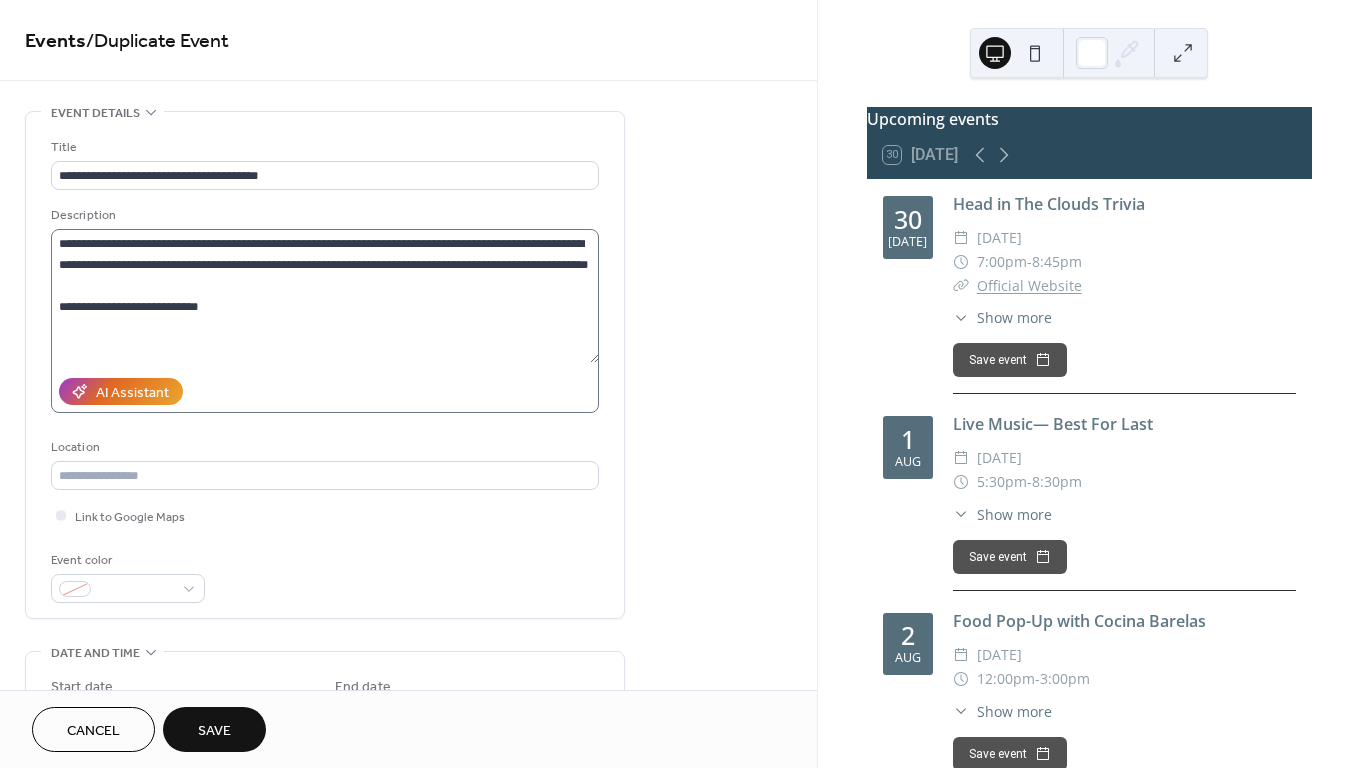scroll, scrollTop: 0, scrollLeft: 0, axis: both 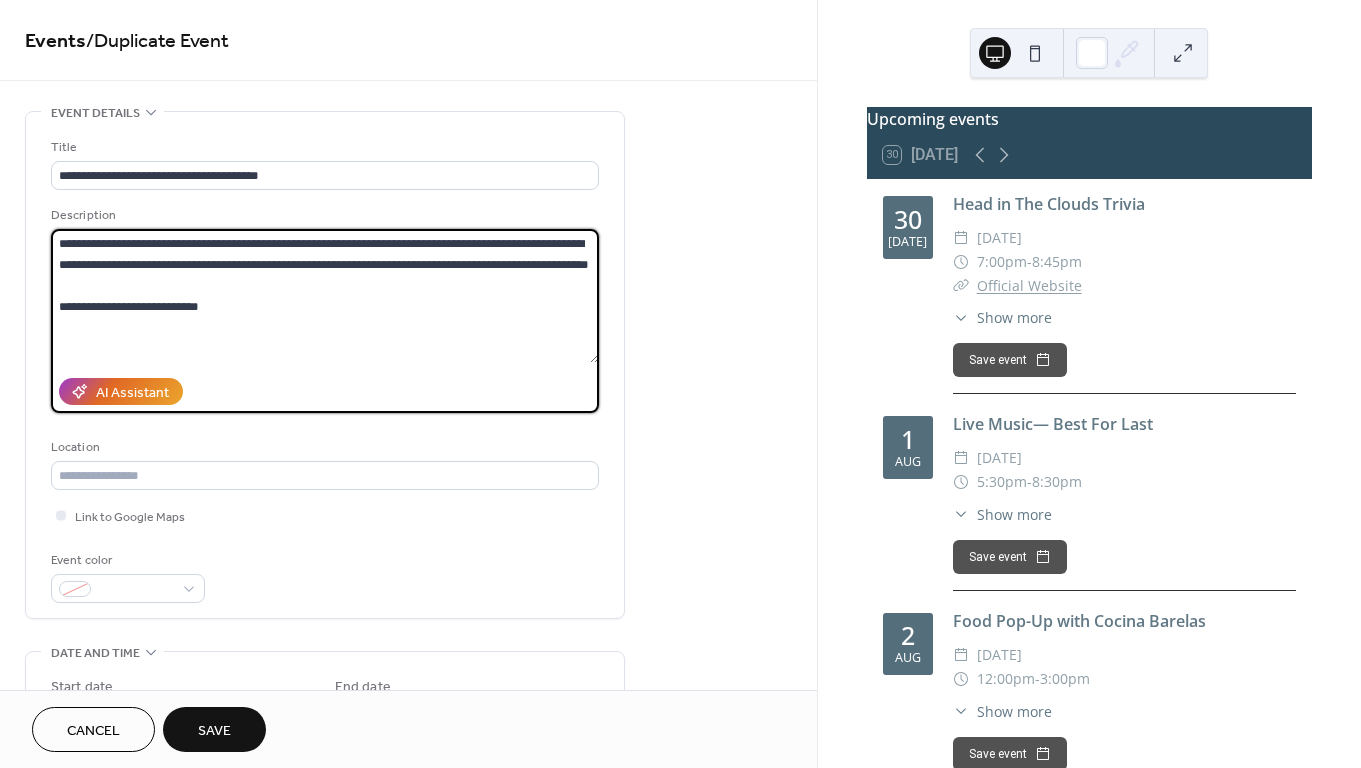 drag, startPoint x: 168, startPoint y: 245, endPoint x: 100, endPoint y: 244, distance: 68.007355 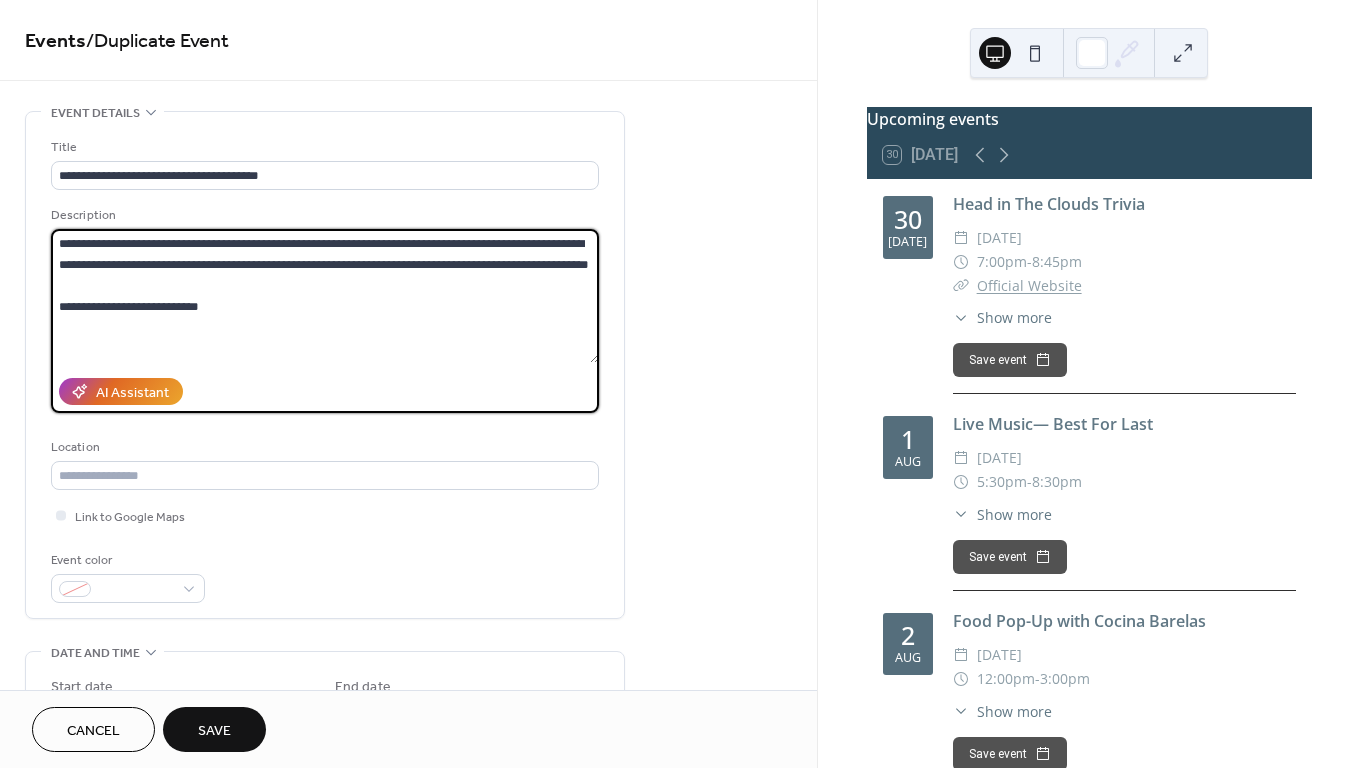 click on "**********" at bounding box center (325, 296) 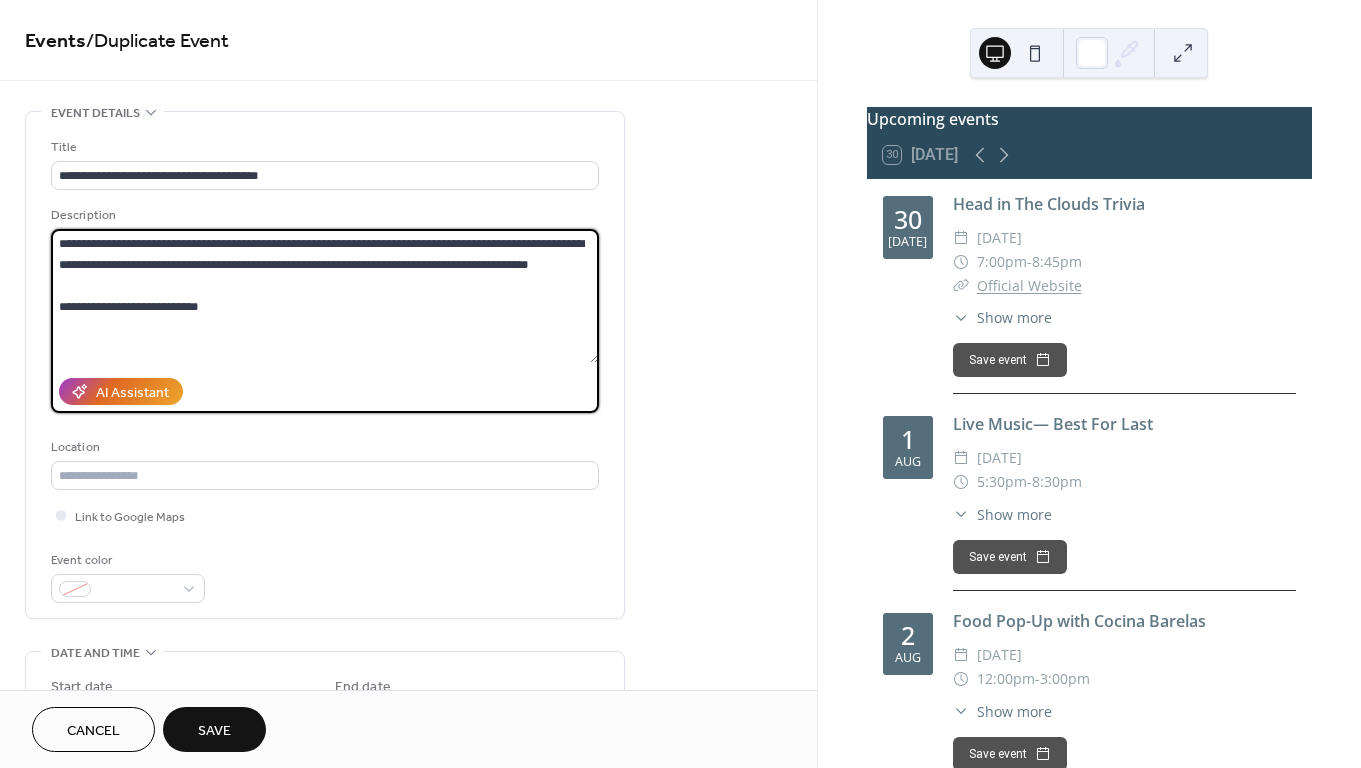 type on "**********" 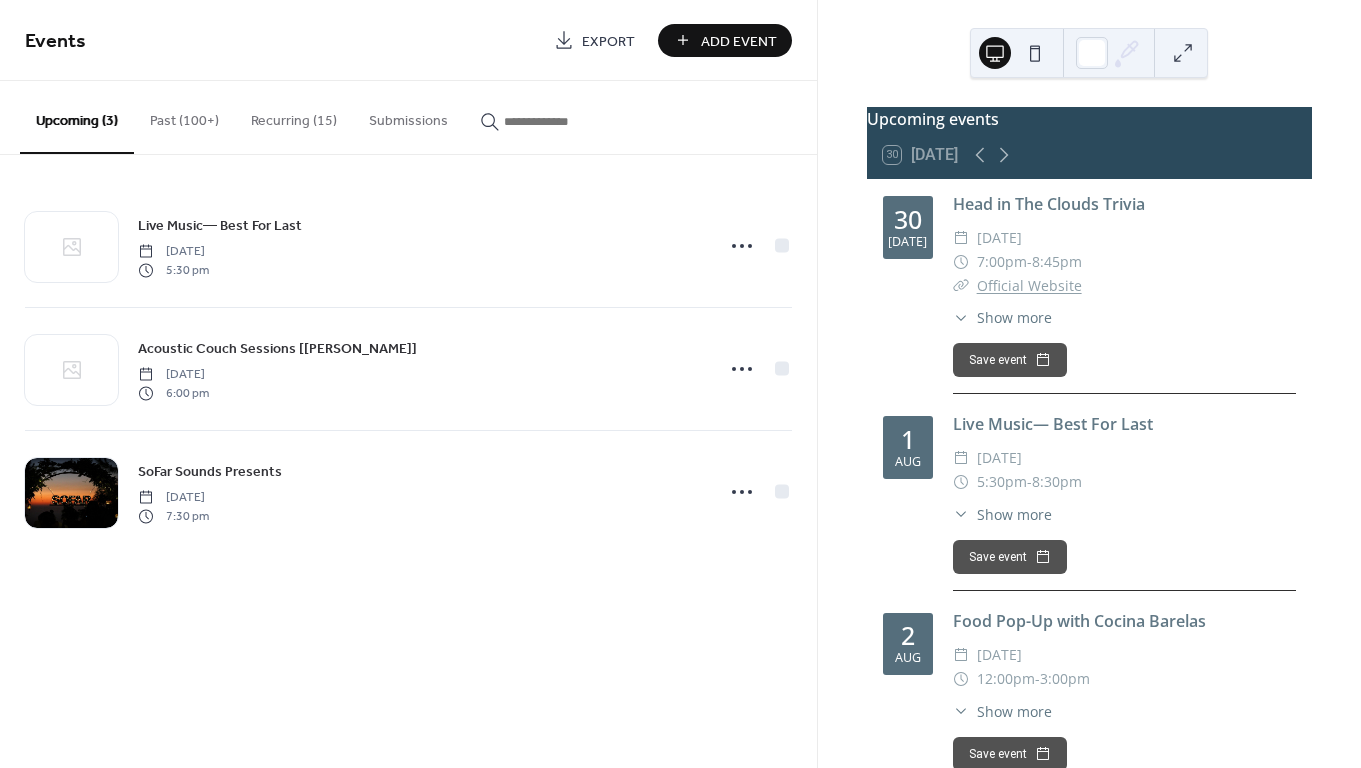 click at bounding box center (564, 121) 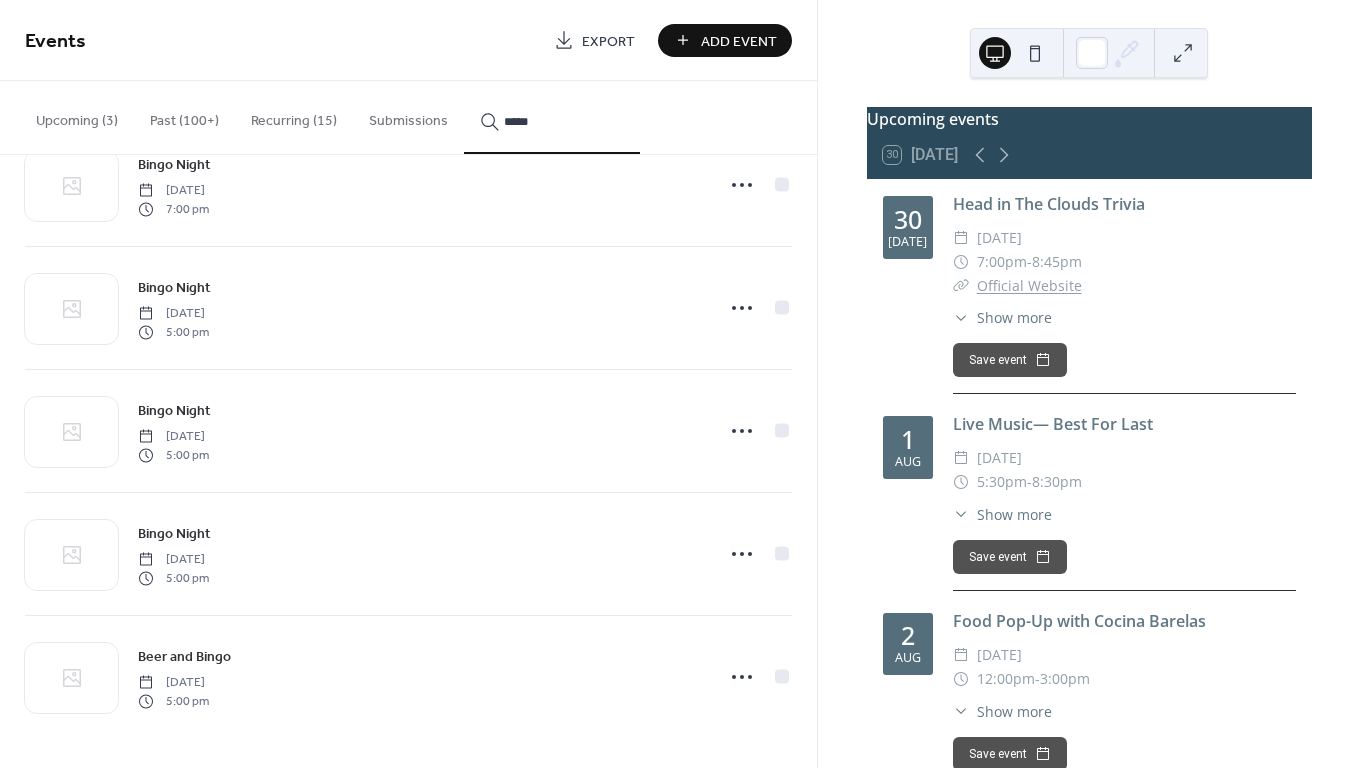 scroll, scrollTop: 1908, scrollLeft: 0, axis: vertical 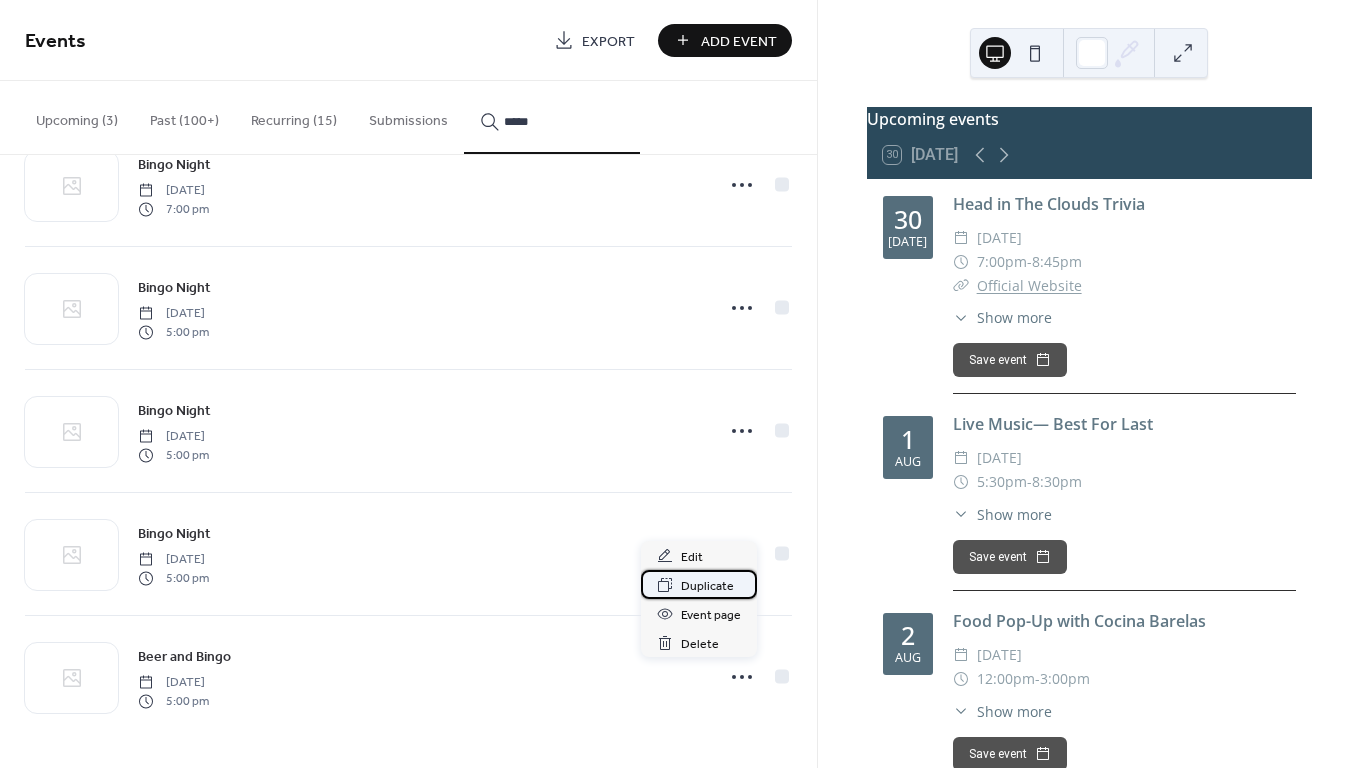 click on "Duplicate" at bounding box center (707, 586) 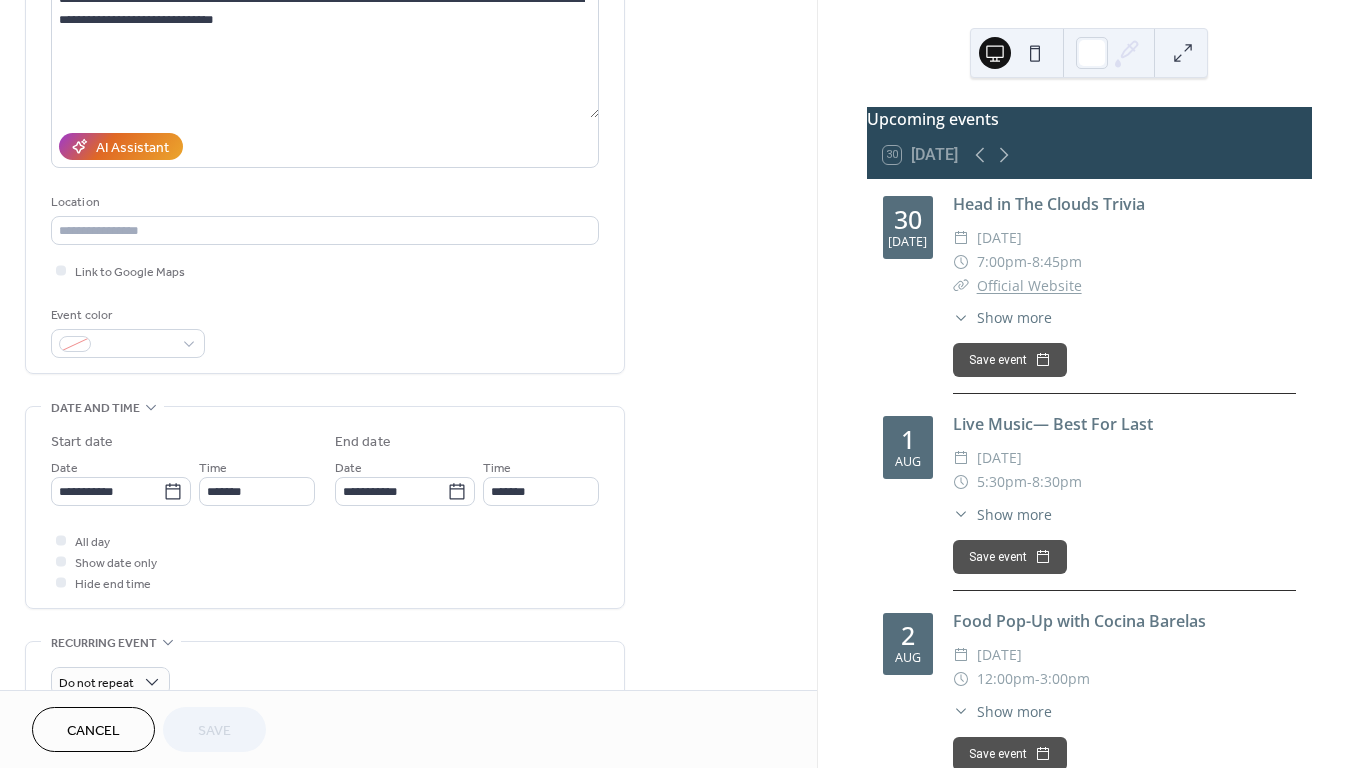 scroll, scrollTop: 272, scrollLeft: 0, axis: vertical 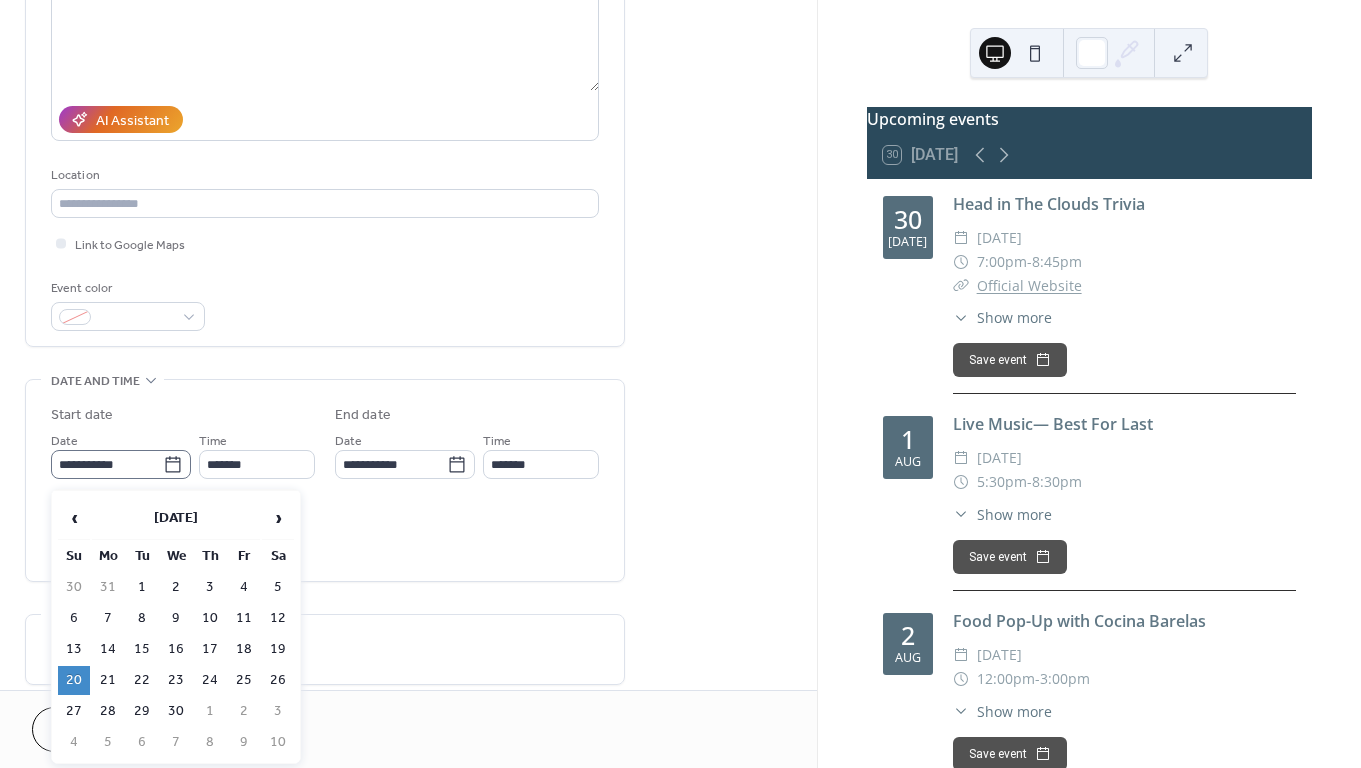 click 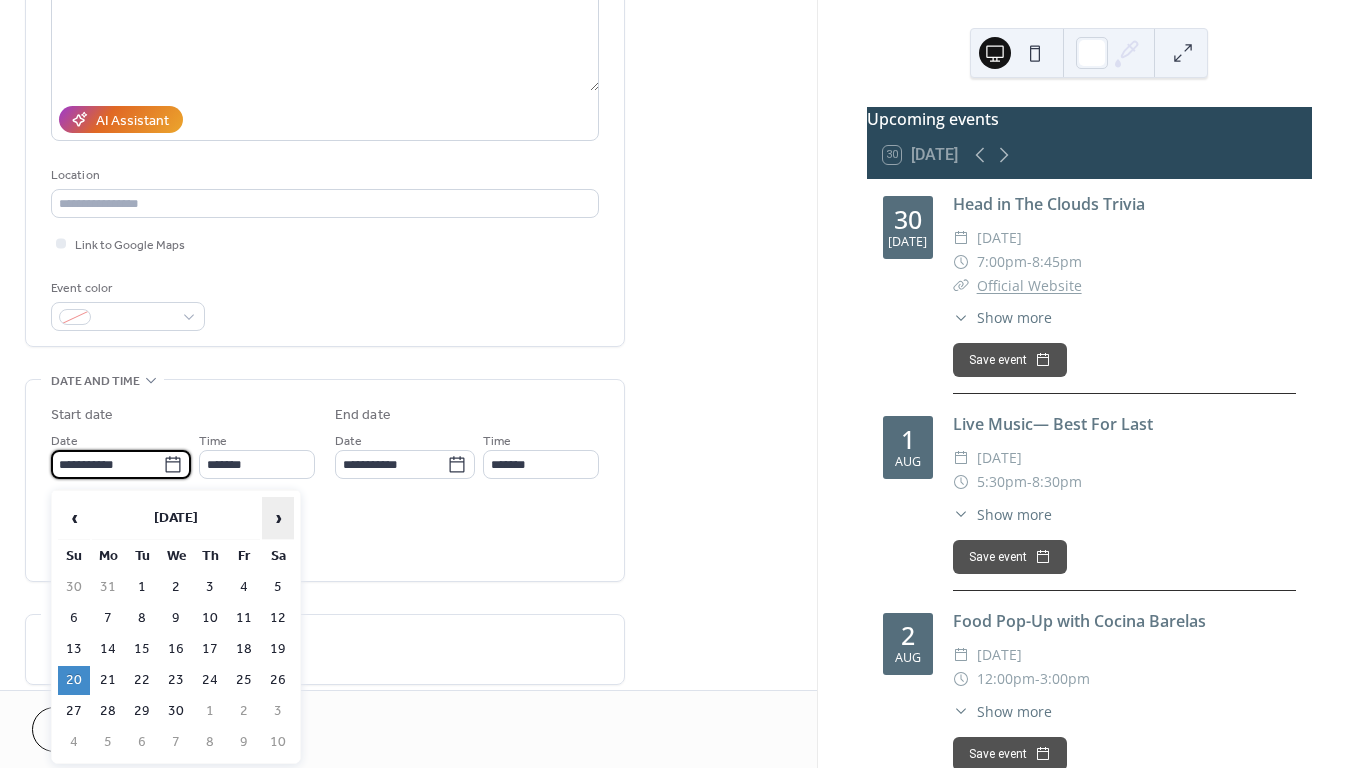 click on "›" at bounding box center (278, 518) 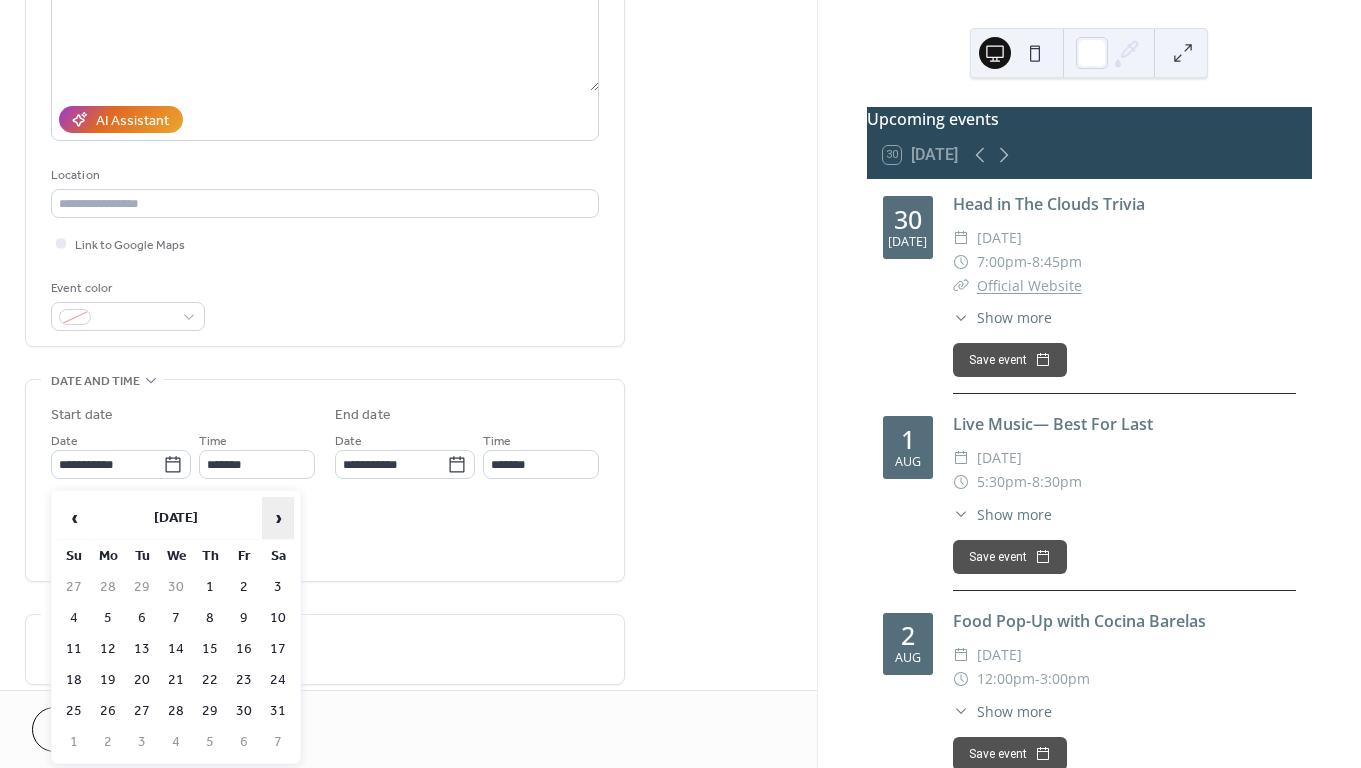 click on "›" at bounding box center [278, 518] 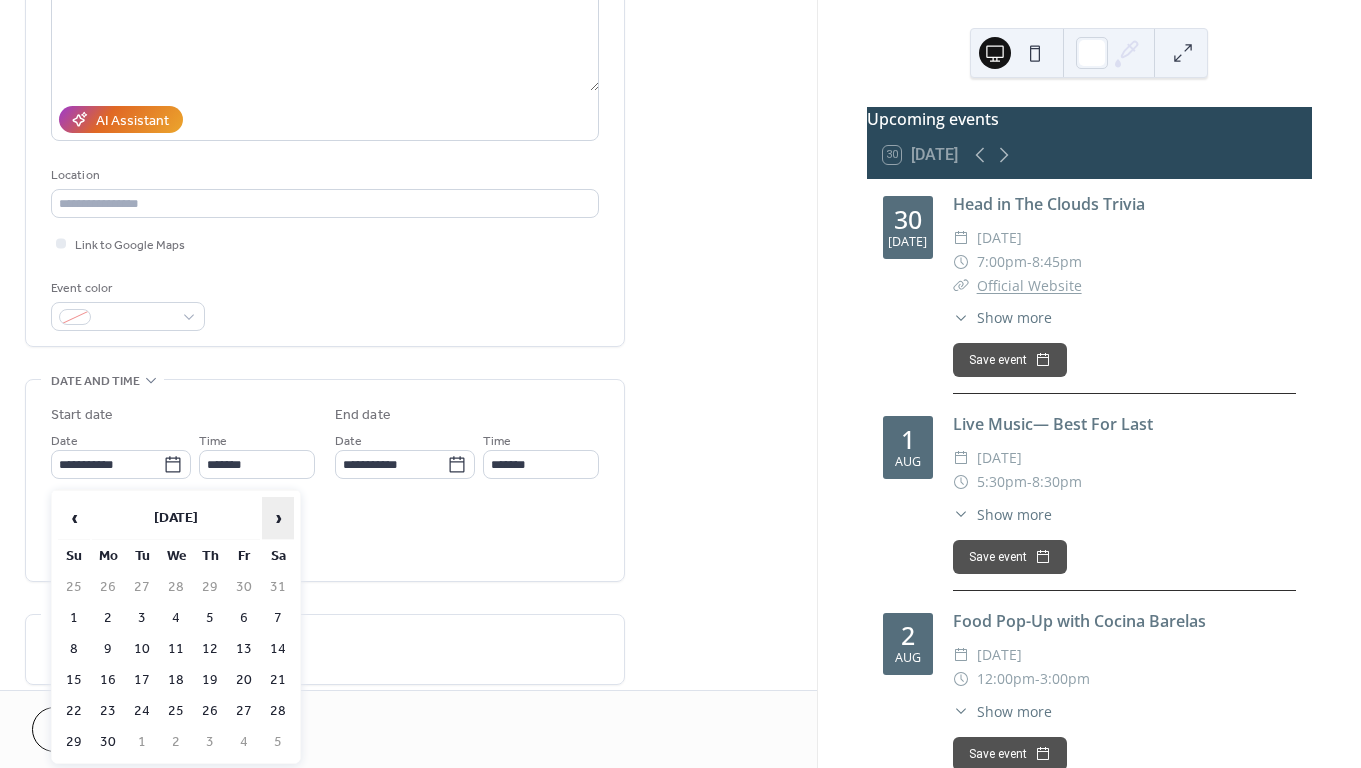 click on "›" at bounding box center [278, 518] 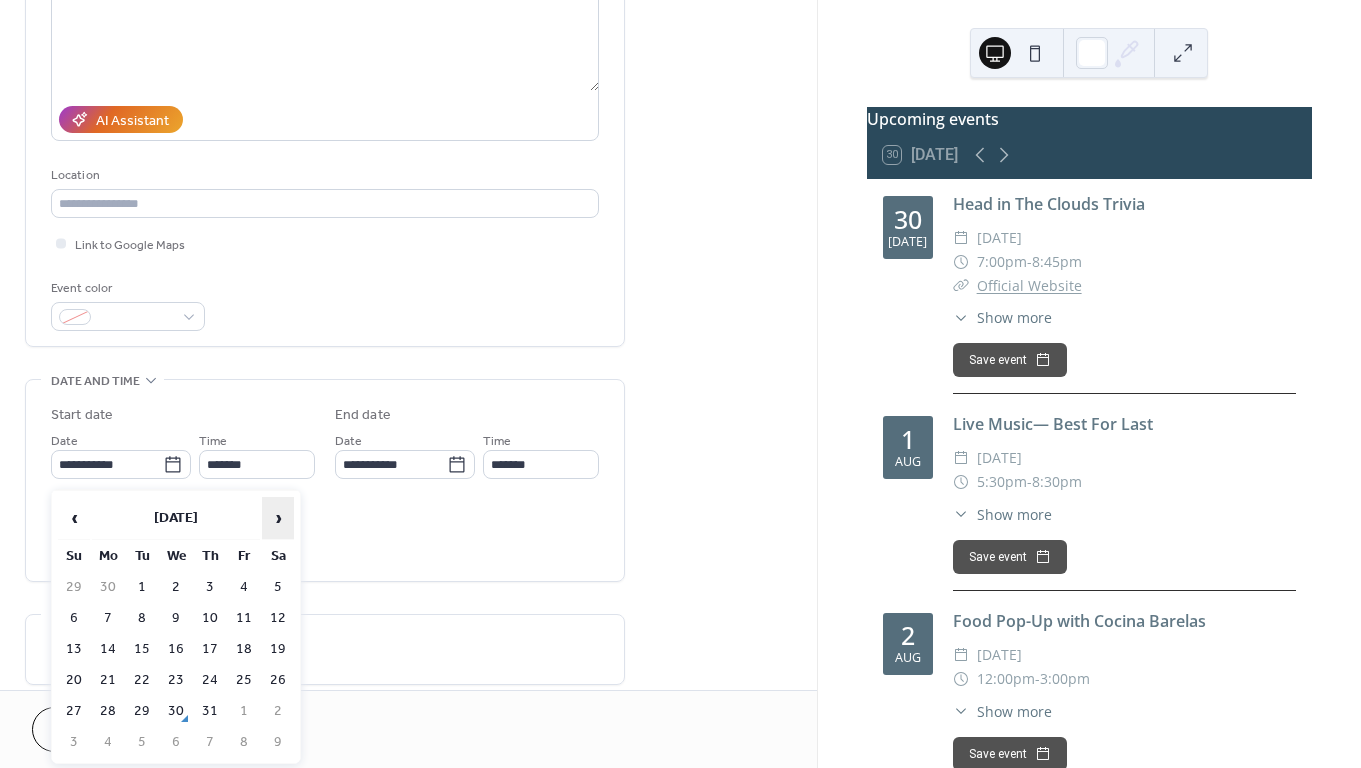 click on "›" at bounding box center [278, 518] 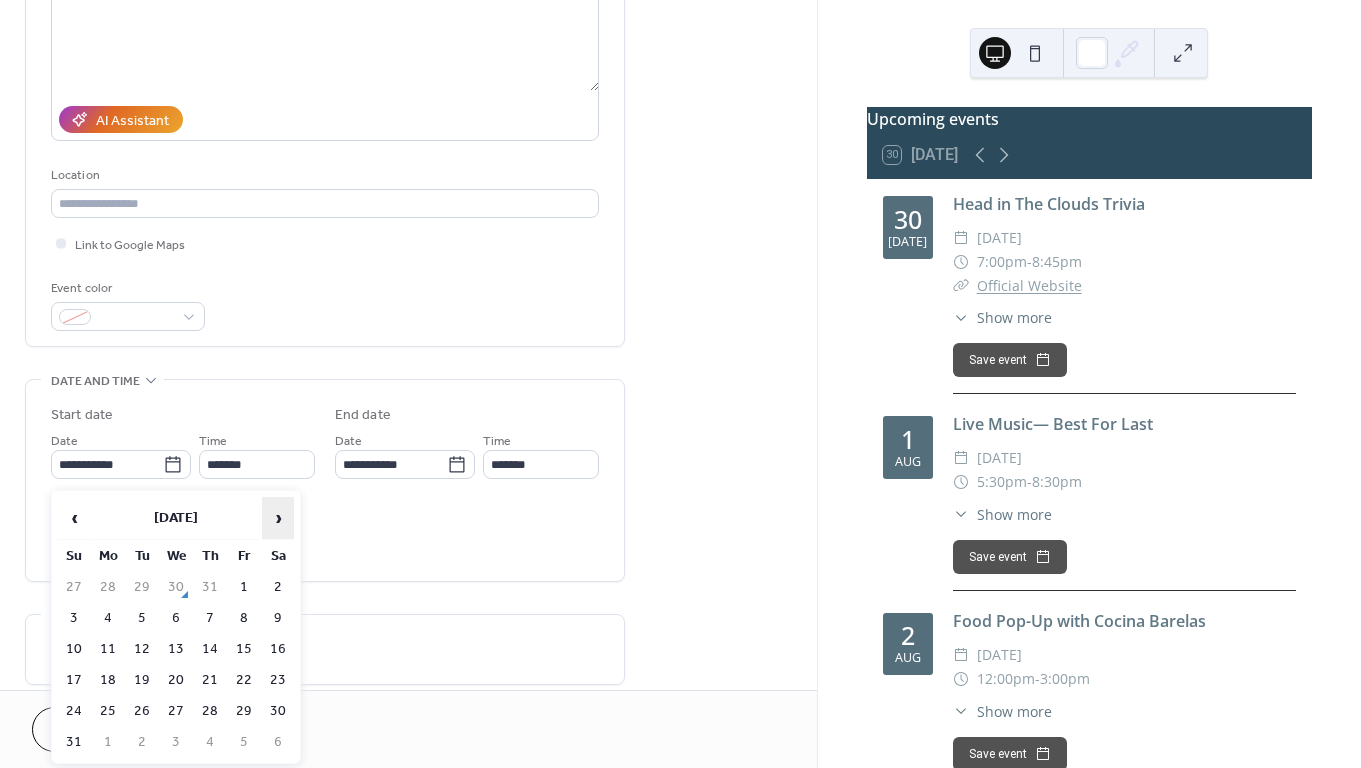 click on "›" at bounding box center (278, 518) 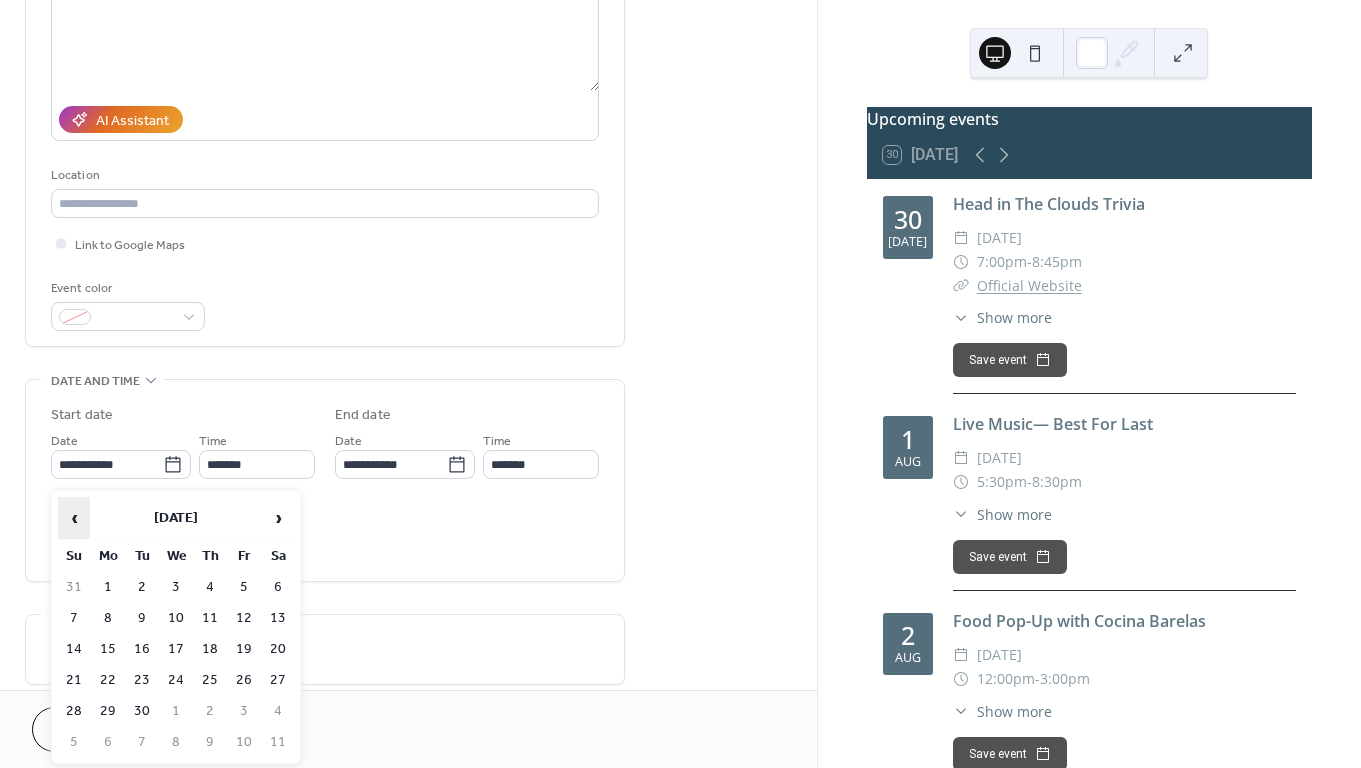 click on "‹" at bounding box center (74, 518) 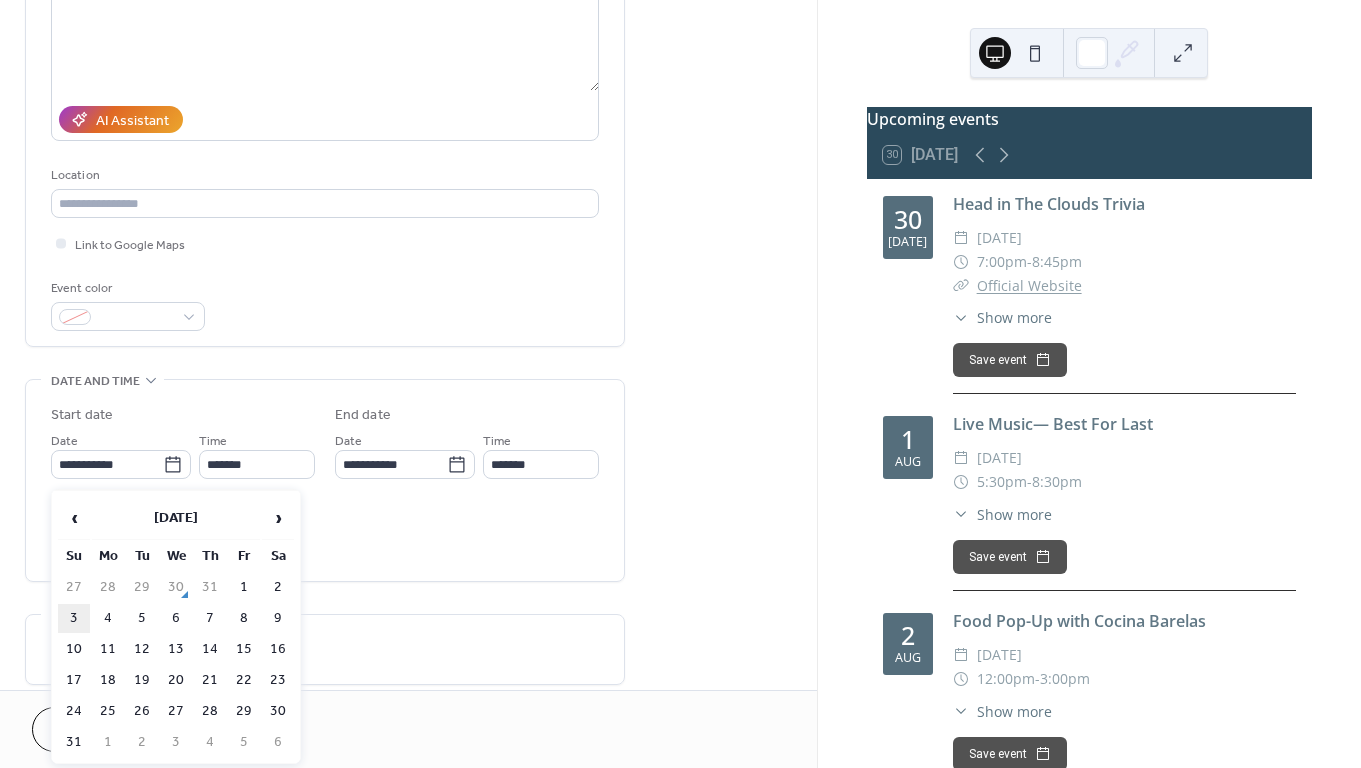 click on "3" at bounding box center [74, 618] 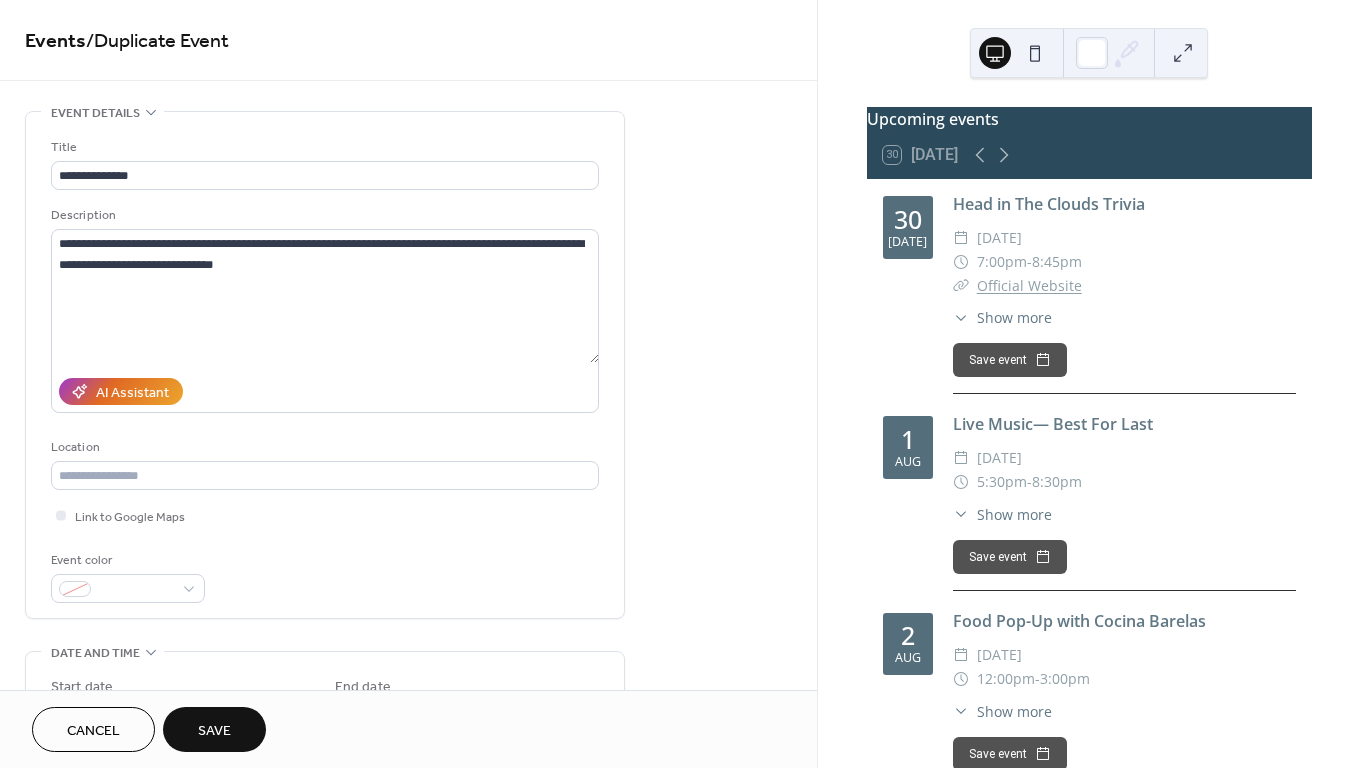 scroll, scrollTop: 0, scrollLeft: 0, axis: both 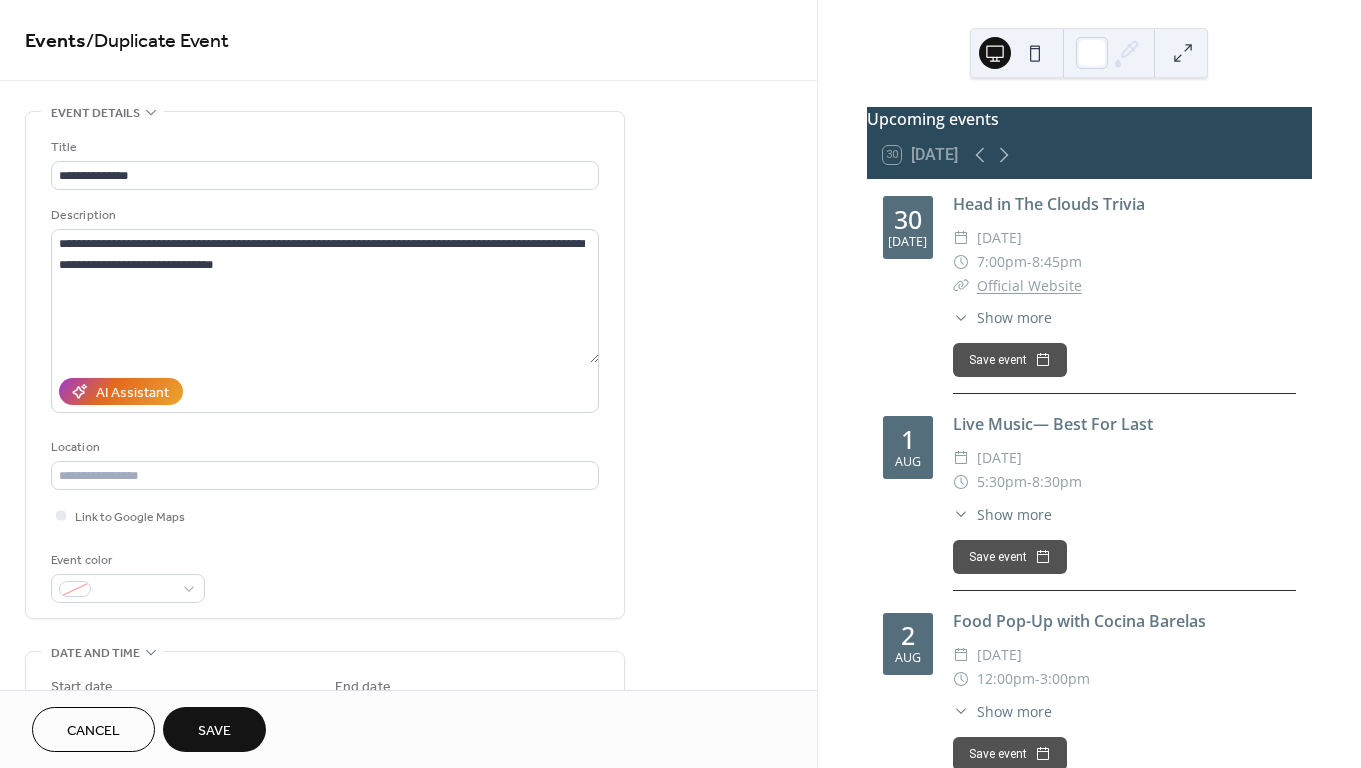 click on "Save" at bounding box center (214, 731) 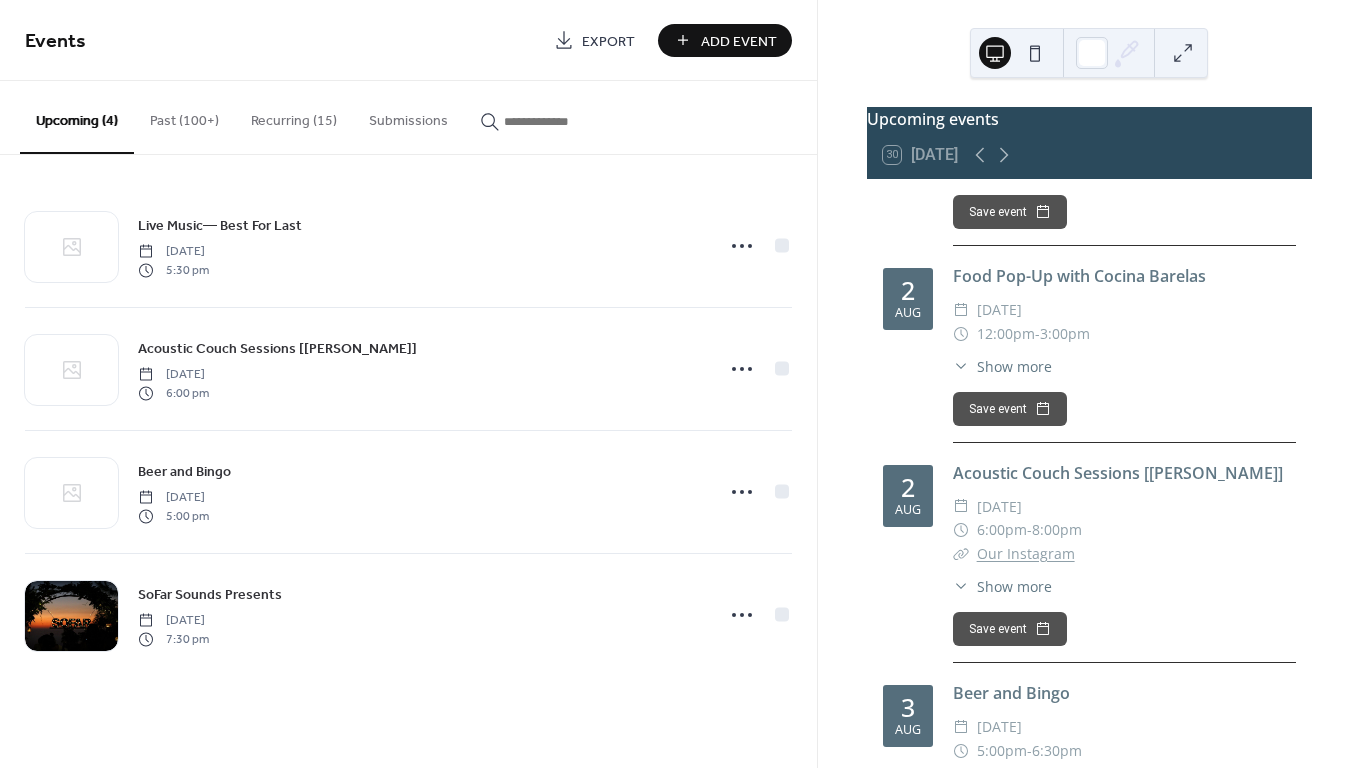 scroll, scrollTop: 347, scrollLeft: 0, axis: vertical 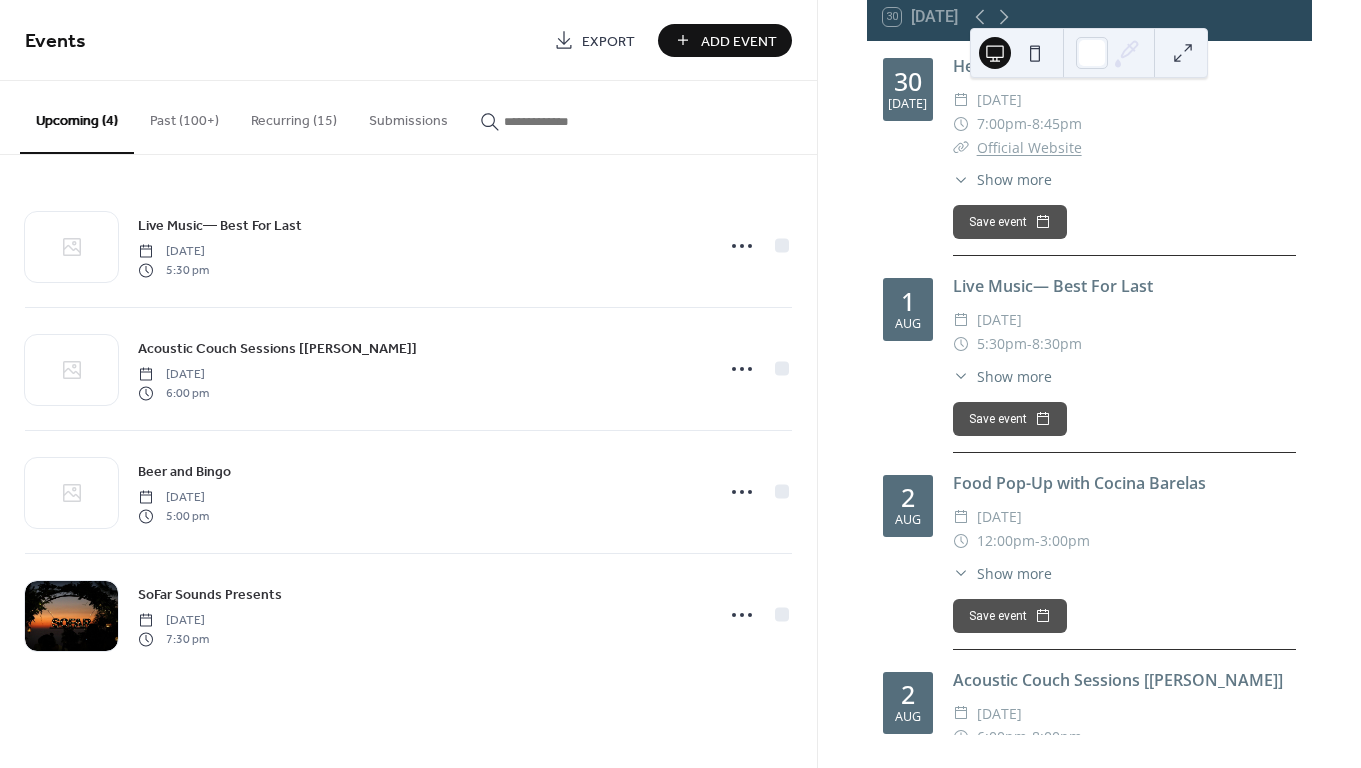 click at bounding box center (564, 121) 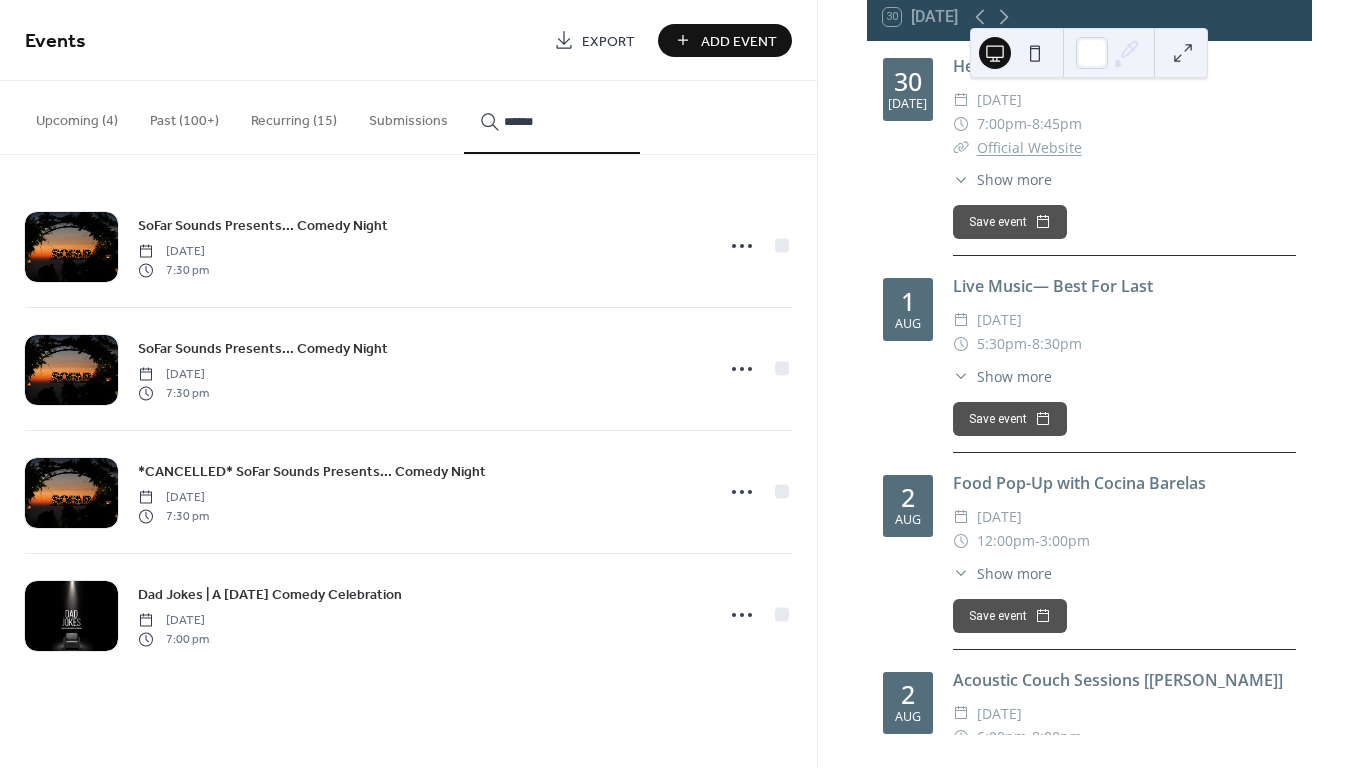 type on "******" 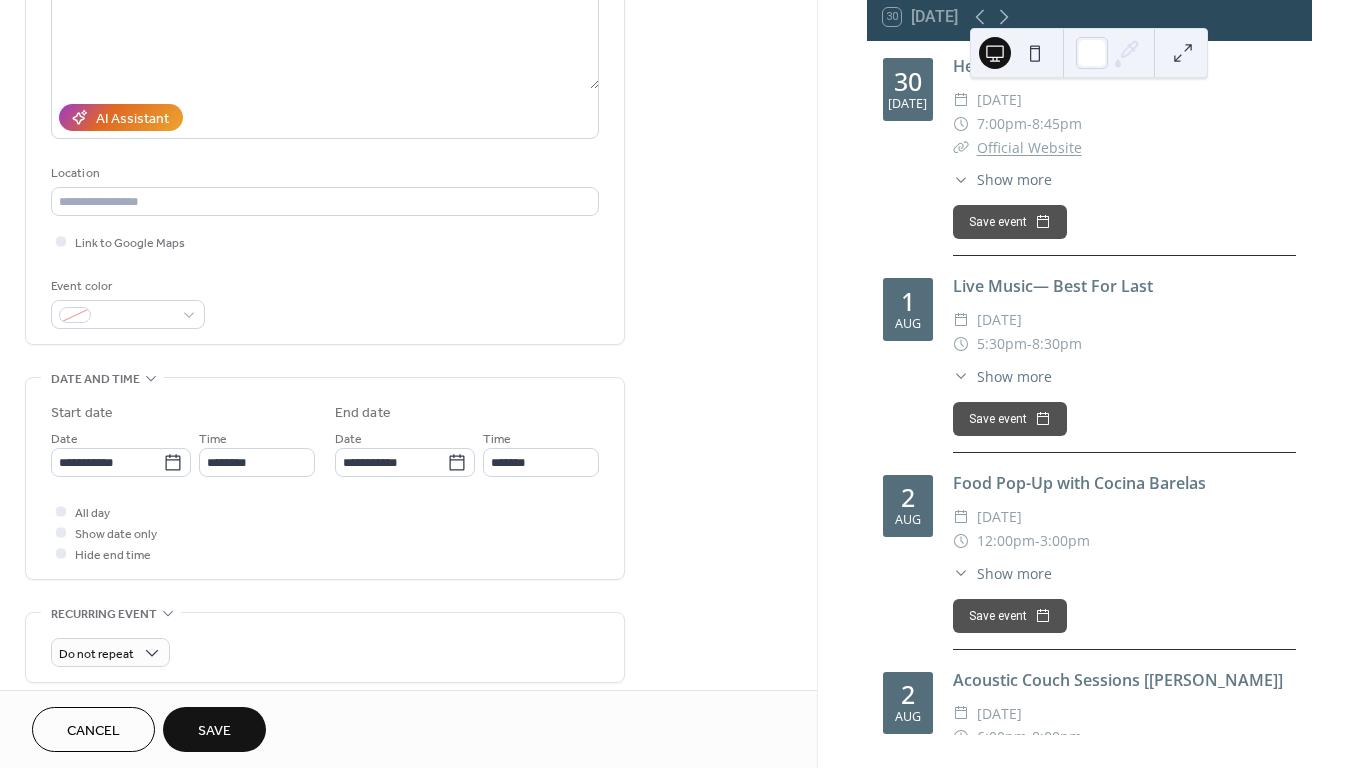 scroll, scrollTop: 284, scrollLeft: 0, axis: vertical 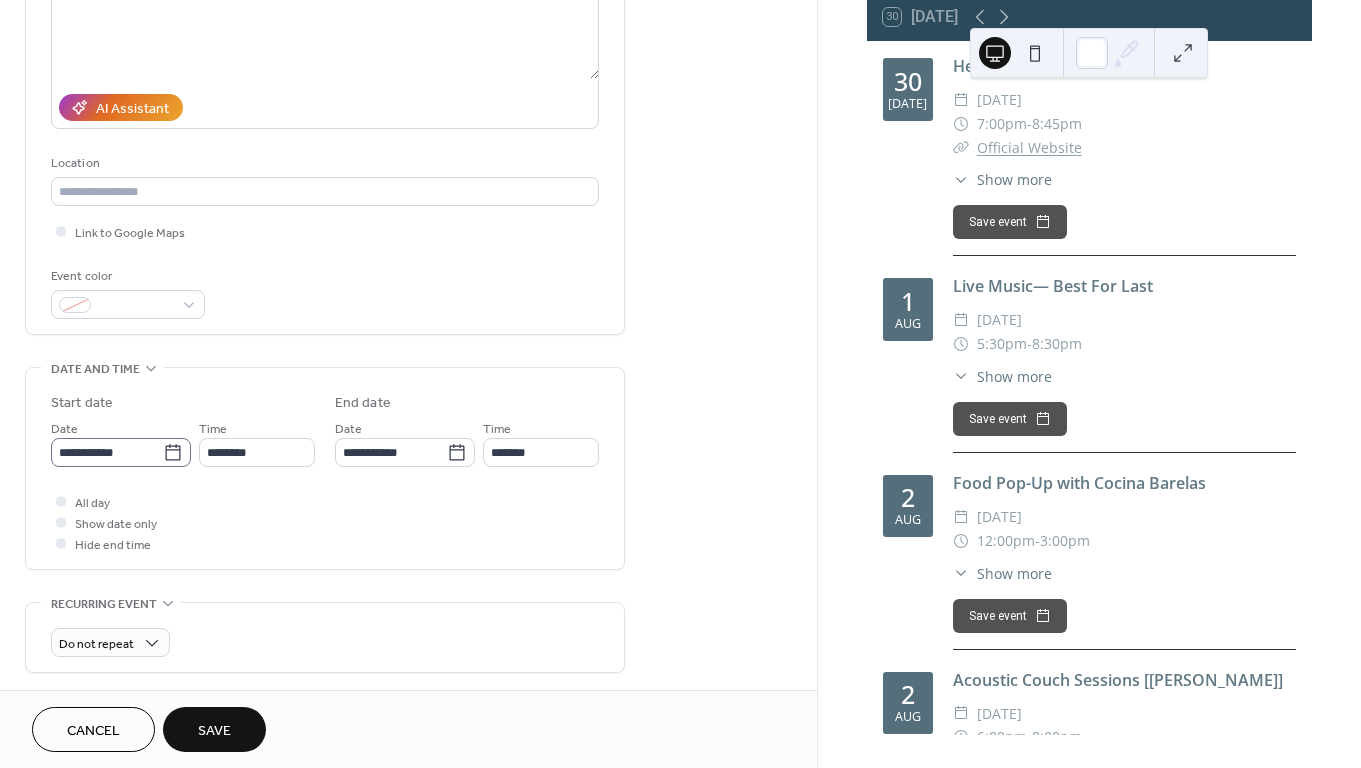 type on "**********" 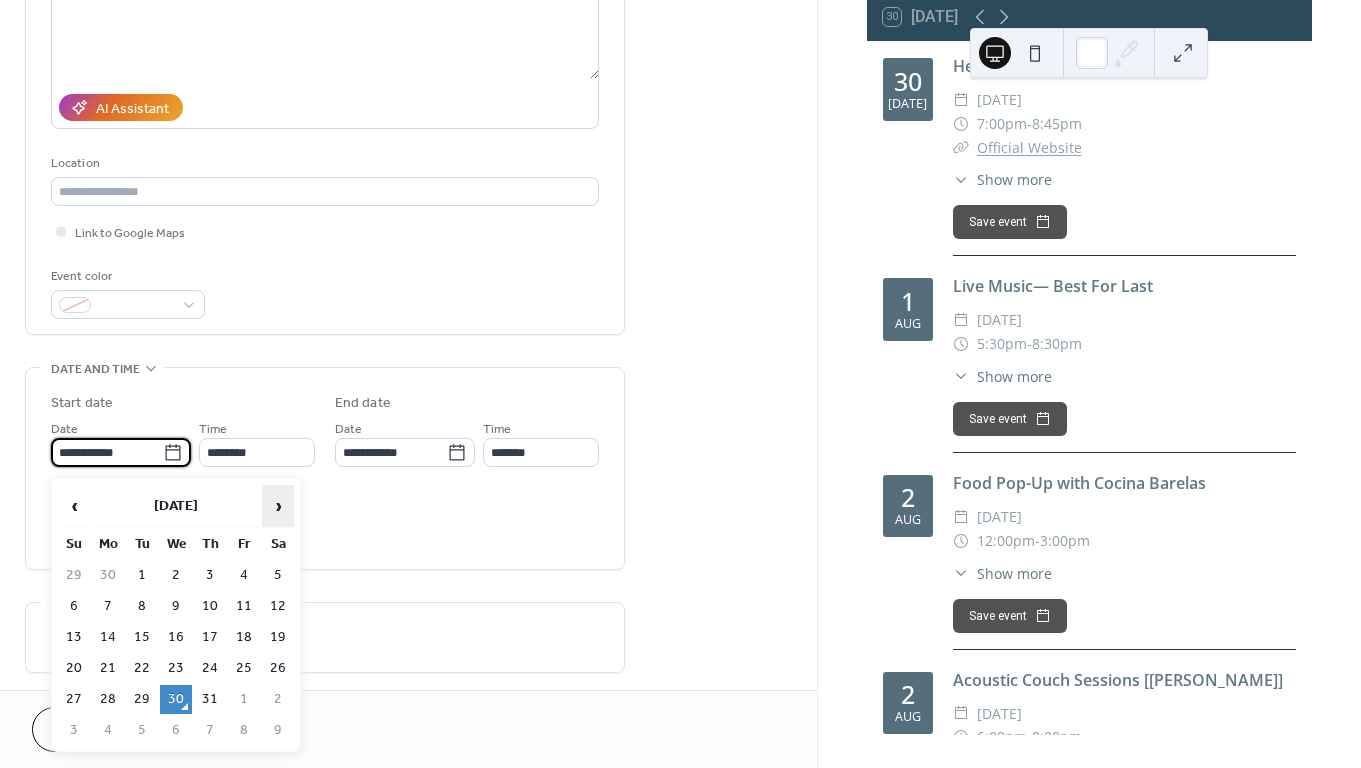 click on "›" at bounding box center (278, 506) 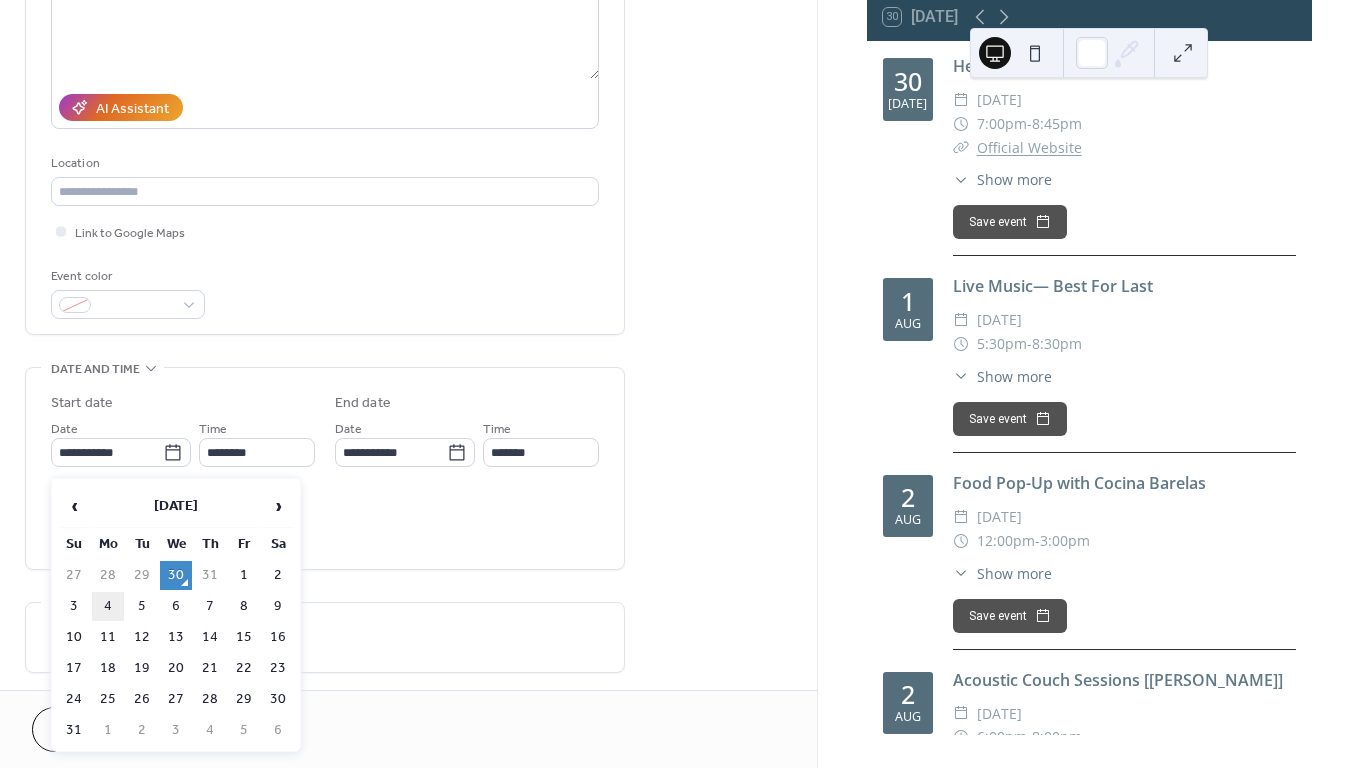click on "4" at bounding box center (108, 606) 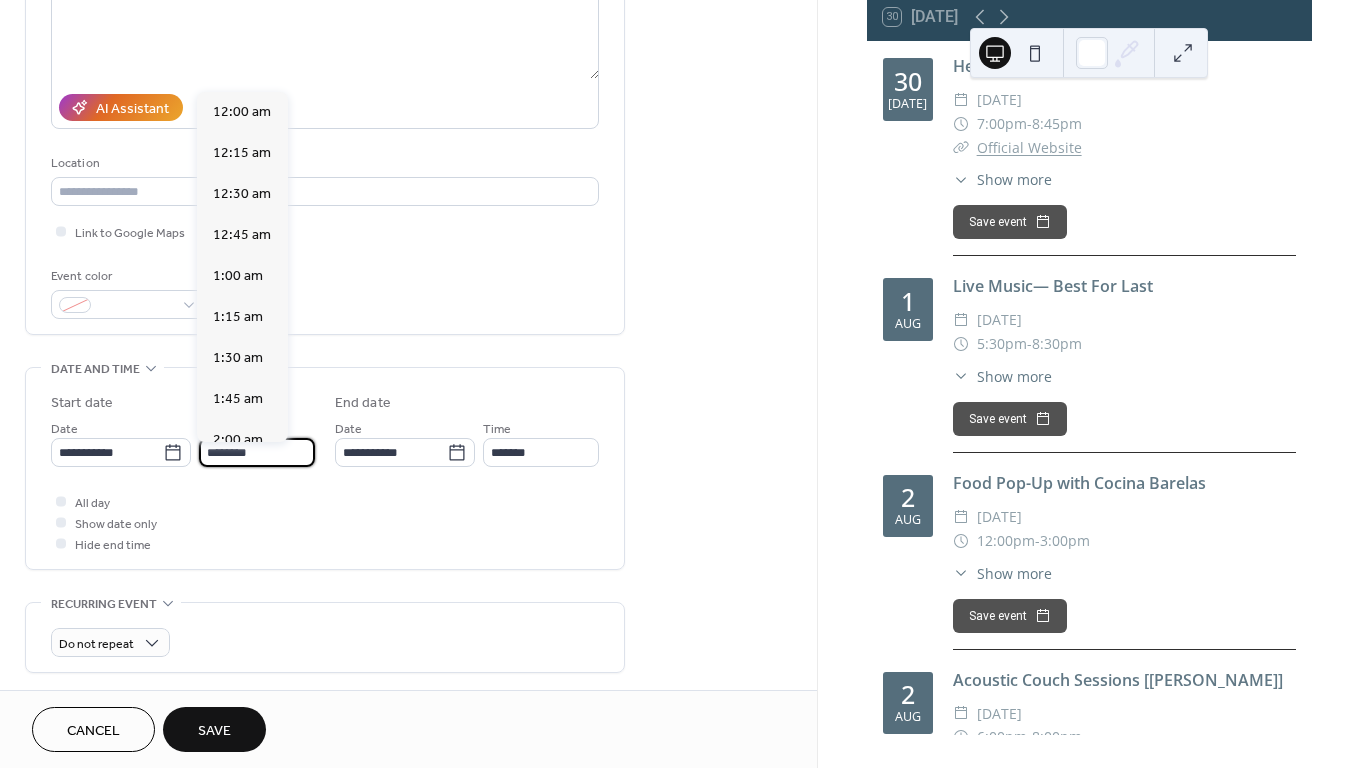 click on "********" at bounding box center [257, 452] 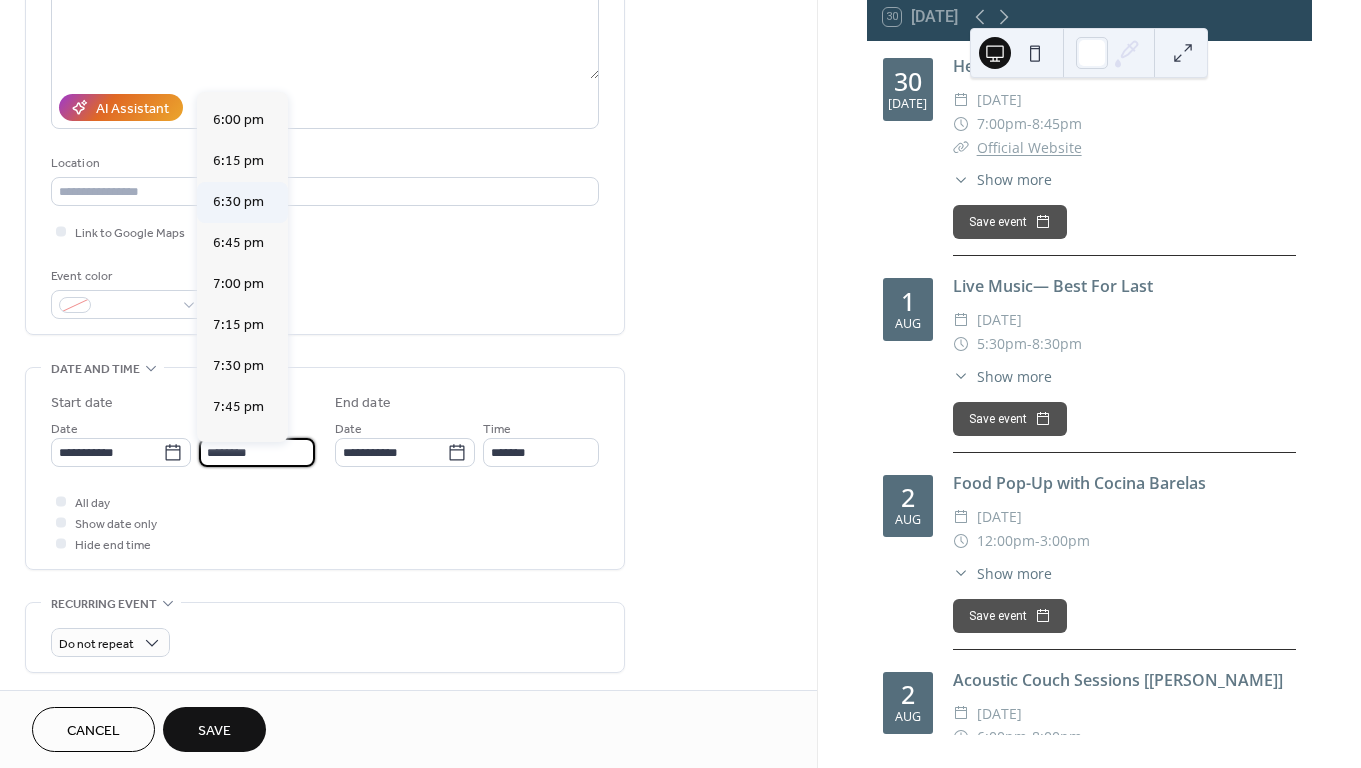scroll, scrollTop: 2948, scrollLeft: 0, axis: vertical 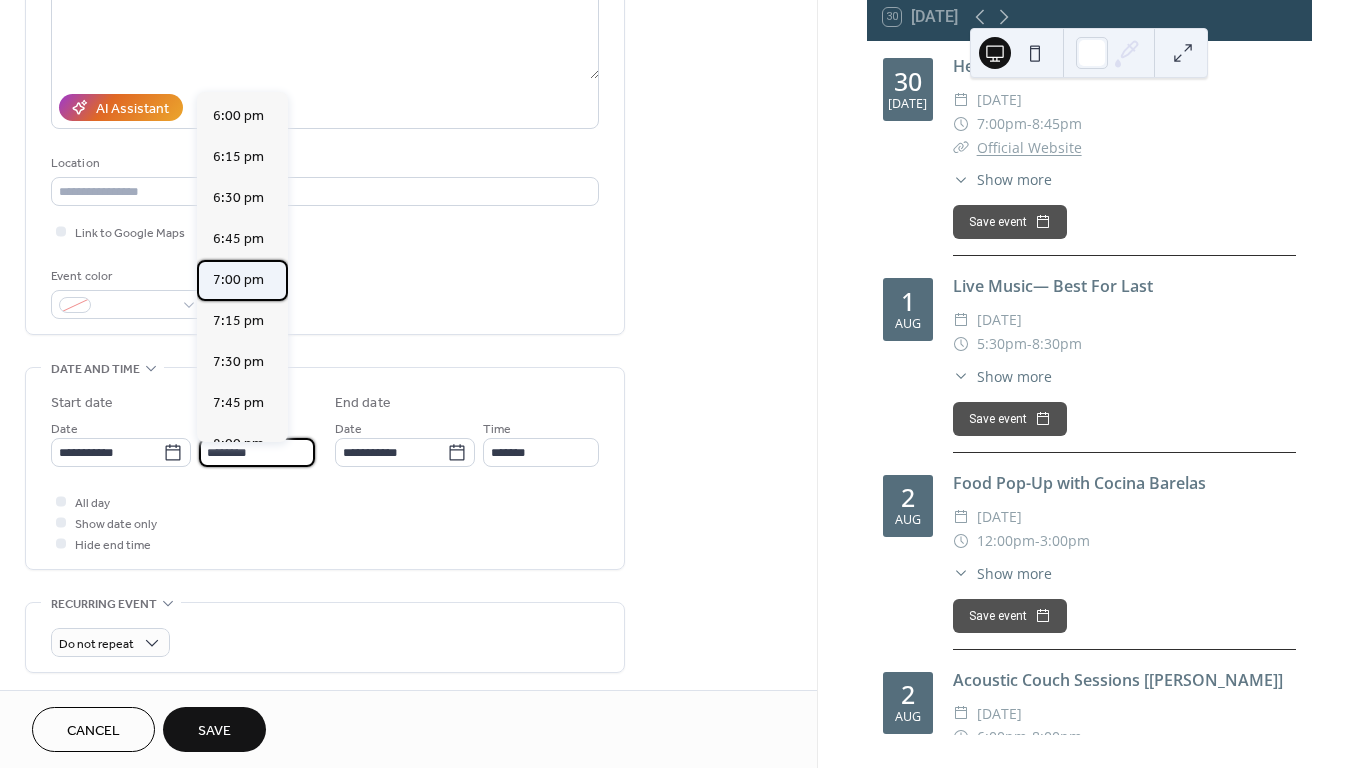 click on "7:00 pm" at bounding box center (238, 280) 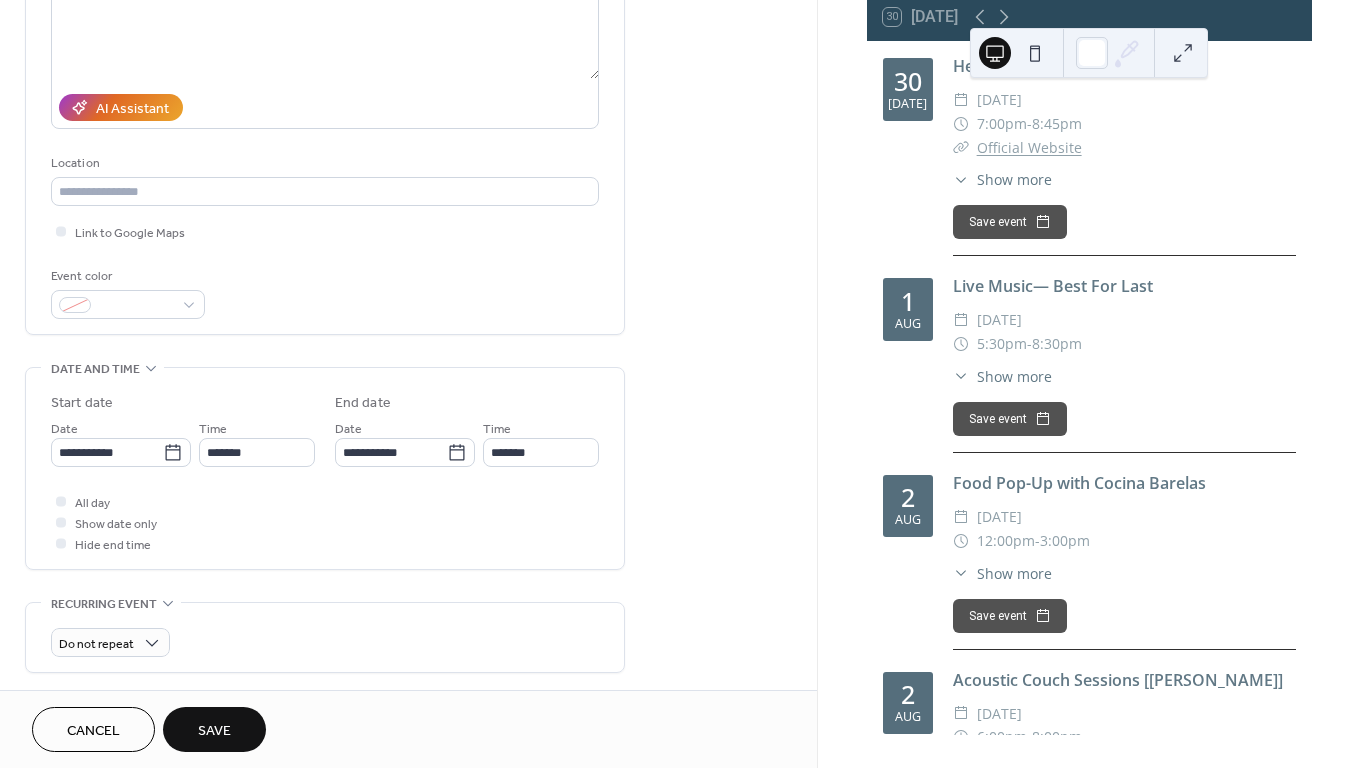 type on "*******" 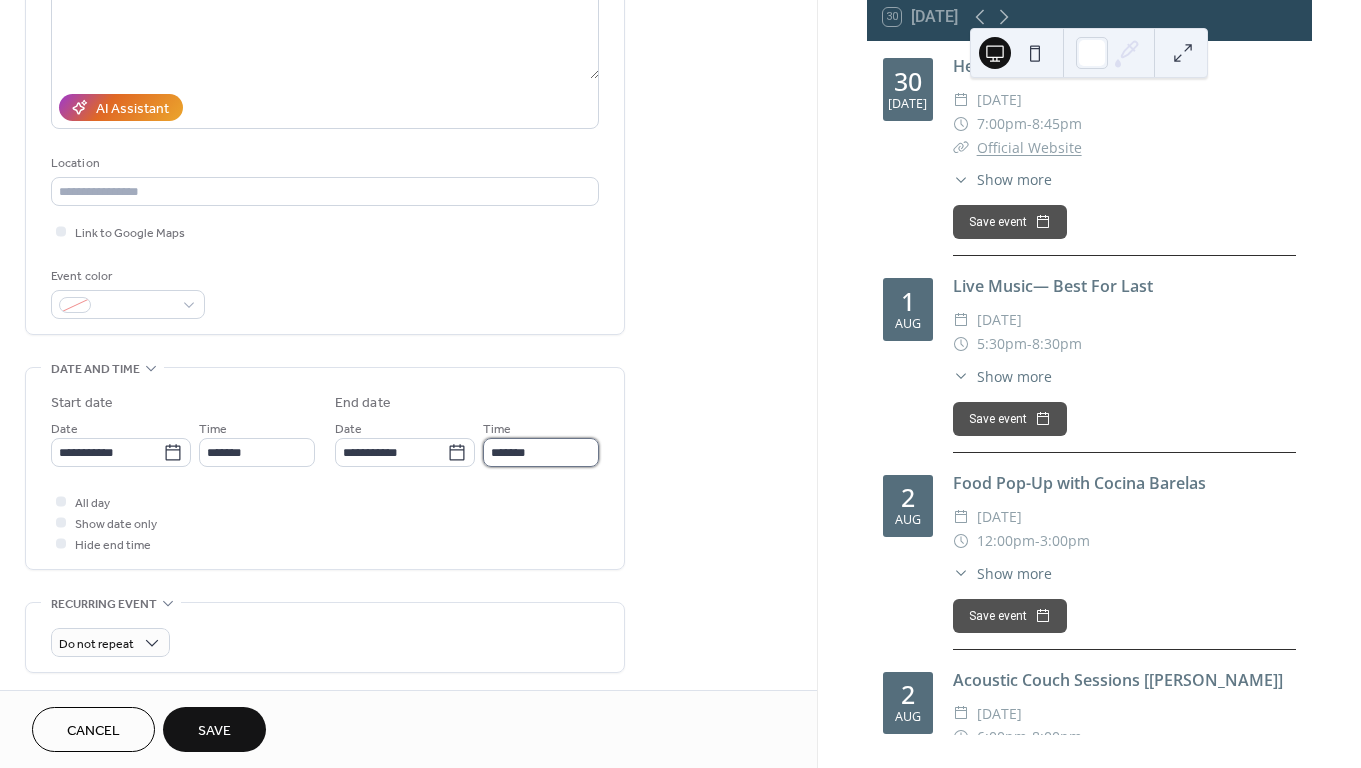 click on "*******" at bounding box center (541, 452) 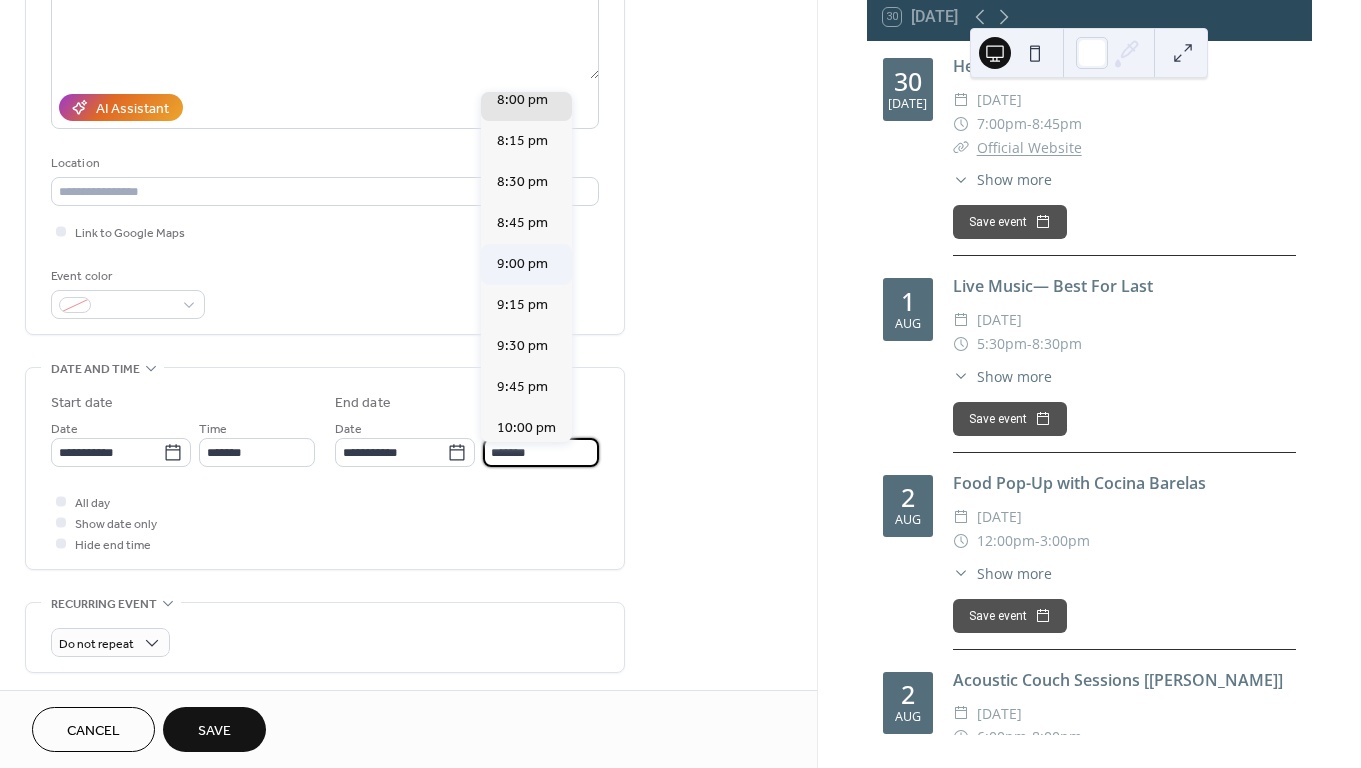 scroll, scrollTop: 145, scrollLeft: 0, axis: vertical 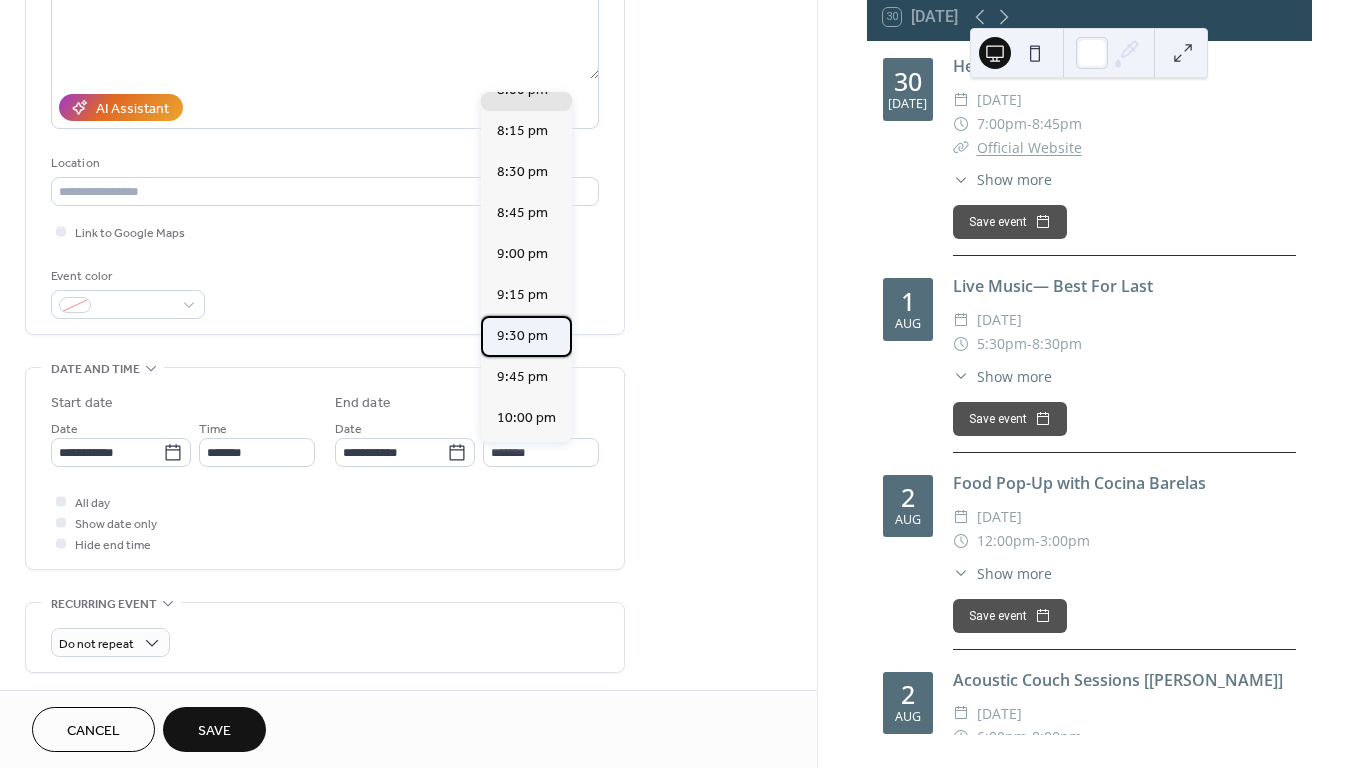 click on "9:30 pm" at bounding box center (526, 336) 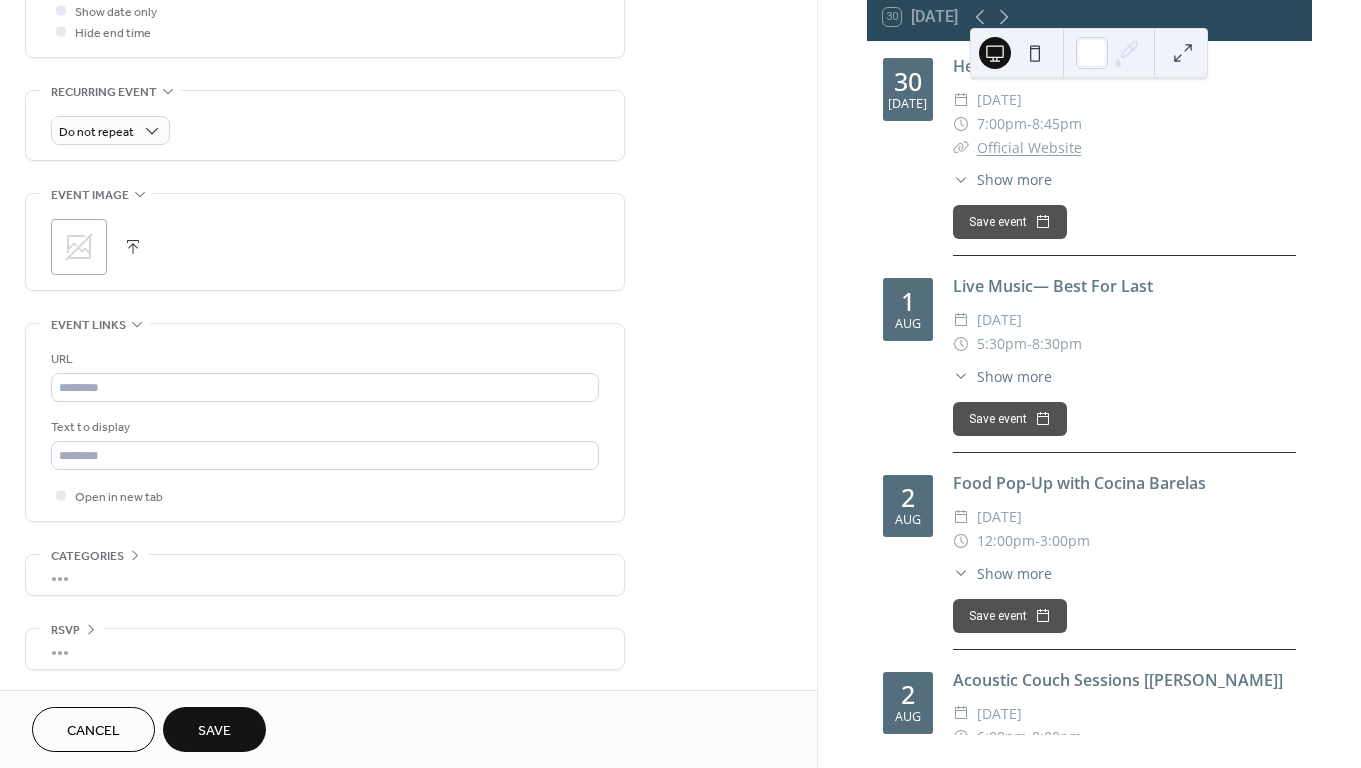 scroll, scrollTop: 806, scrollLeft: 0, axis: vertical 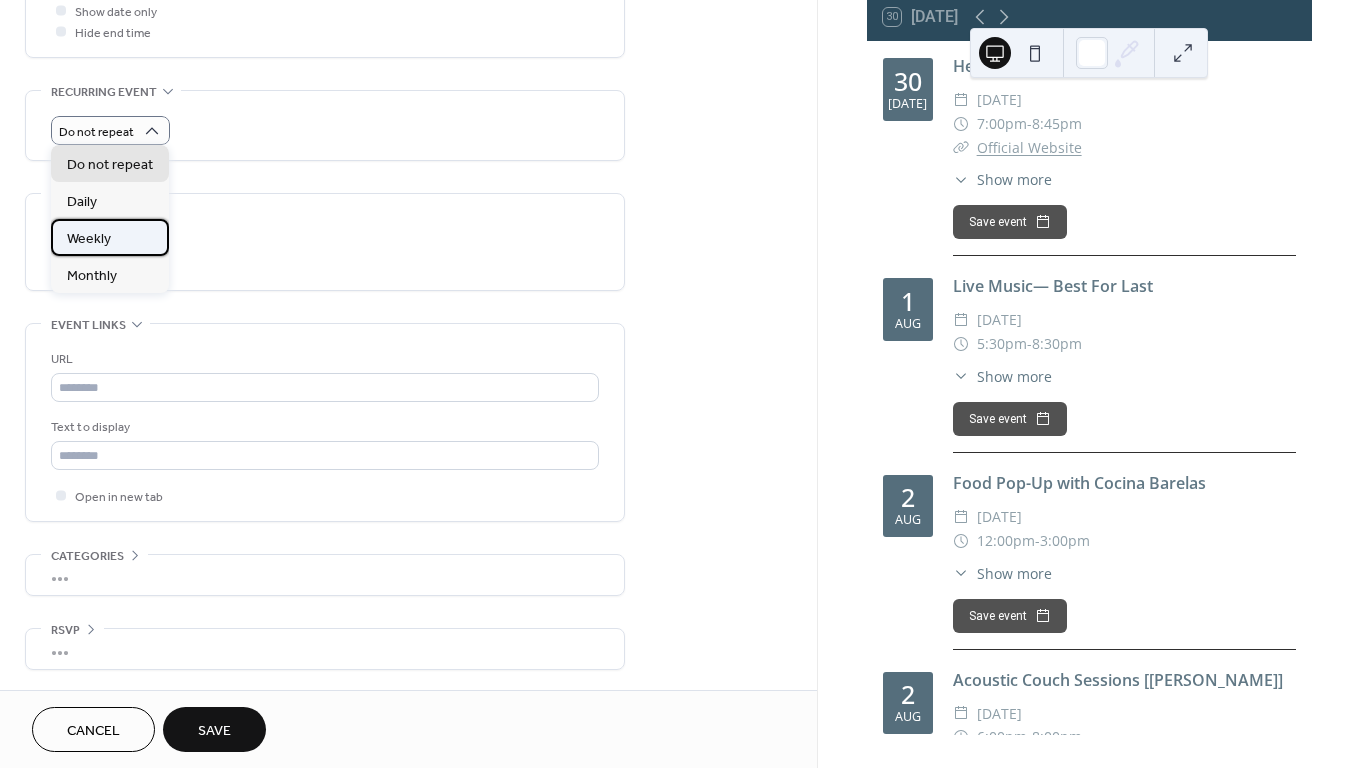 click on "Weekly" at bounding box center (89, 239) 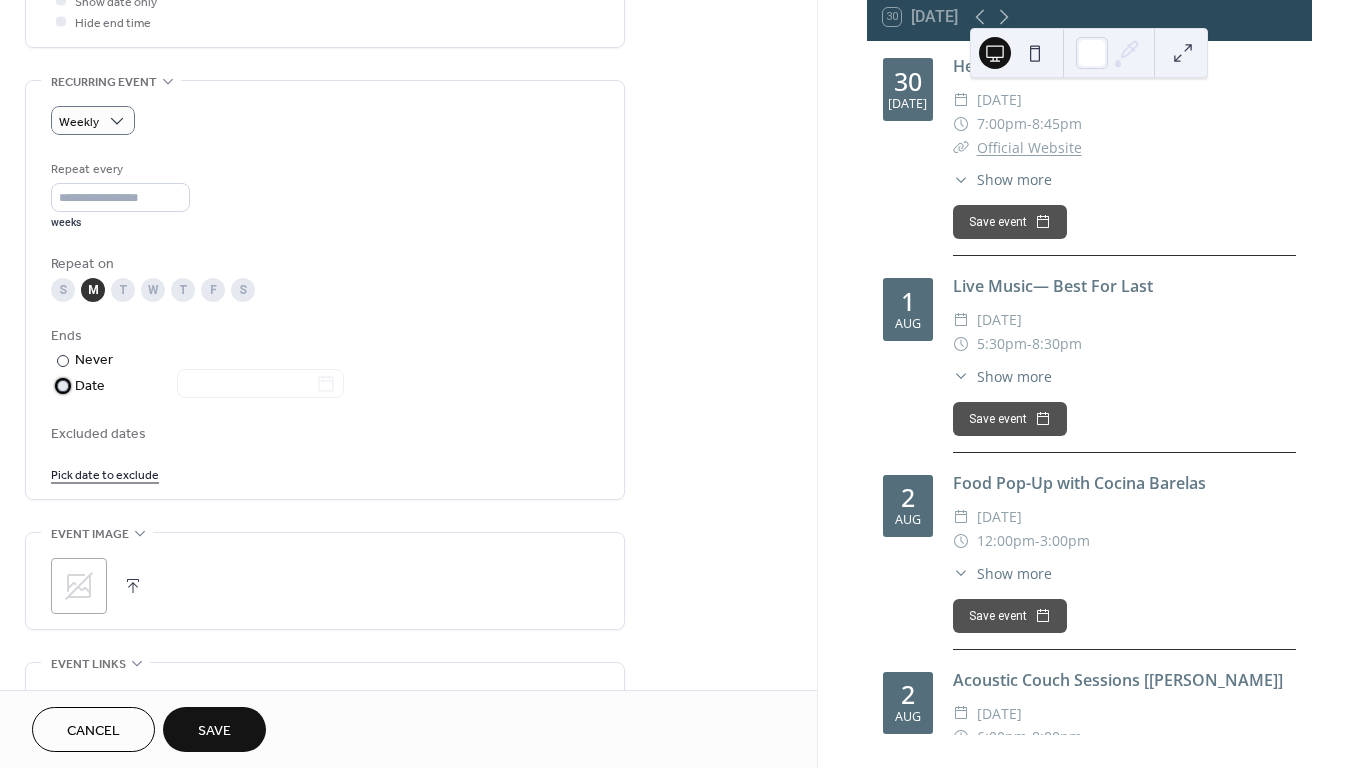 click at bounding box center (63, 386) 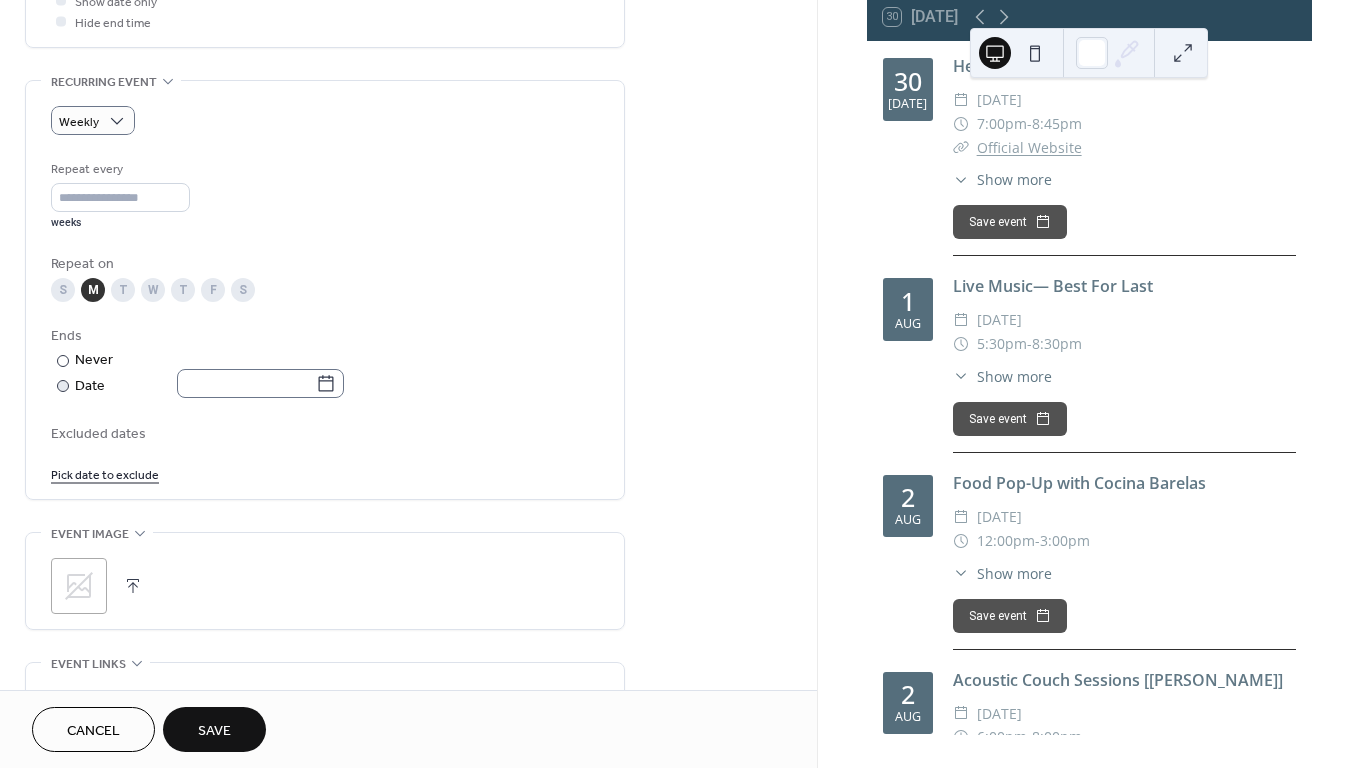 click 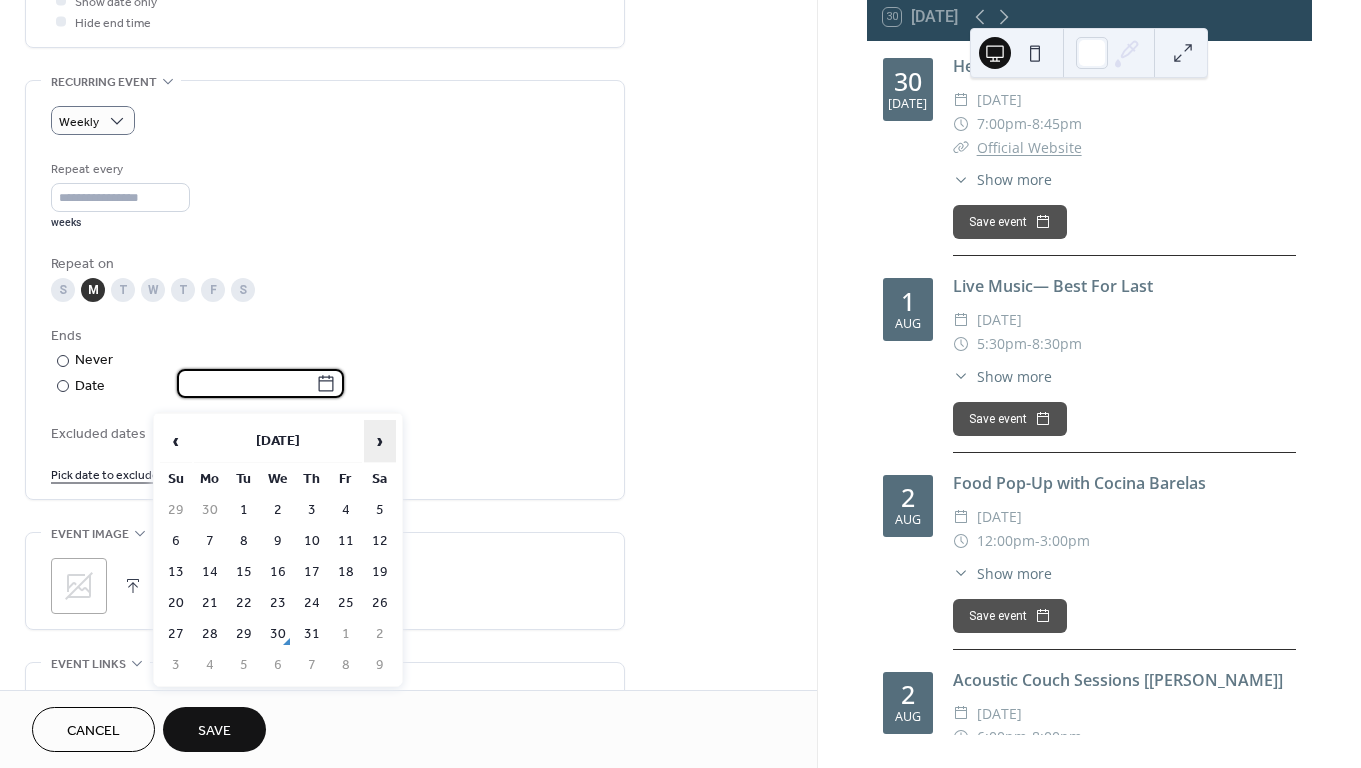 click on "›" at bounding box center [380, 441] 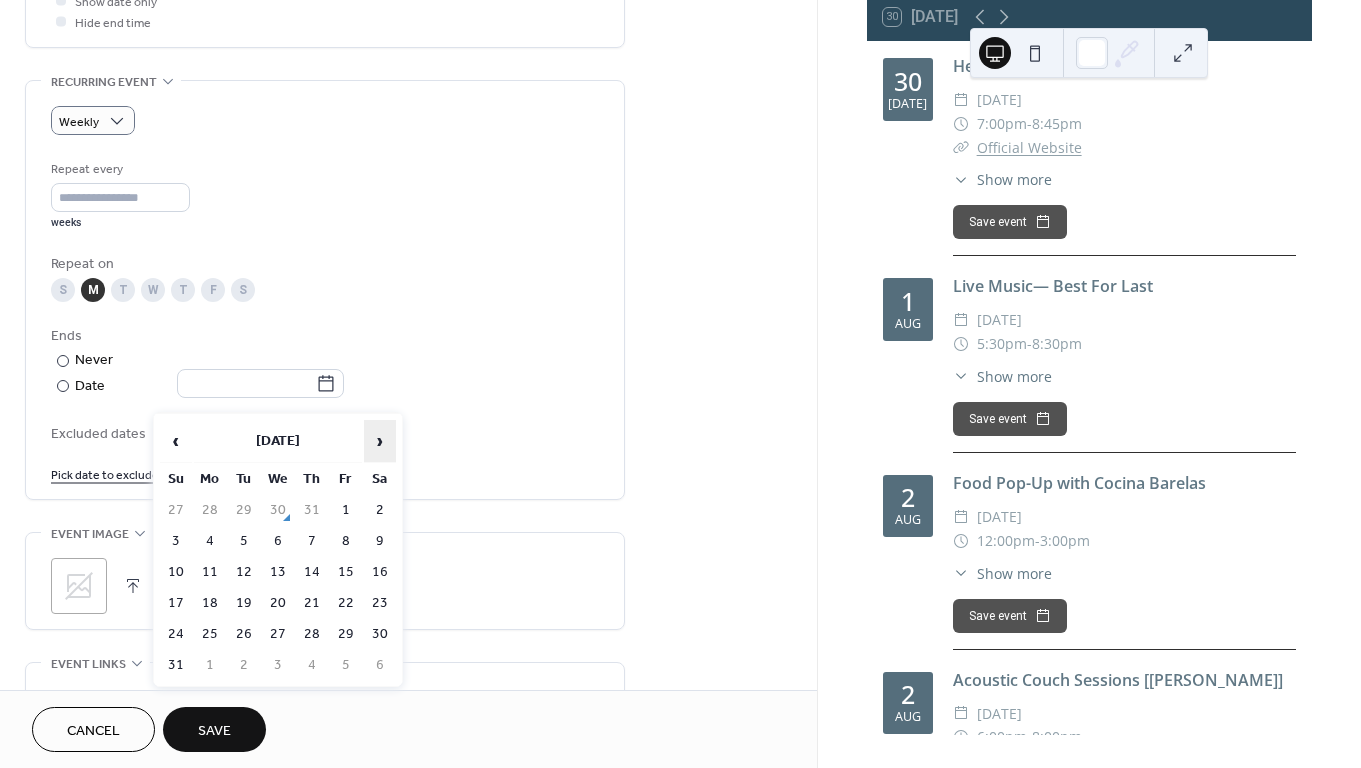 click on "›" at bounding box center (380, 441) 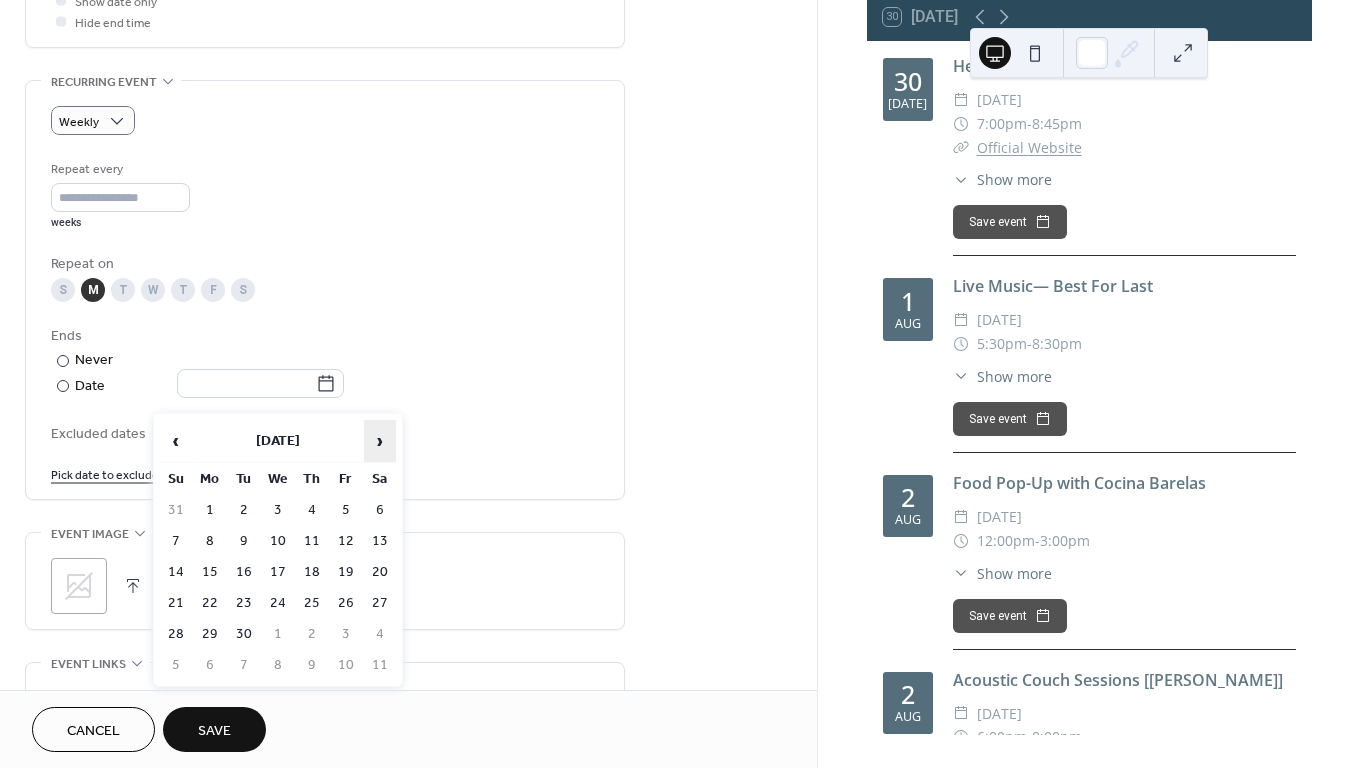 click on "›" at bounding box center [380, 441] 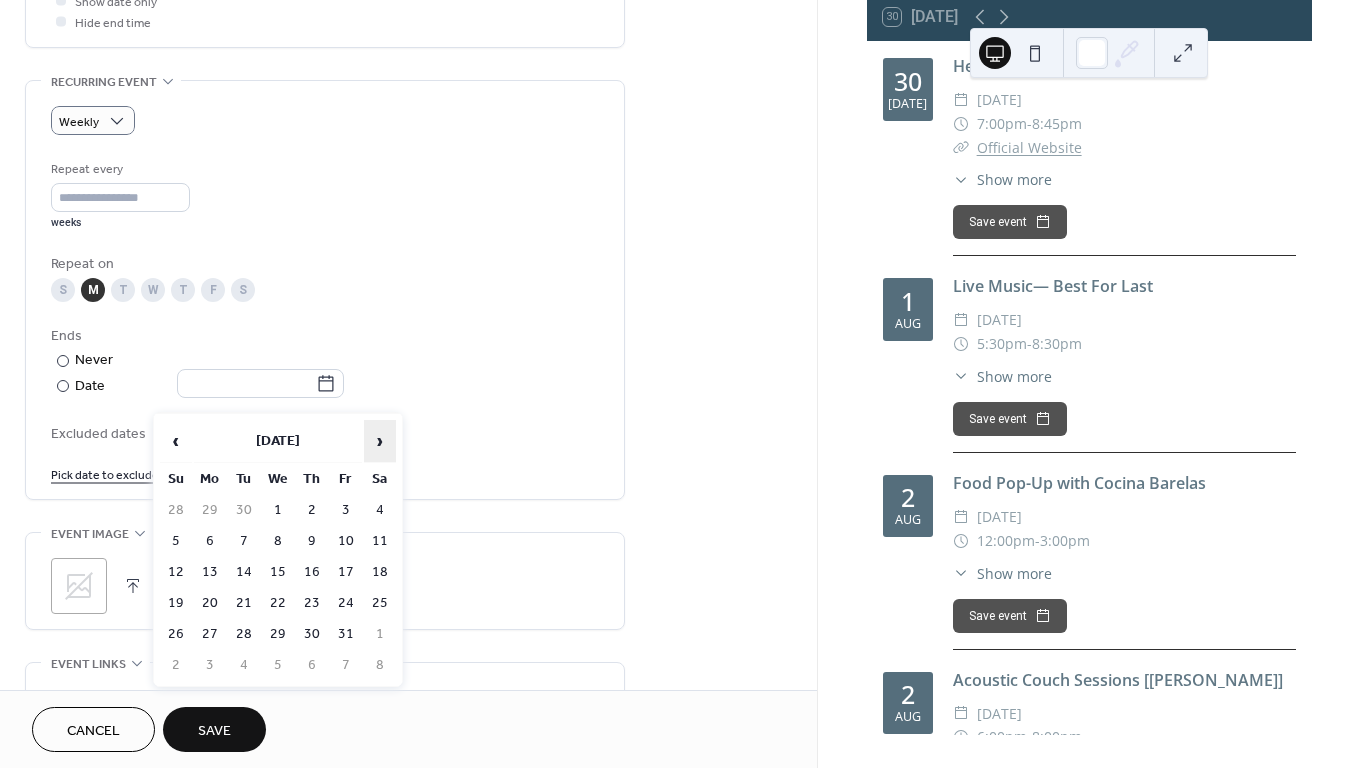 click on "›" at bounding box center [380, 441] 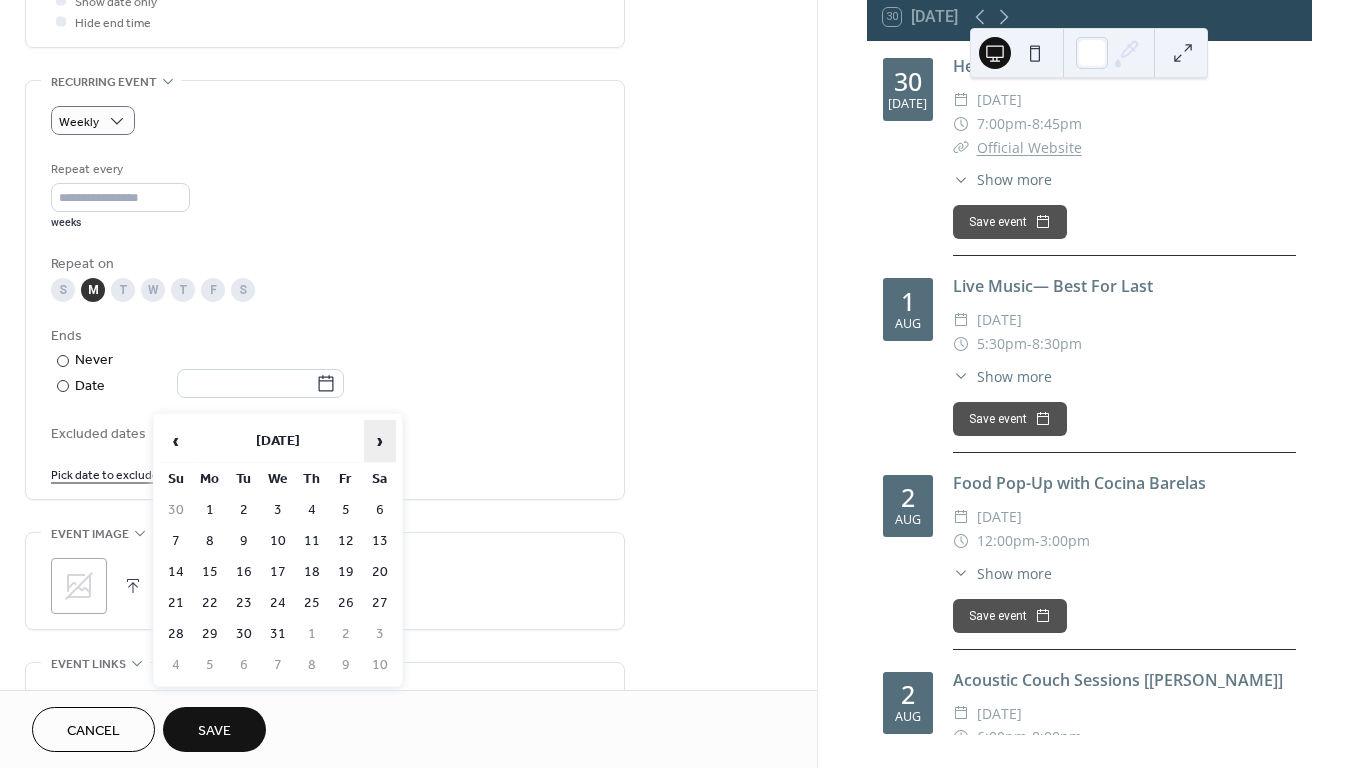 click on "›" at bounding box center (380, 441) 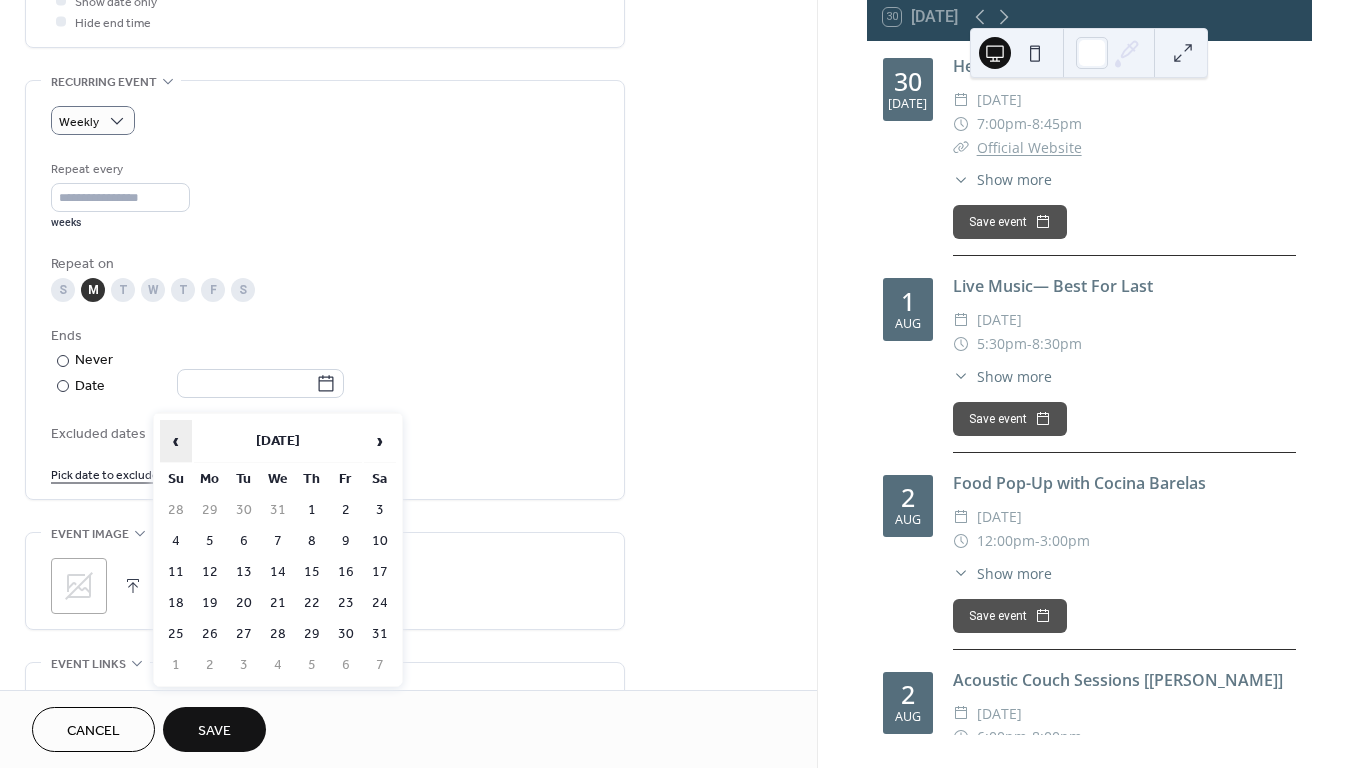 click on "‹" at bounding box center [176, 441] 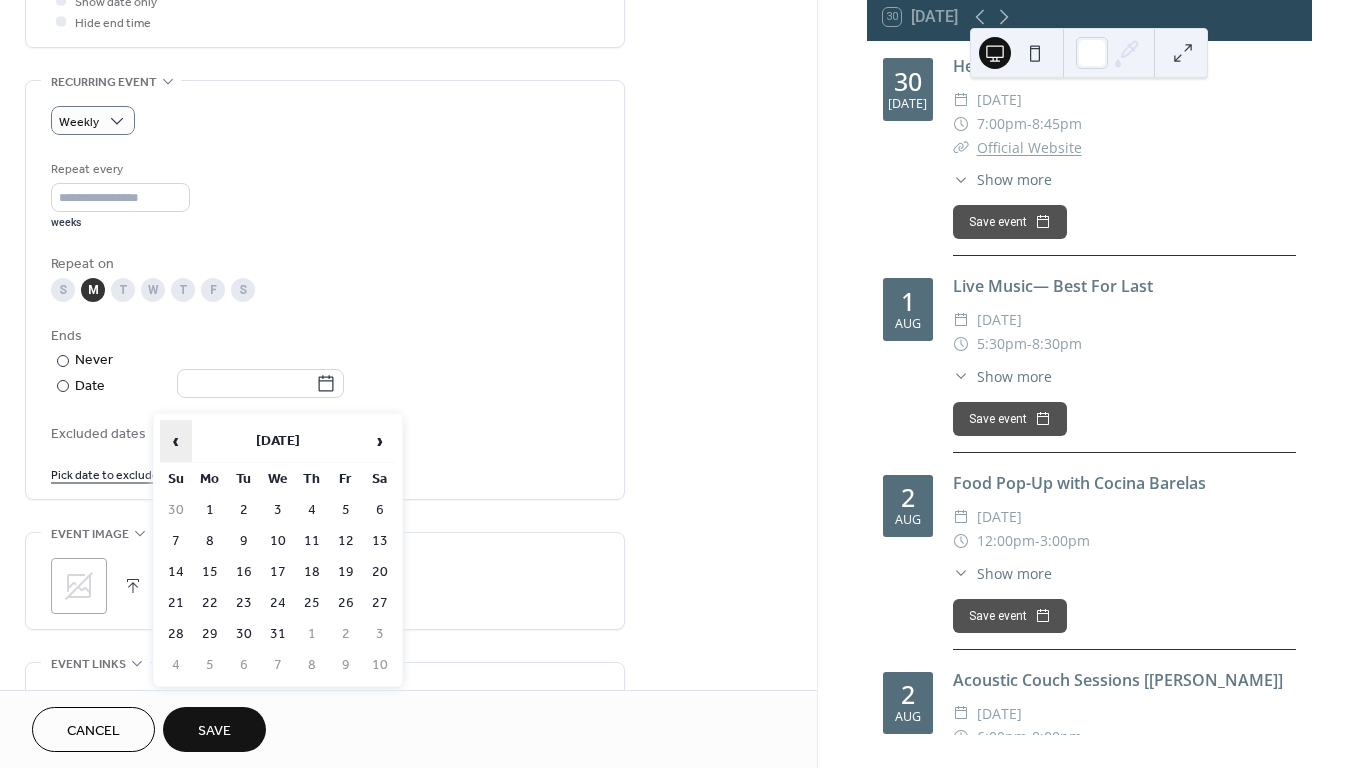 click on "‹" at bounding box center [176, 441] 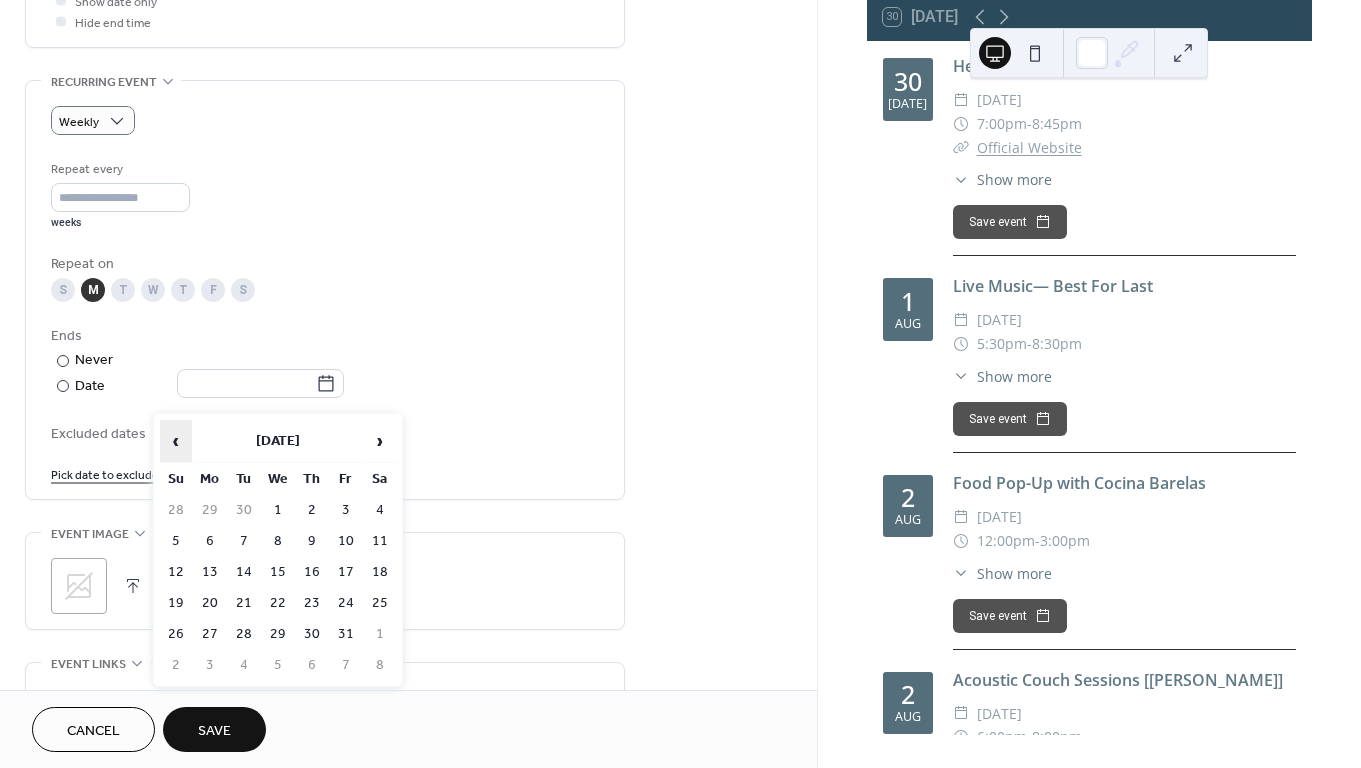 click on "‹" at bounding box center [176, 441] 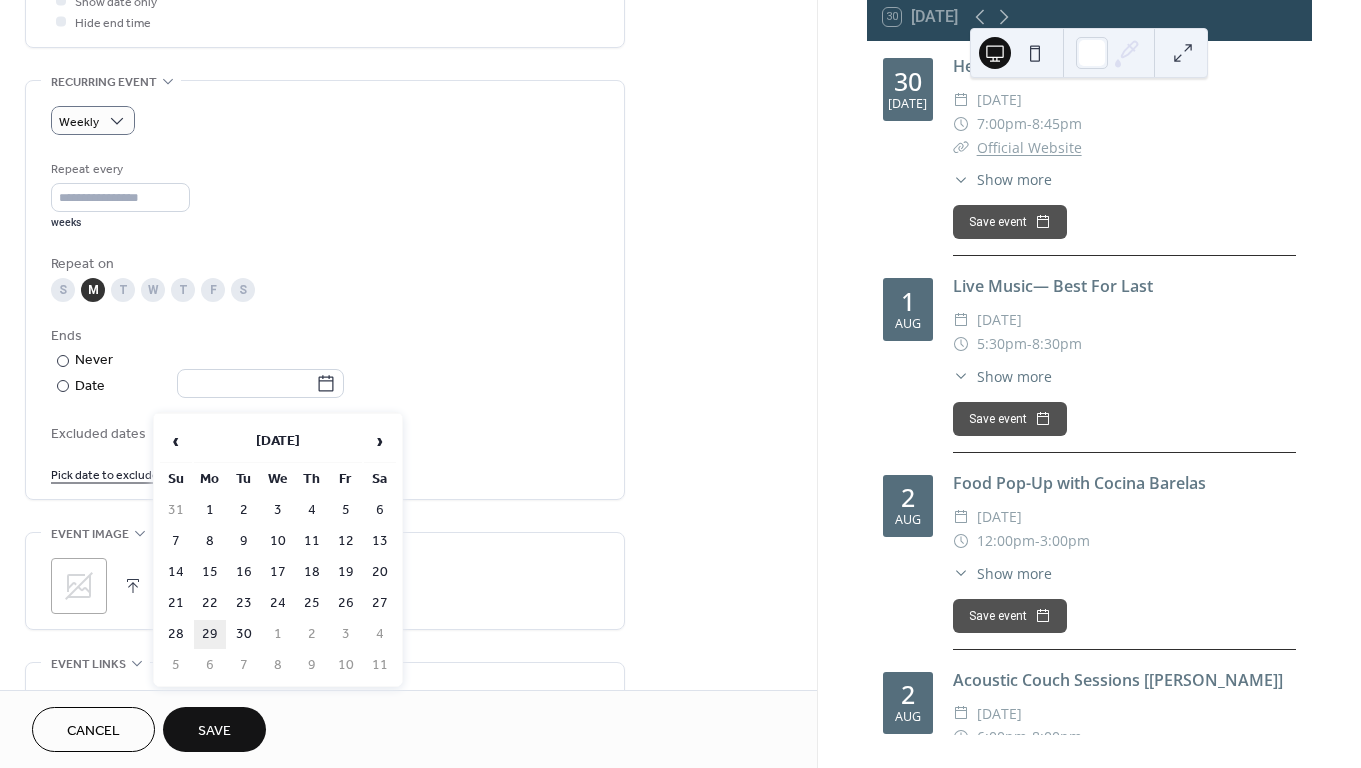 click on "29" at bounding box center [210, 634] 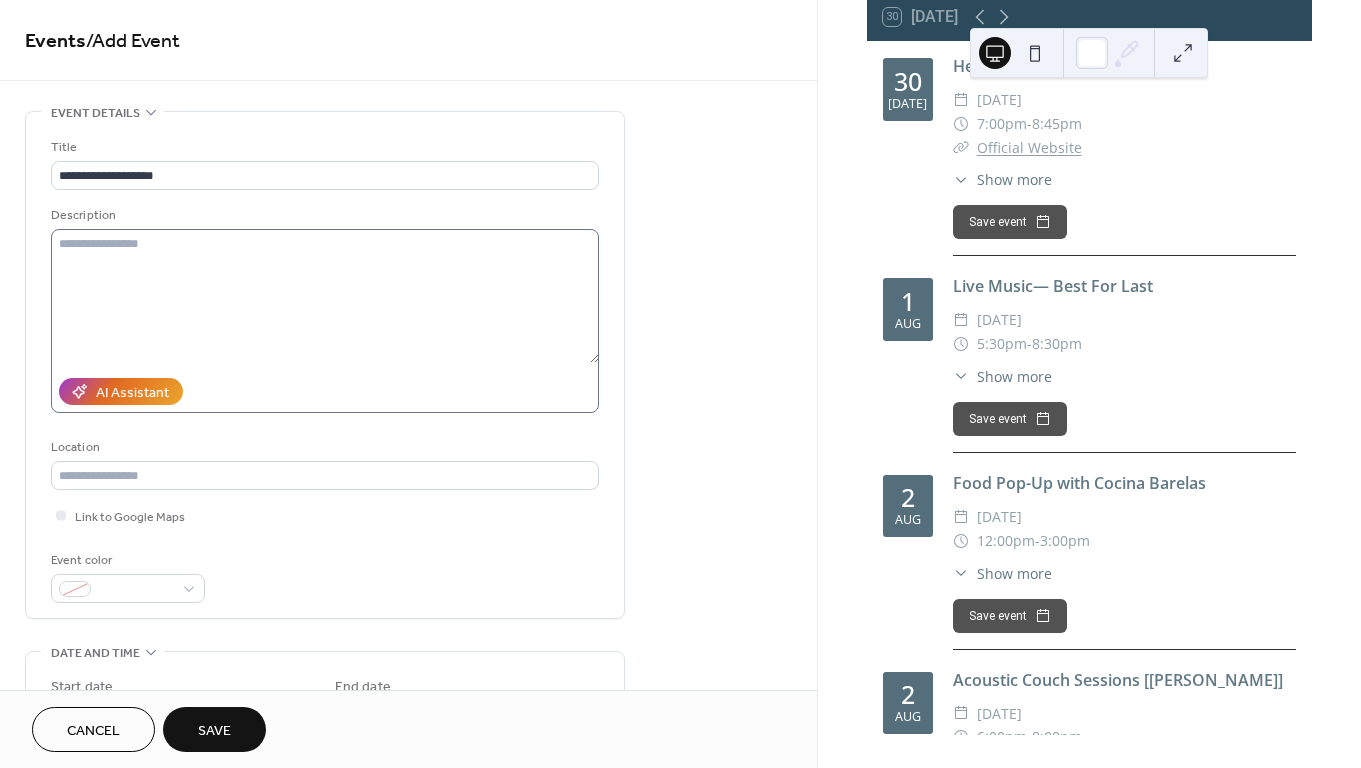 scroll, scrollTop: 0, scrollLeft: 0, axis: both 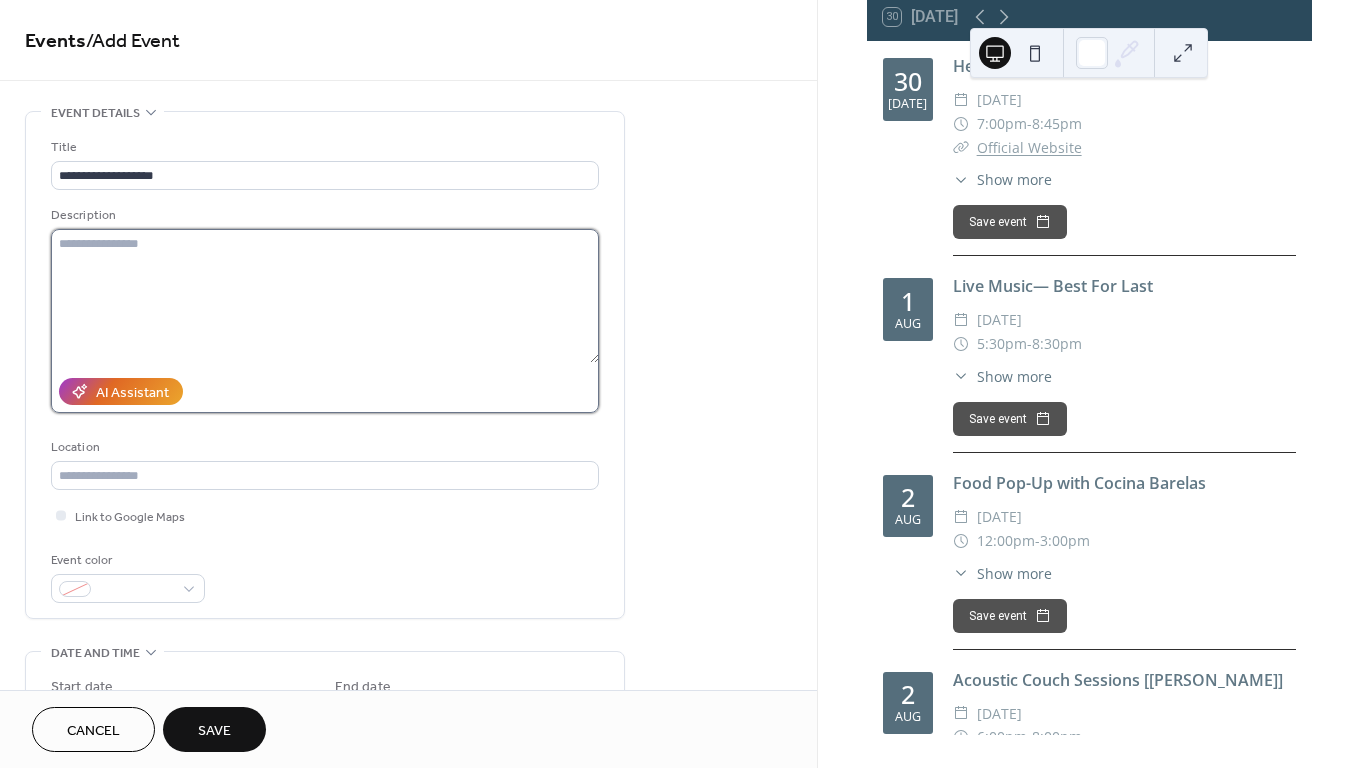 click at bounding box center [325, 296] 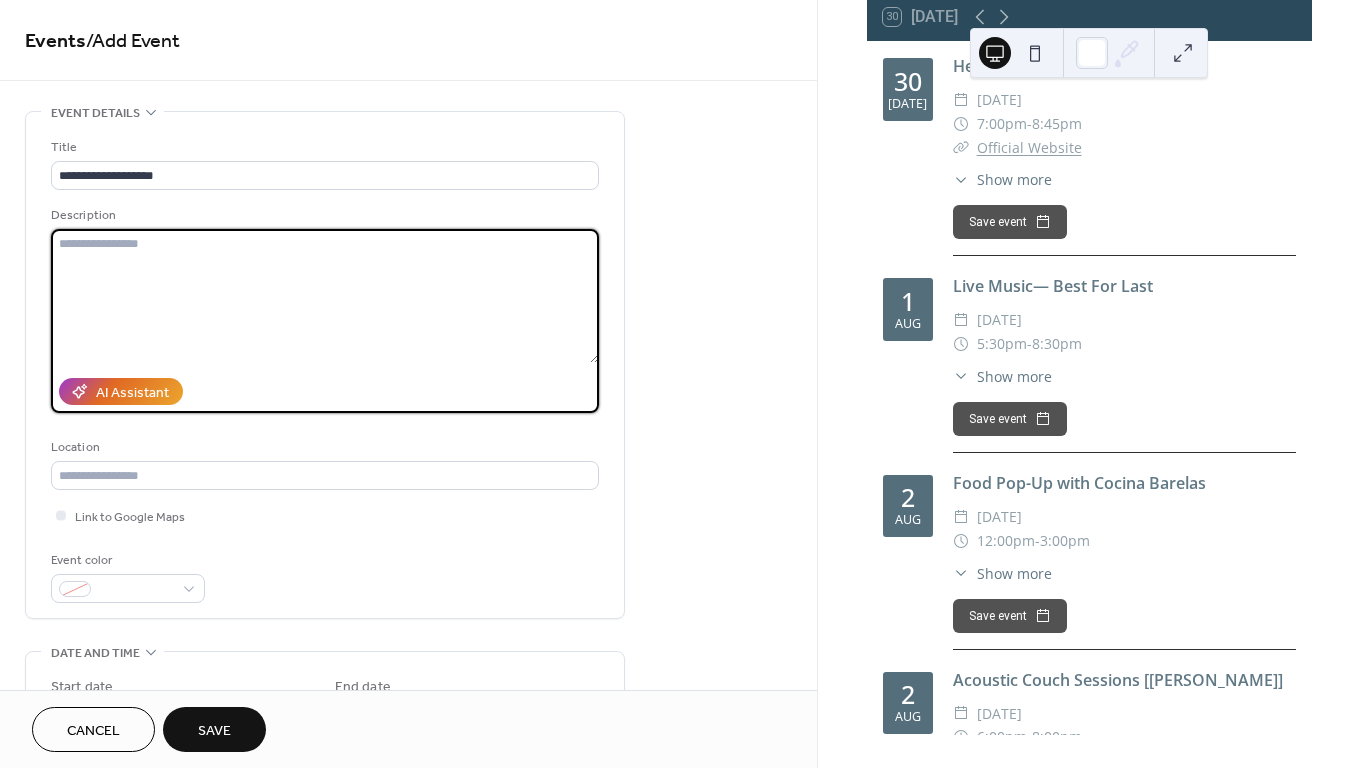 paste on "**********" 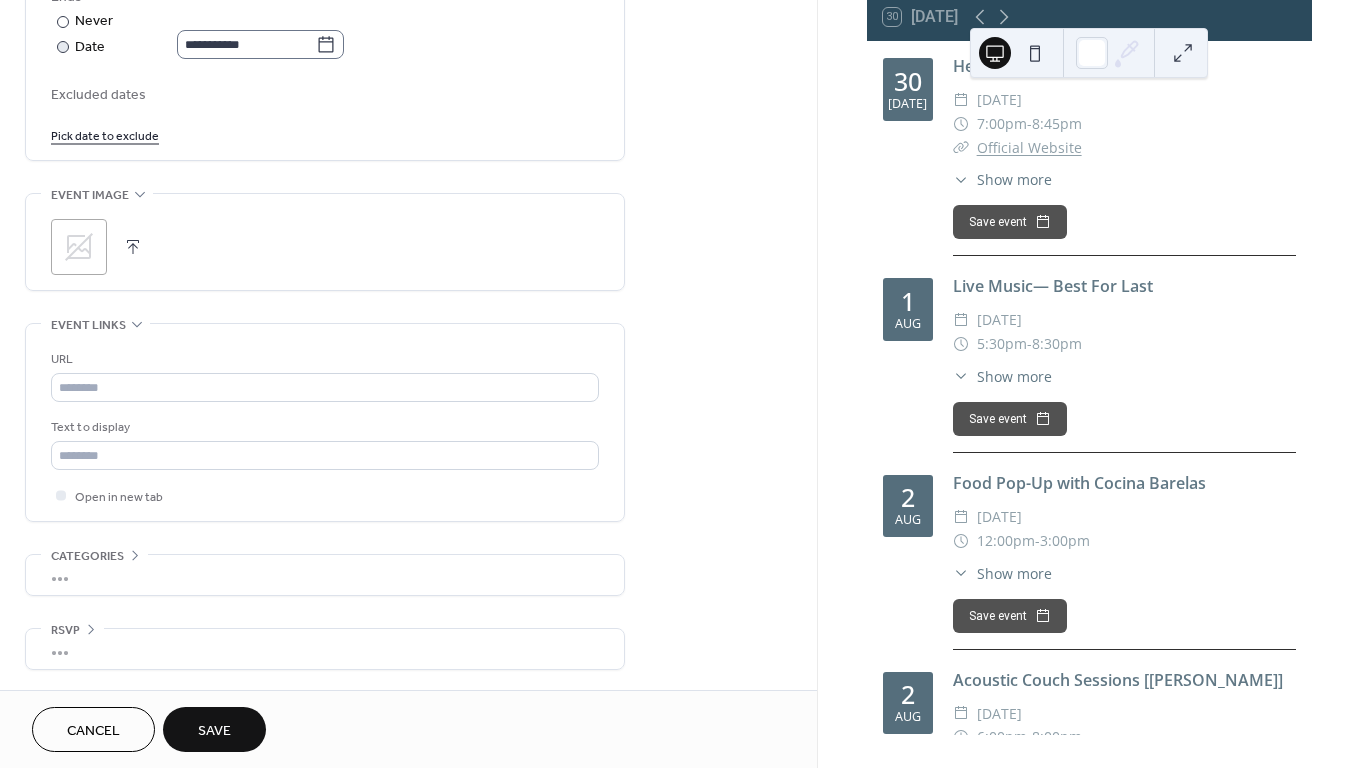 scroll, scrollTop: 1159, scrollLeft: 0, axis: vertical 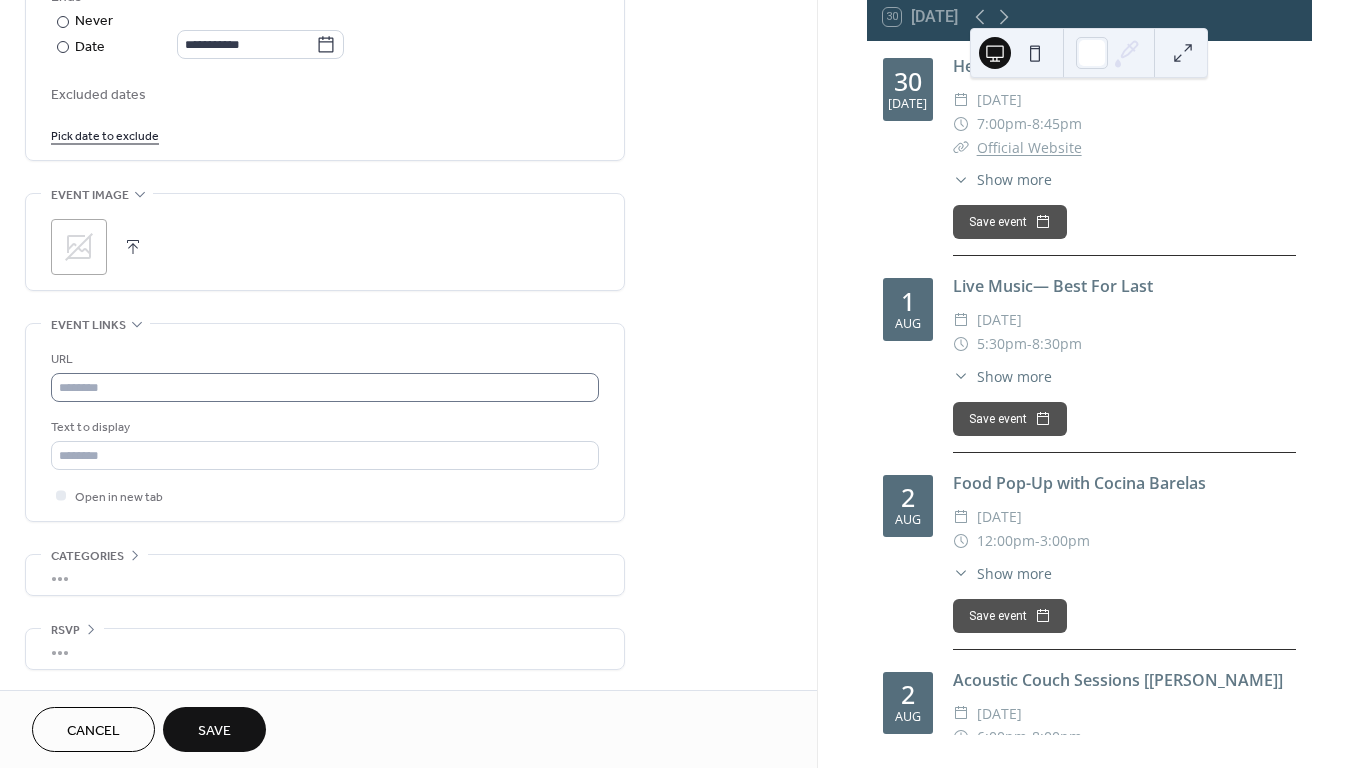 type on "**********" 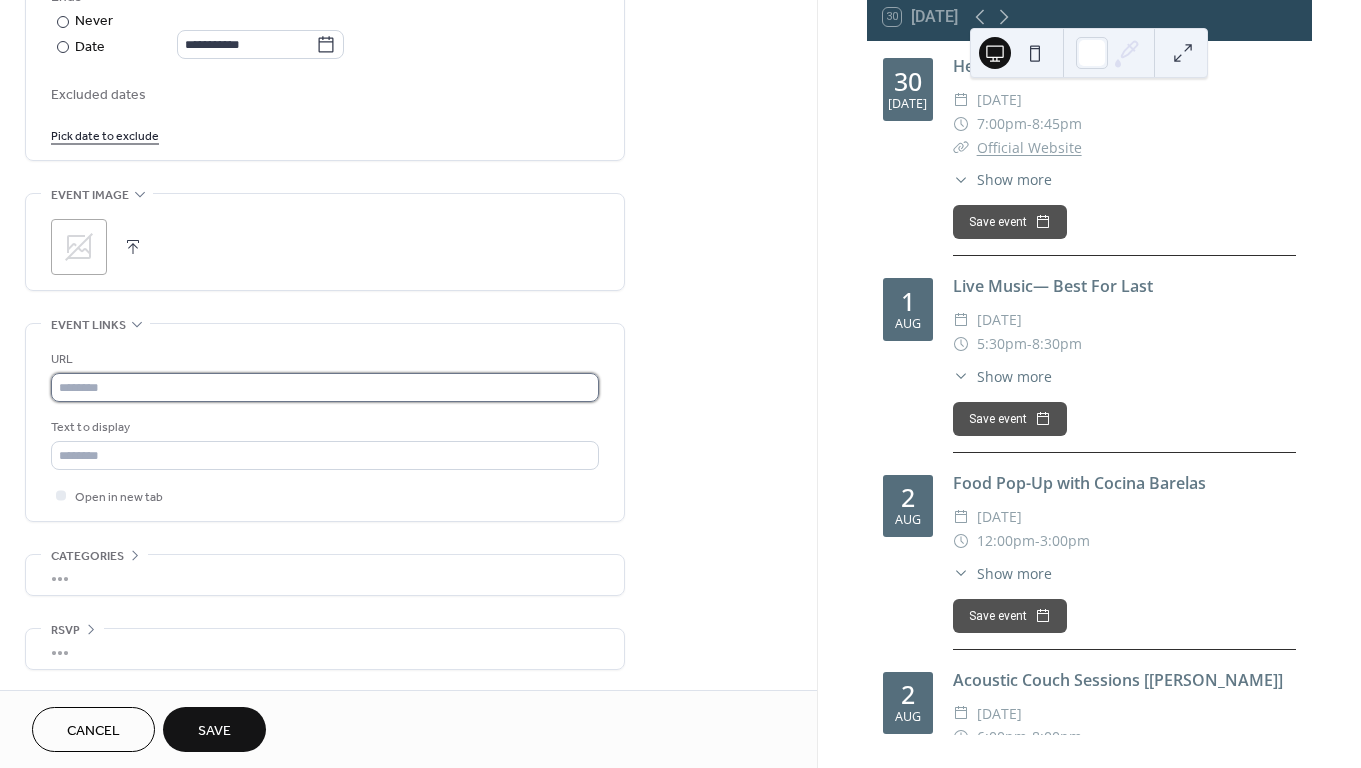 click at bounding box center [325, 387] 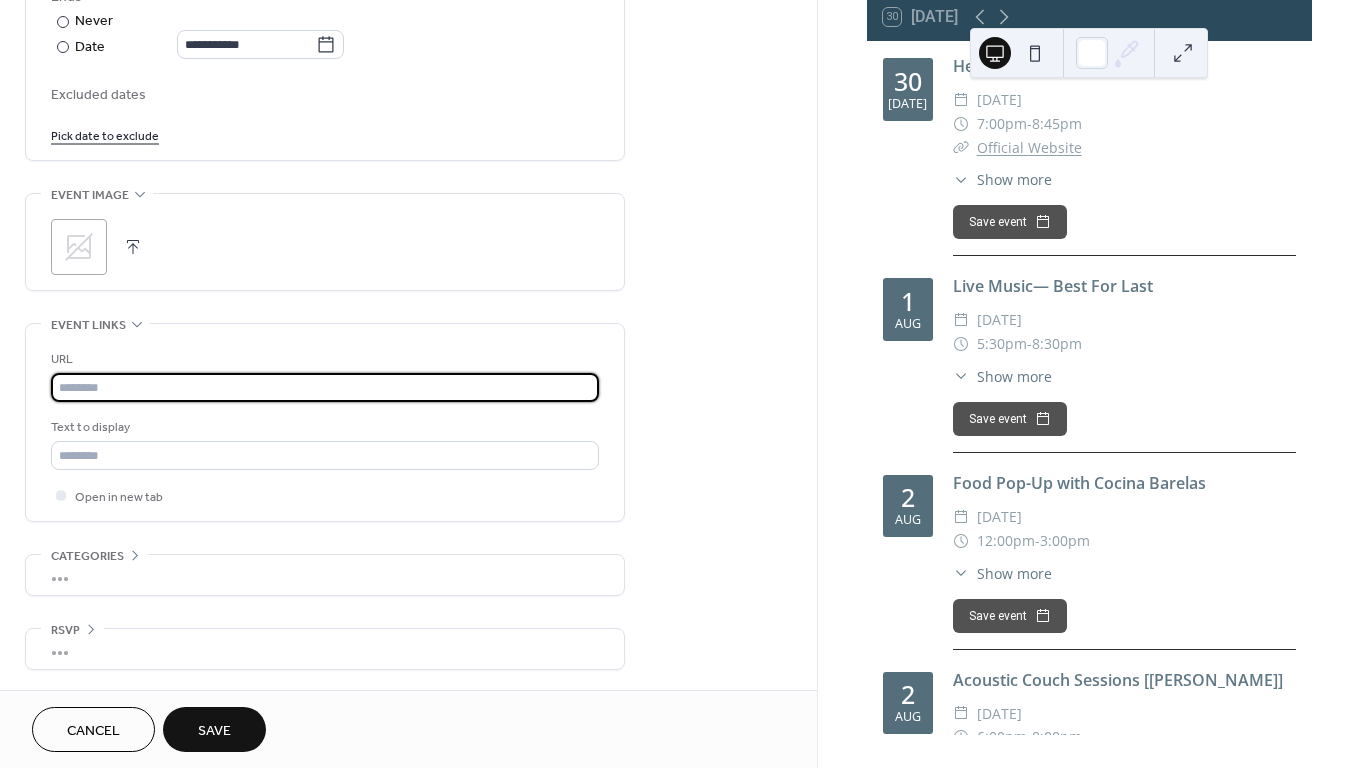 paste on "**********" 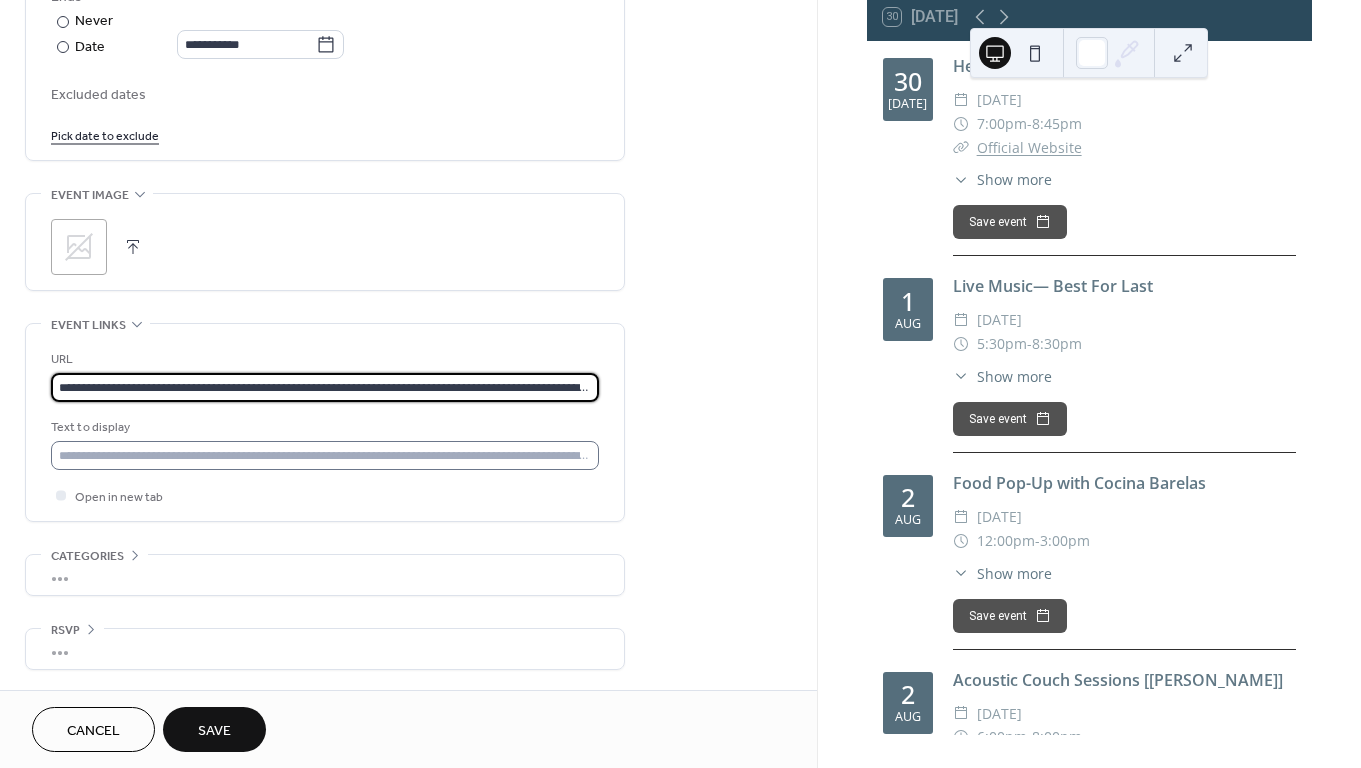 type on "**********" 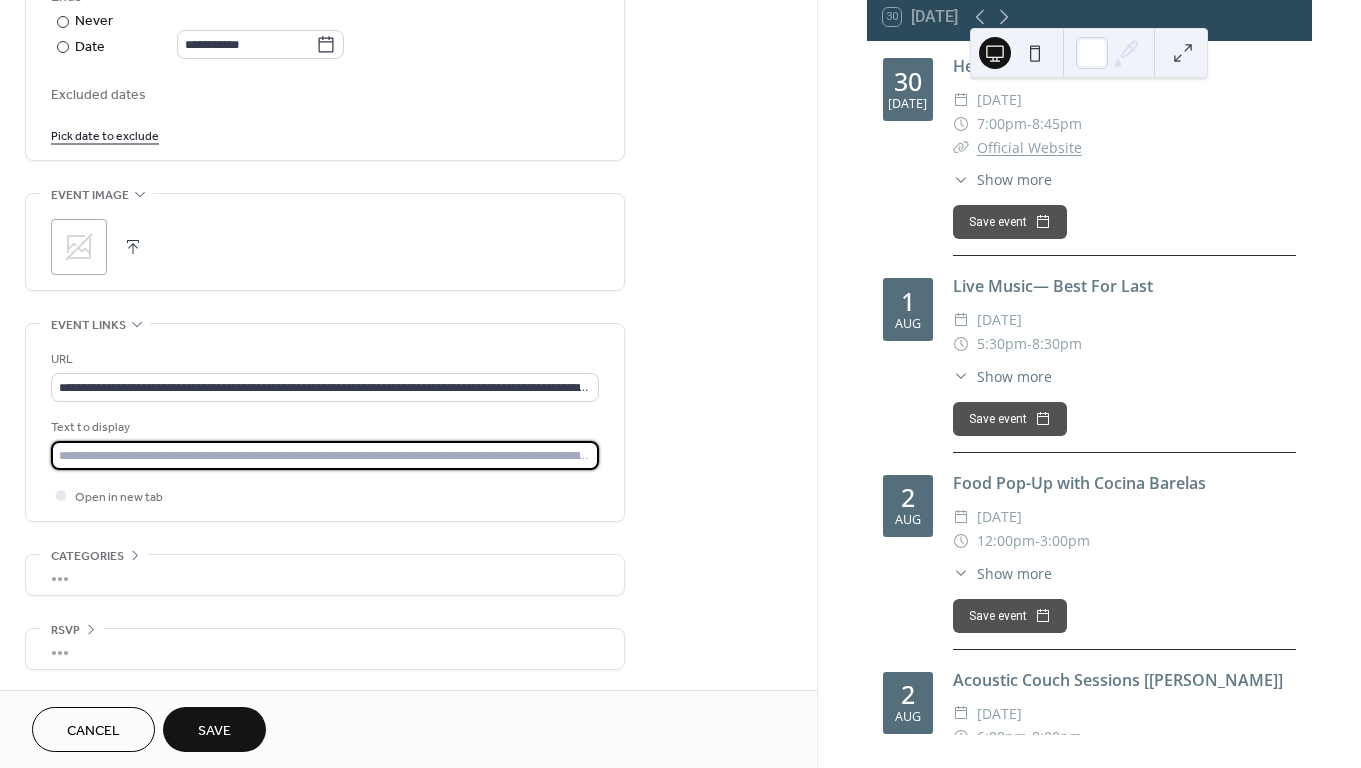 click at bounding box center (325, 455) 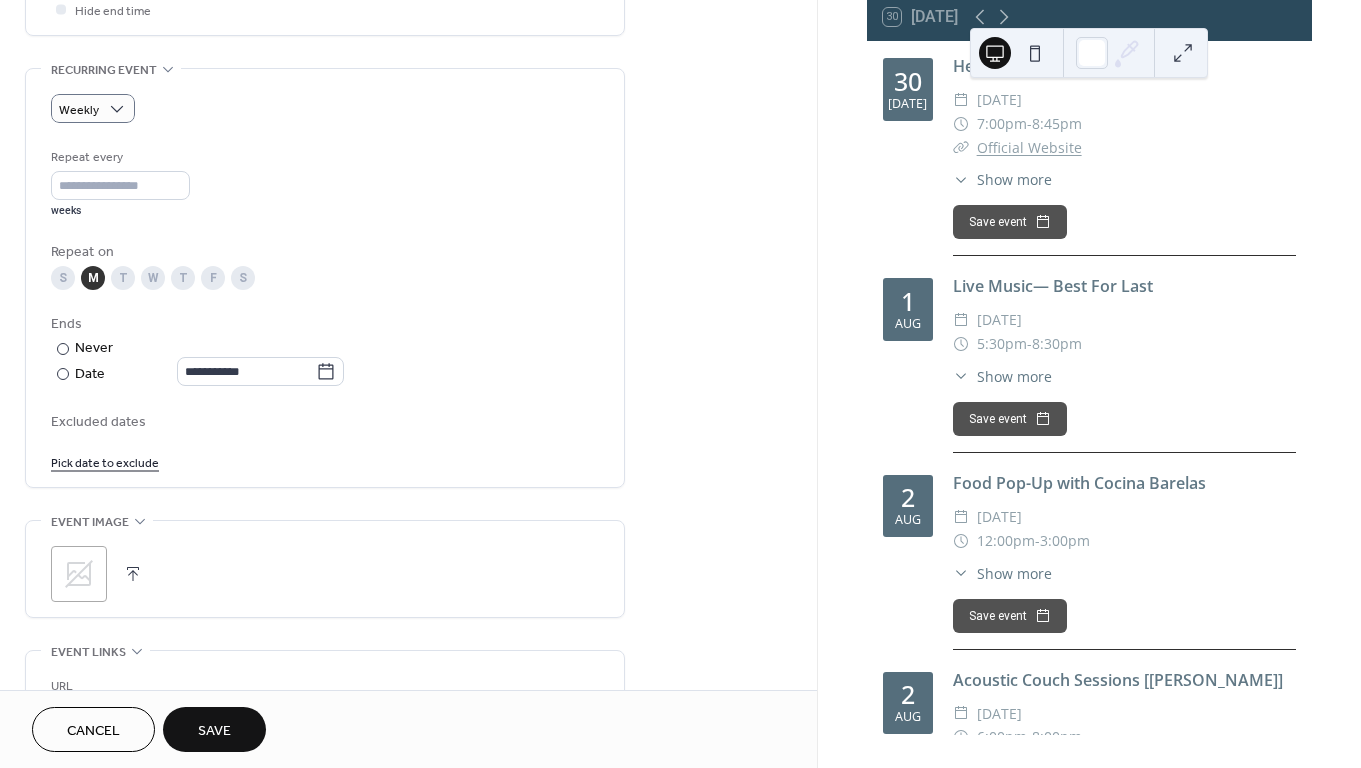 scroll, scrollTop: 554, scrollLeft: 0, axis: vertical 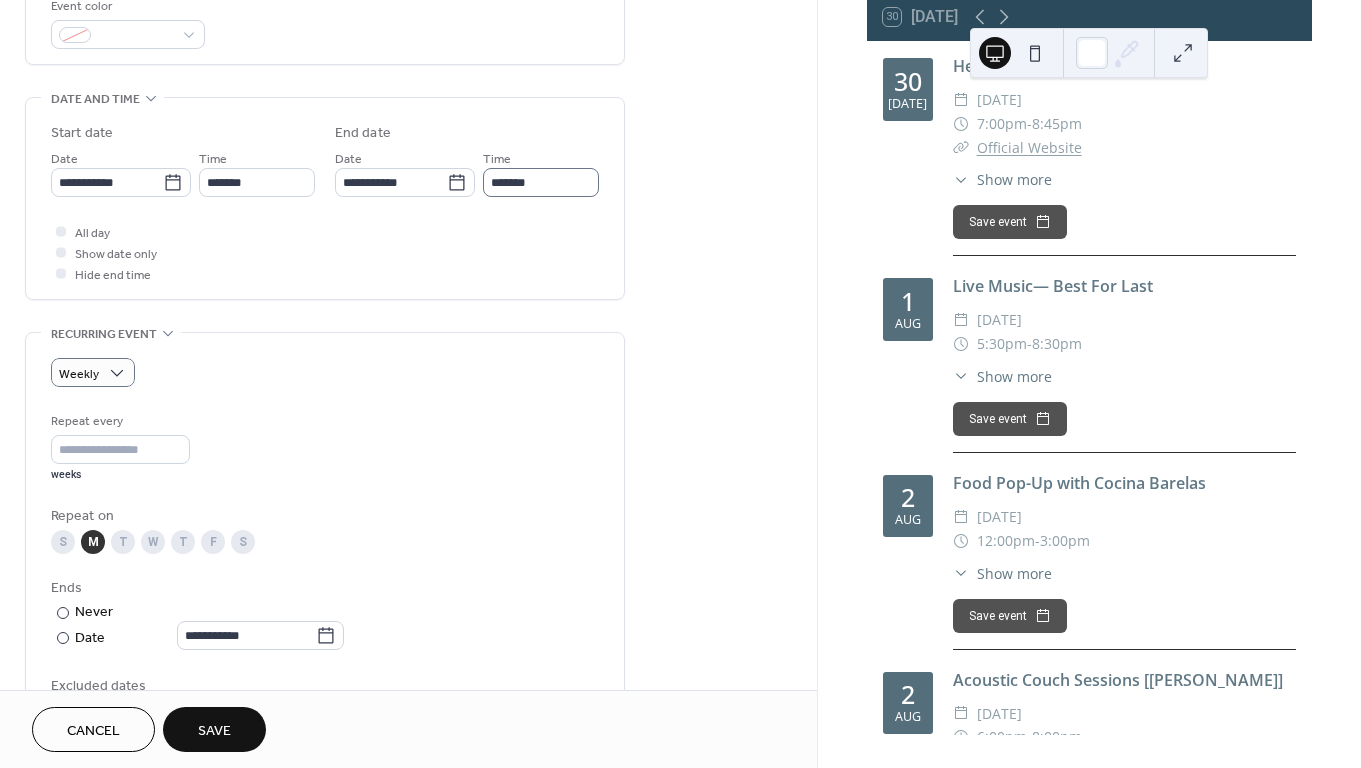 type on "**********" 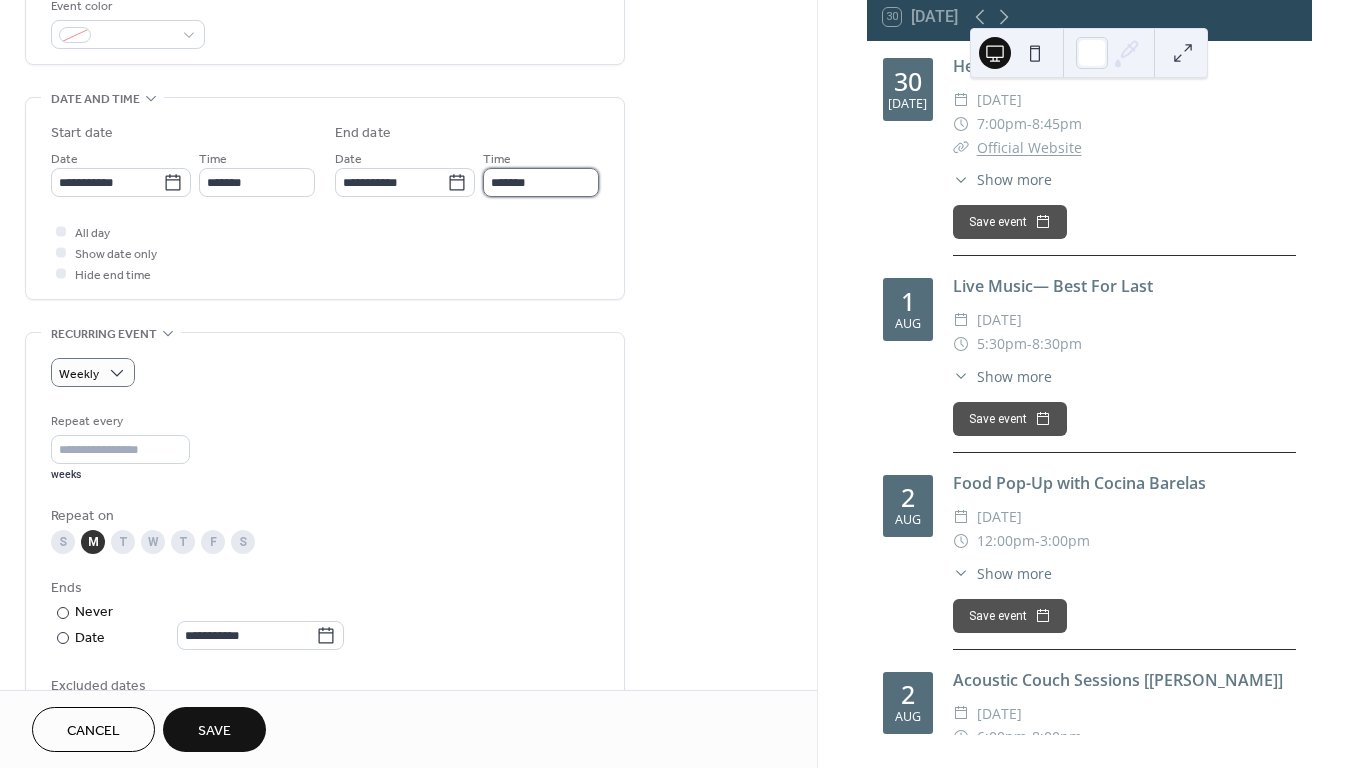 click on "*******" at bounding box center [541, 182] 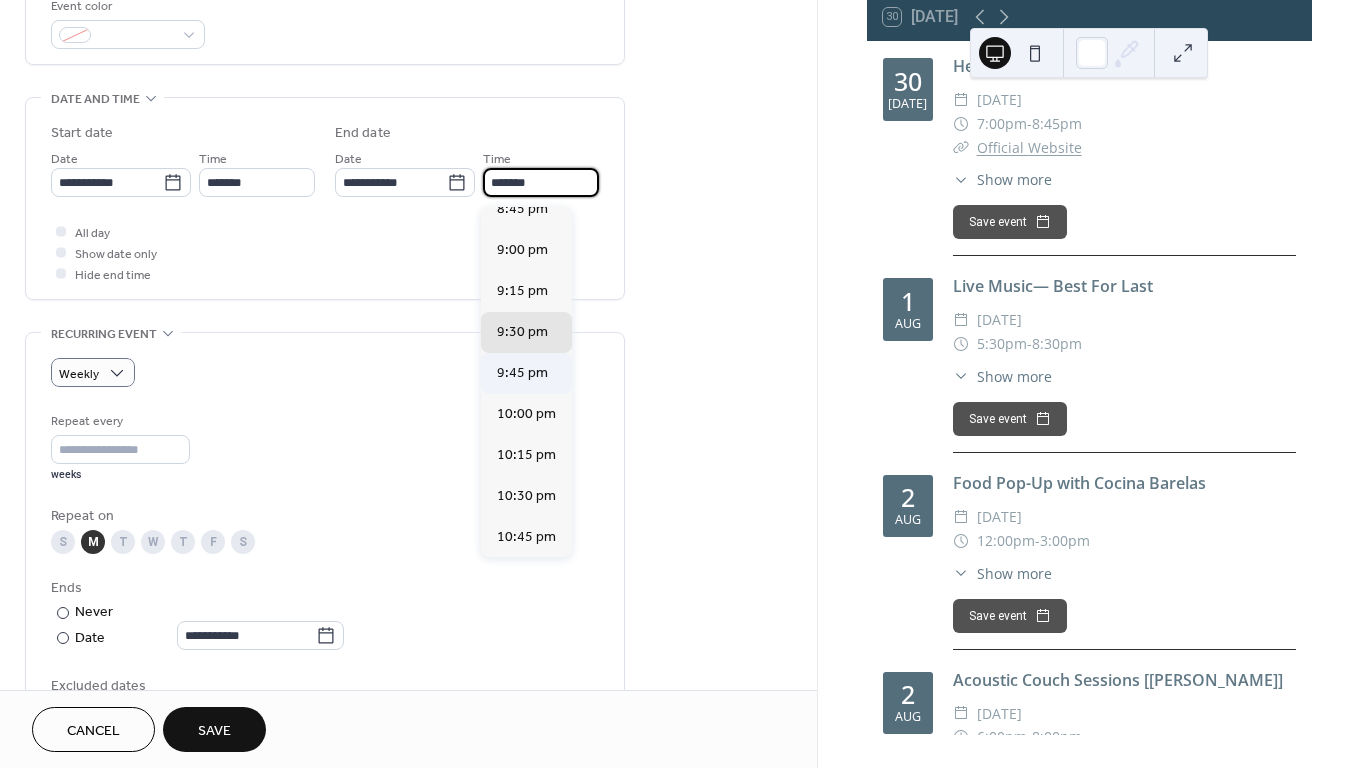 scroll, scrollTop: 232, scrollLeft: 0, axis: vertical 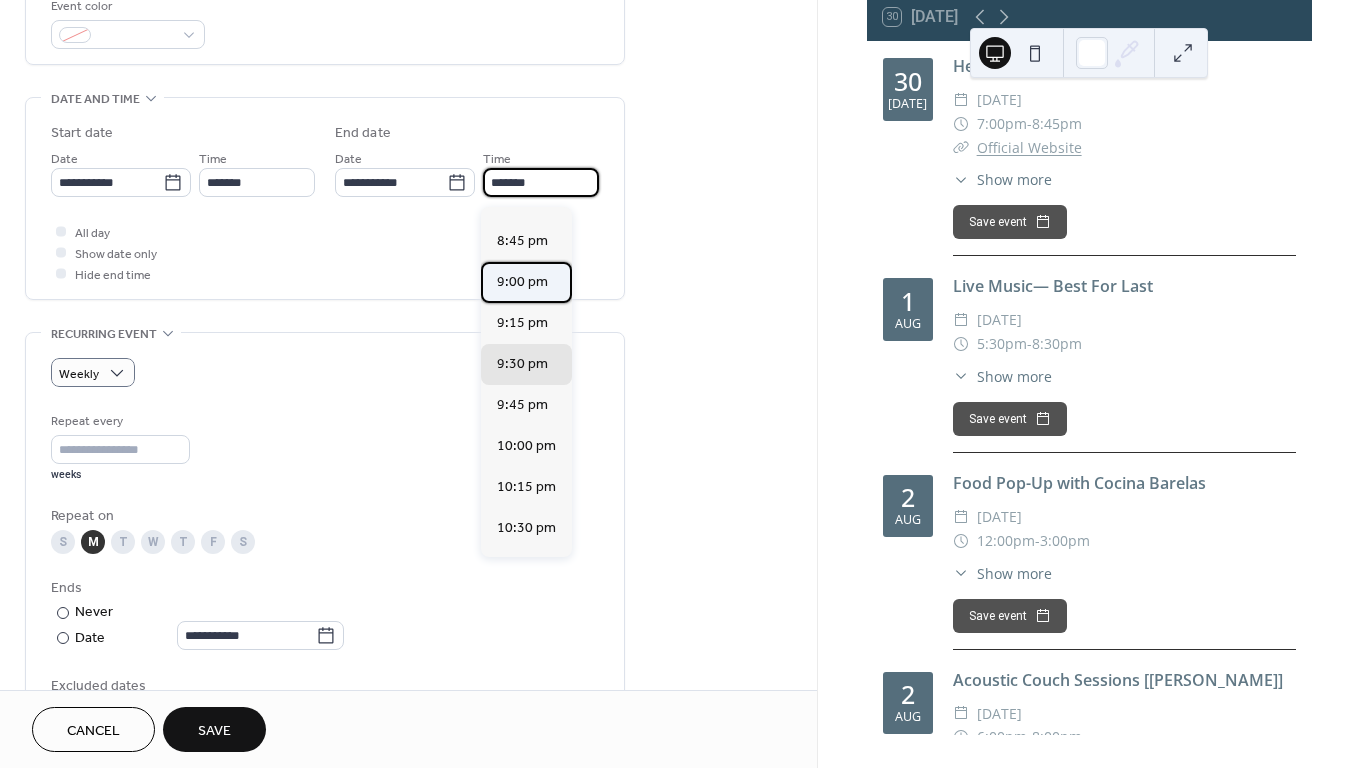 click on "9:00 pm" at bounding box center [522, 282] 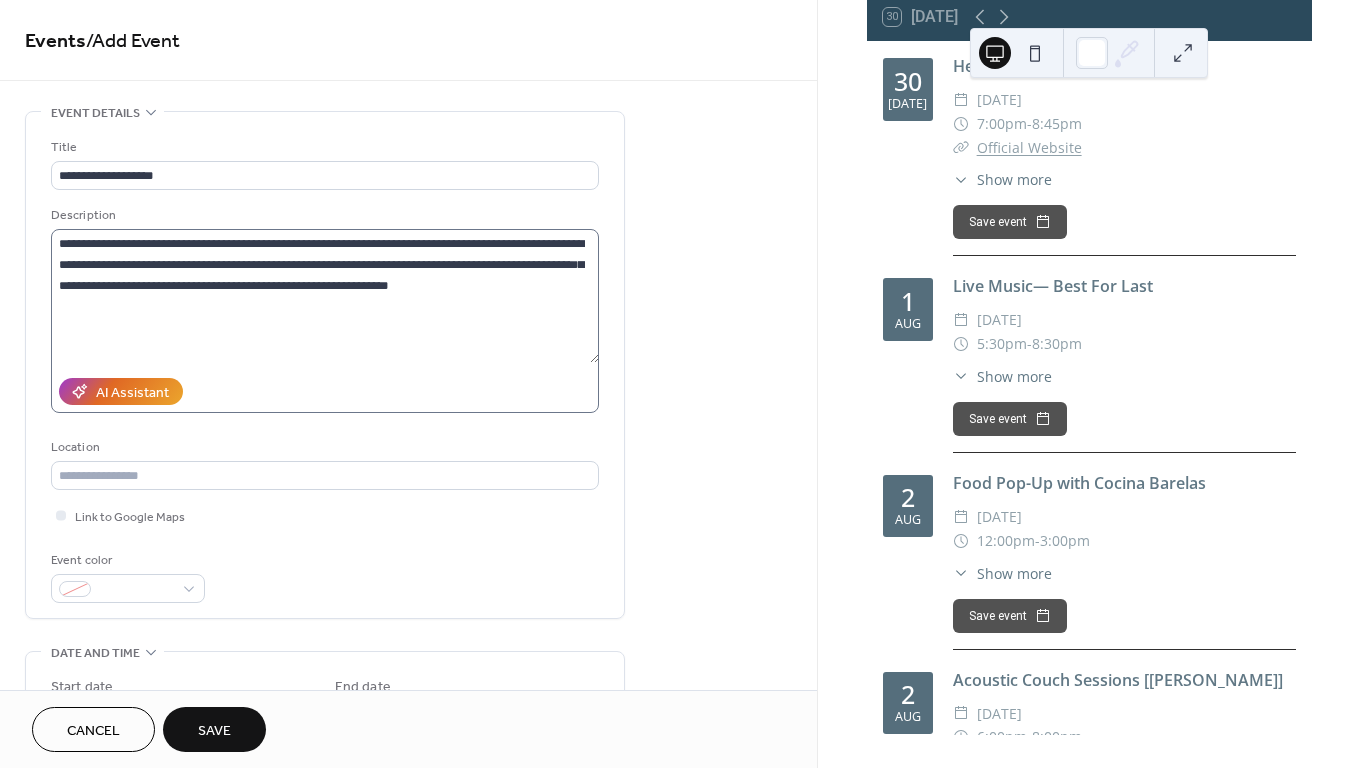 scroll, scrollTop: 0, scrollLeft: 0, axis: both 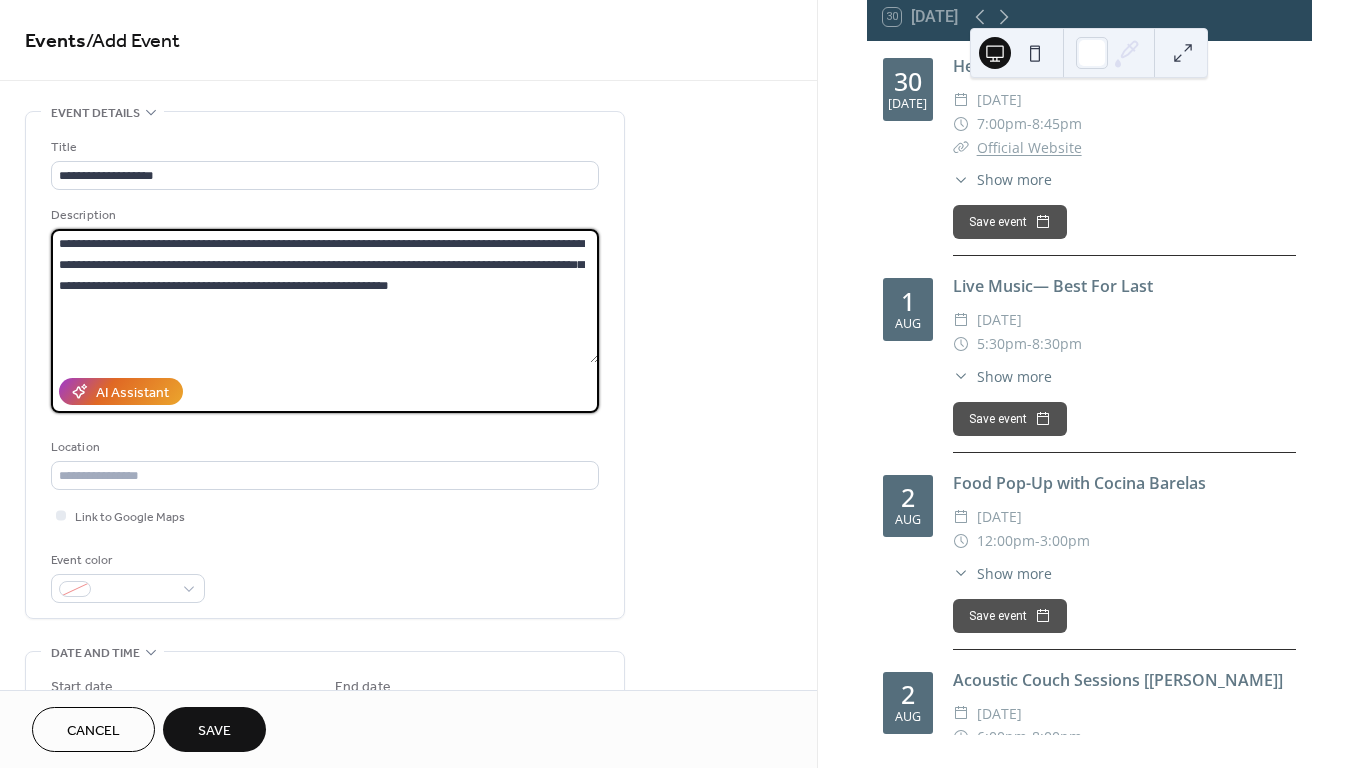 click on "**********" at bounding box center [325, 296] 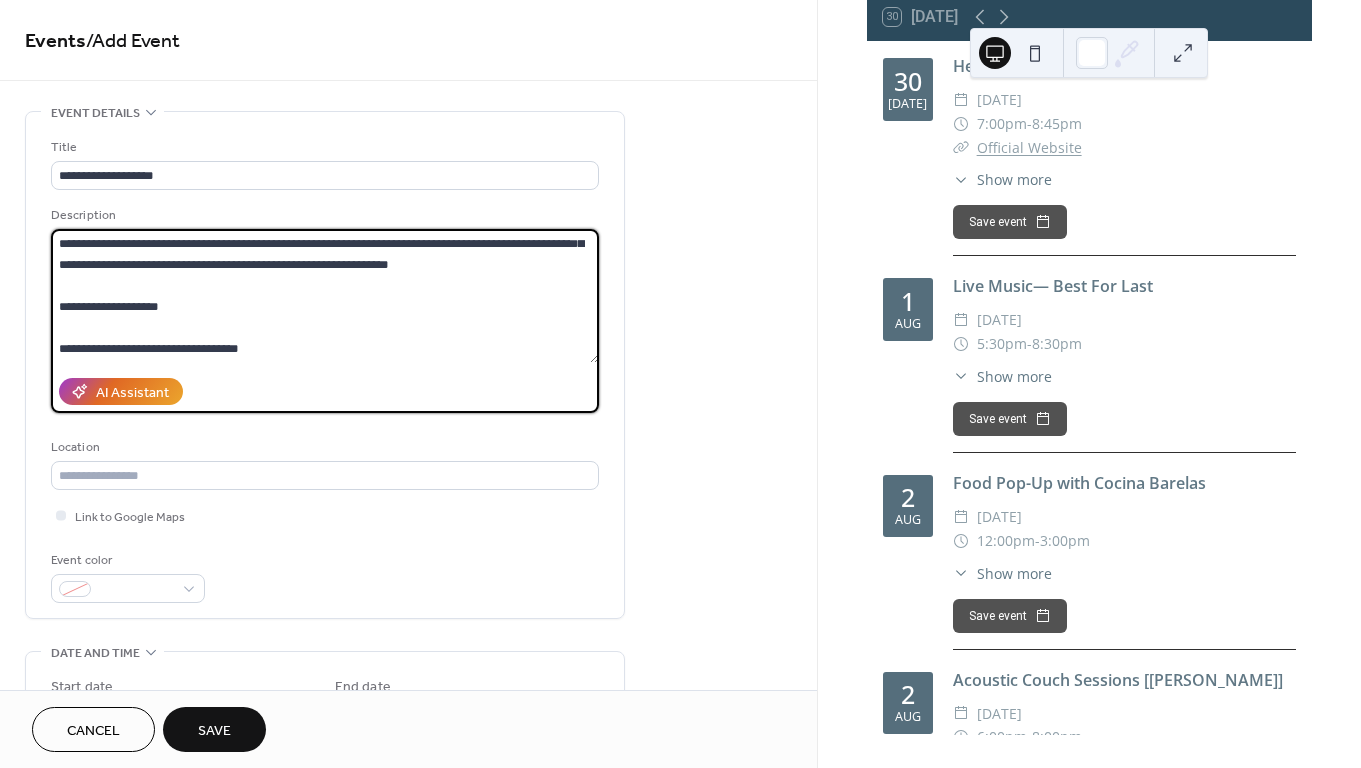 scroll, scrollTop: 21, scrollLeft: 0, axis: vertical 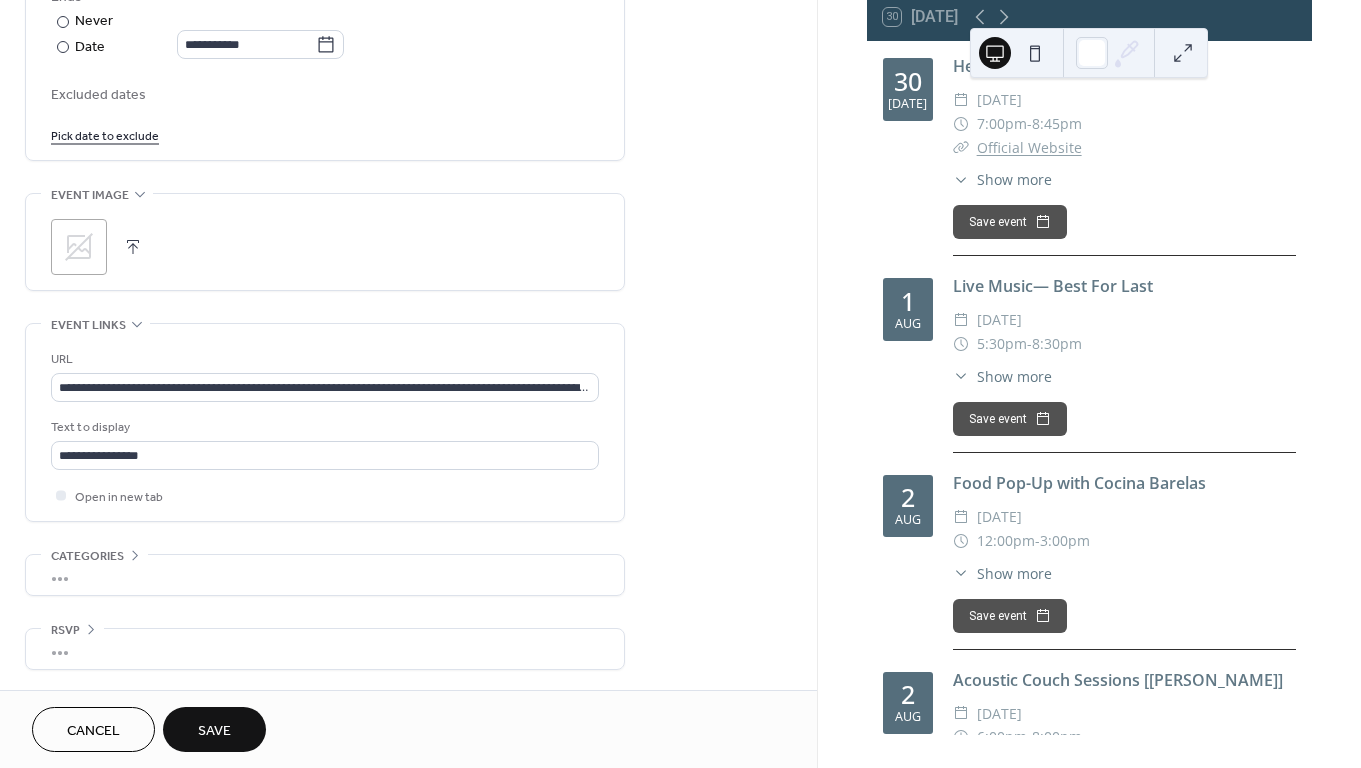 type on "**********" 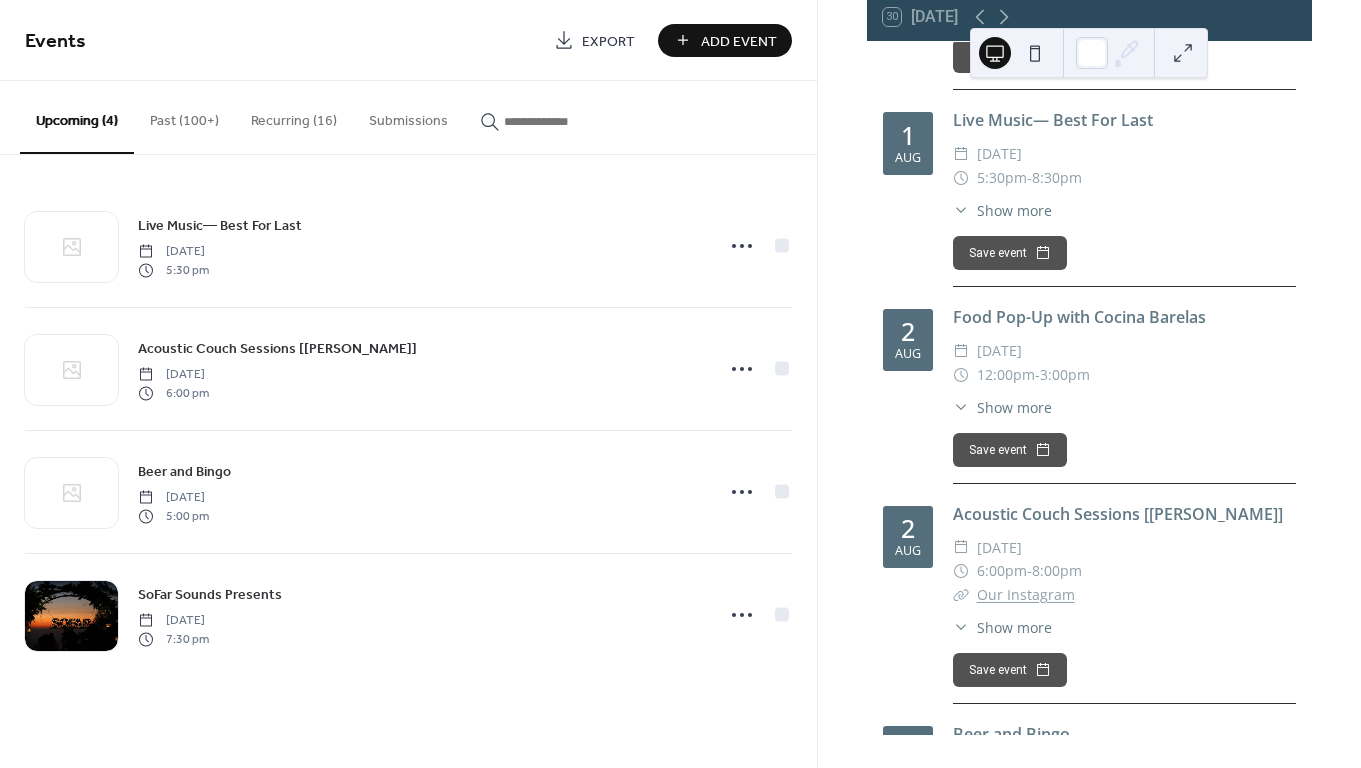 scroll, scrollTop: 0, scrollLeft: 0, axis: both 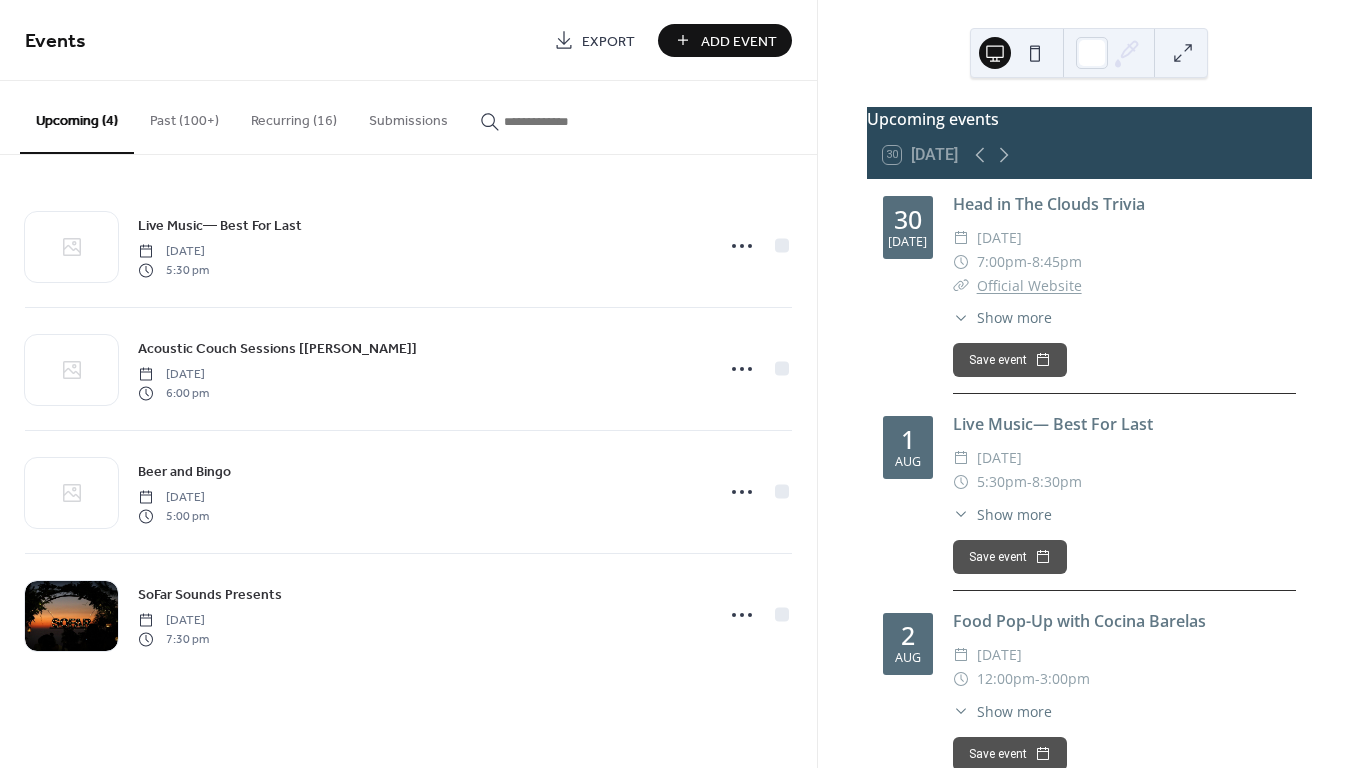 click at bounding box center (564, 121) 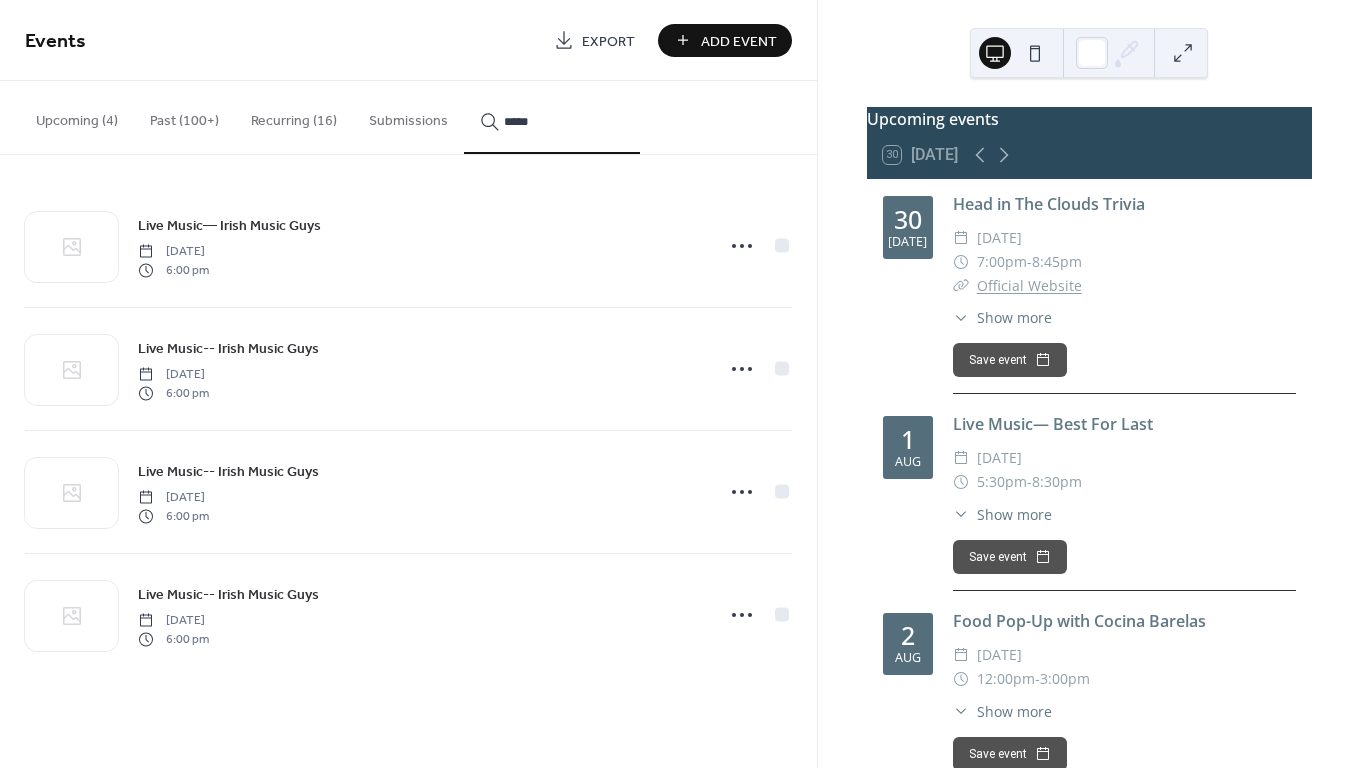 type on "*****" 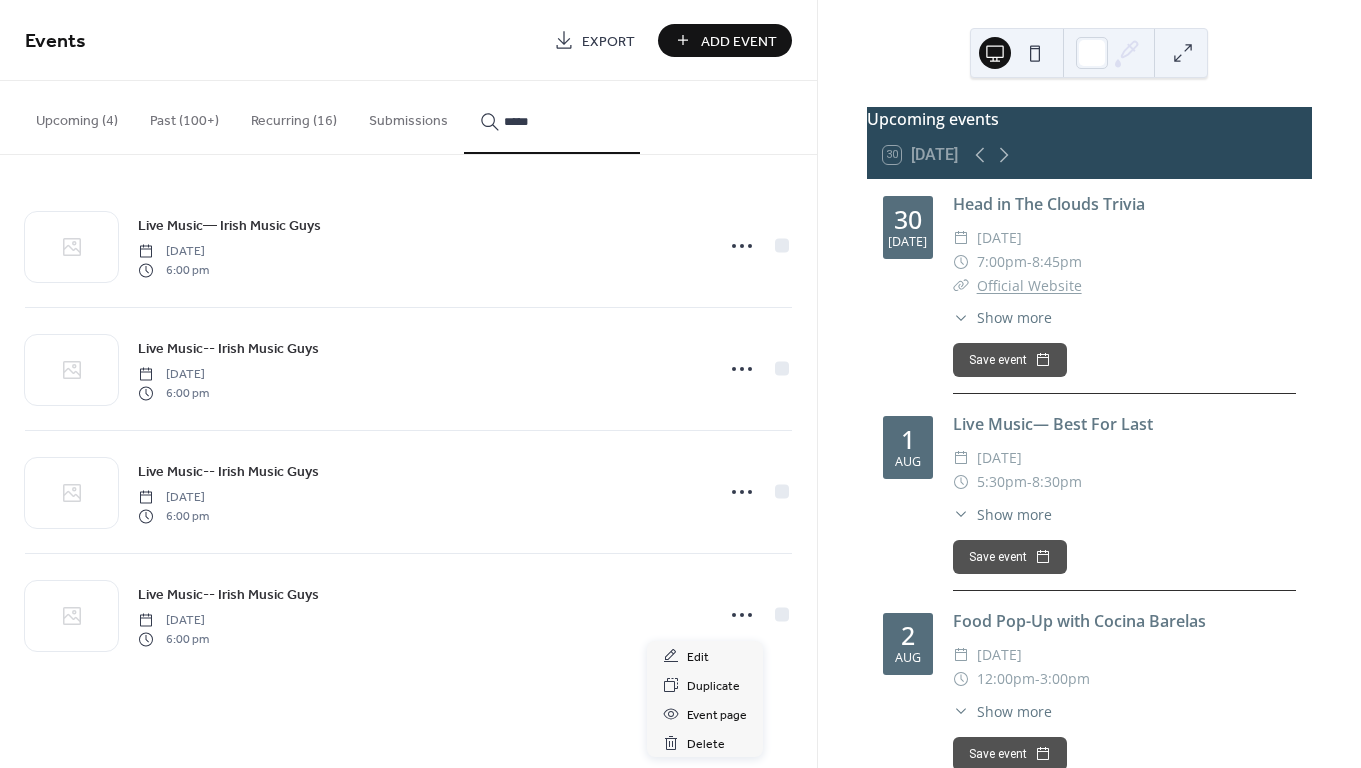 click 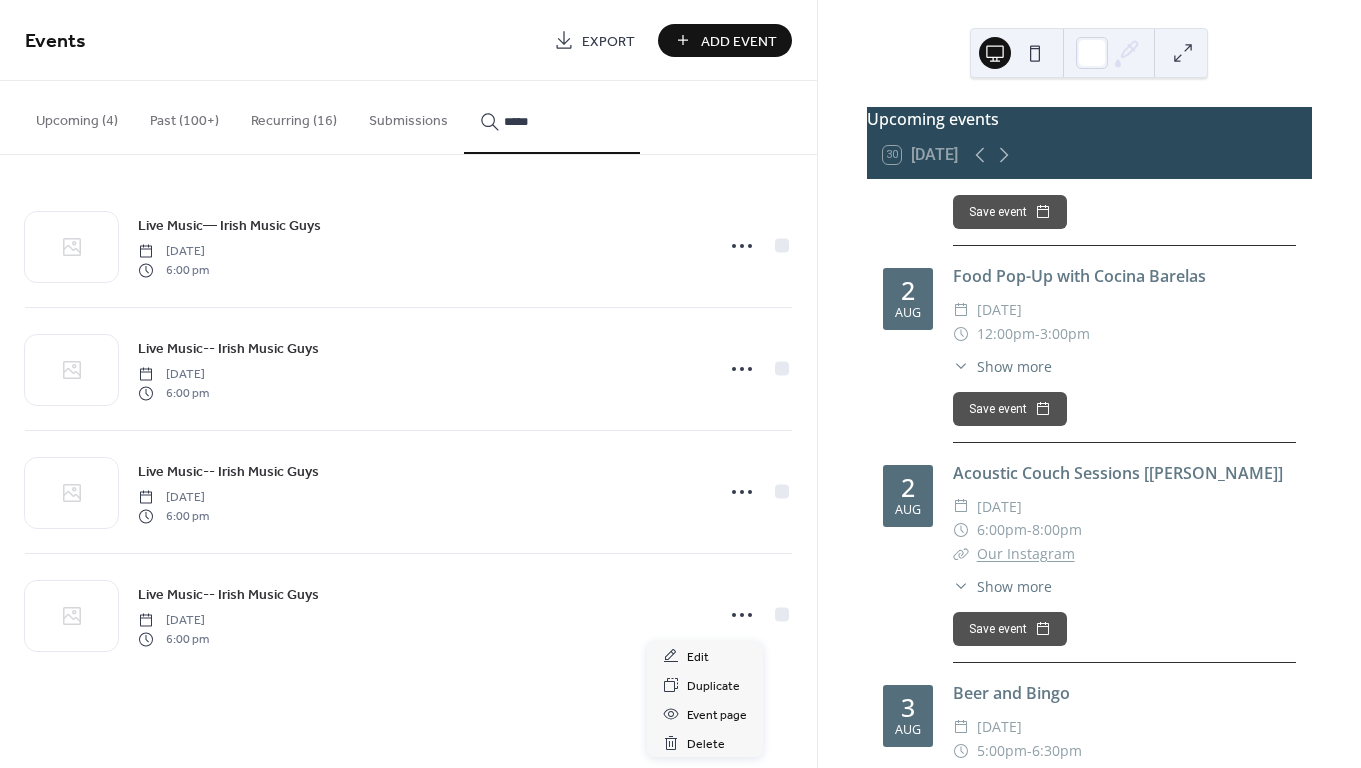 scroll, scrollTop: 347, scrollLeft: 0, axis: vertical 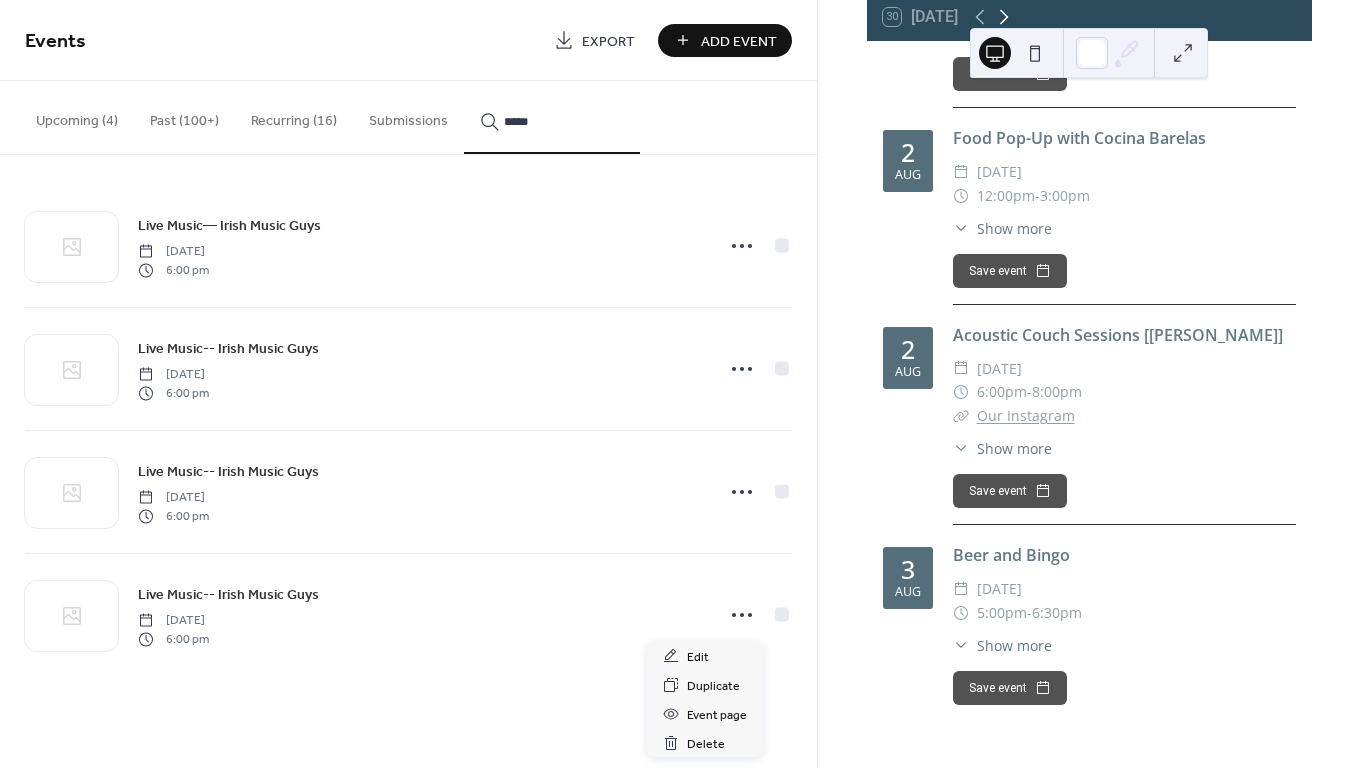 click 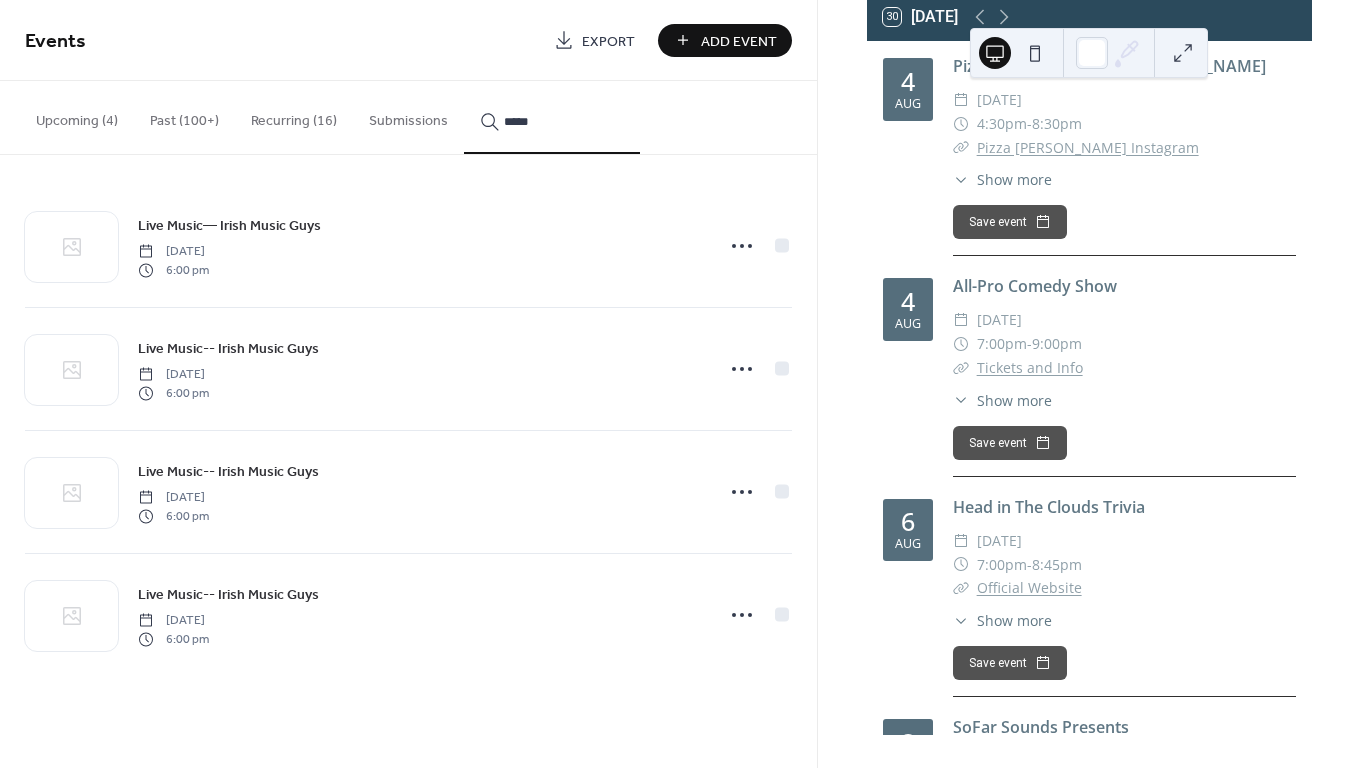 scroll, scrollTop: 0, scrollLeft: 0, axis: both 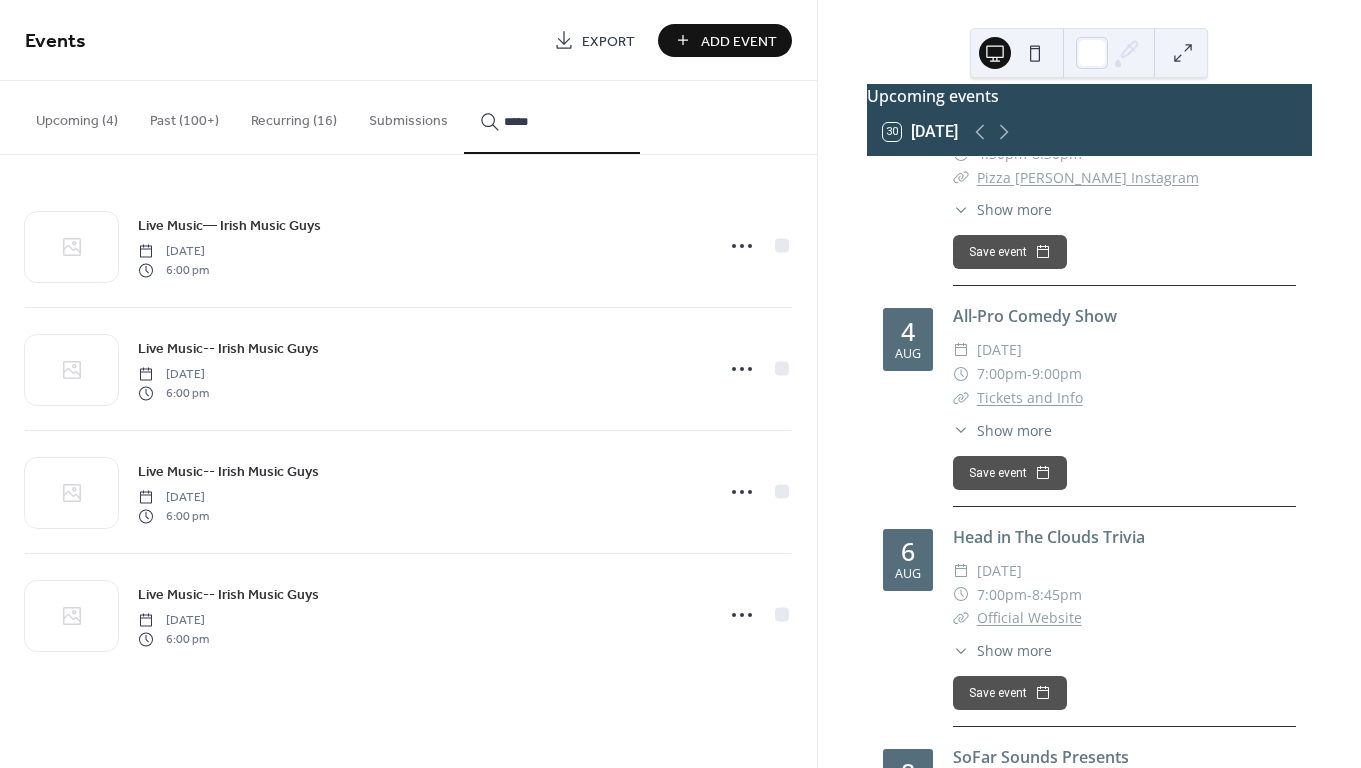 click 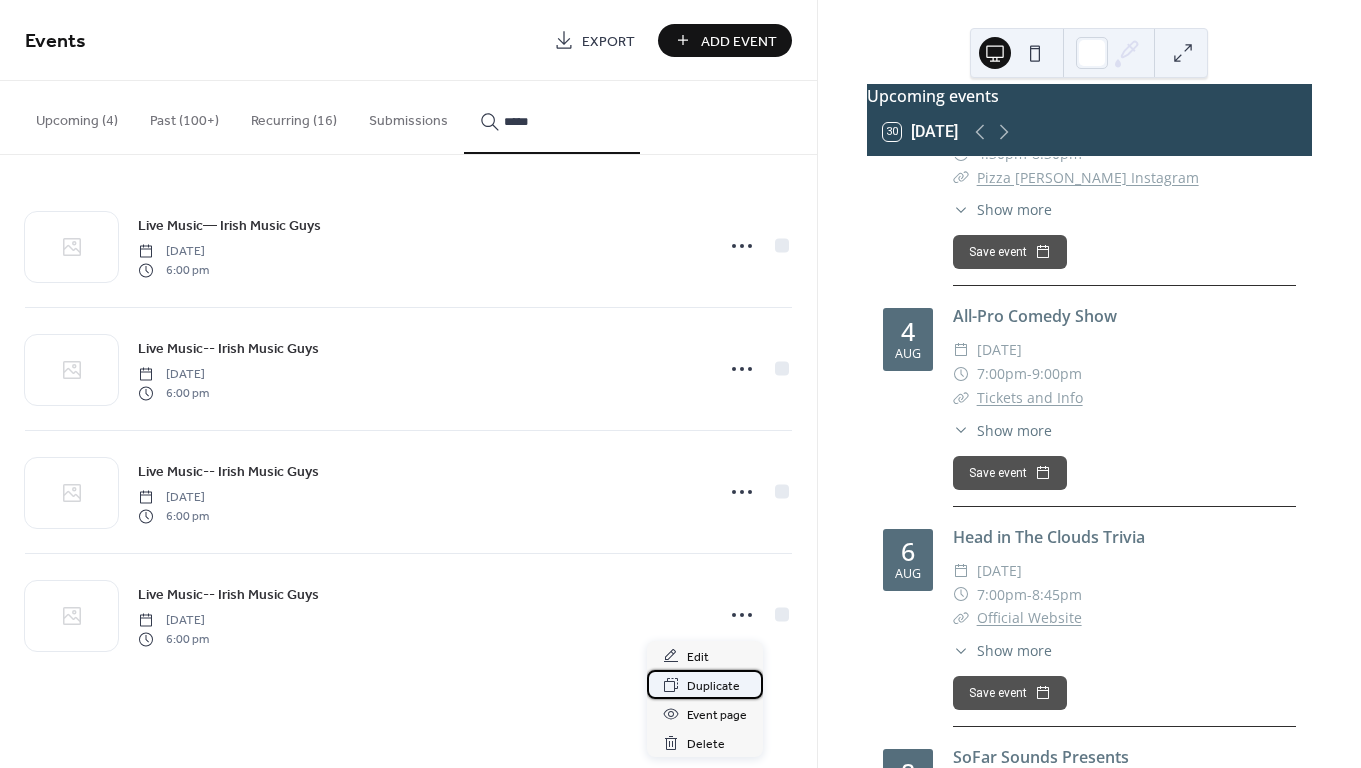 click on "Duplicate" at bounding box center (713, 686) 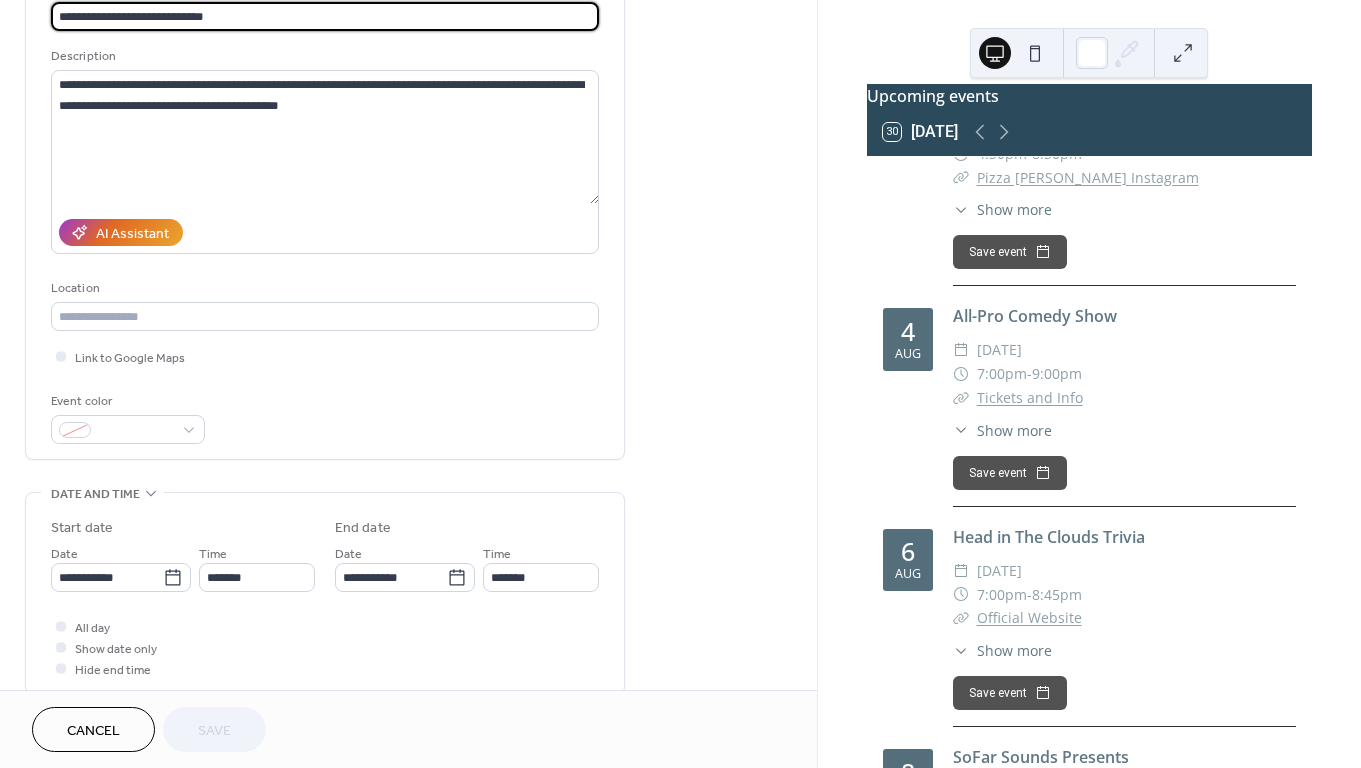 scroll, scrollTop: 275, scrollLeft: 0, axis: vertical 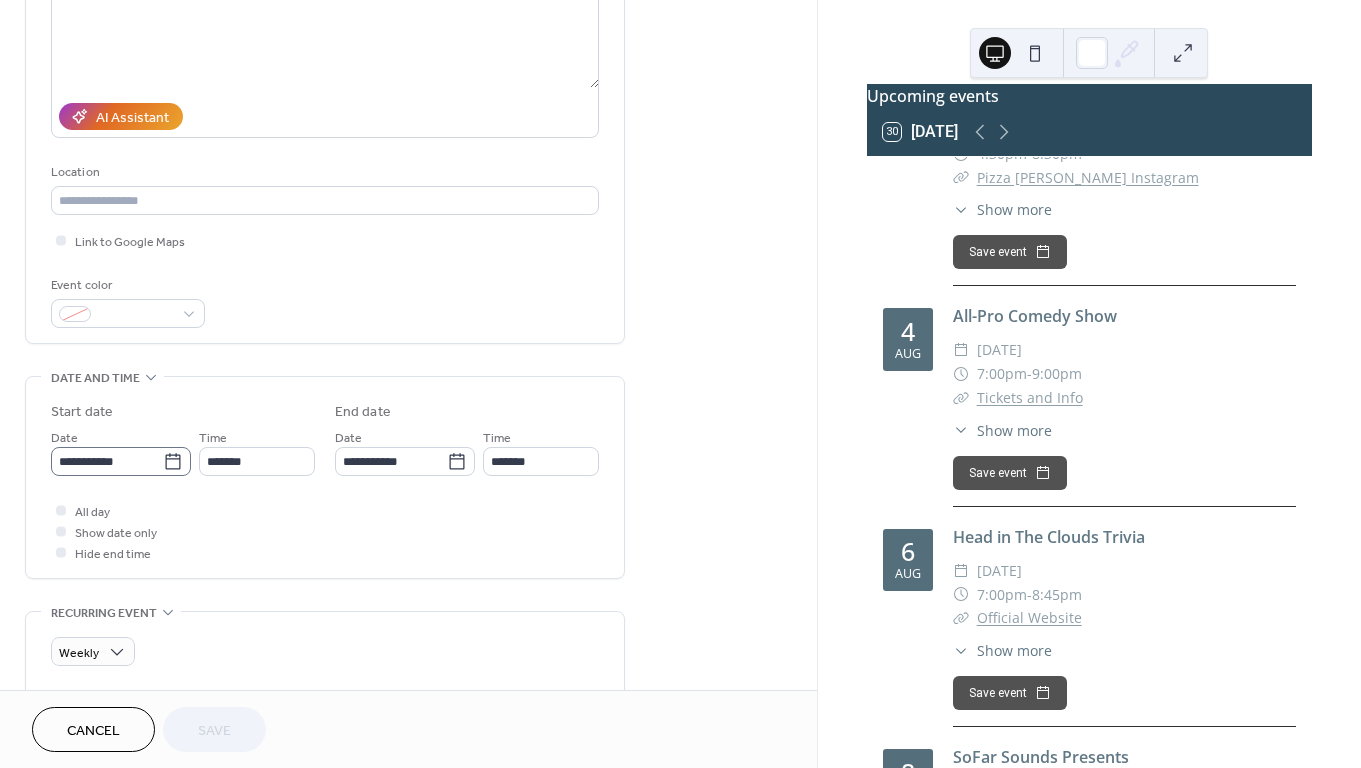 click 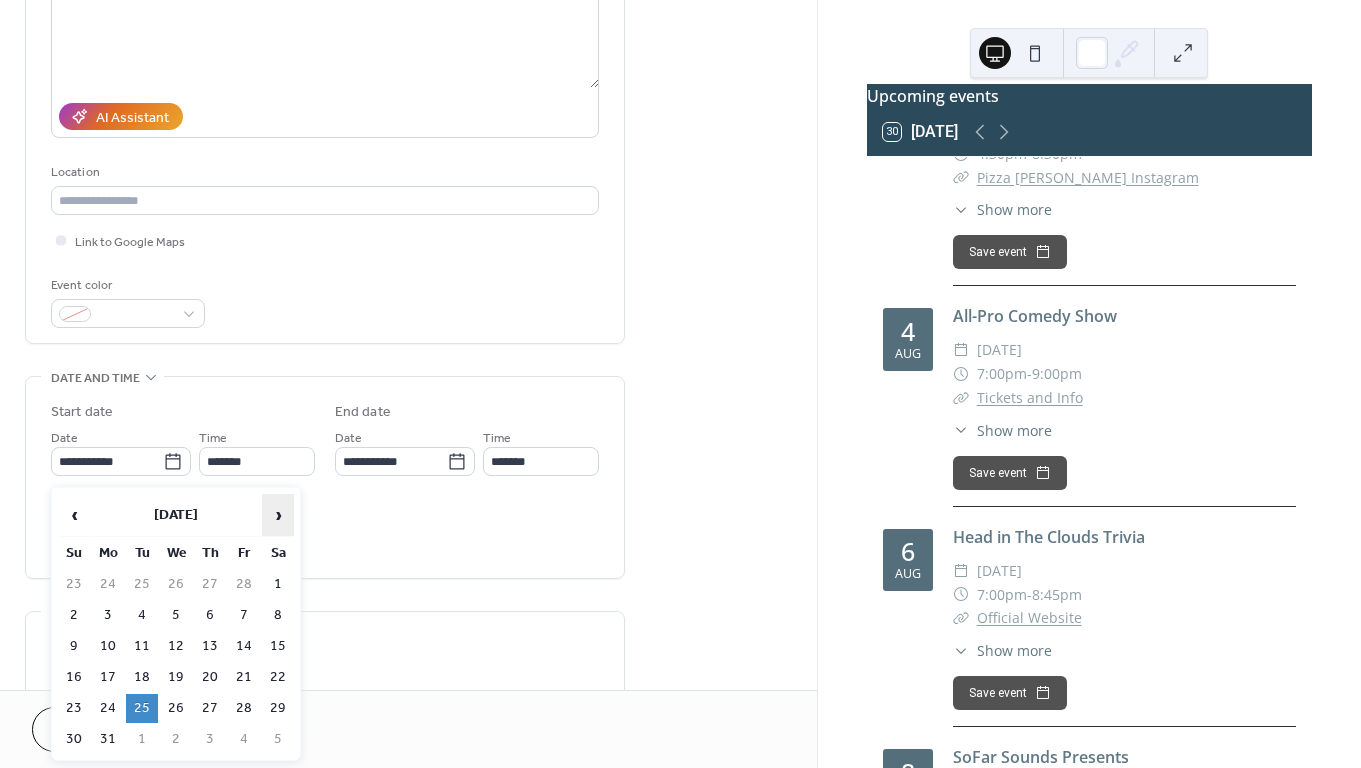 click on "›" at bounding box center [278, 515] 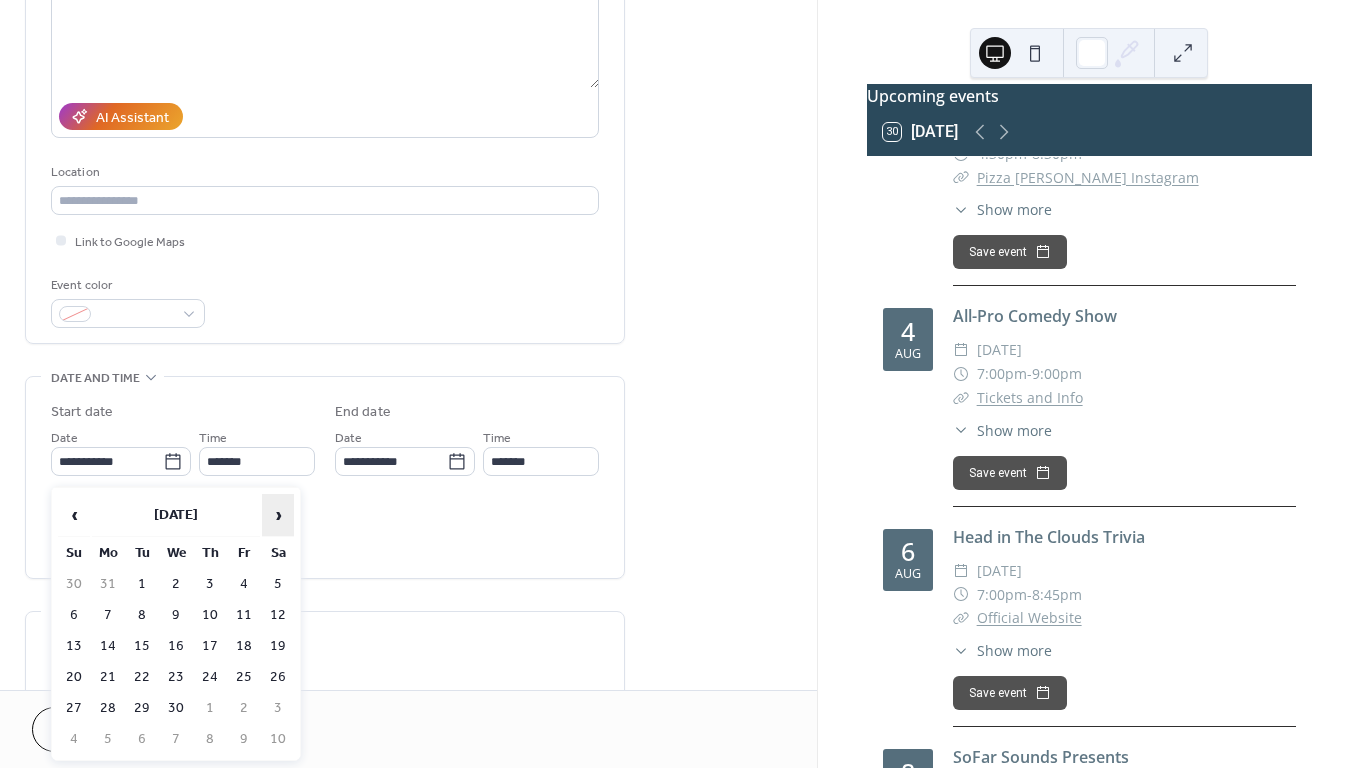 click on "›" at bounding box center (278, 515) 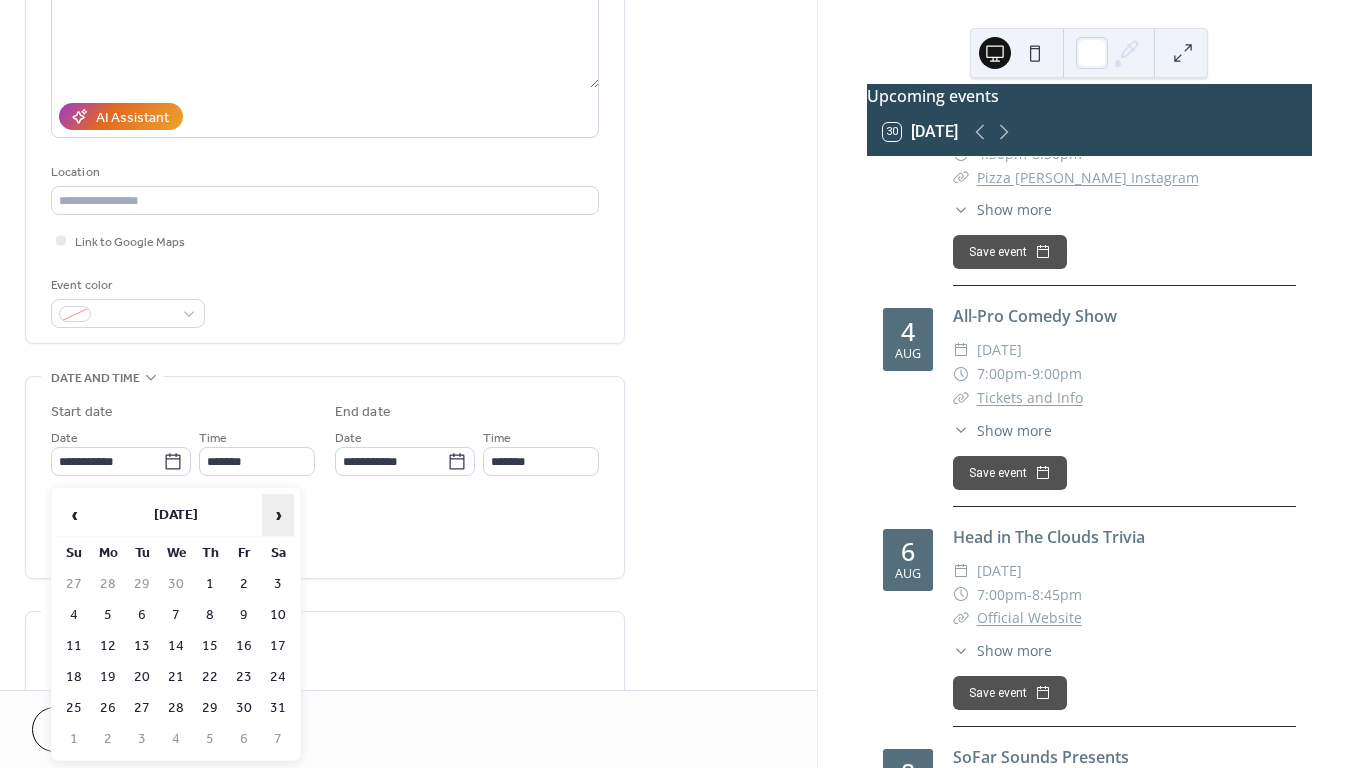 click on "›" at bounding box center (278, 515) 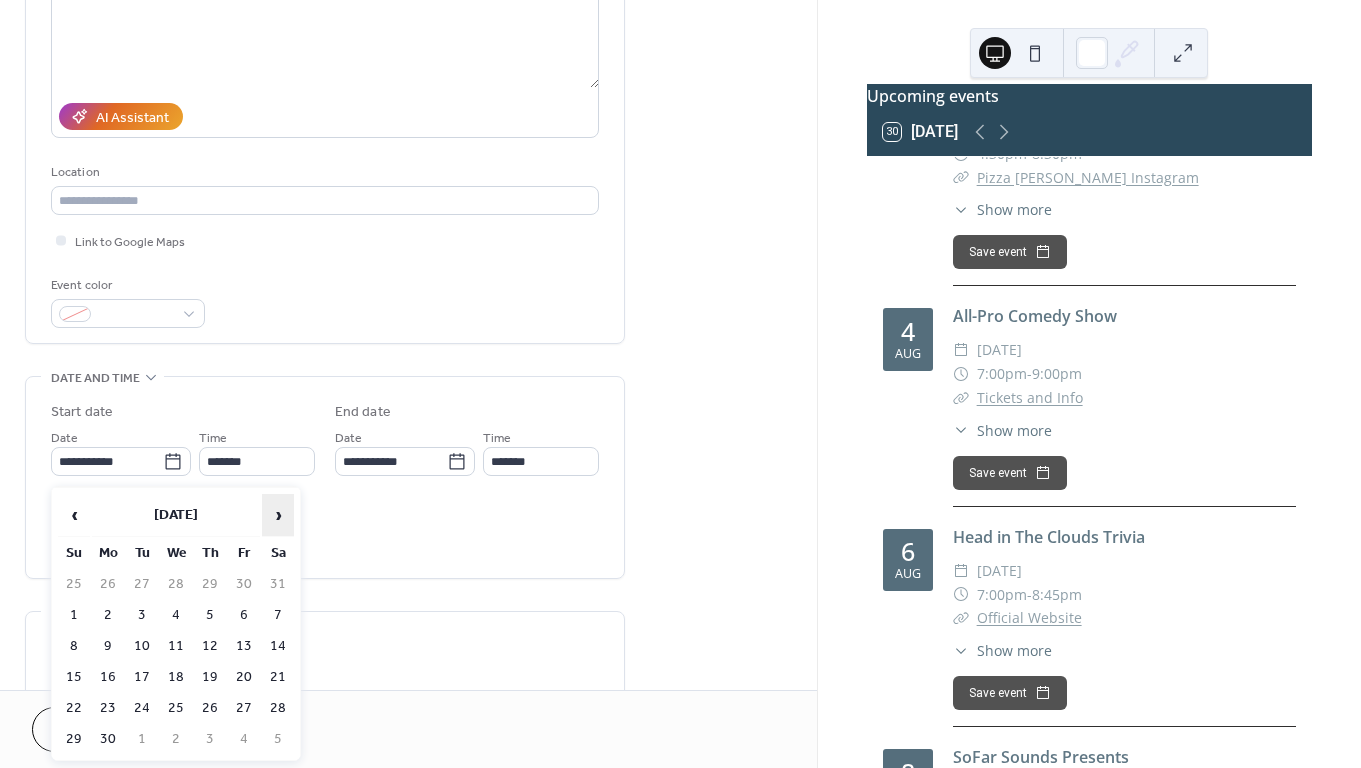 click on "›" at bounding box center [278, 515] 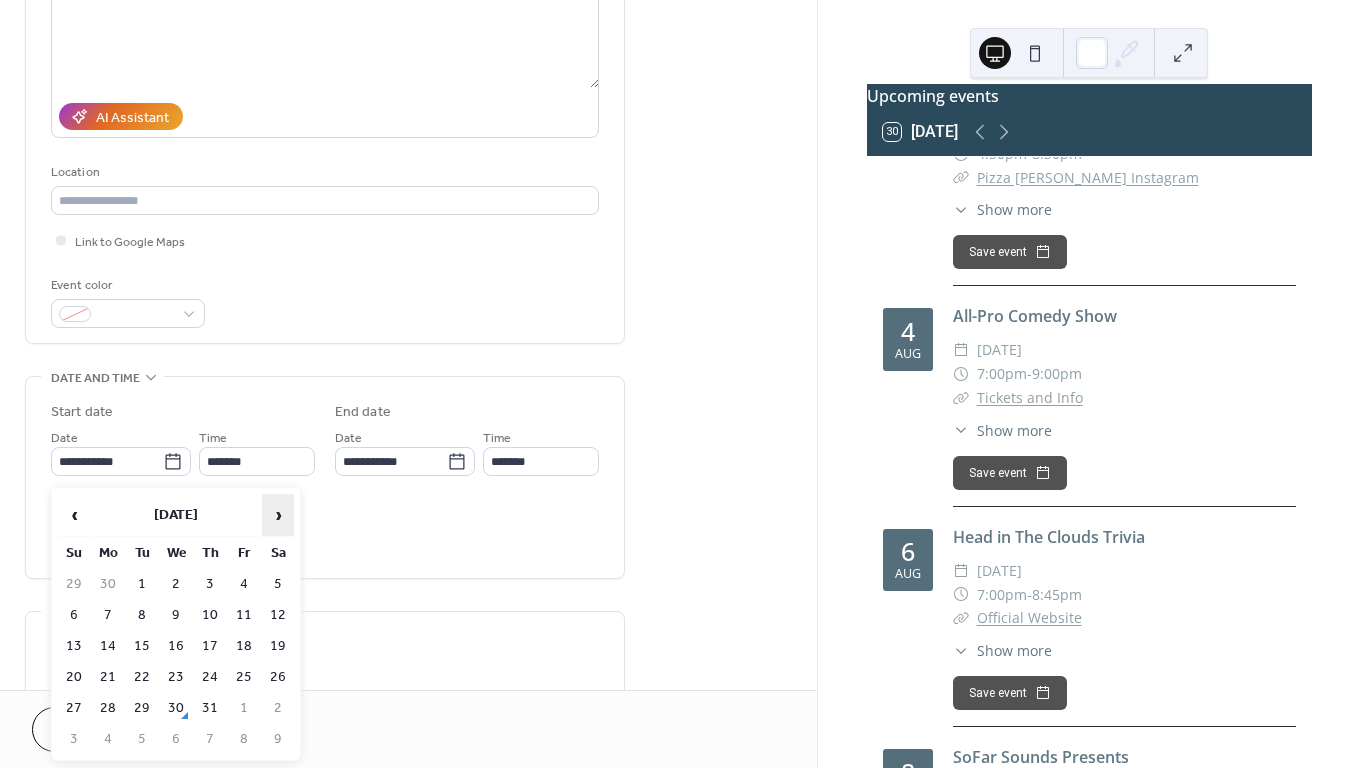 click on "›" at bounding box center (278, 515) 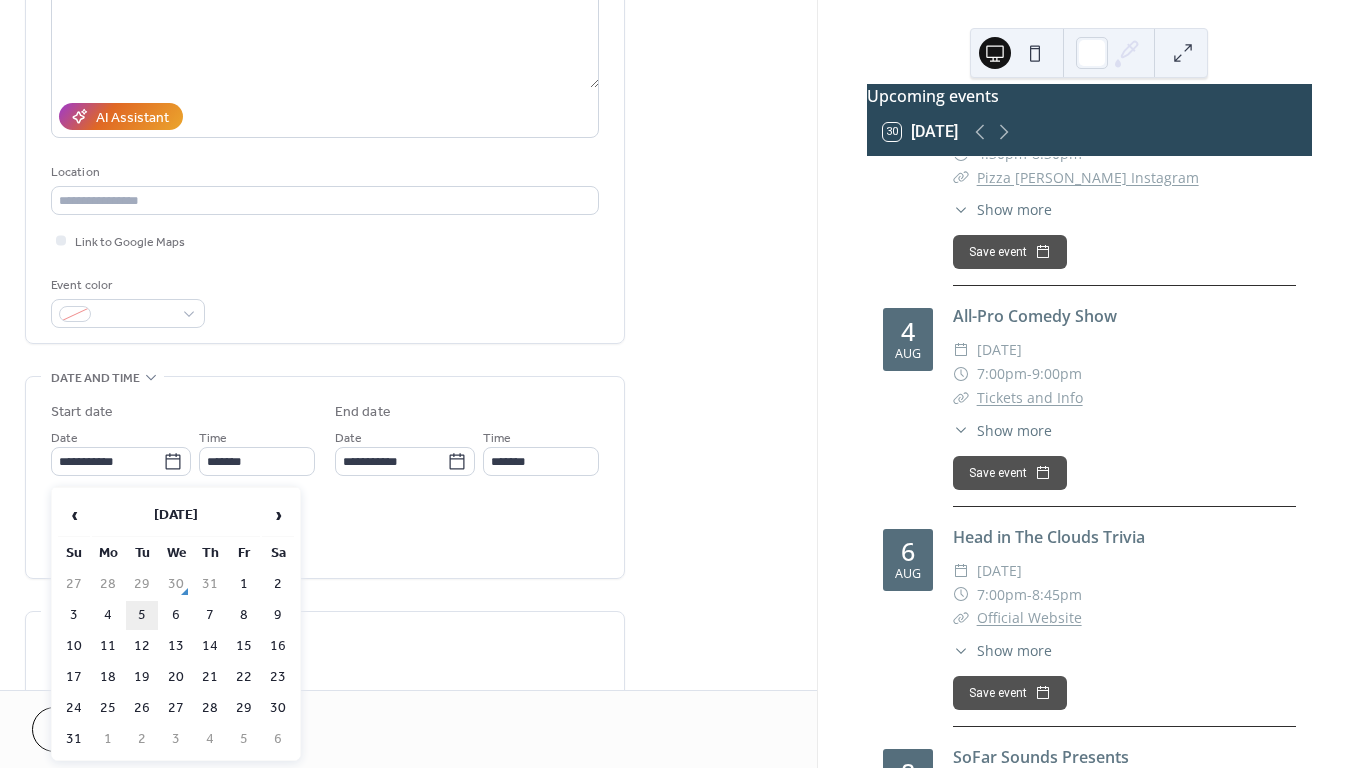 click on "5" at bounding box center (142, 615) 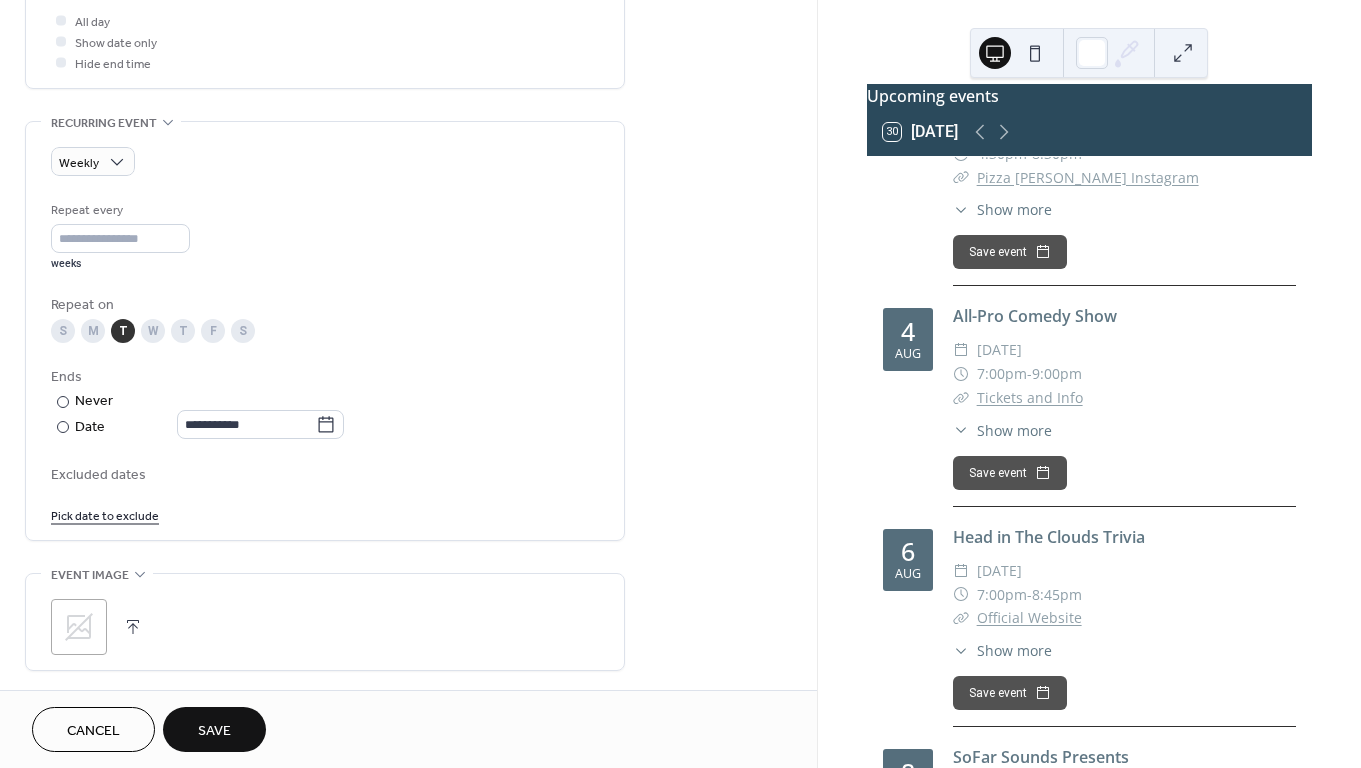 scroll, scrollTop: 768, scrollLeft: 0, axis: vertical 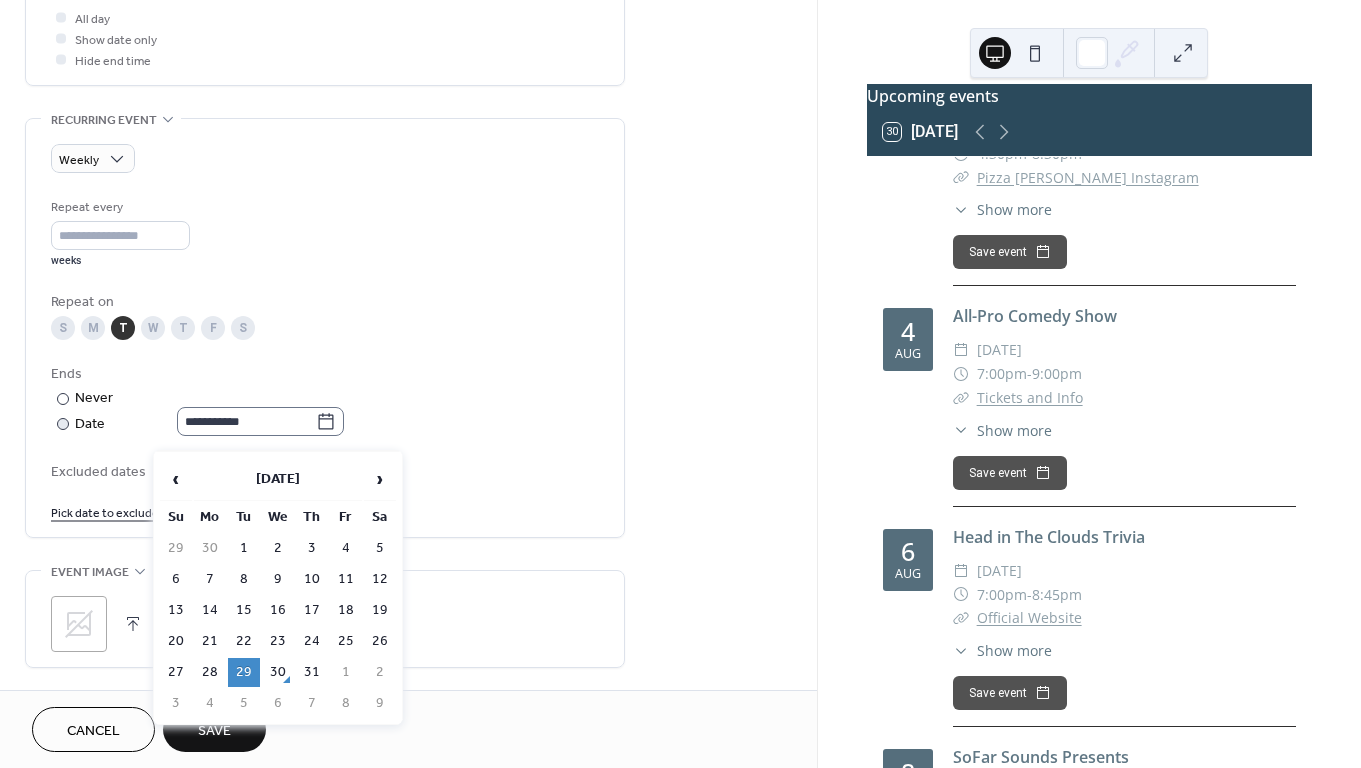 click 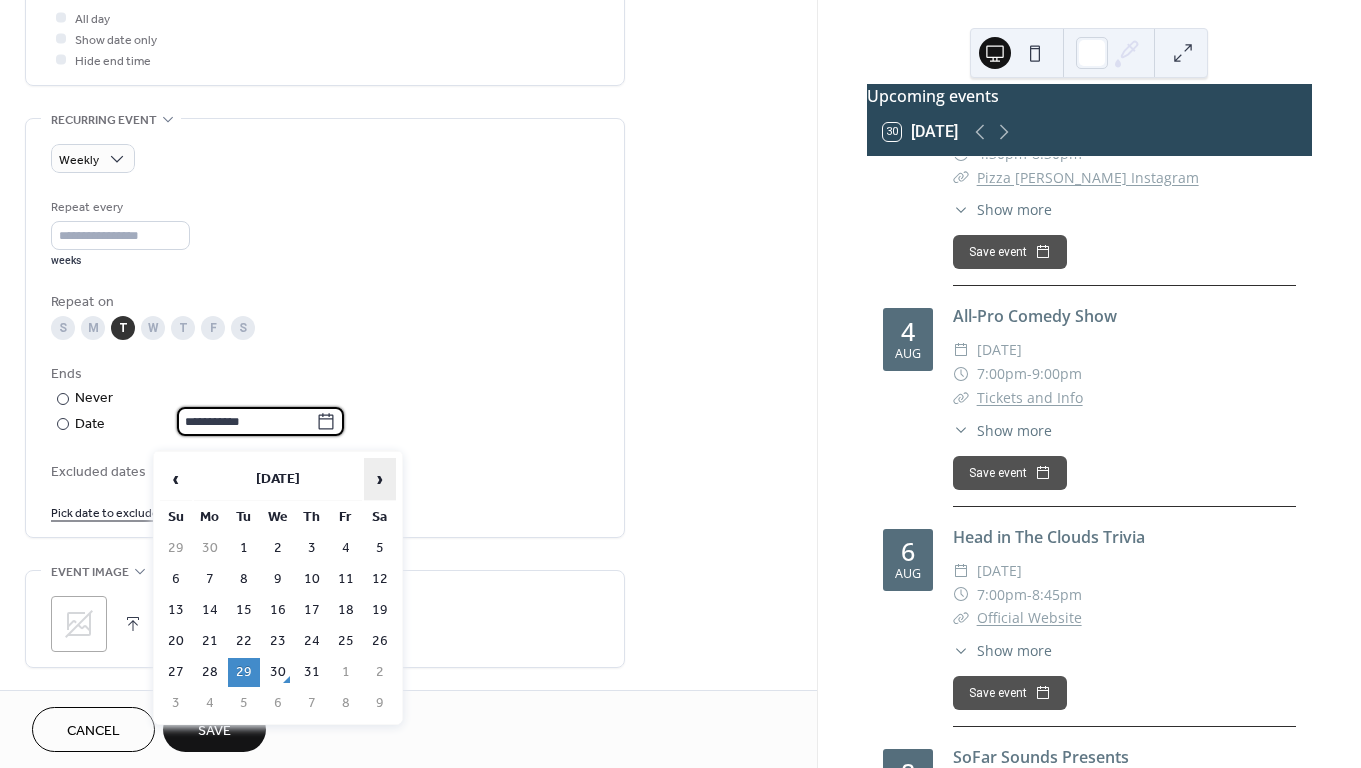 click on "›" at bounding box center [380, 479] 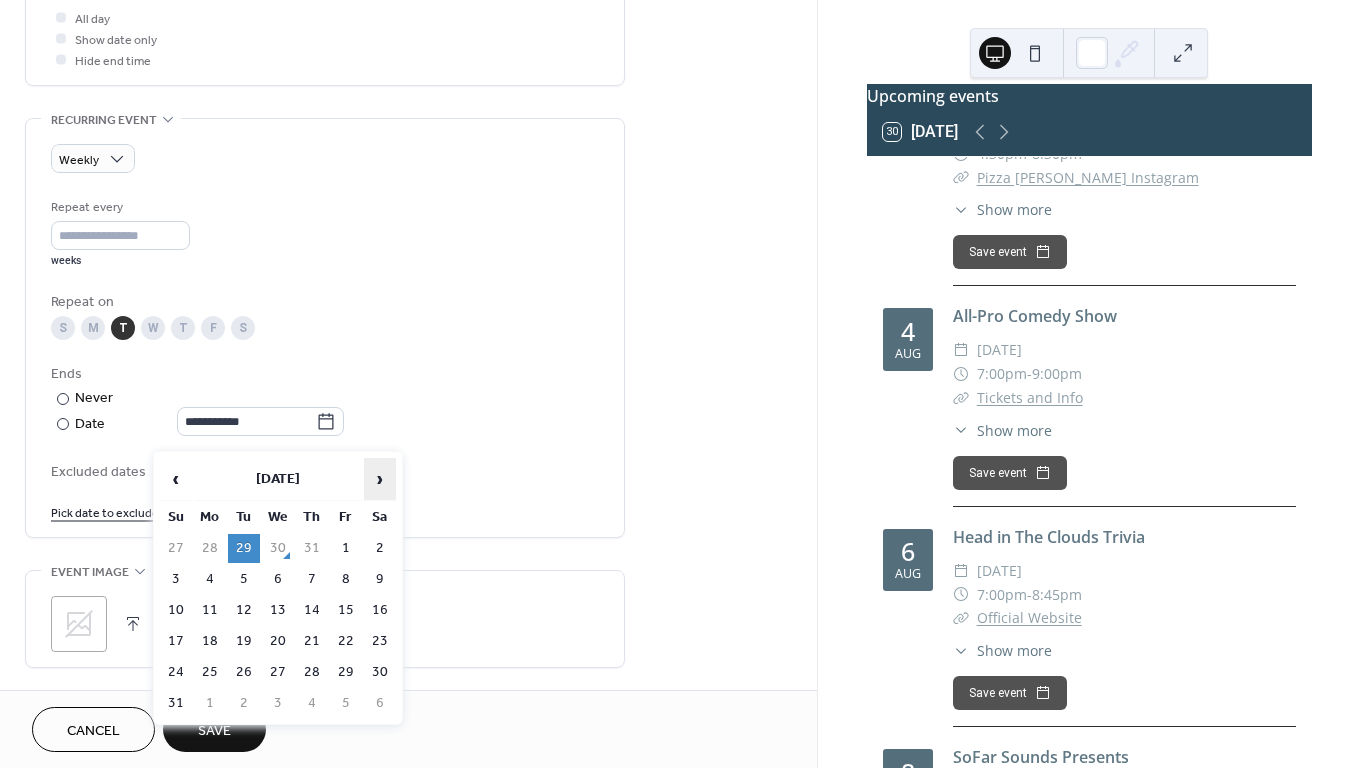 click on "›" at bounding box center (380, 479) 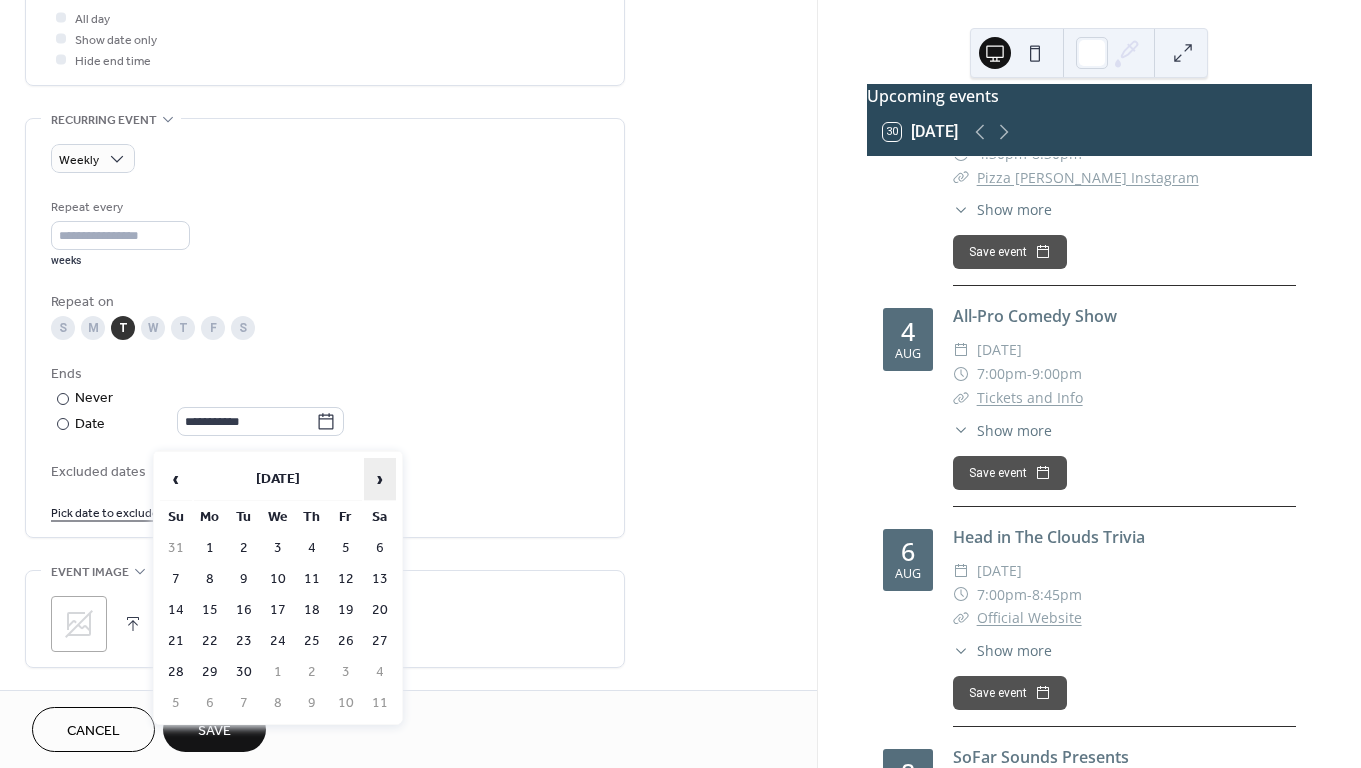 click on "›" at bounding box center [380, 479] 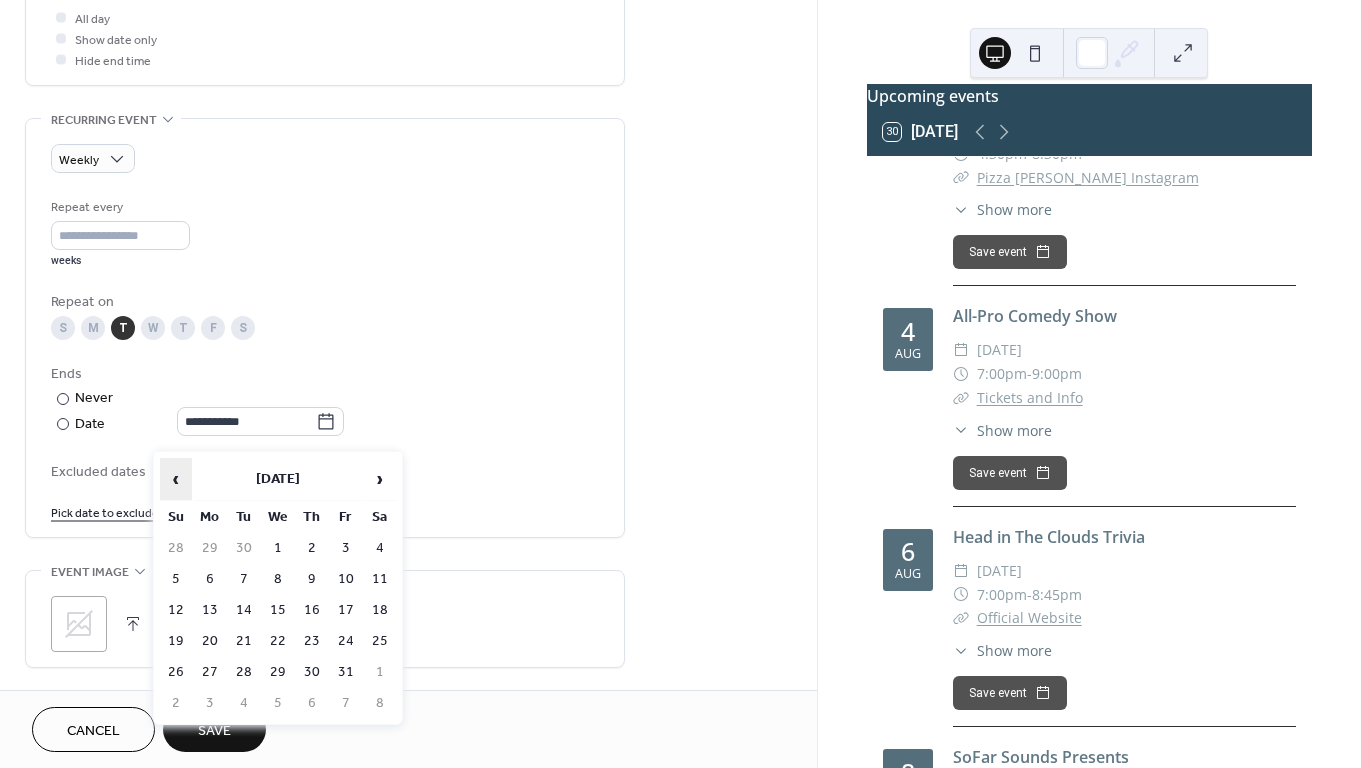 click on "‹" at bounding box center (176, 479) 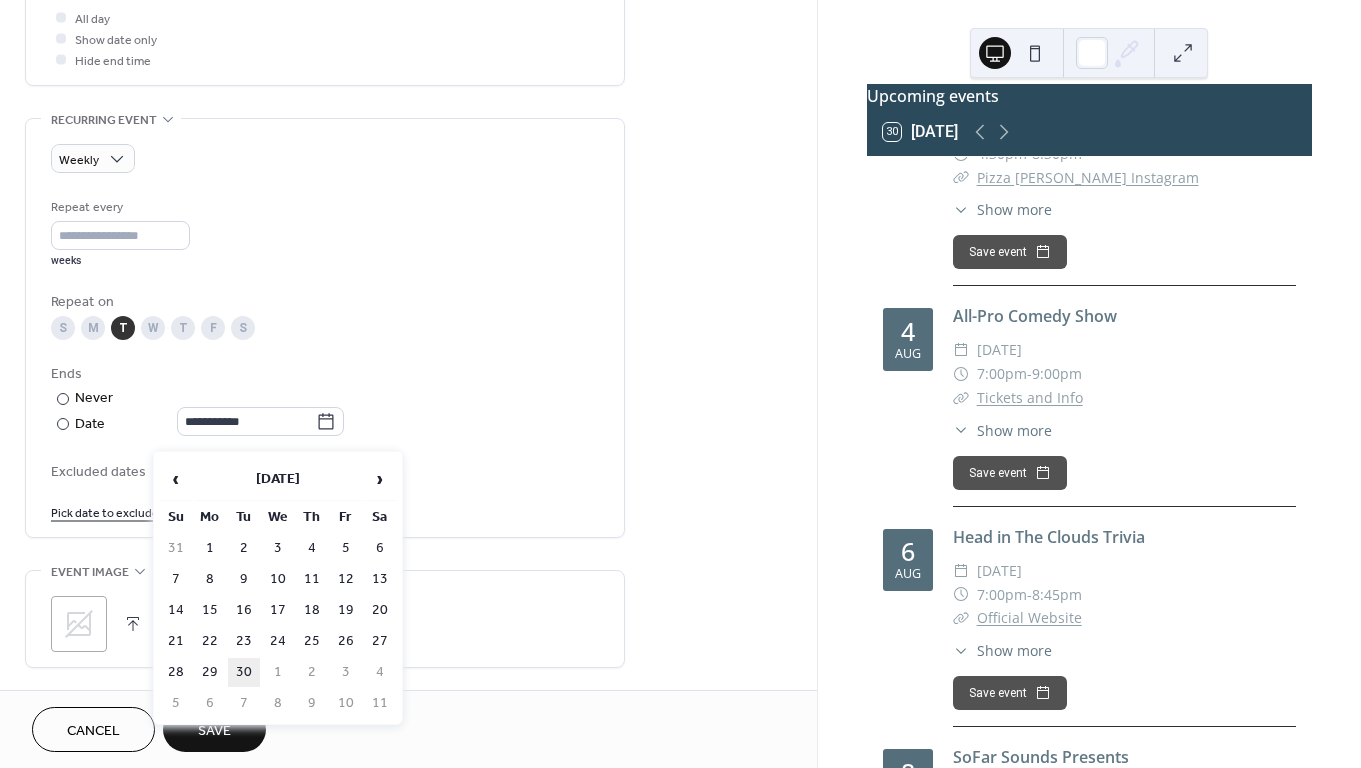 click on "30" at bounding box center (244, 672) 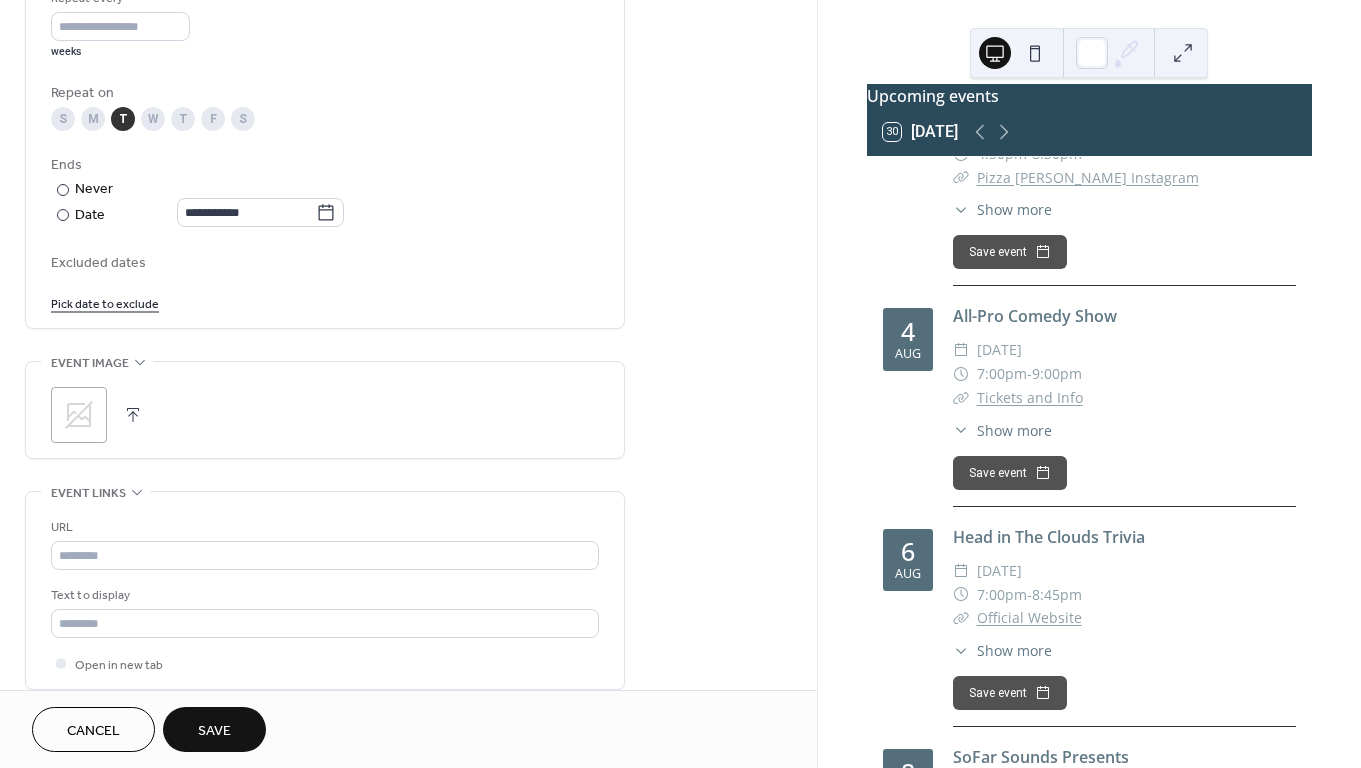 scroll, scrollTop: 998, scrollLeft: 0, axis: vertical 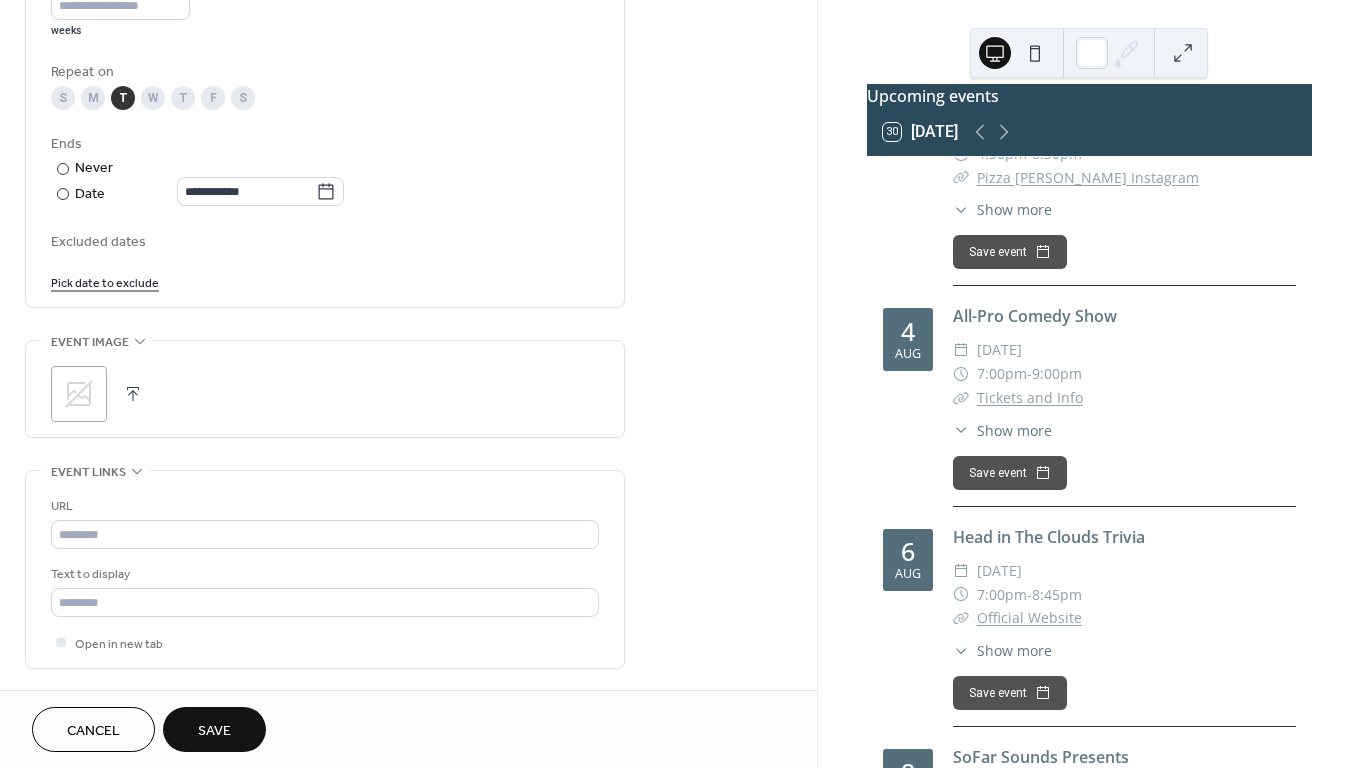 click on "Save" at bounding box center [214, 731] 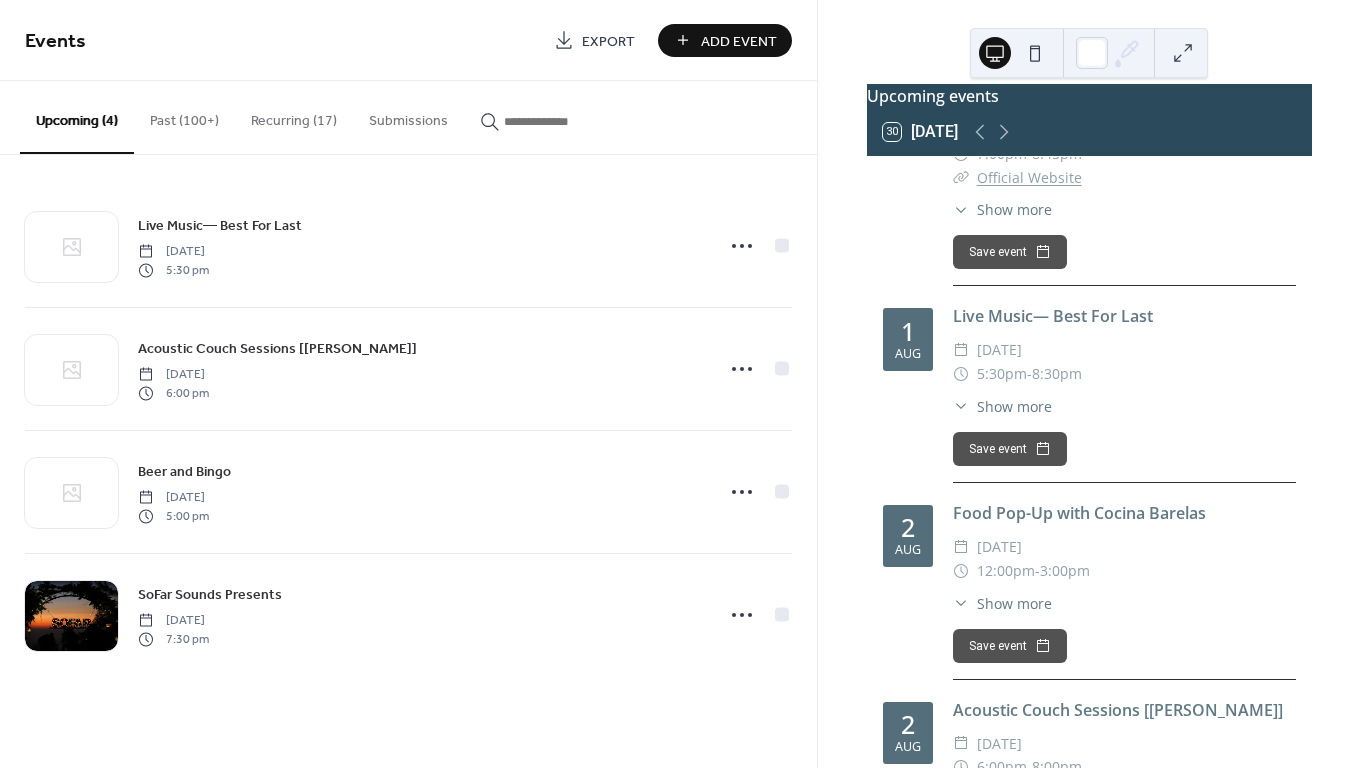 click at bounding box center (564, 121) 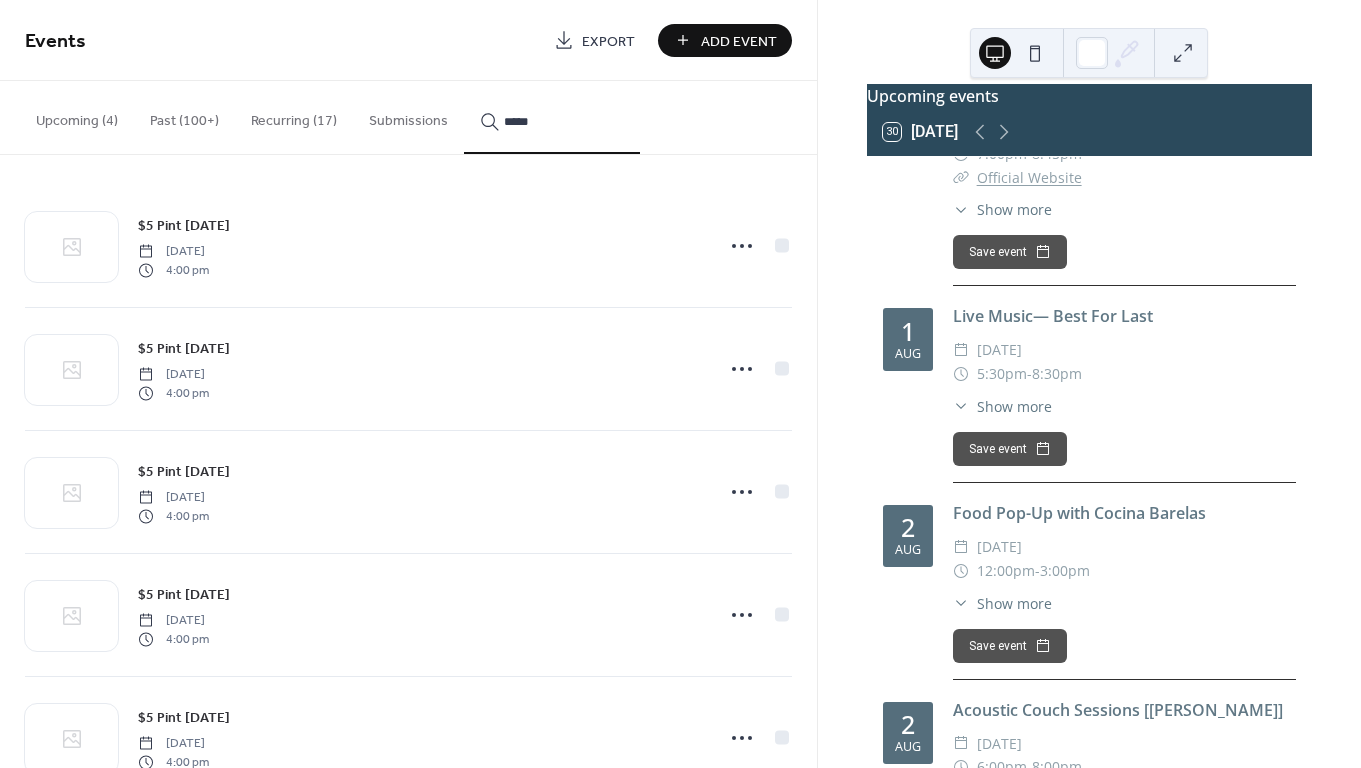 scroll, scrollTop: 0, scrollLeft: 0, axis: both 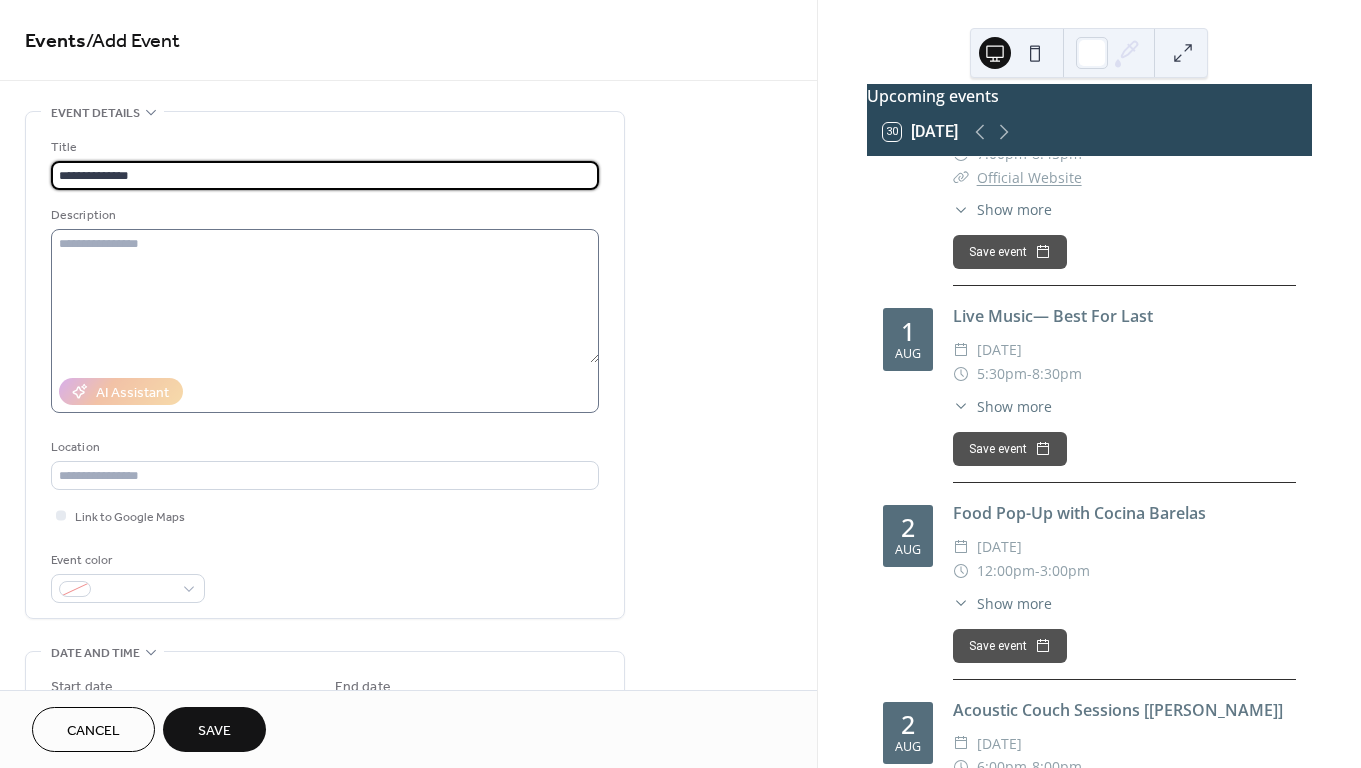 type on "**********" 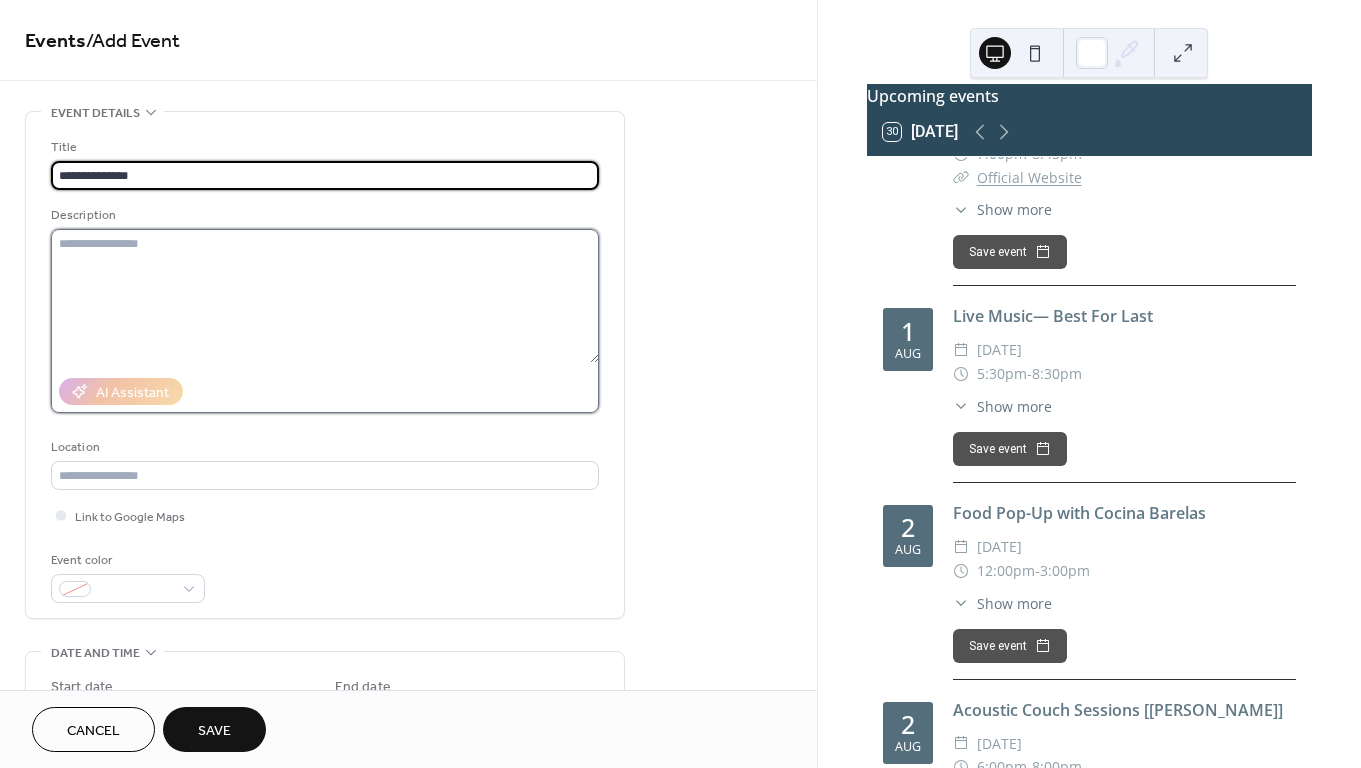 click at bounding box center [325, 296] 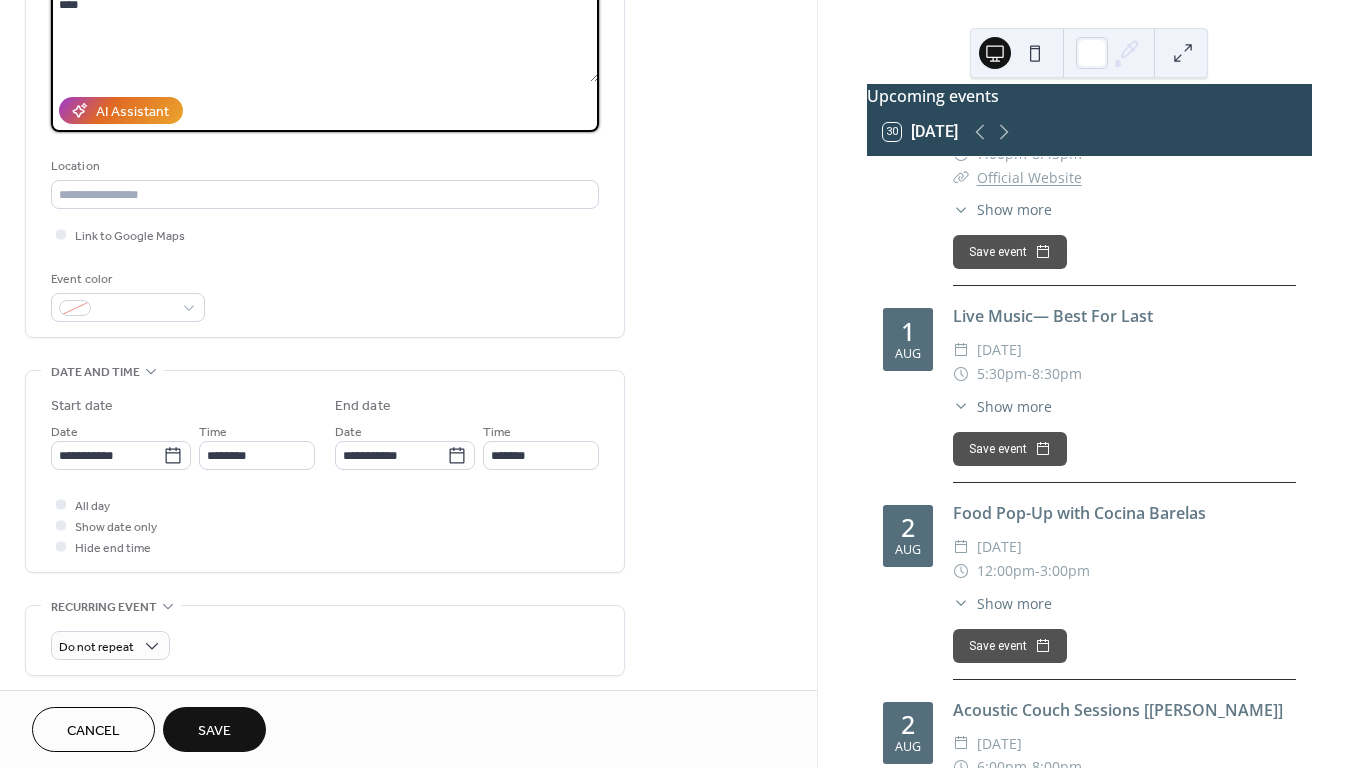 scroll, scrollTop: 283, scrollLeft: 0, axis: vertical 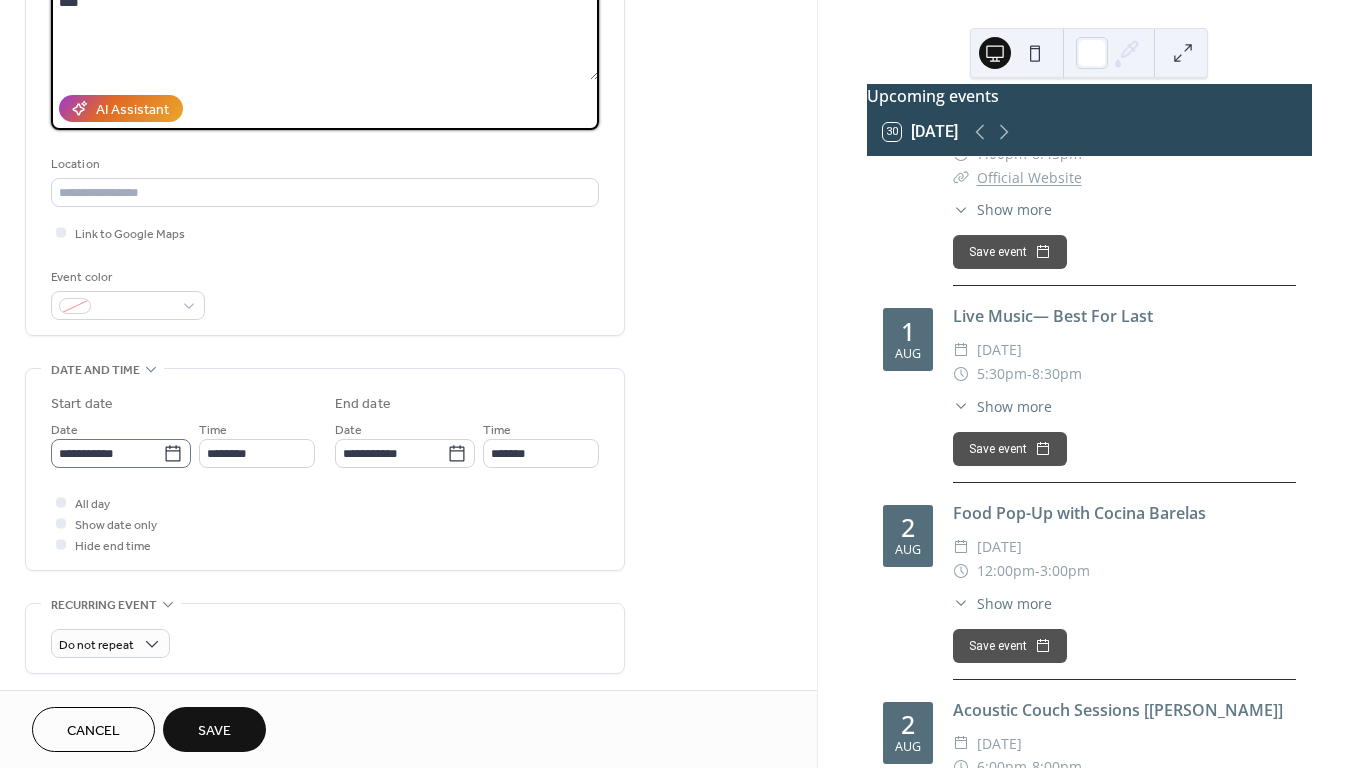 type on "**********" 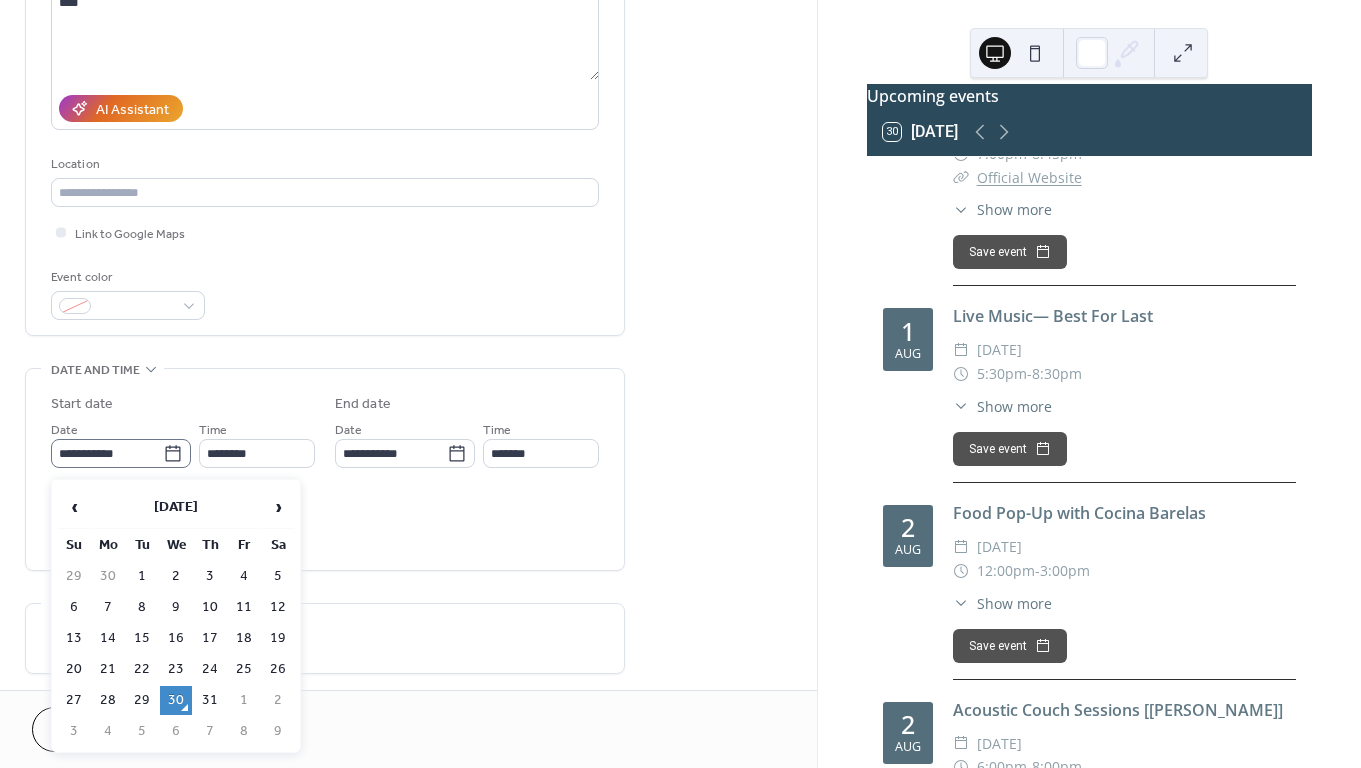 click 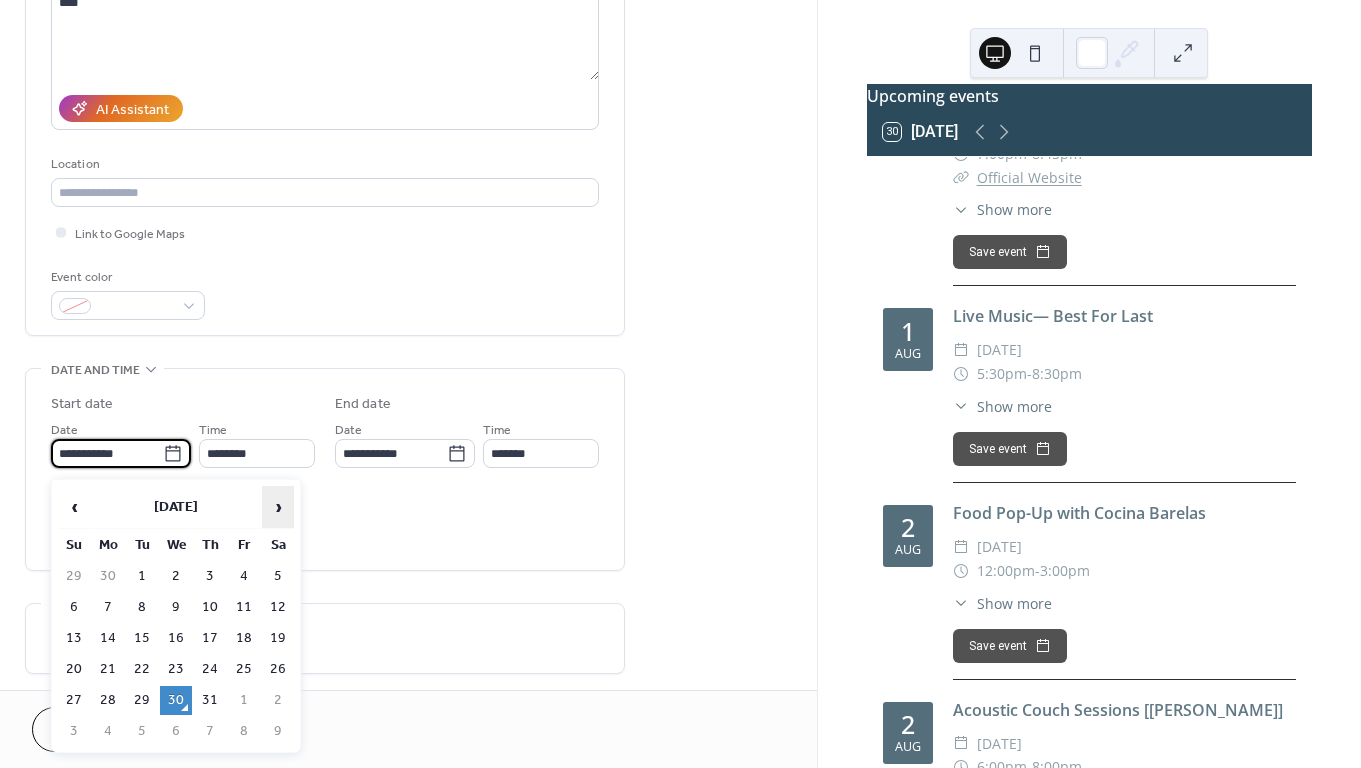 click on "›" at bounding box center [278, 507] 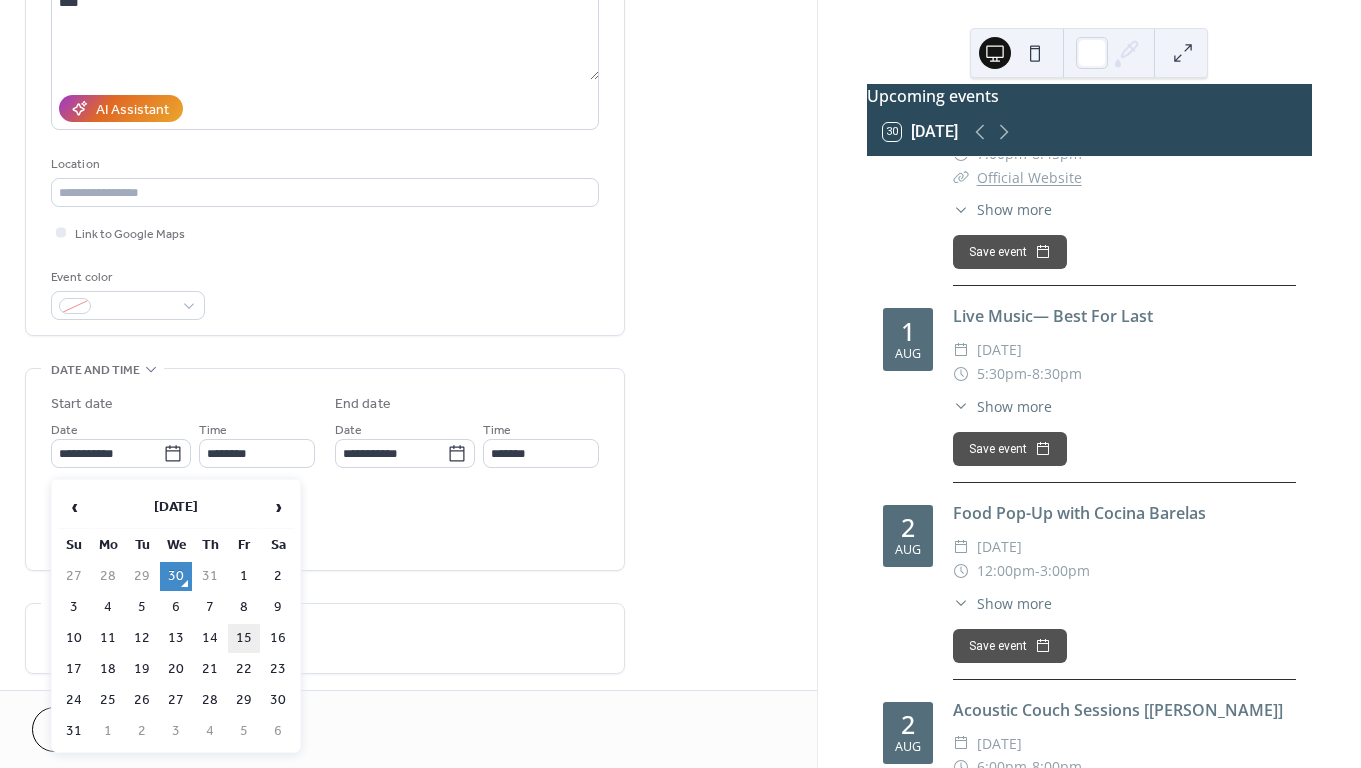 click on "15" at bounding box center [244, 638] 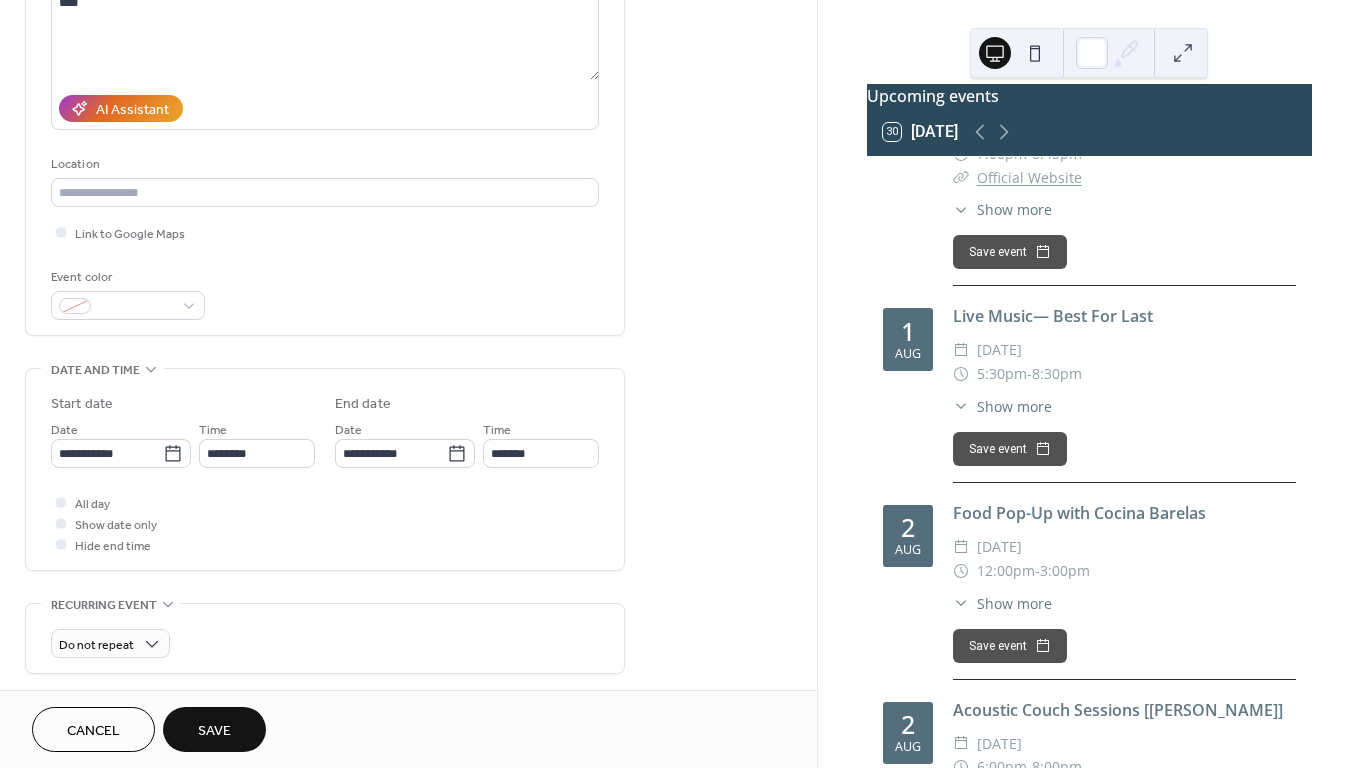 type on "**********" 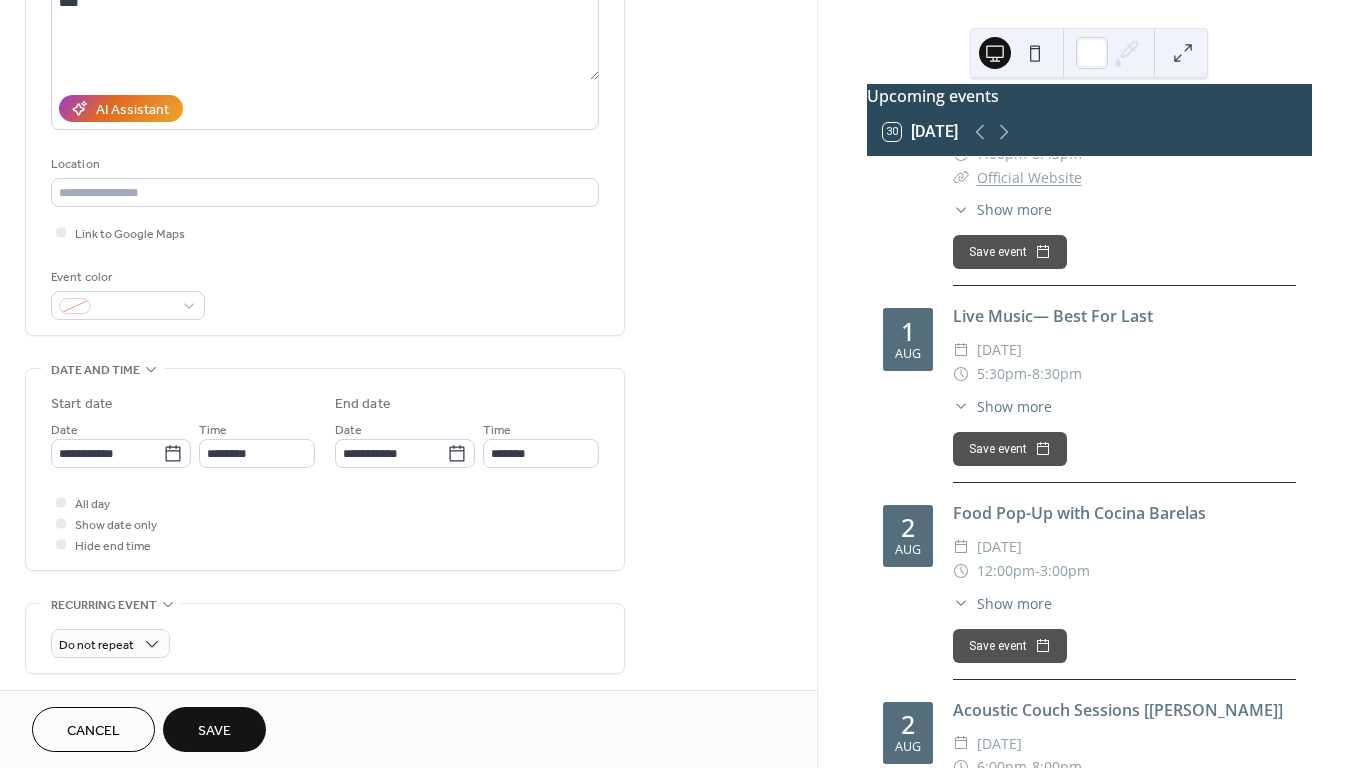 type on "**********" 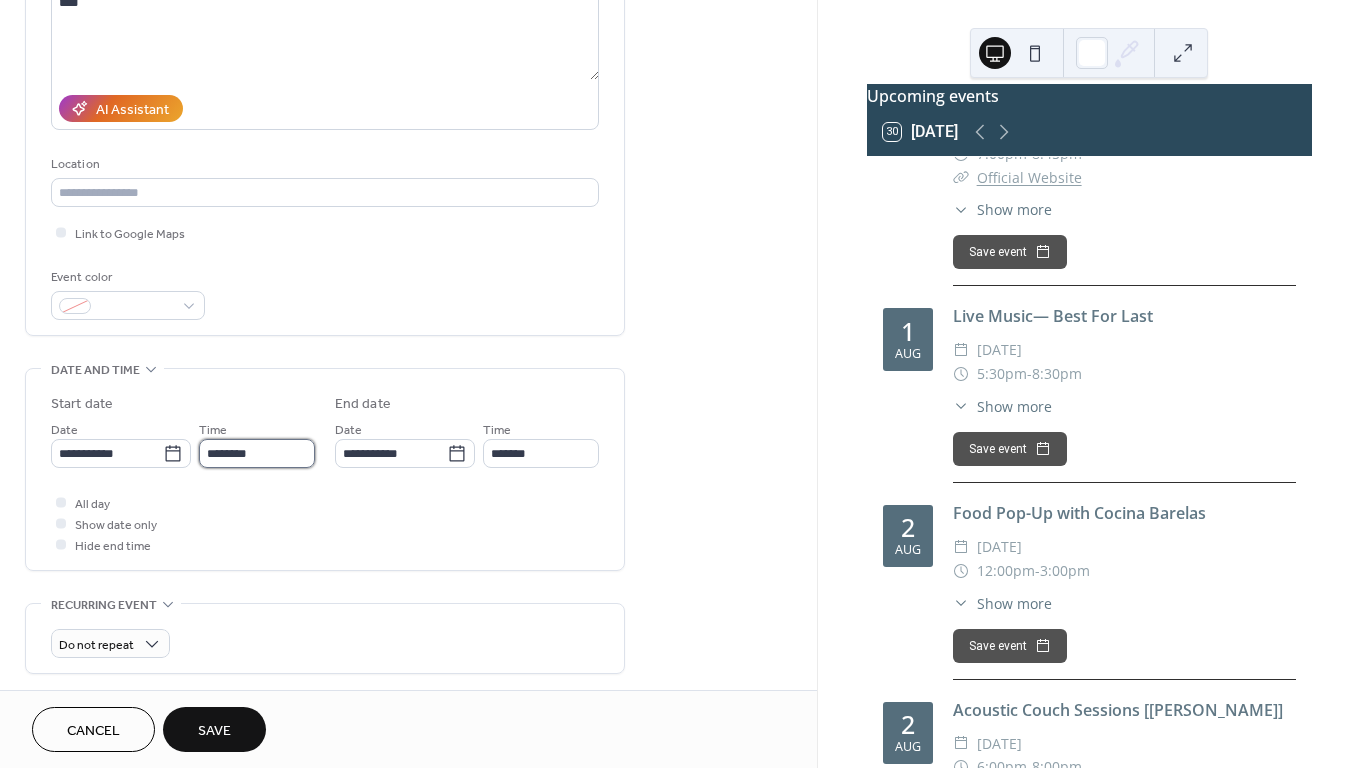 click on "********" at bounding box center [257, 453] 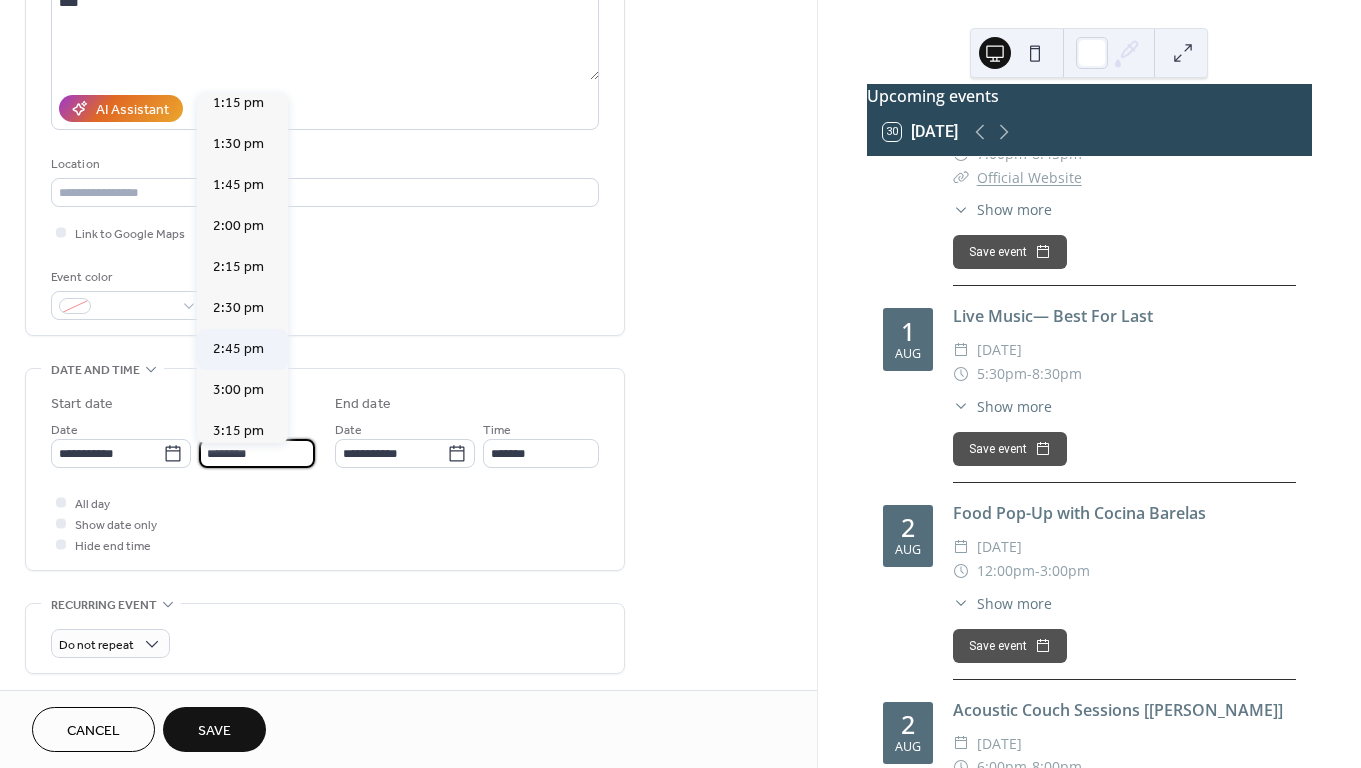 scroll, scrollTop: 2189, scrollLeft: 0, axis: vertical 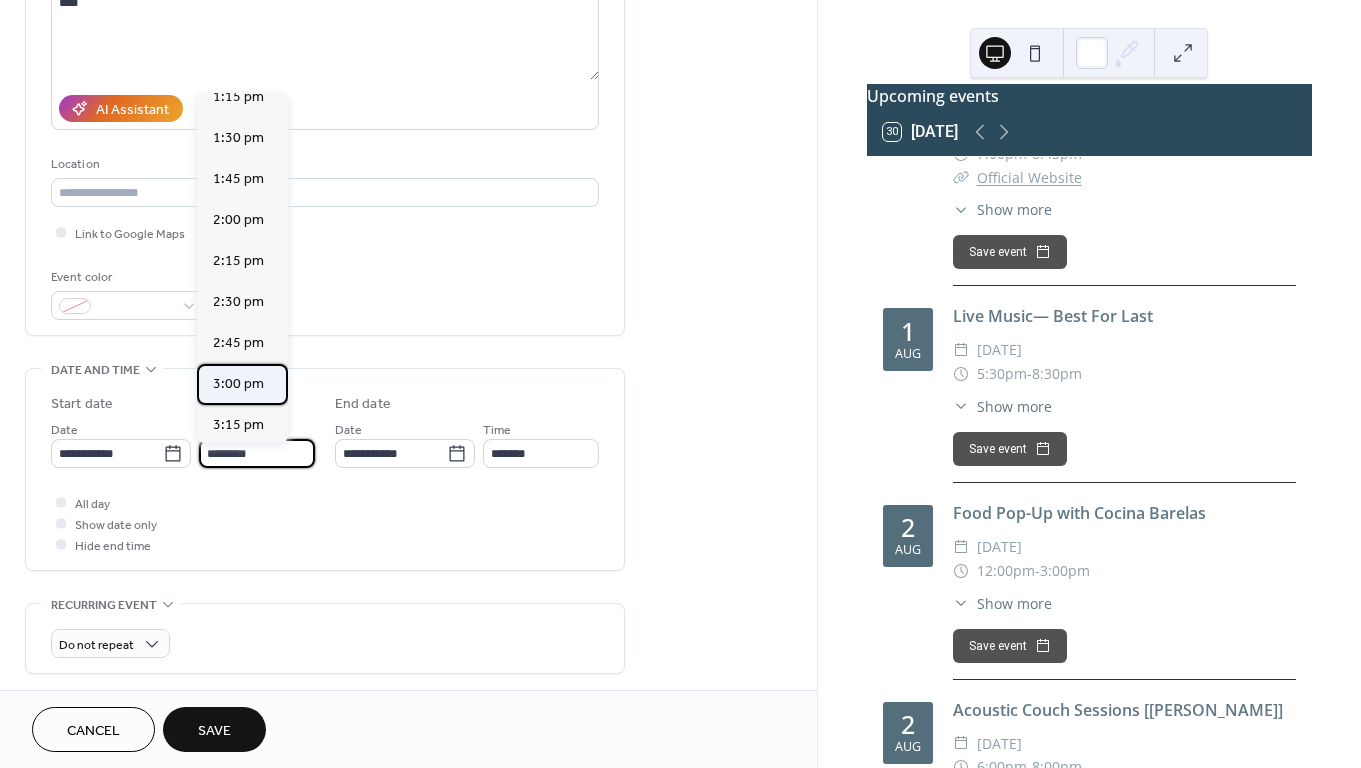 click on "3:00 pm" at bounding box center (238, 384) 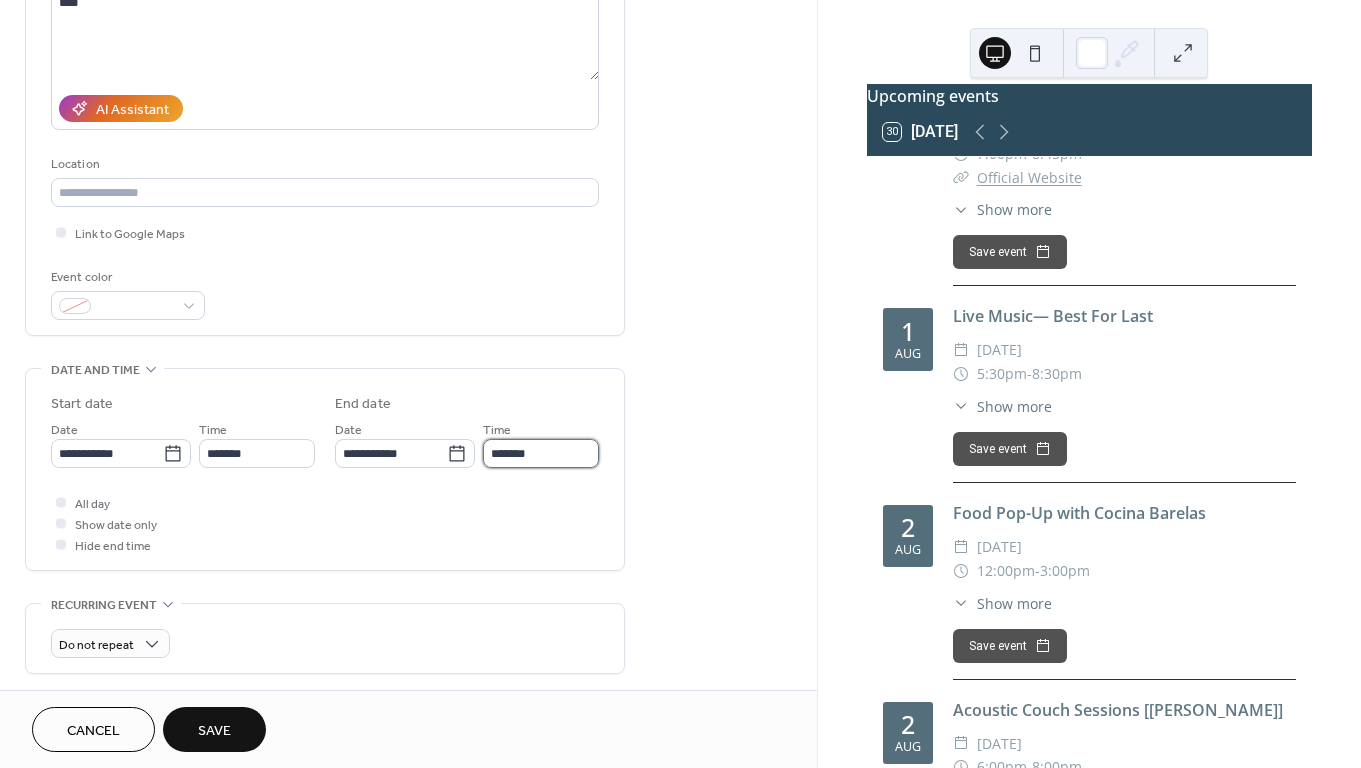 click on "*******" at bounding box center (541, 453) 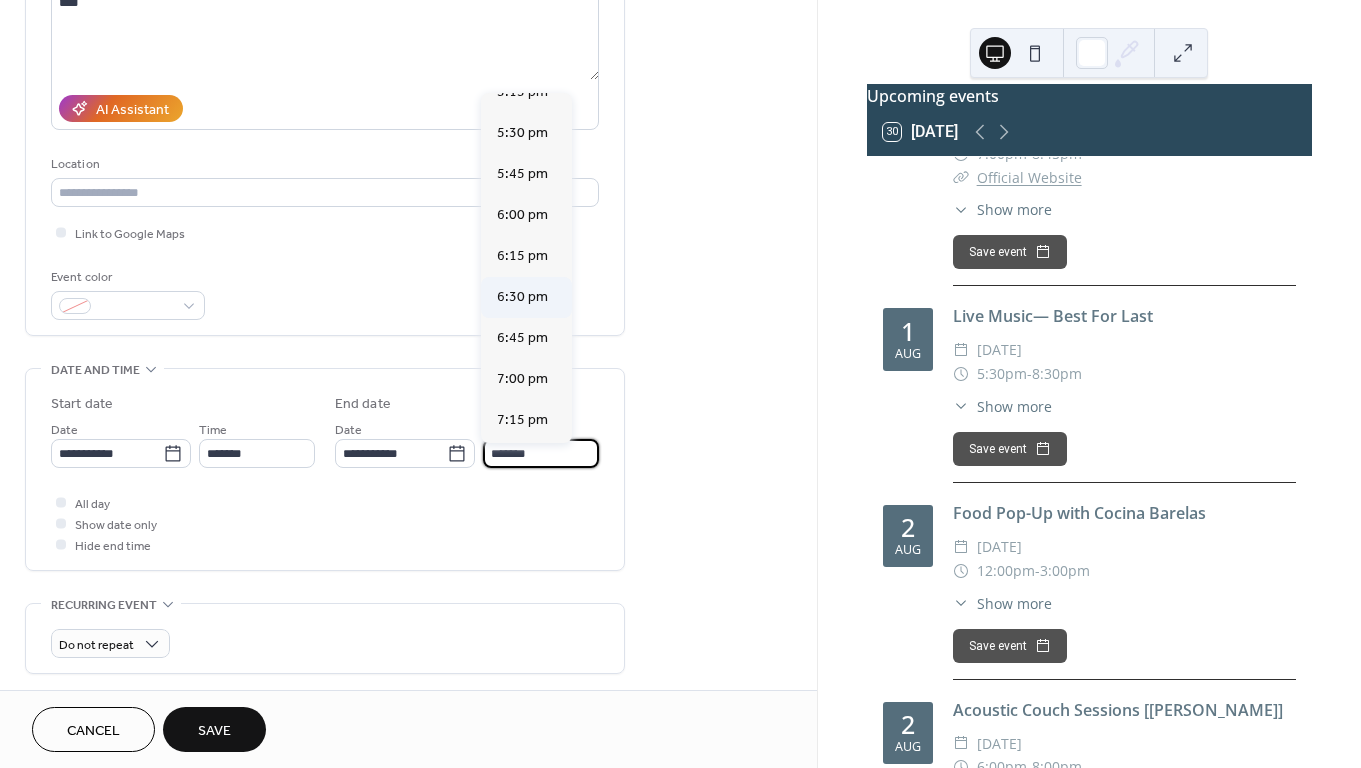 scroll, scrollTop: 351, scrollLeft: 0, axis: vertical 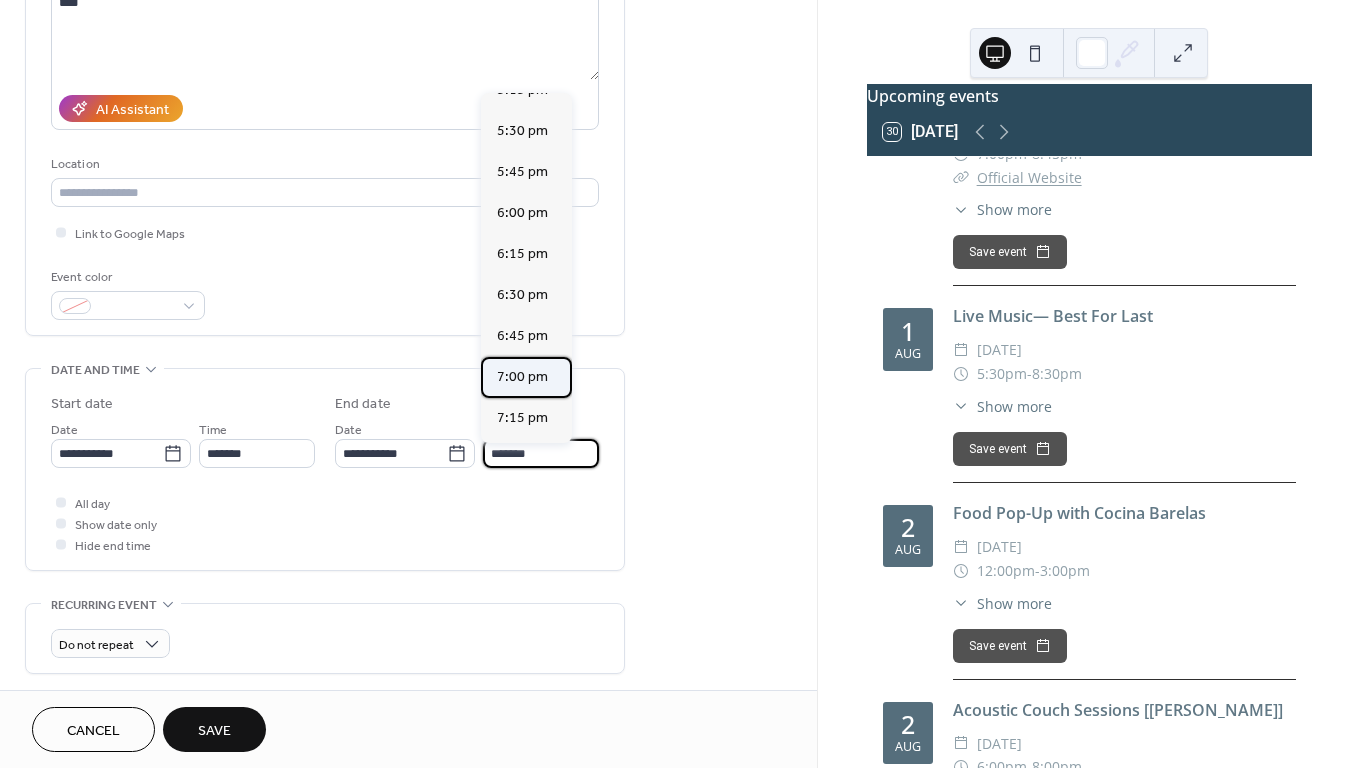 click on "7:00 pm" at bounding box center (522, 377) 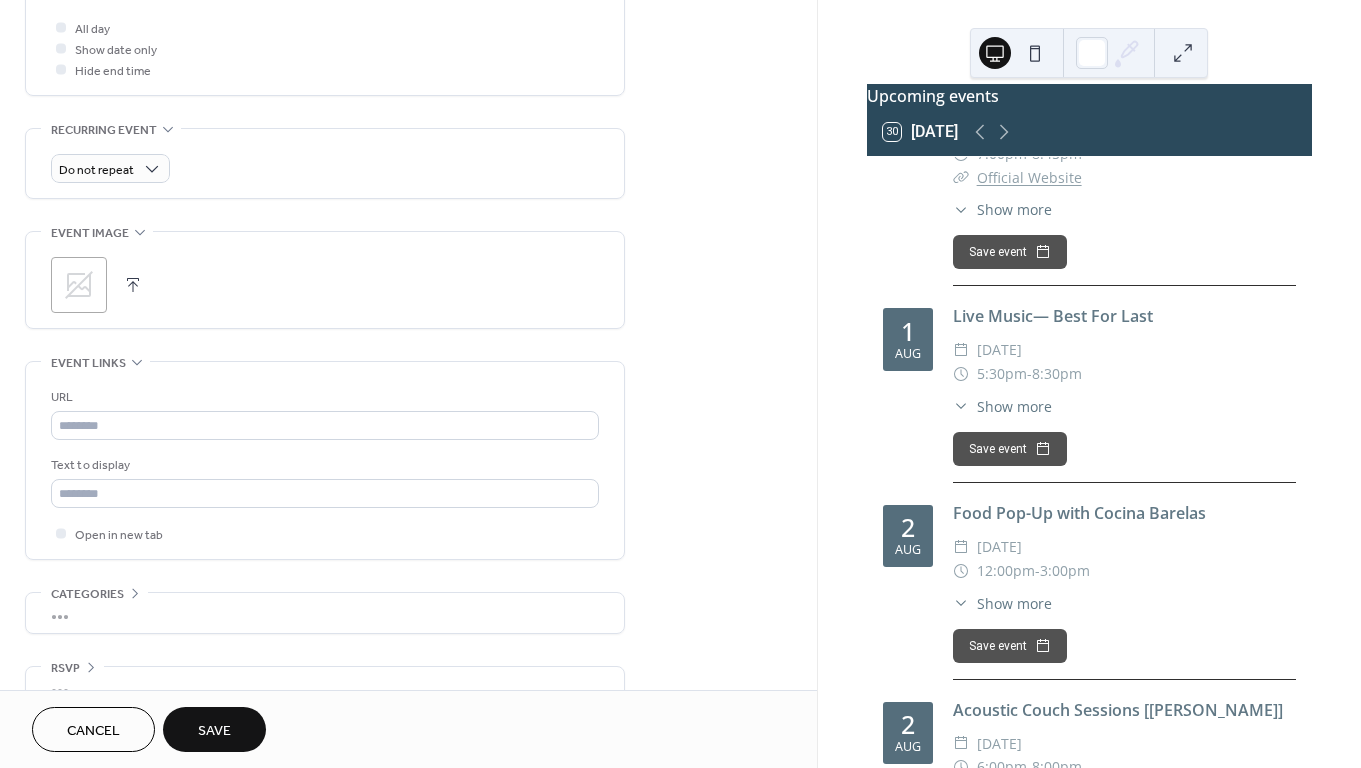 scroll, scrollTop: 806, scrollLeft: 0, axis: vertical 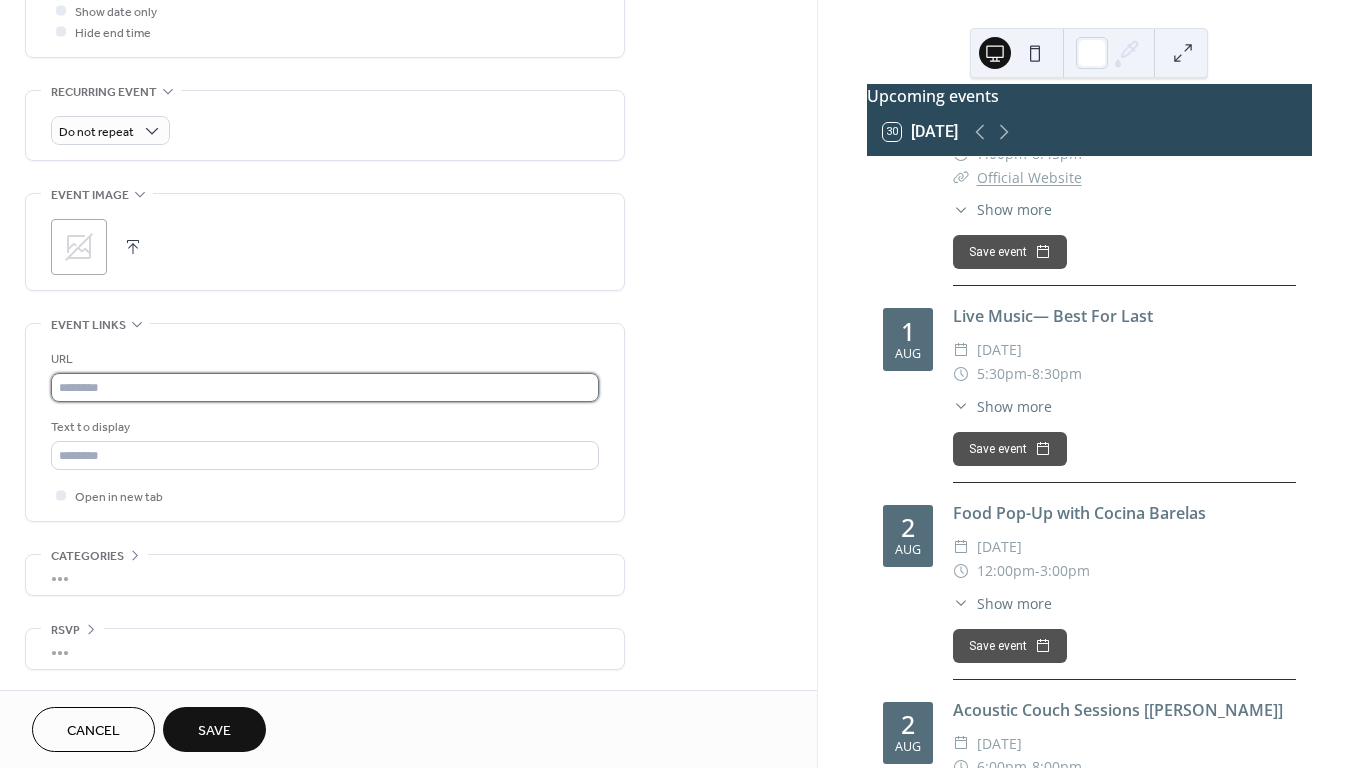 click at bounding box center [325, 387] 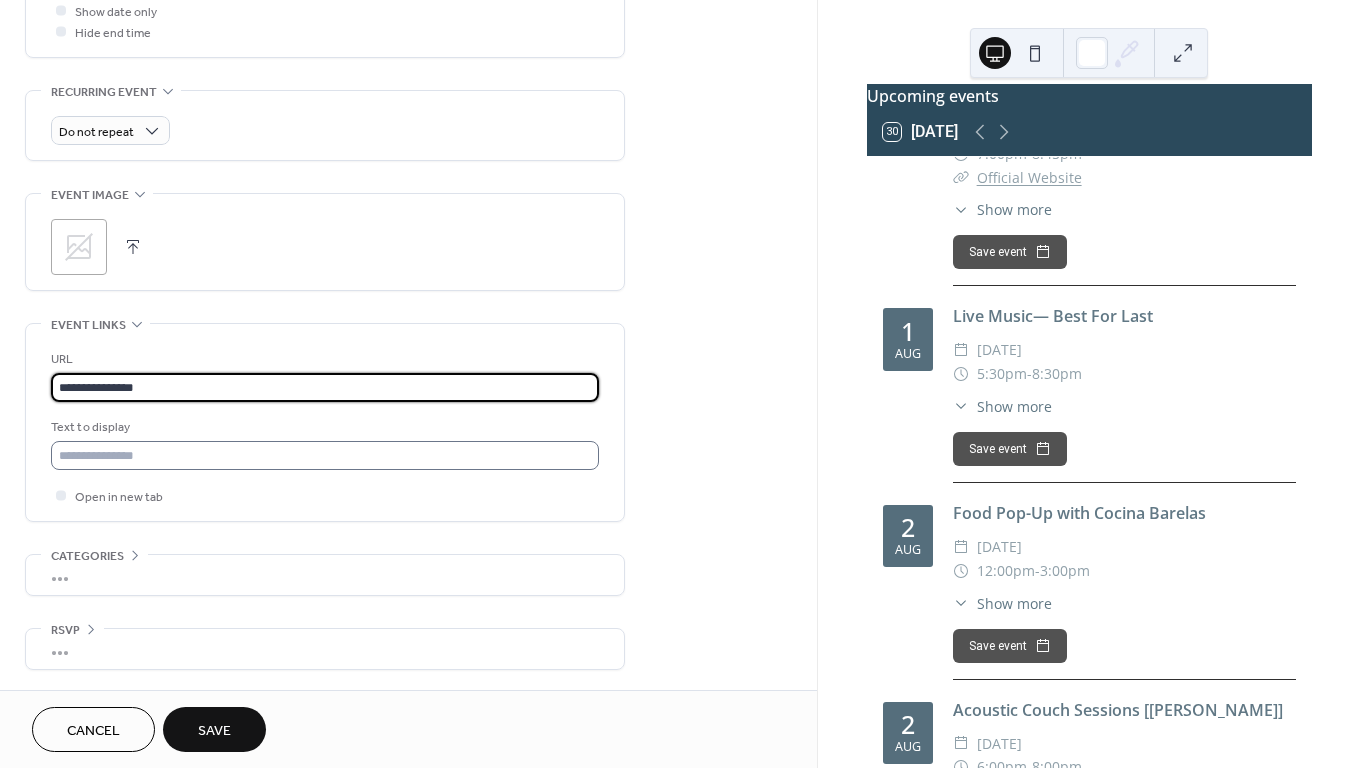type on "**********" 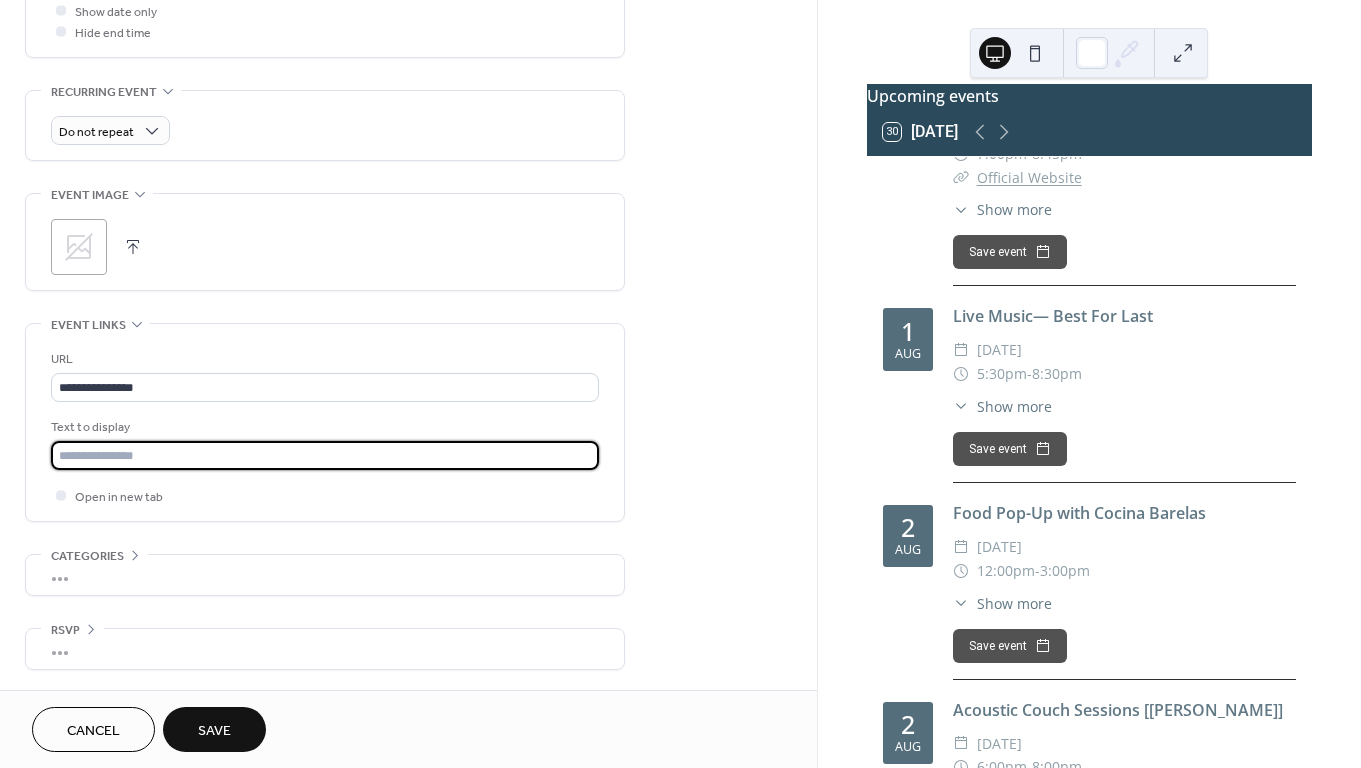click at bounding box center (325, 455) 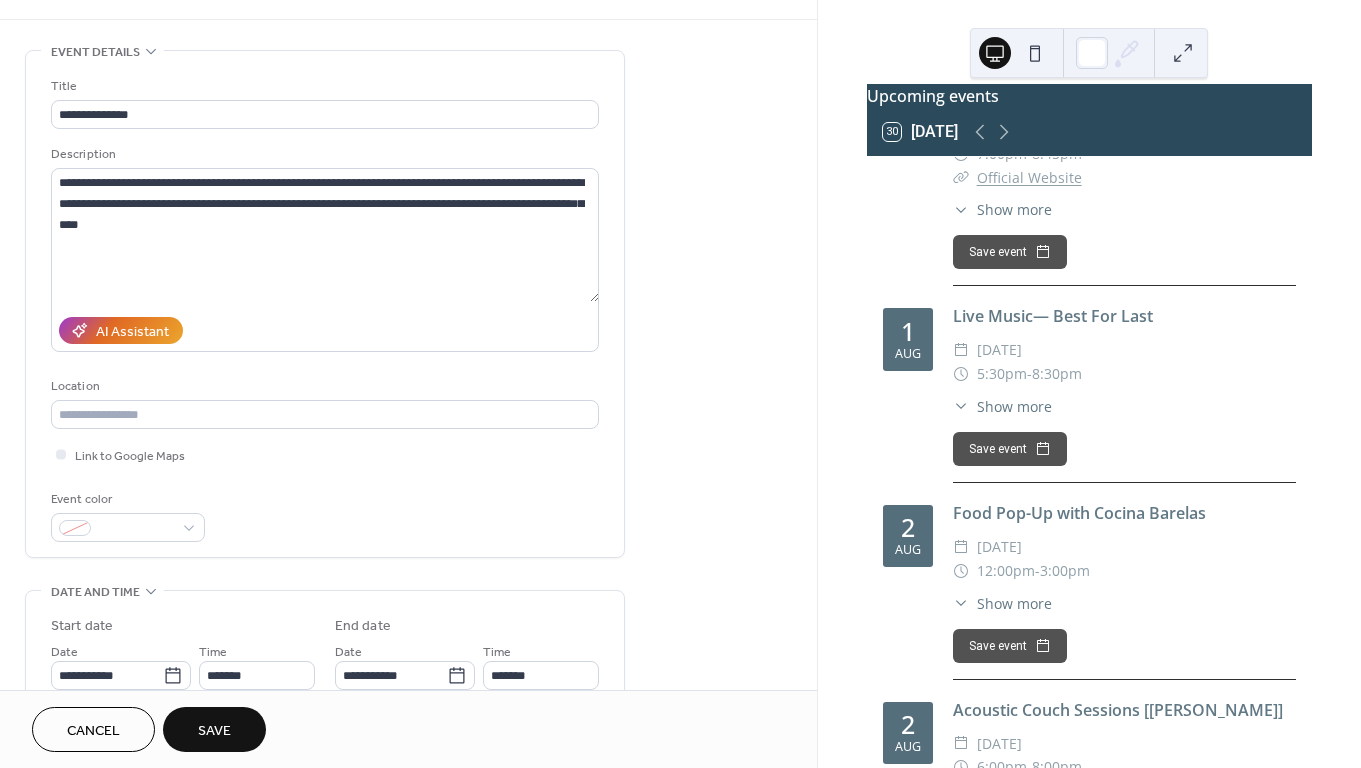 scroll, scrollTop: 58, scrollLeft: 0, axis: vertical 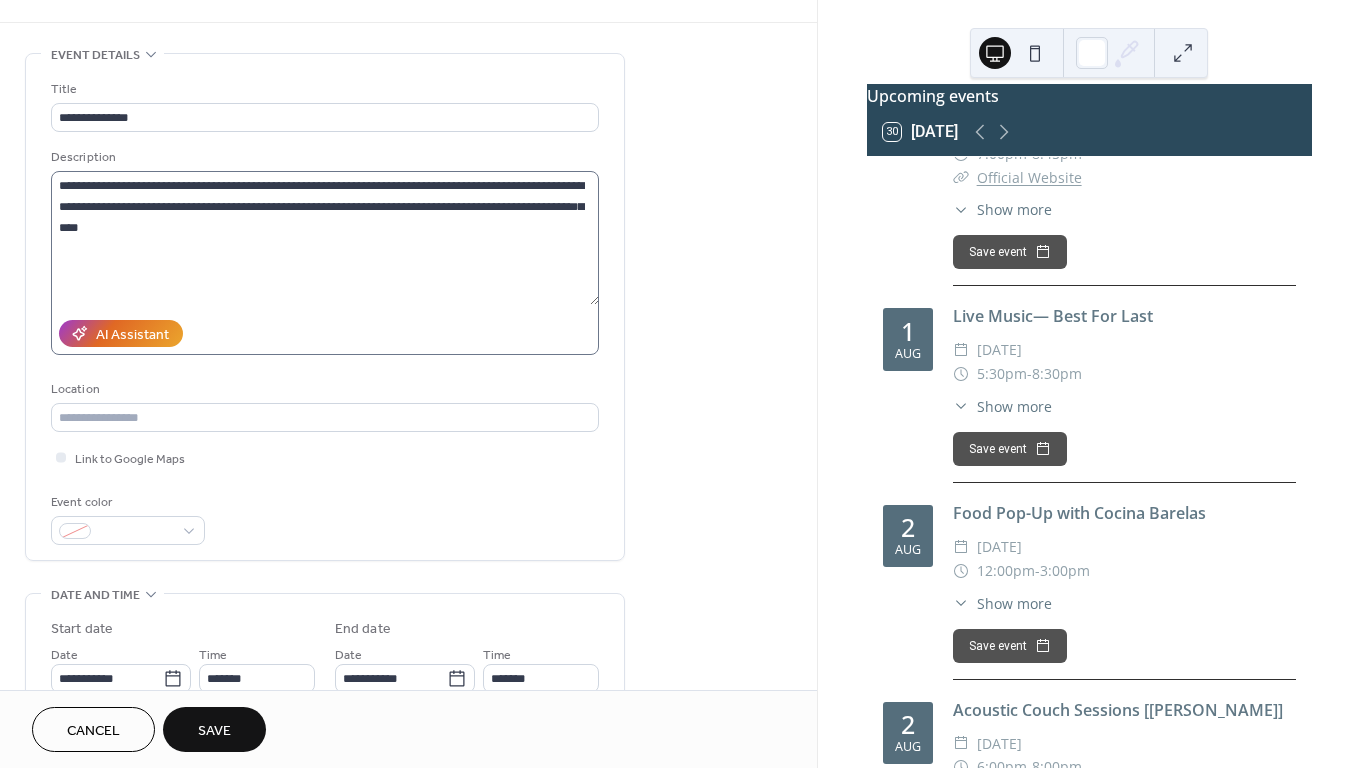 type on "**********" 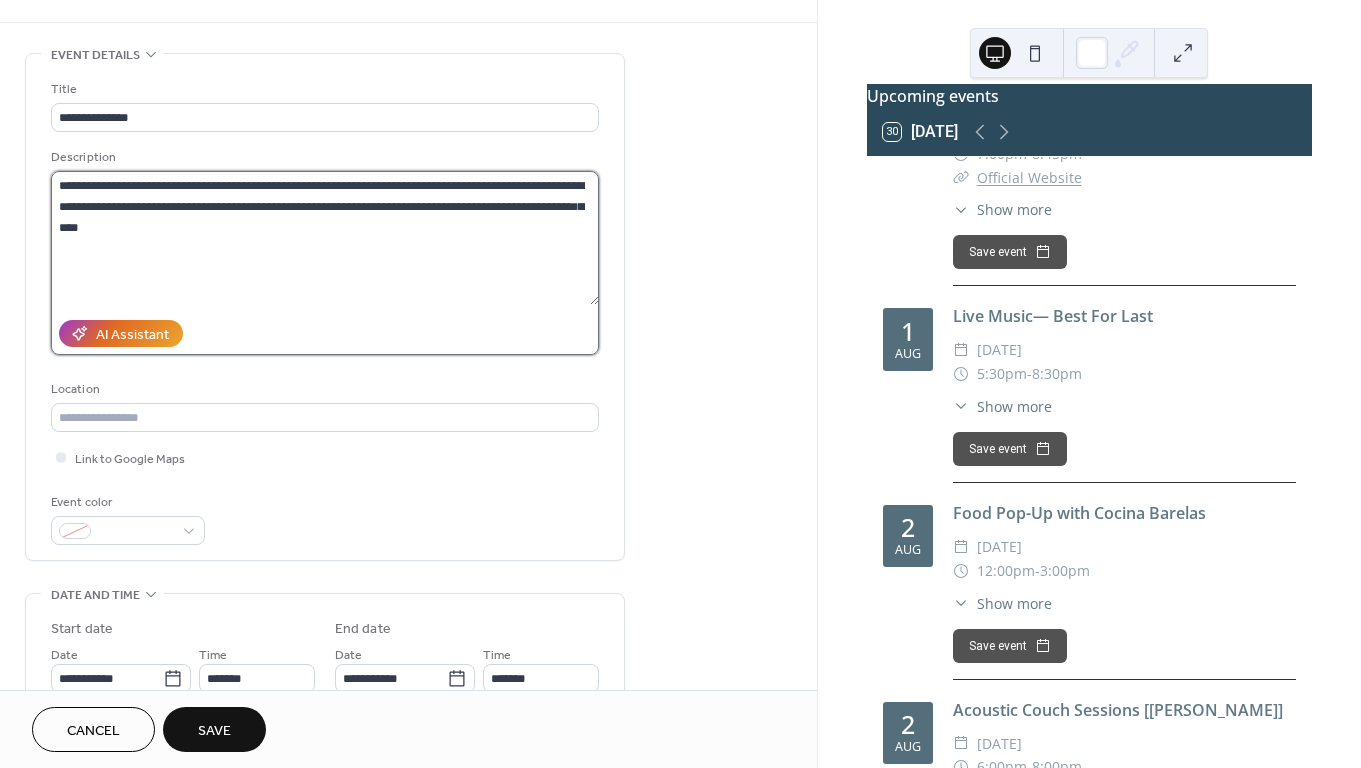 click on "**********" at bounding box center [325, 238] 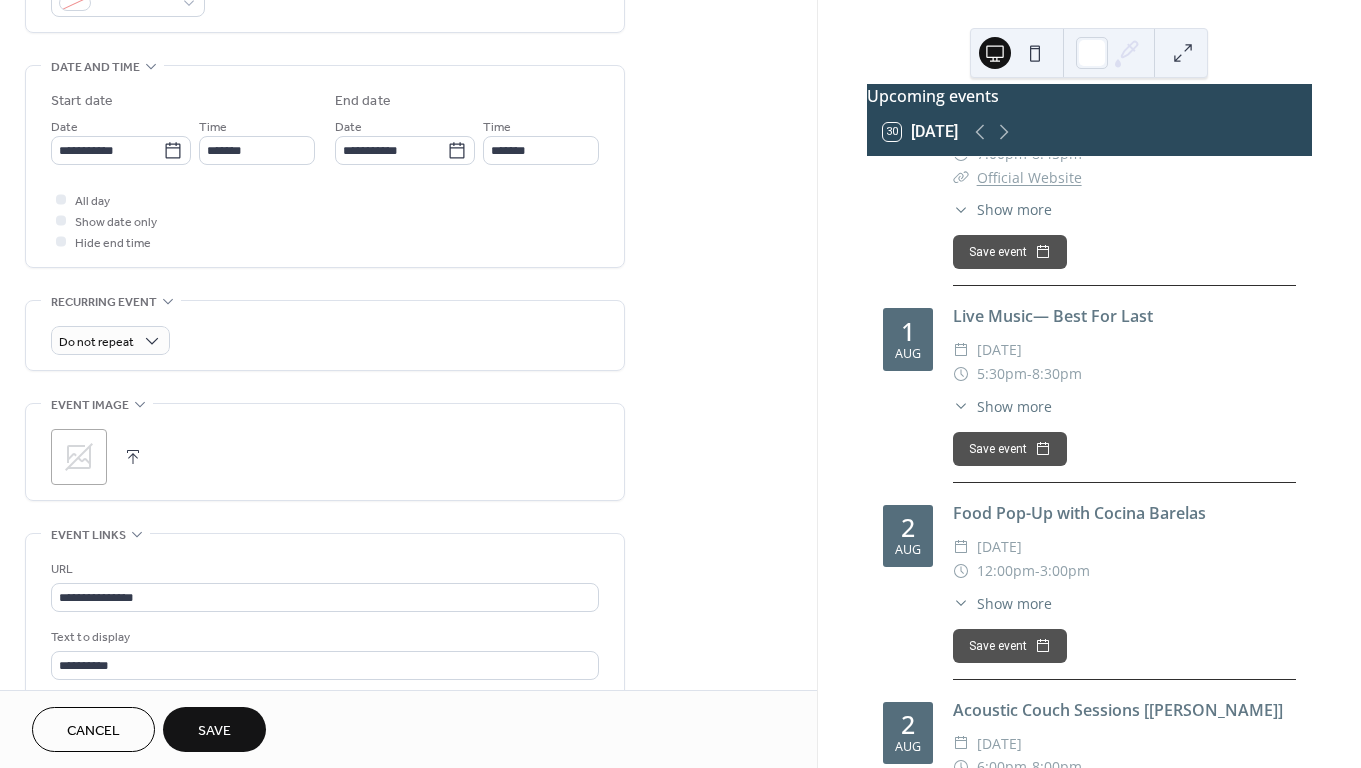 scroll, scrollTop: 584, scrollLeft: 0, axis: vertical 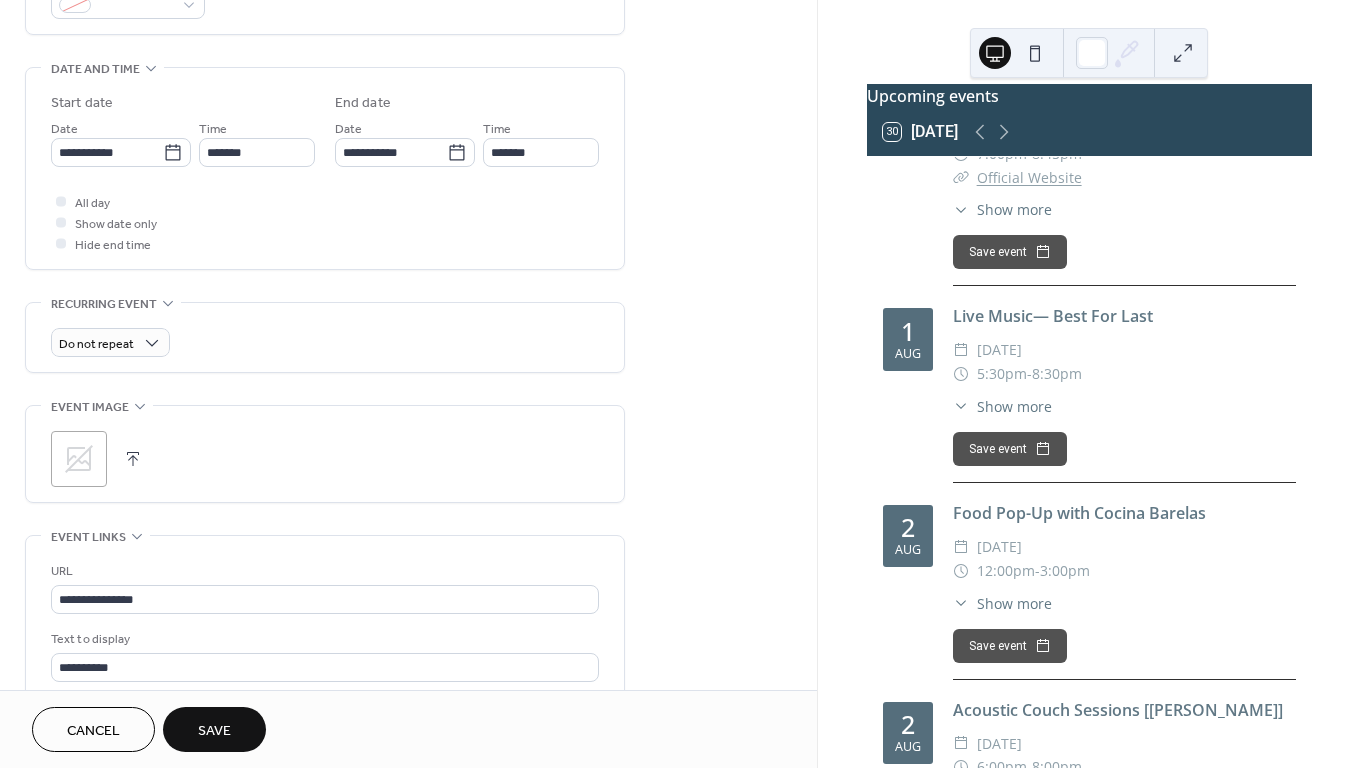type on "**********" 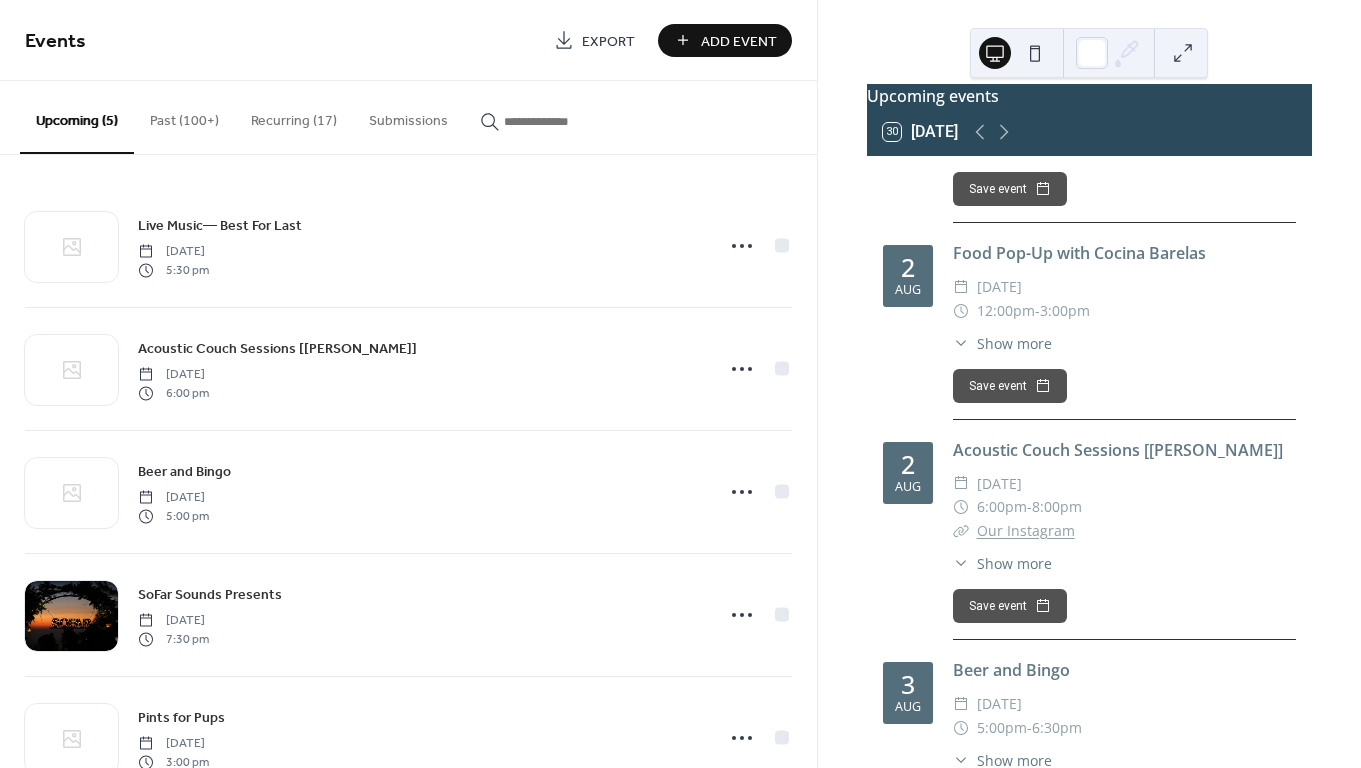 scroll, scrollTop: 347, scrollLeft: 0, axis: vertical 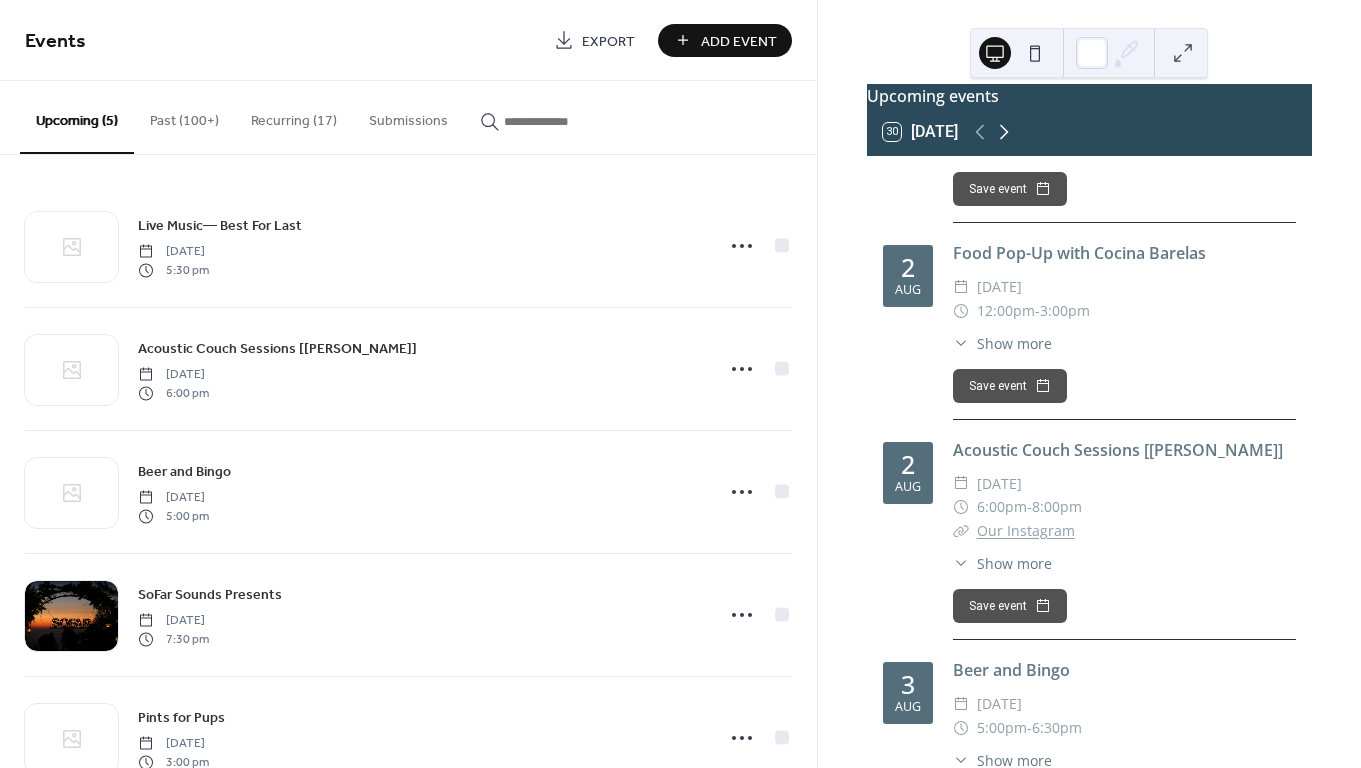 click 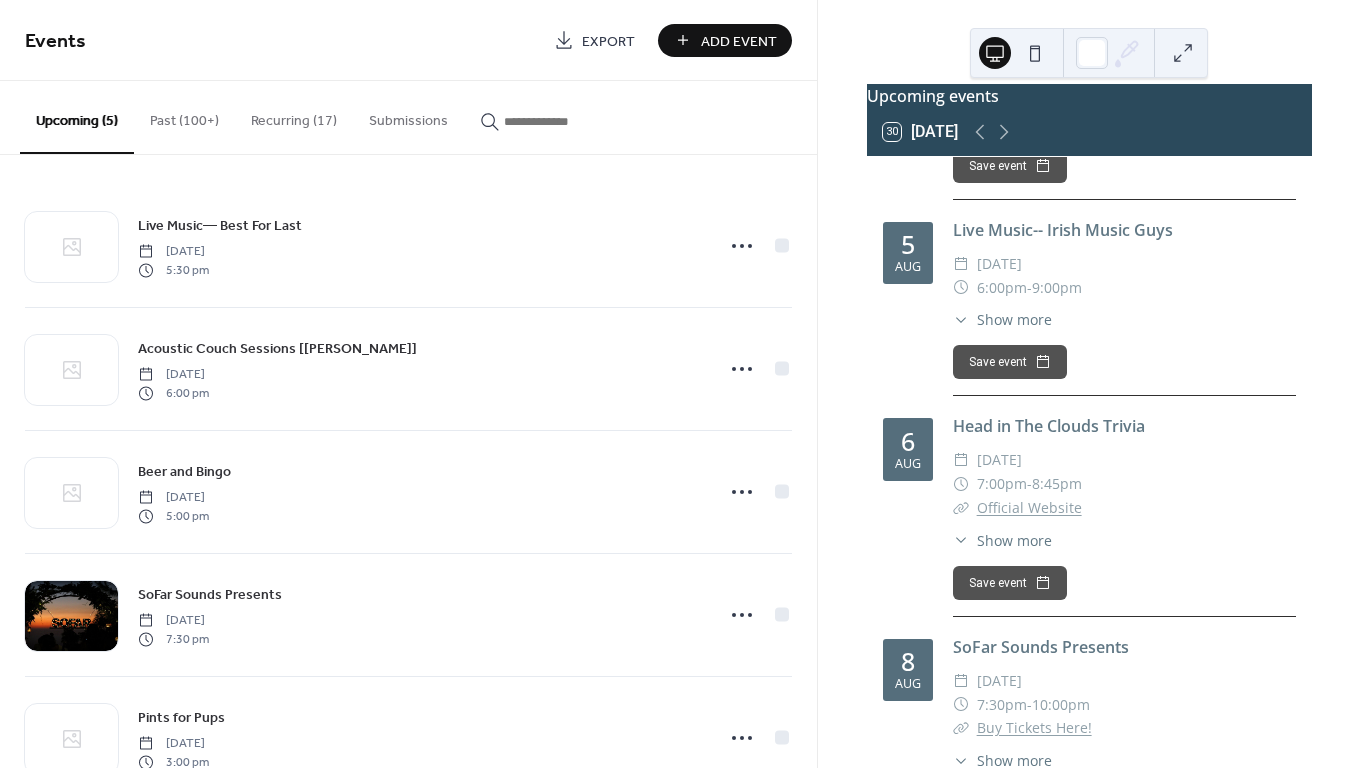 scroll, scrollTop: 393, scrollLeft: 0, axis: vertical 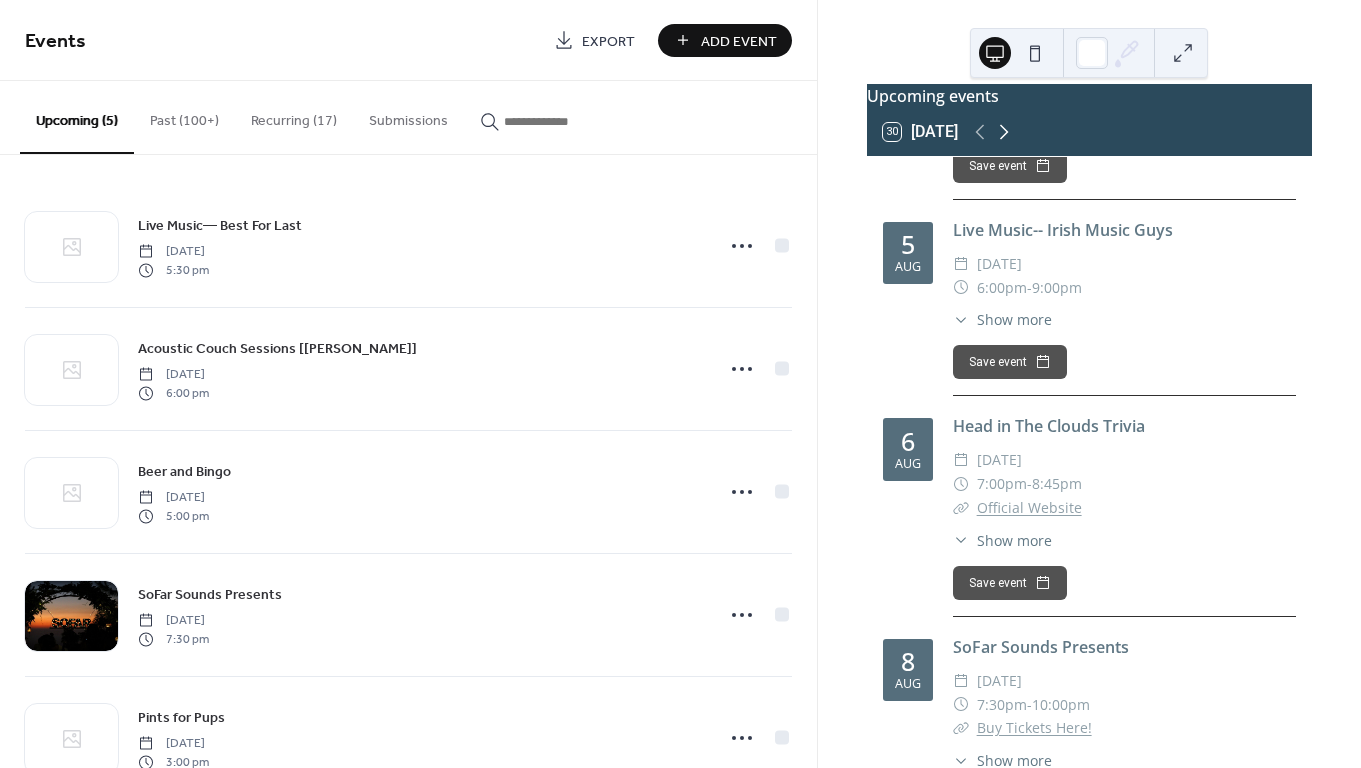 click 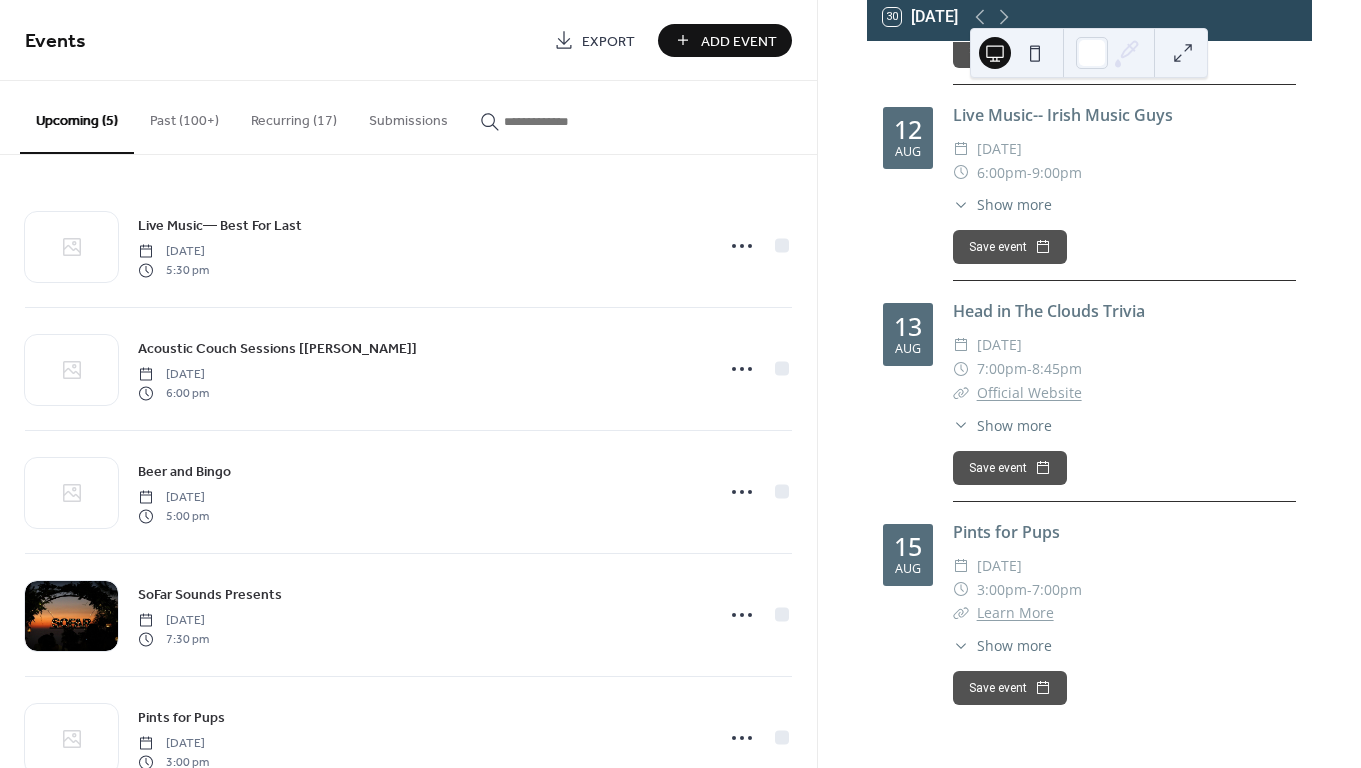 scroll, scrollTop: 138, scrollLeft: 0, axis: vertical 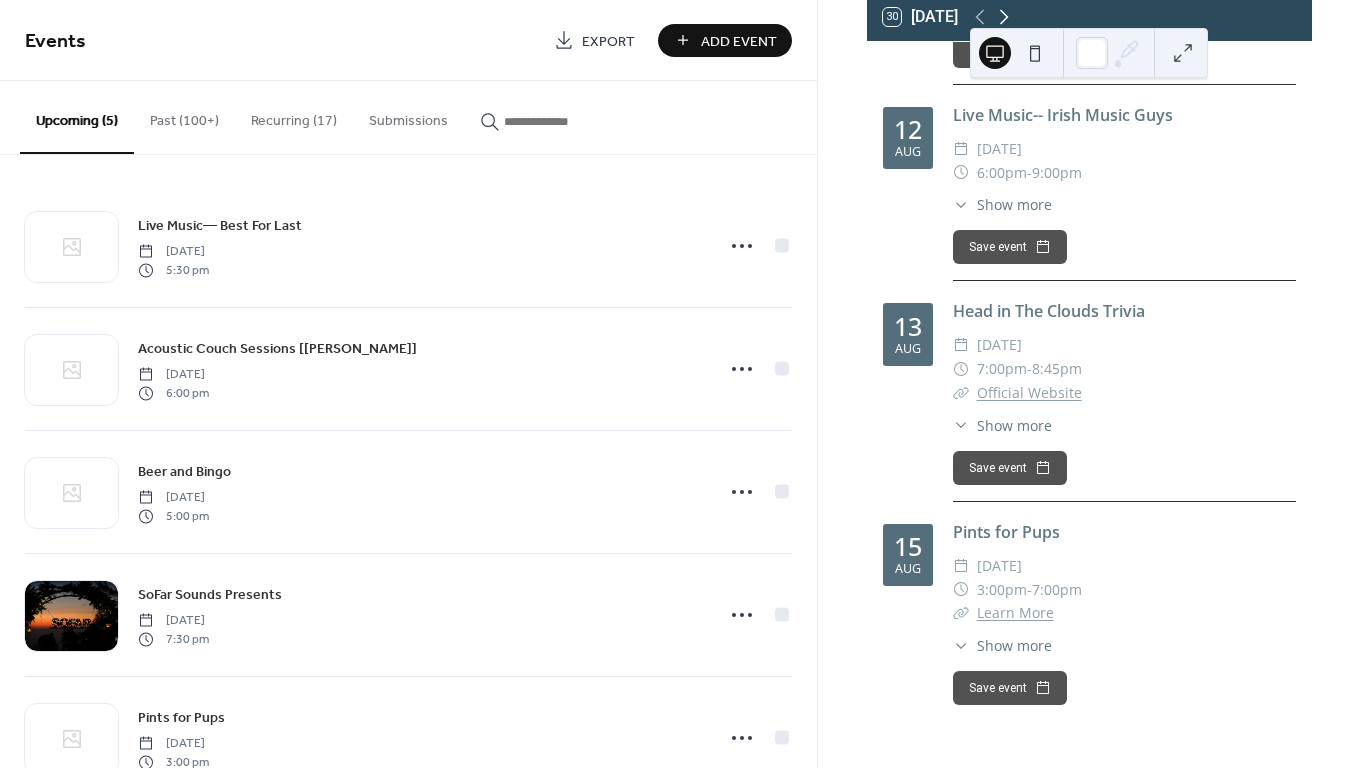 click 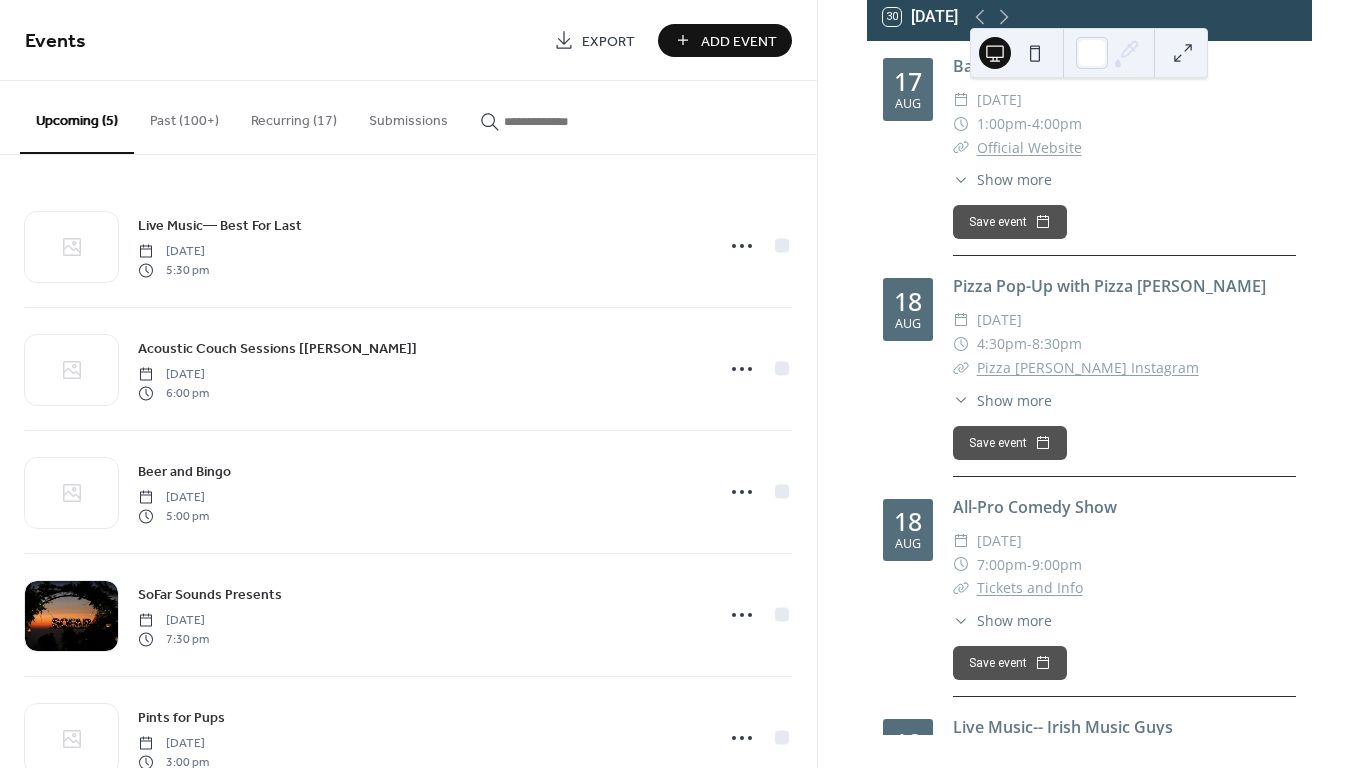 scroll, scrollTop: 0, scrollLeft: 0, axis: both 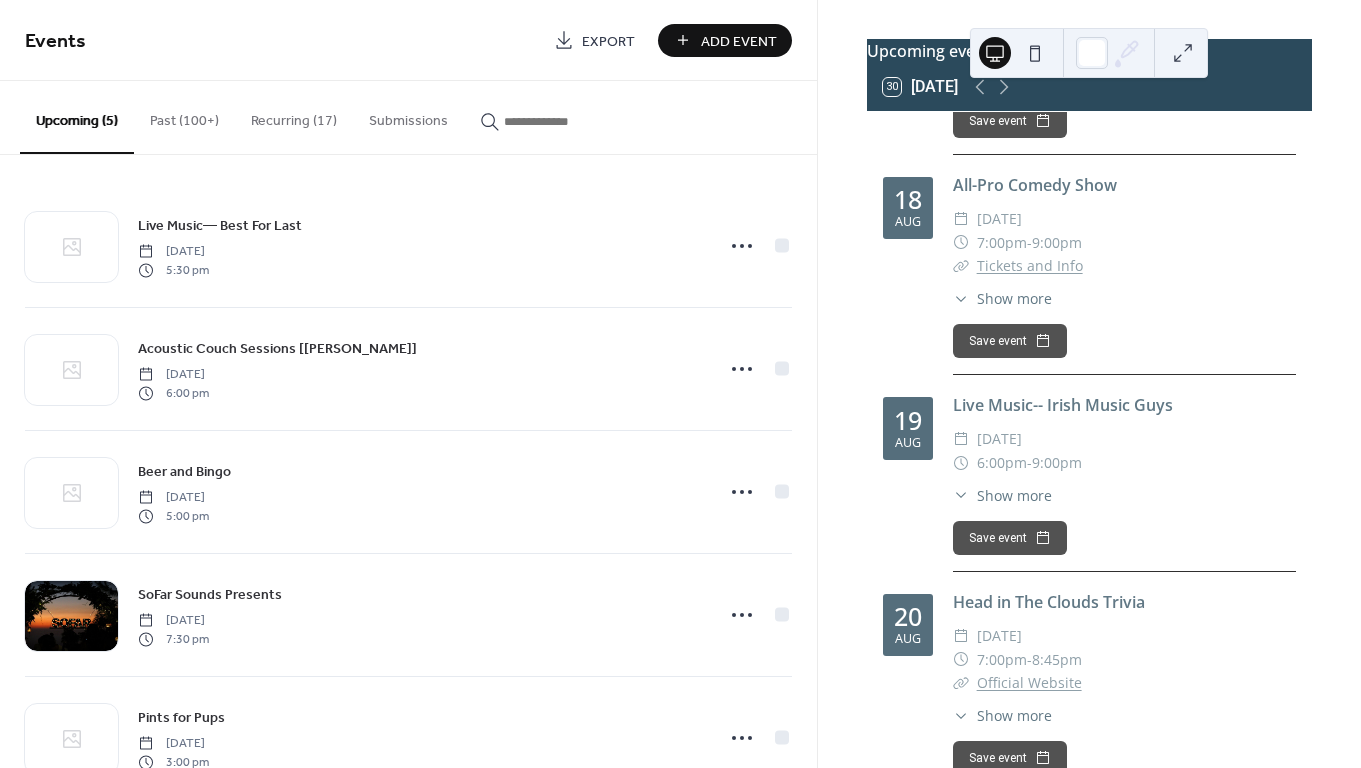 click on "Add Event" at bounding box center (739, 41) 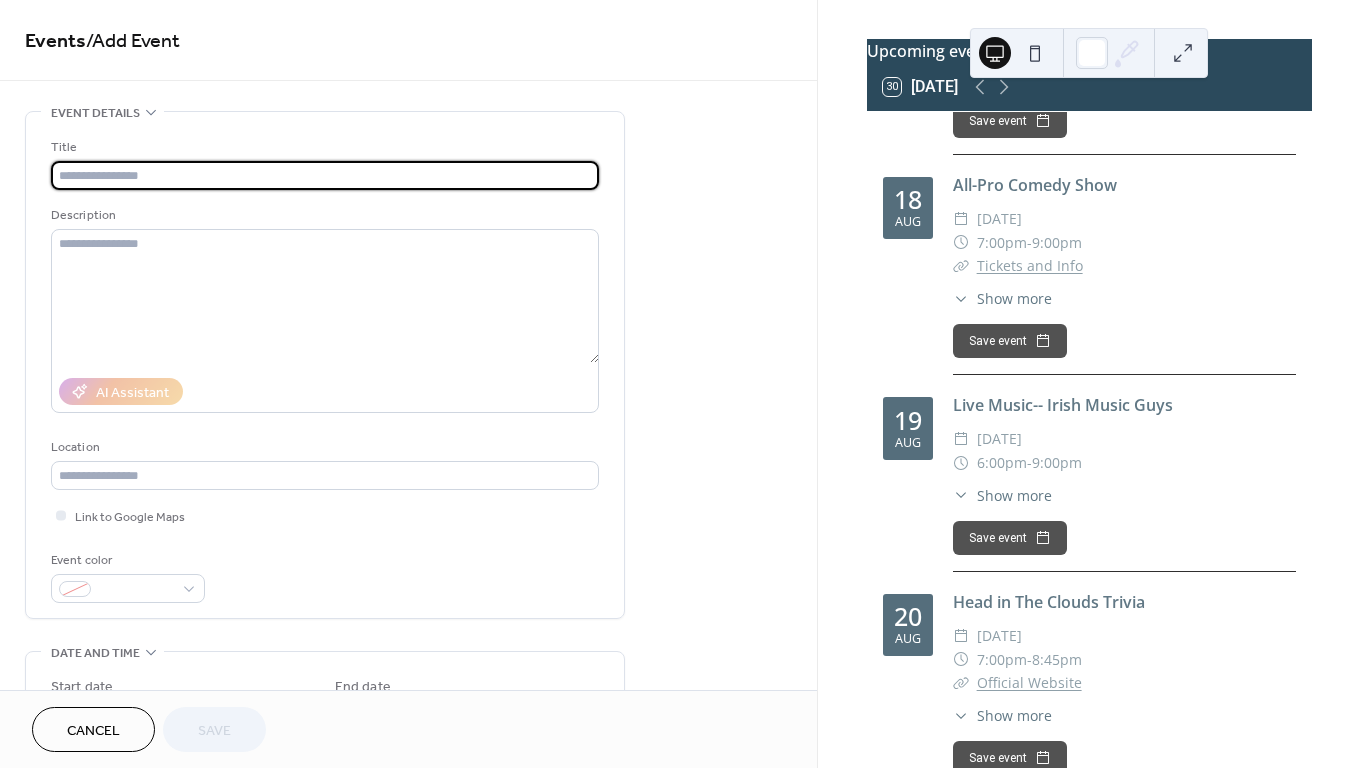 click on "Cancel" at bounding box center (93, 729) 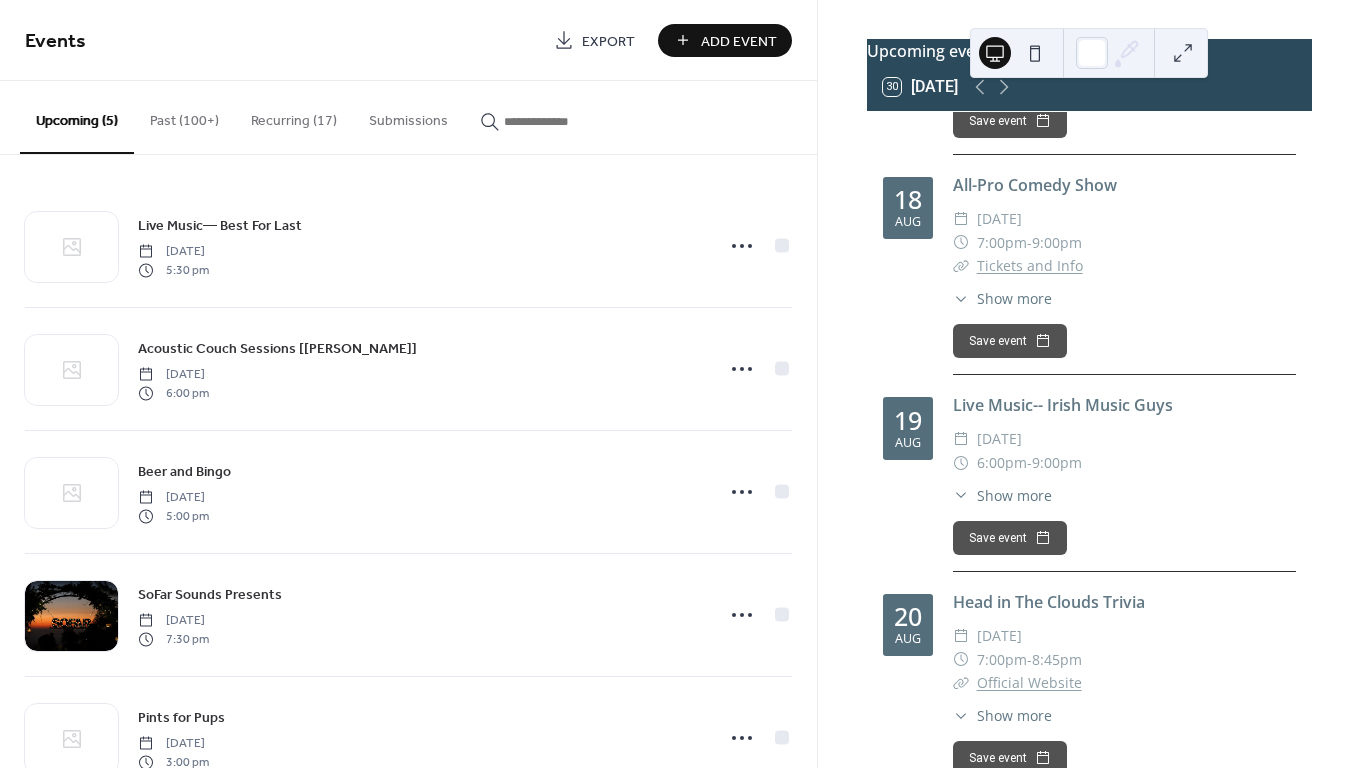 click at bounding box center (564, 121) 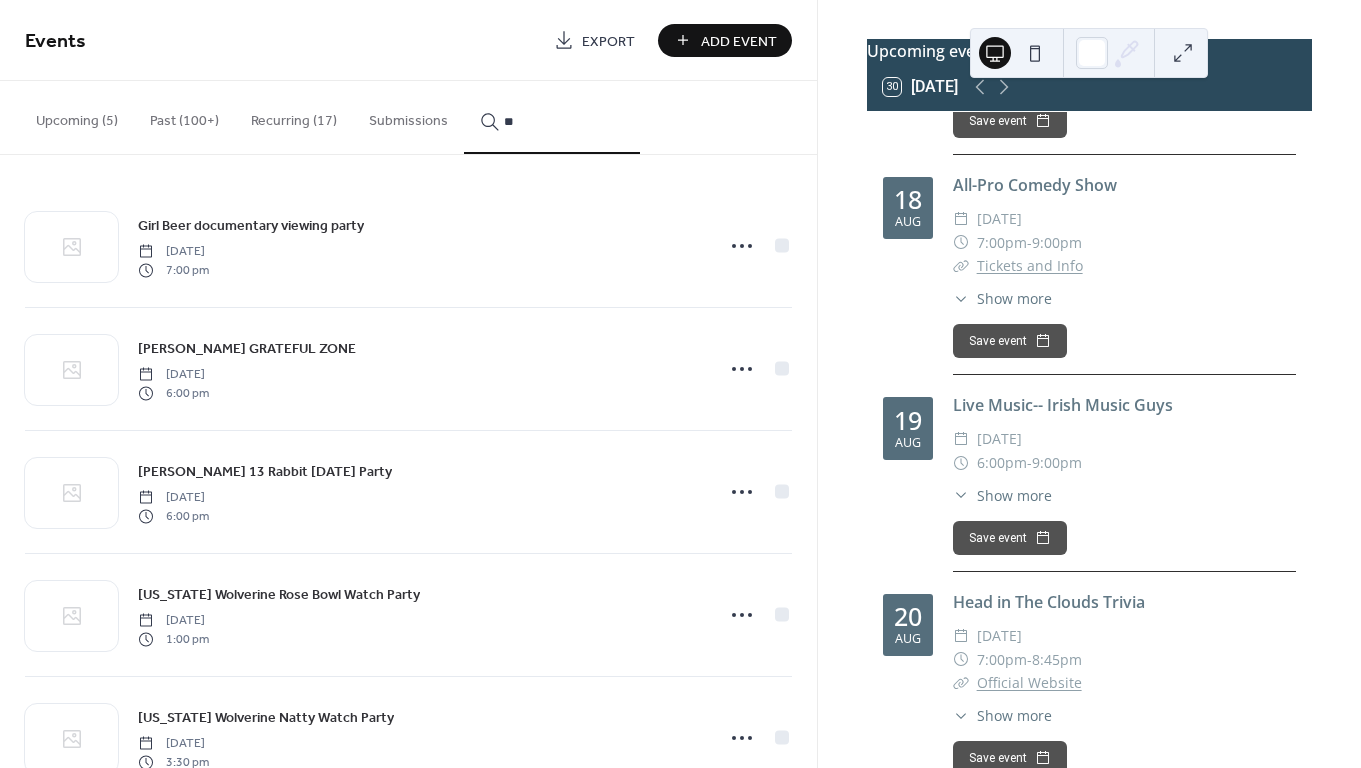 type on "*" 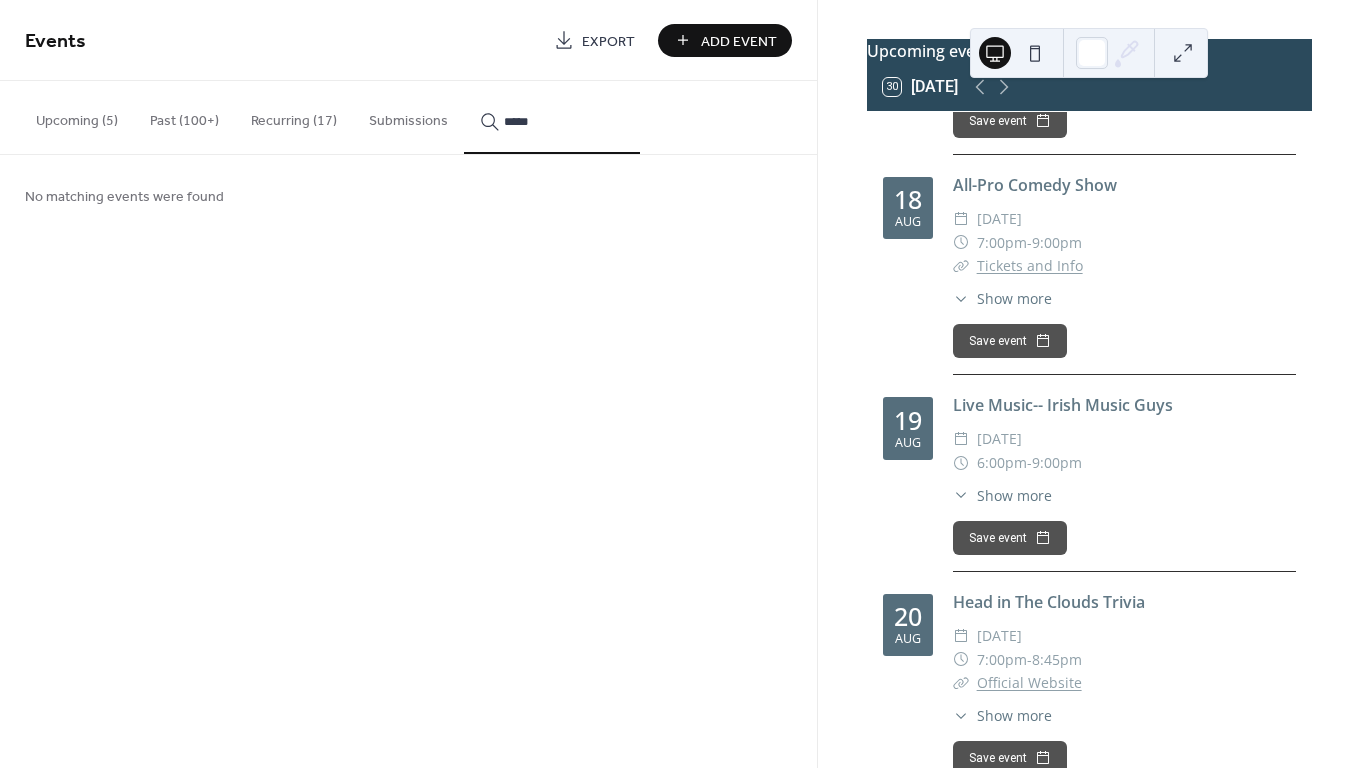 type on "*****" 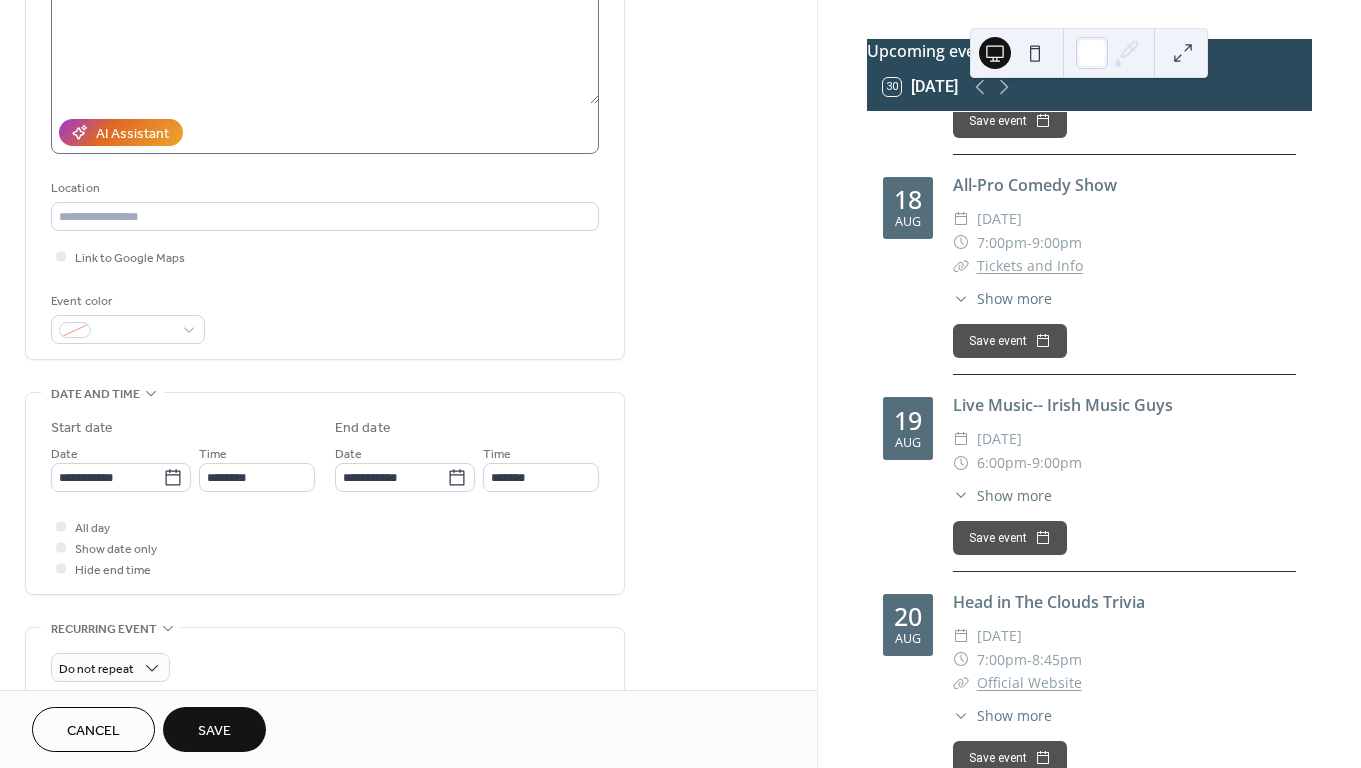 scroll, scrollTop: 269, scrollLeft: 0, axis: vertical 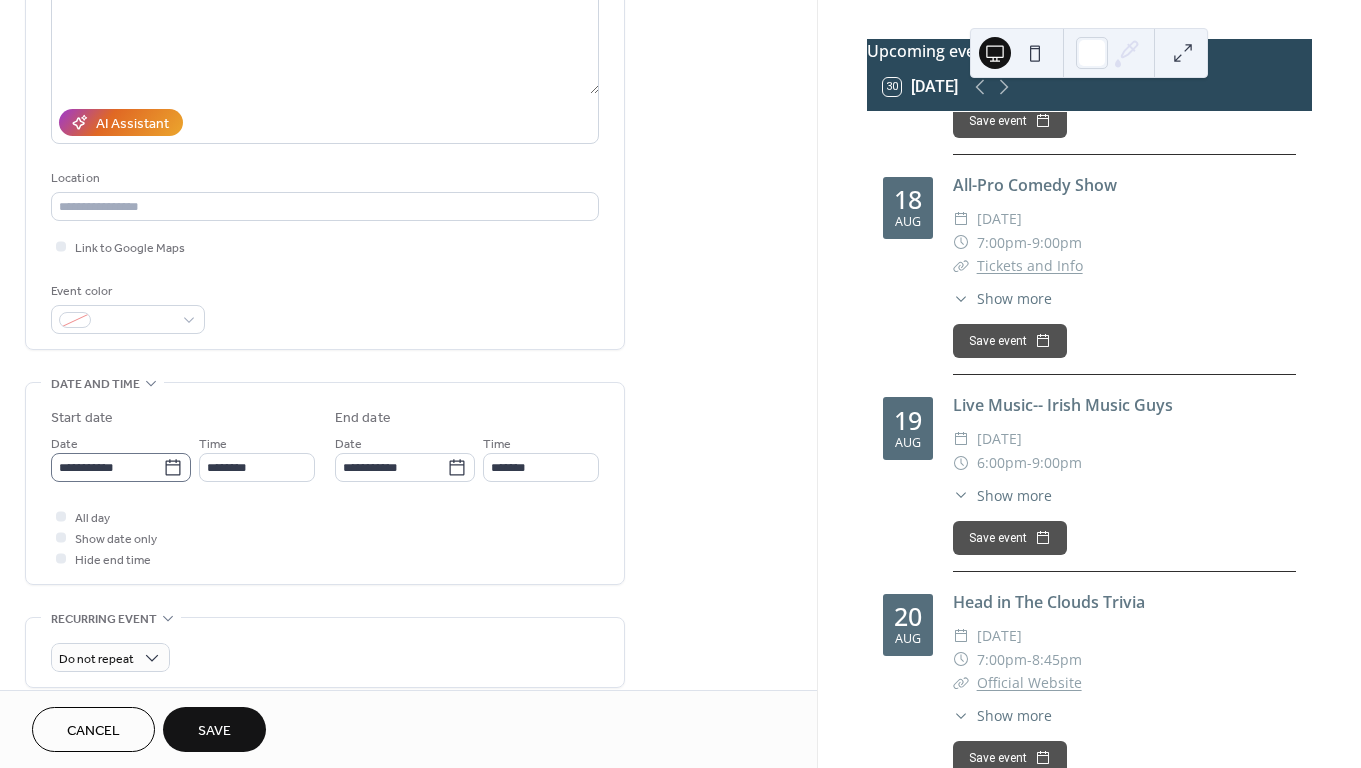 type on "**********" 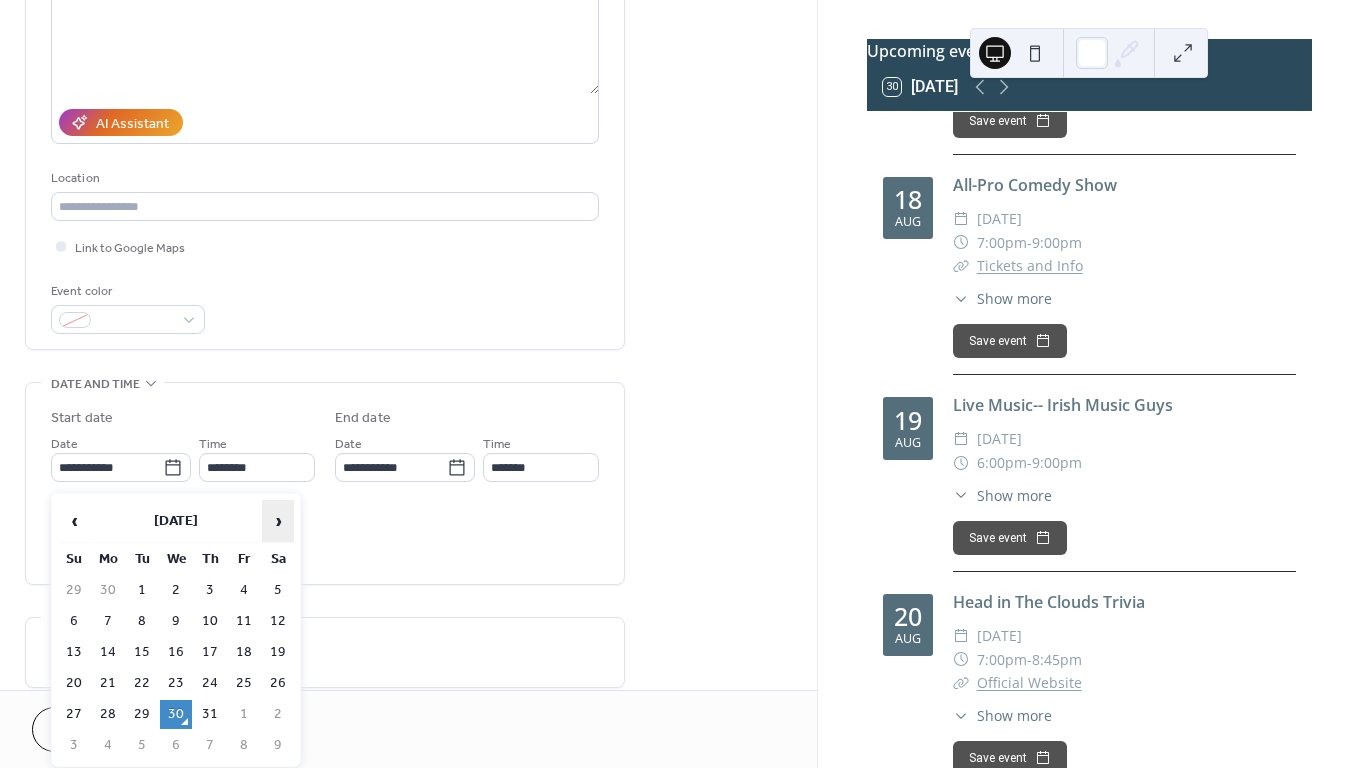 click on "›" at bounding box center [278, 521] 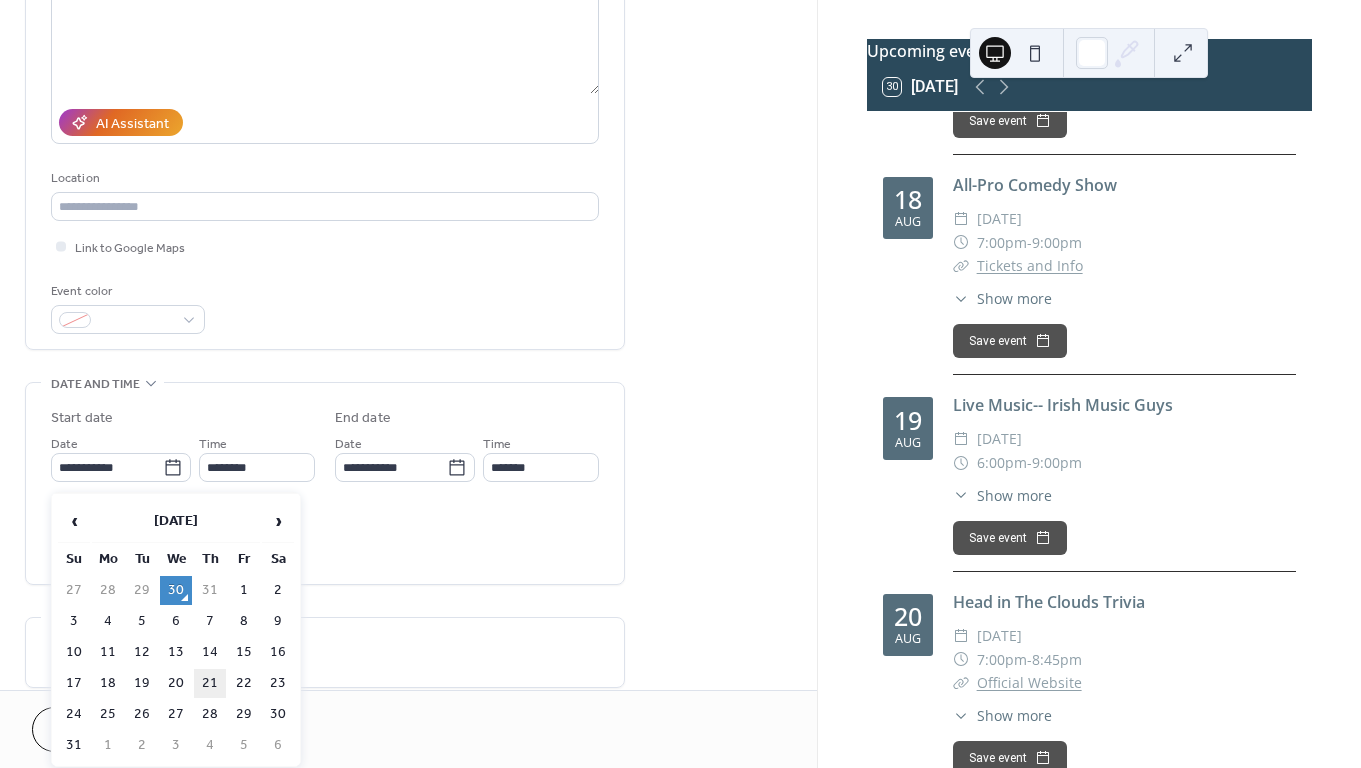 click on "21" at bounding box center (210, 683) 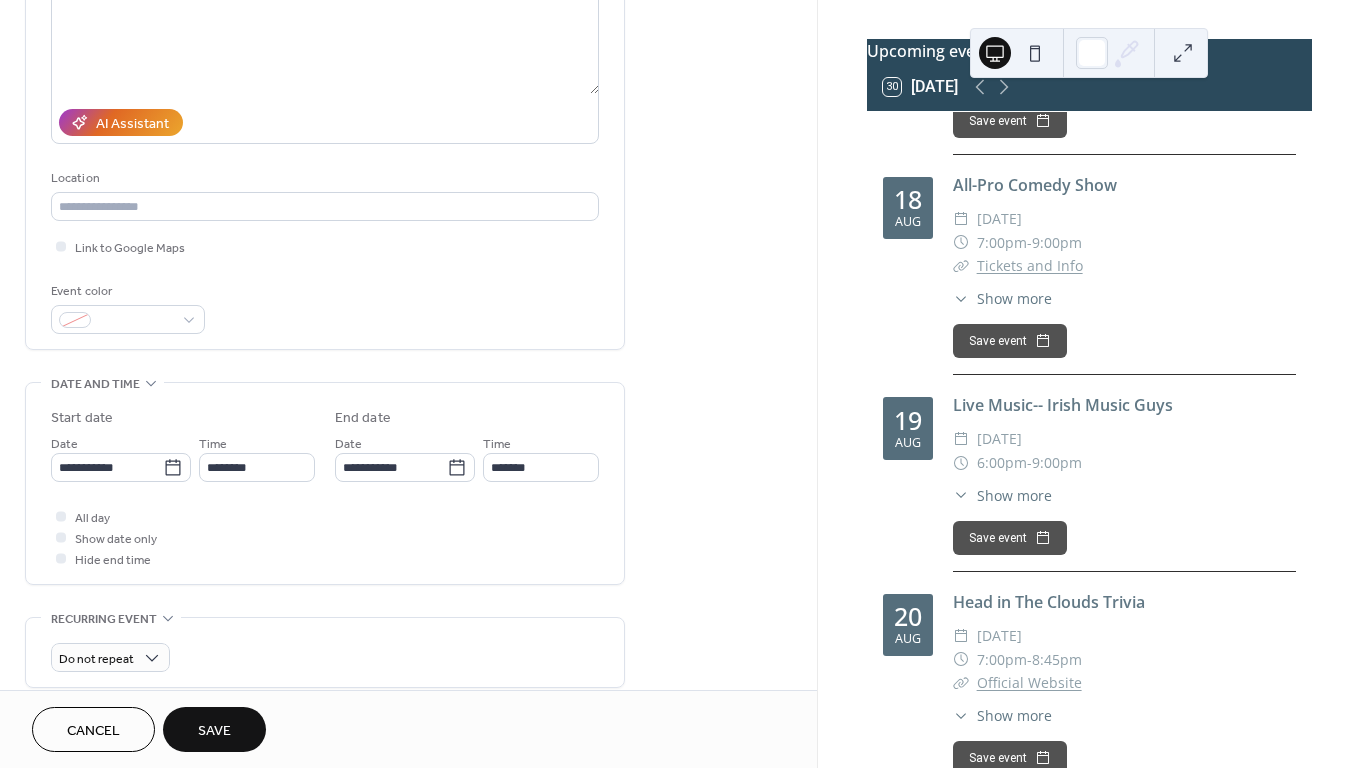 type on "**********" 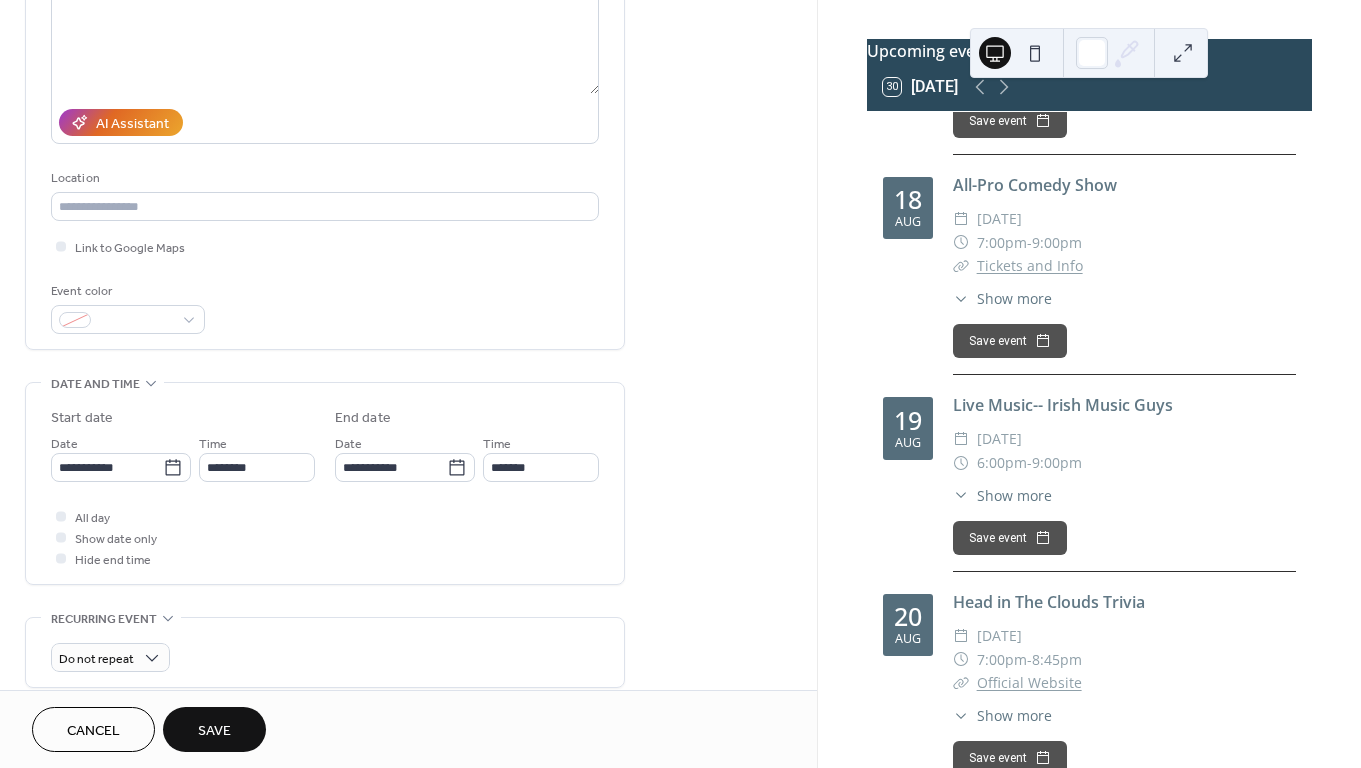 type on "**********" 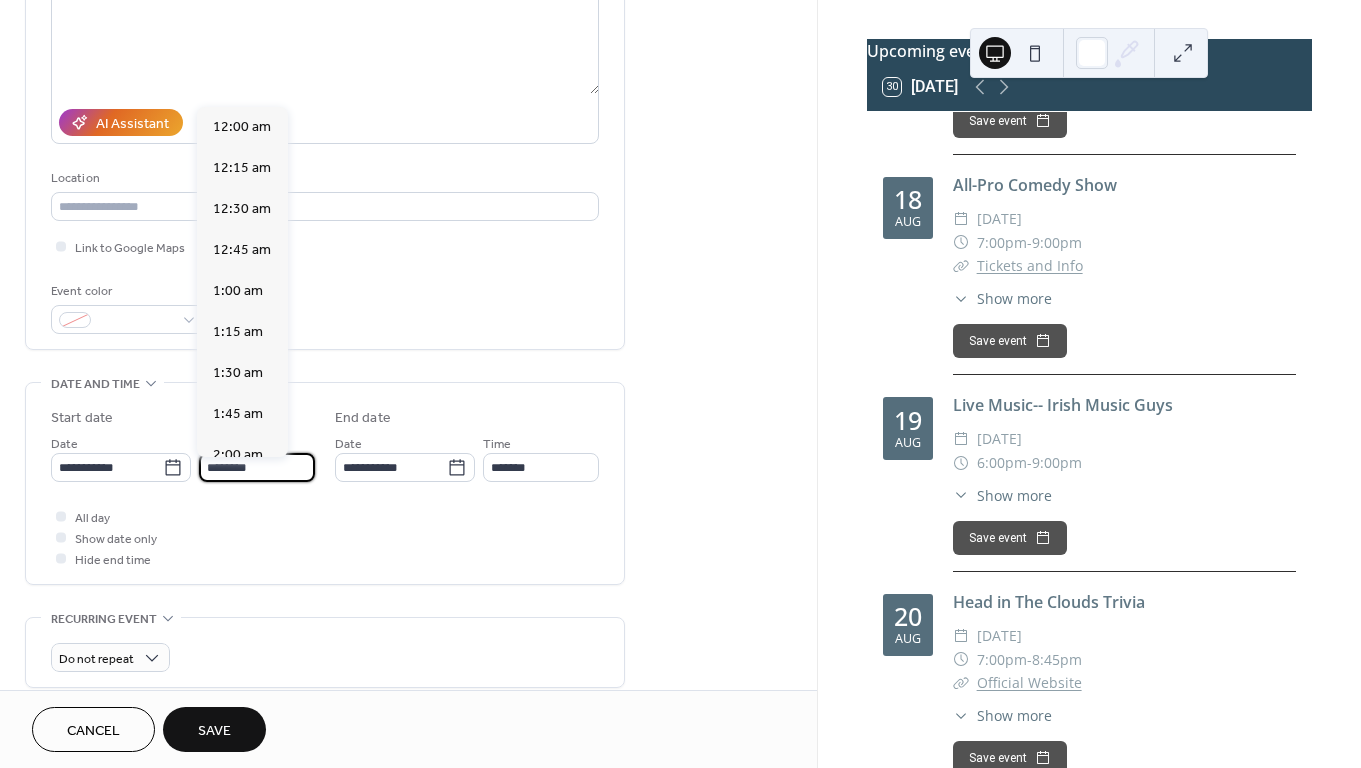 click on "********" at bounding box center [257, 467] 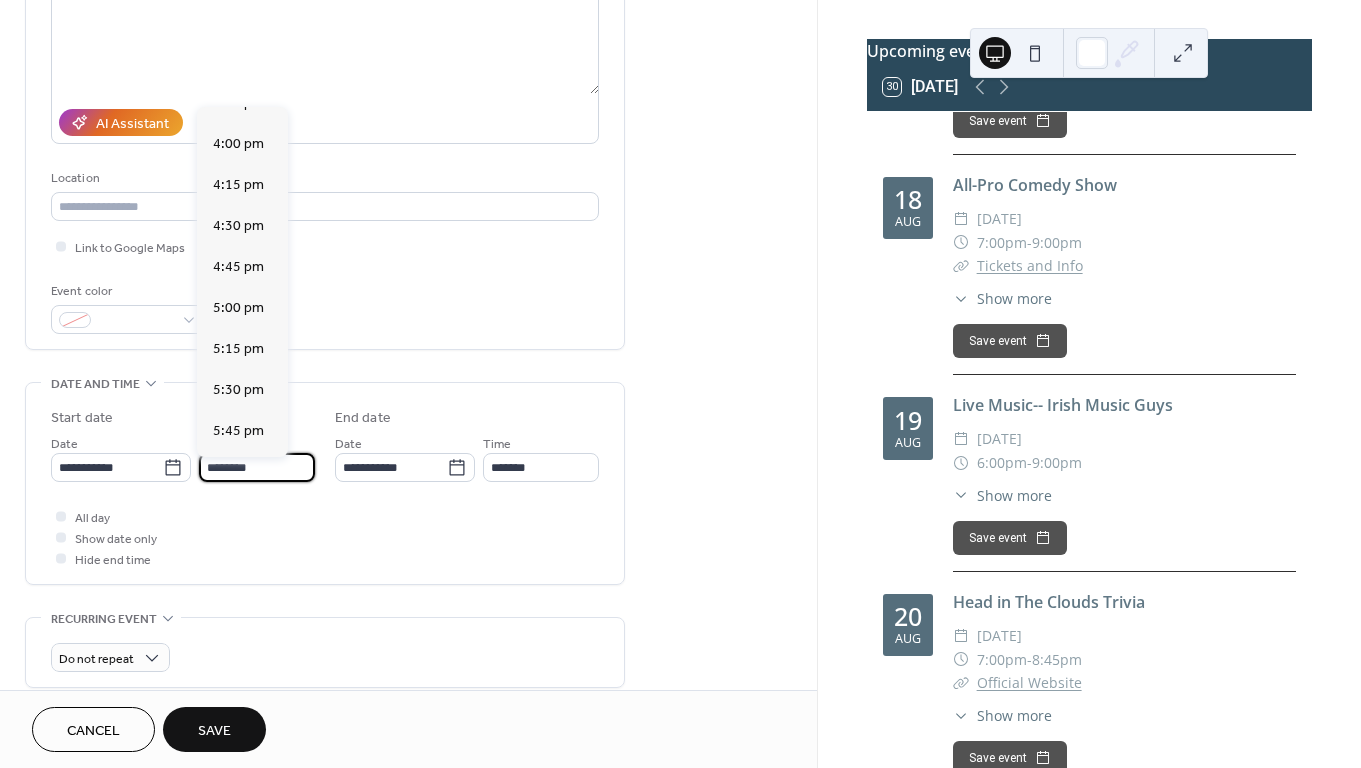 scroll, scrollTop: 2611, scrollLeft: 0, axis: vertical 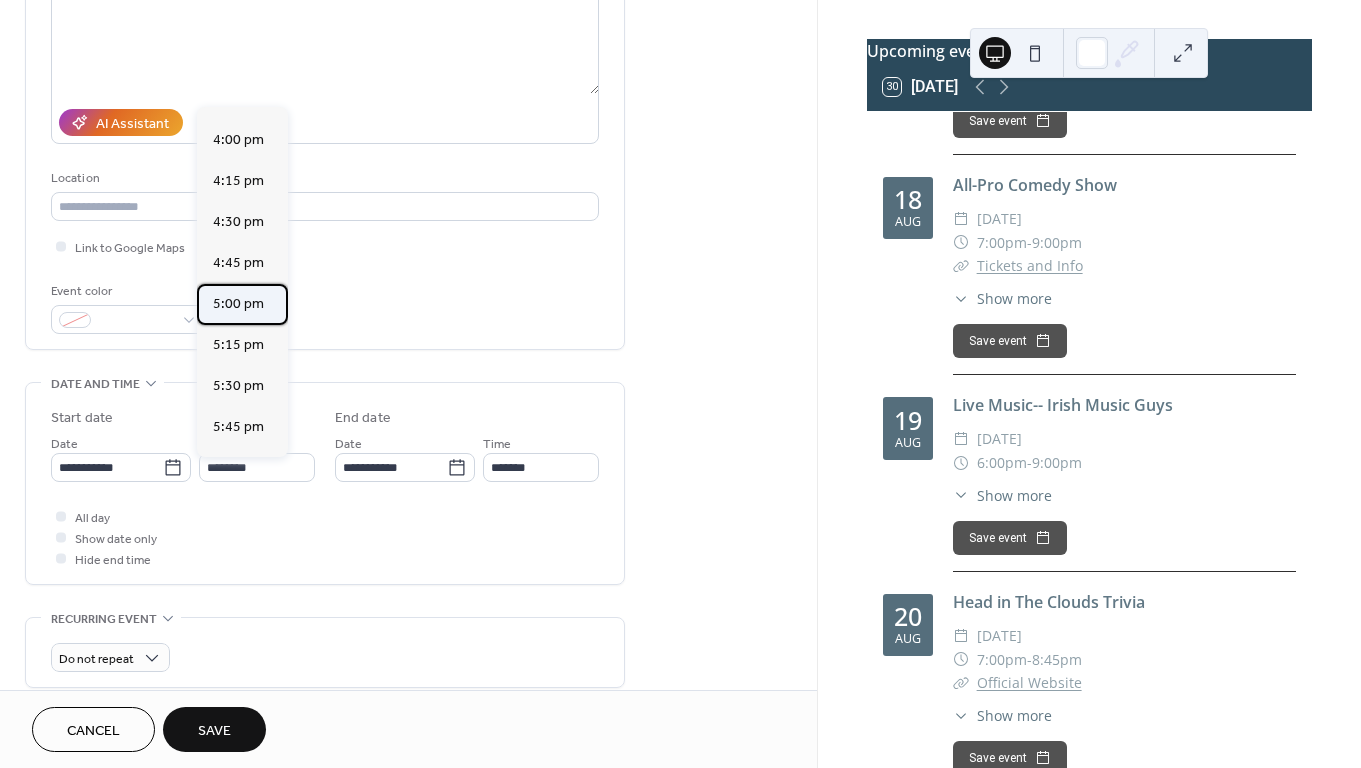 click on "5:00 pm" at bounding box center [238, 304] 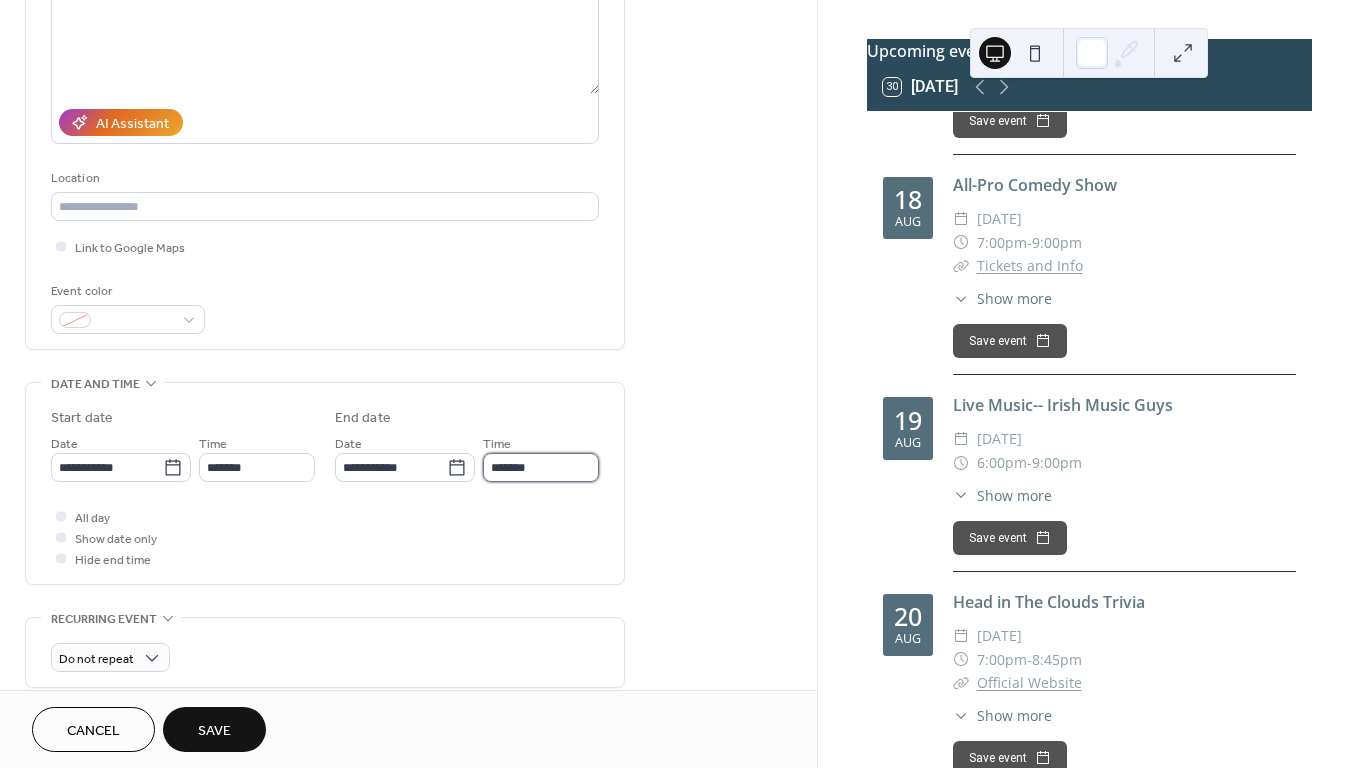 click on "*******" at bounding box center [541, 467] 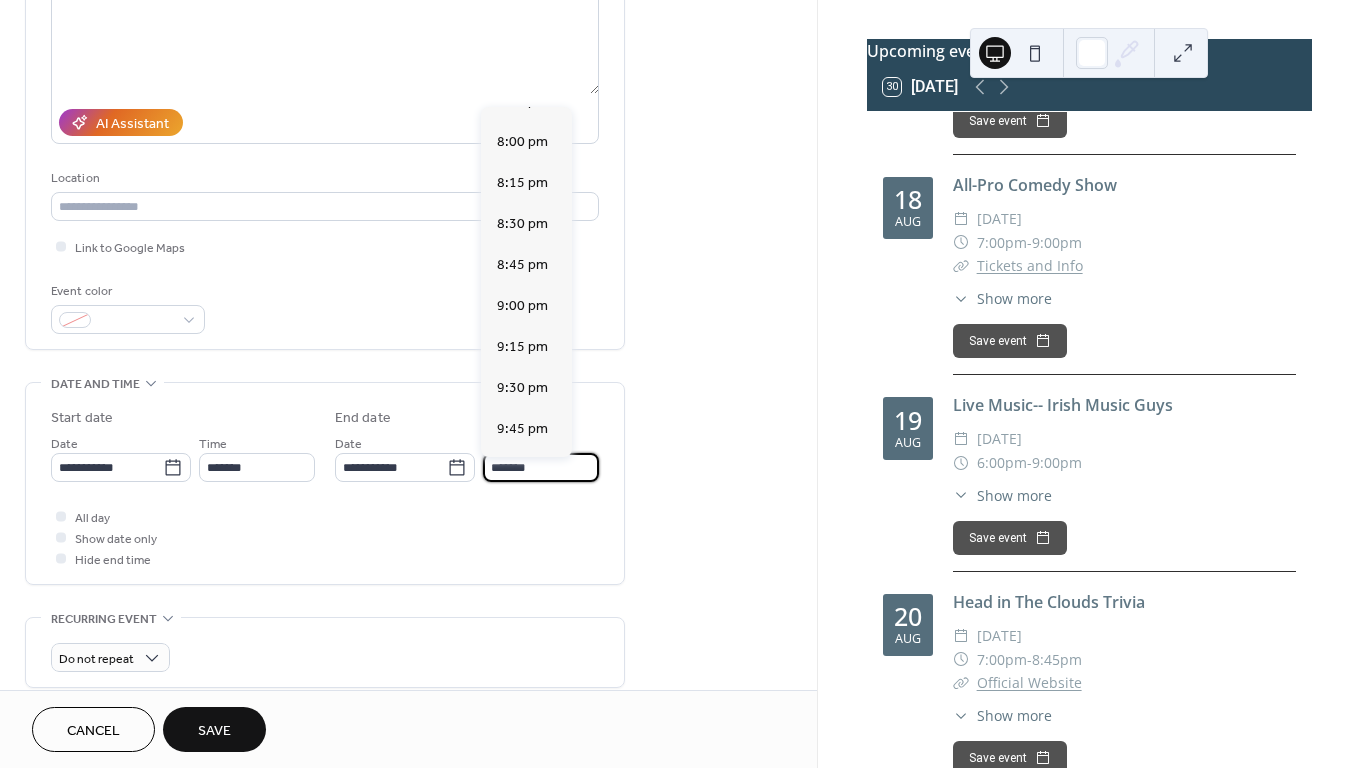 scroll, scrollTop: 437, scrollLeft: 0, axis: vertical 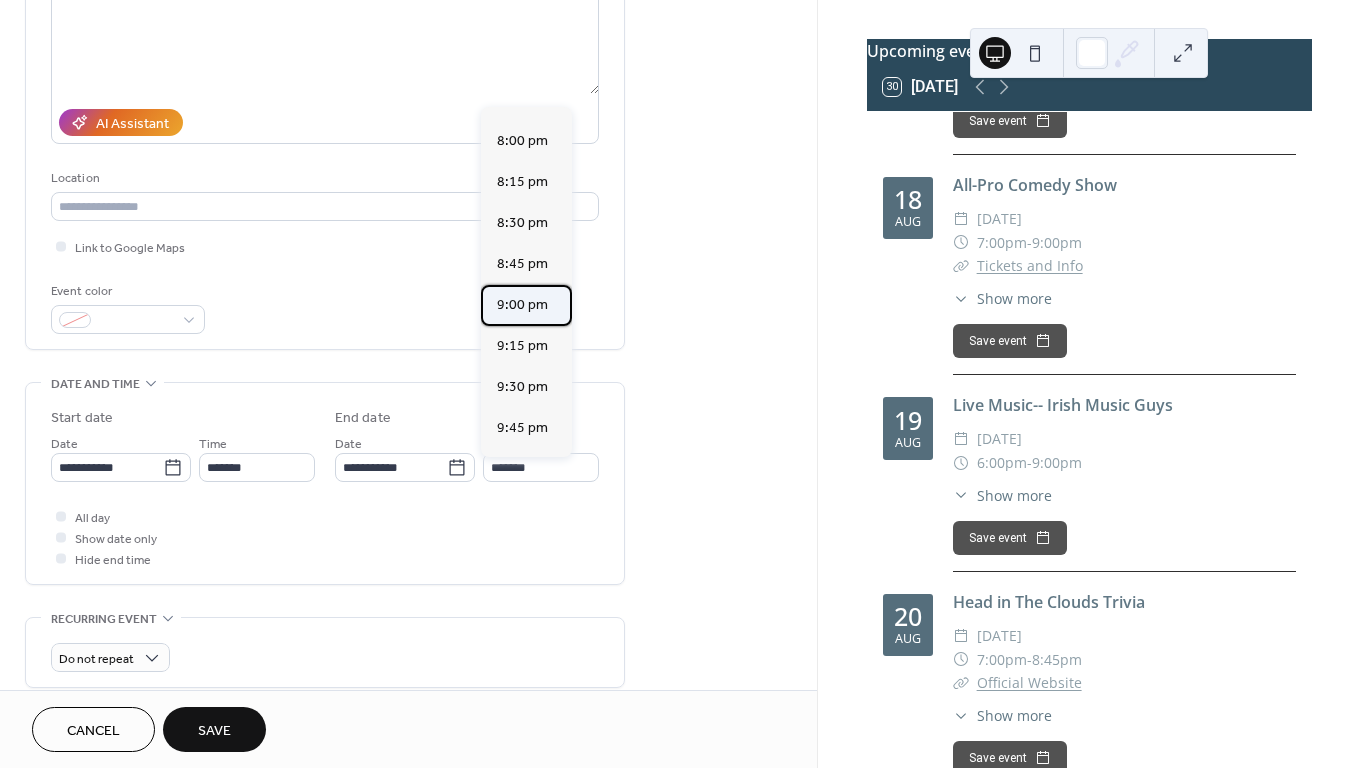 click on "9:00 pm" at bounding box center [522, 305] 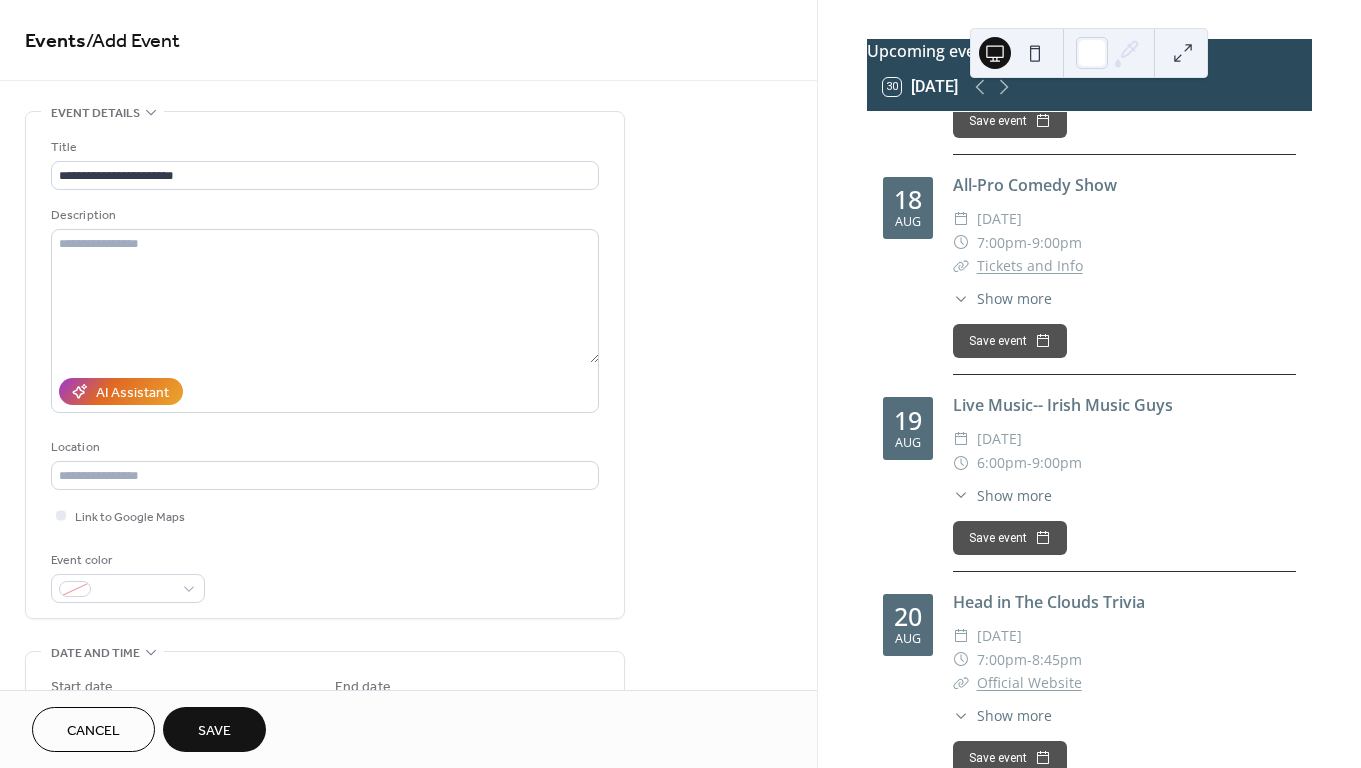 scroll, scrollTop: 0, scrollLeft: 0, axis: both 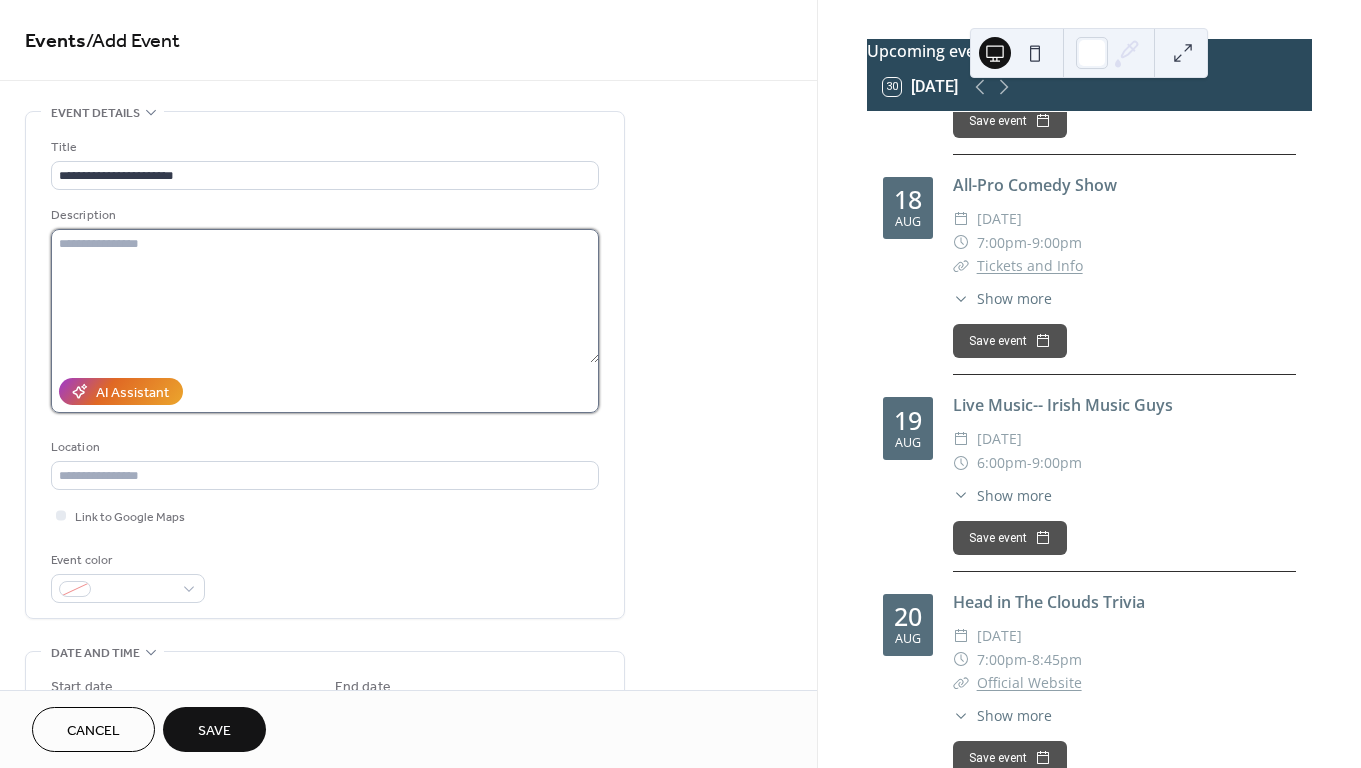 click at bounding box center (325, 296) 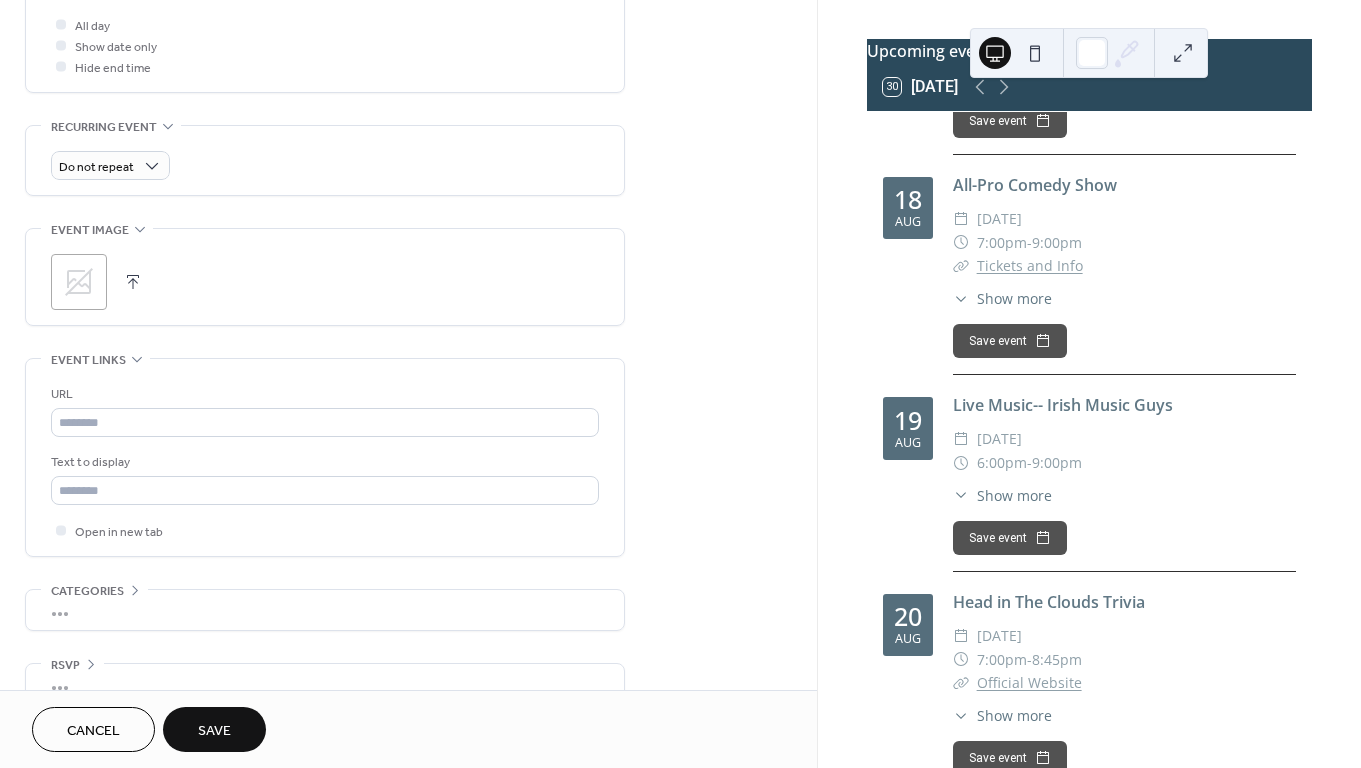 scroll, scrollTop: 792, scrollLeft: 0, axis: vertical 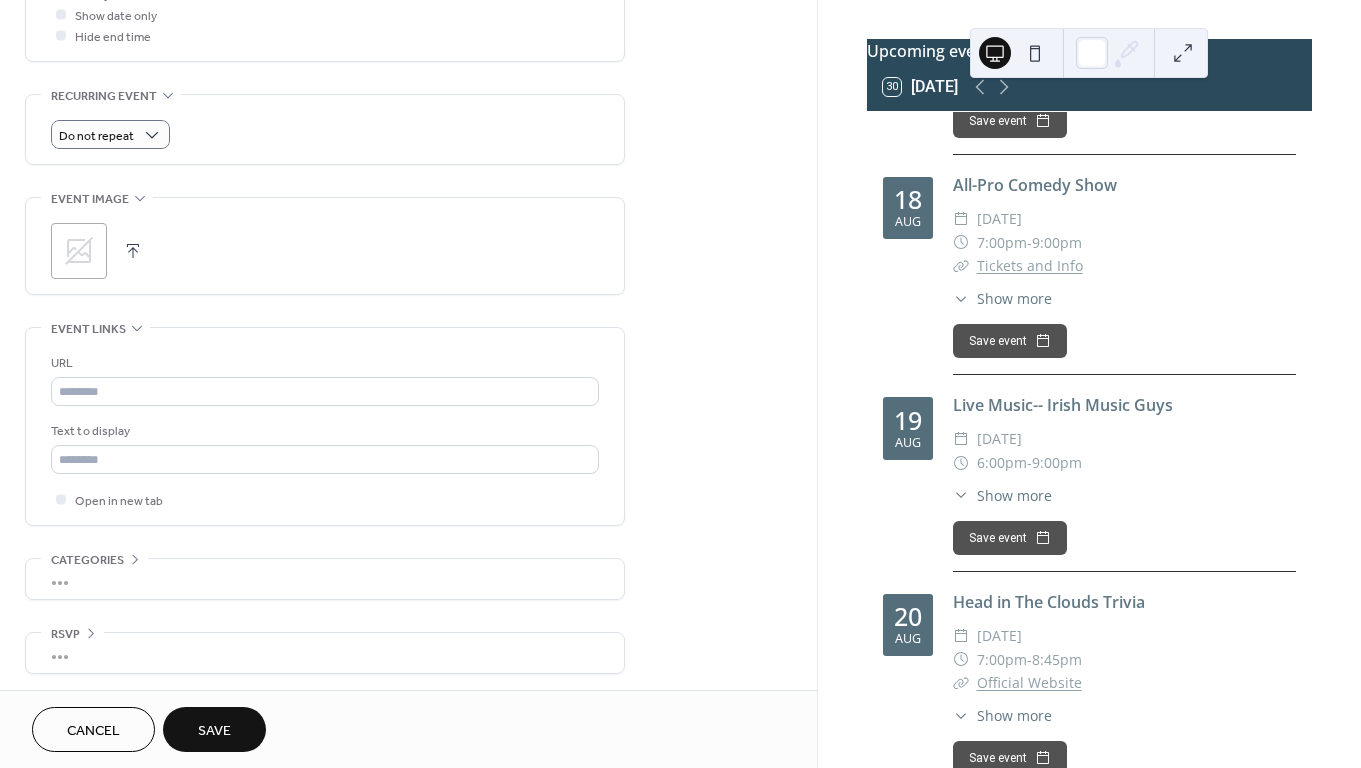 type on "**********" 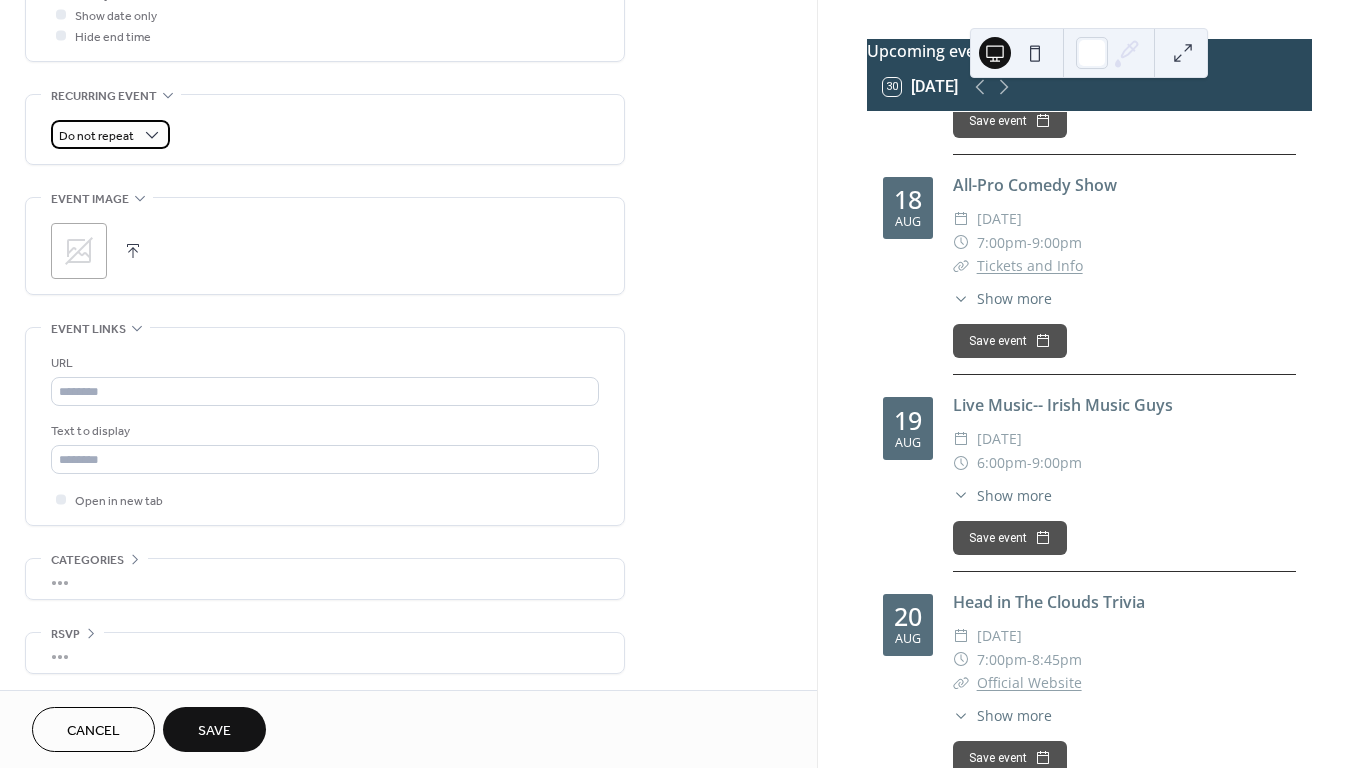 click on "Do not repeat" at bounding box center [110, 134] 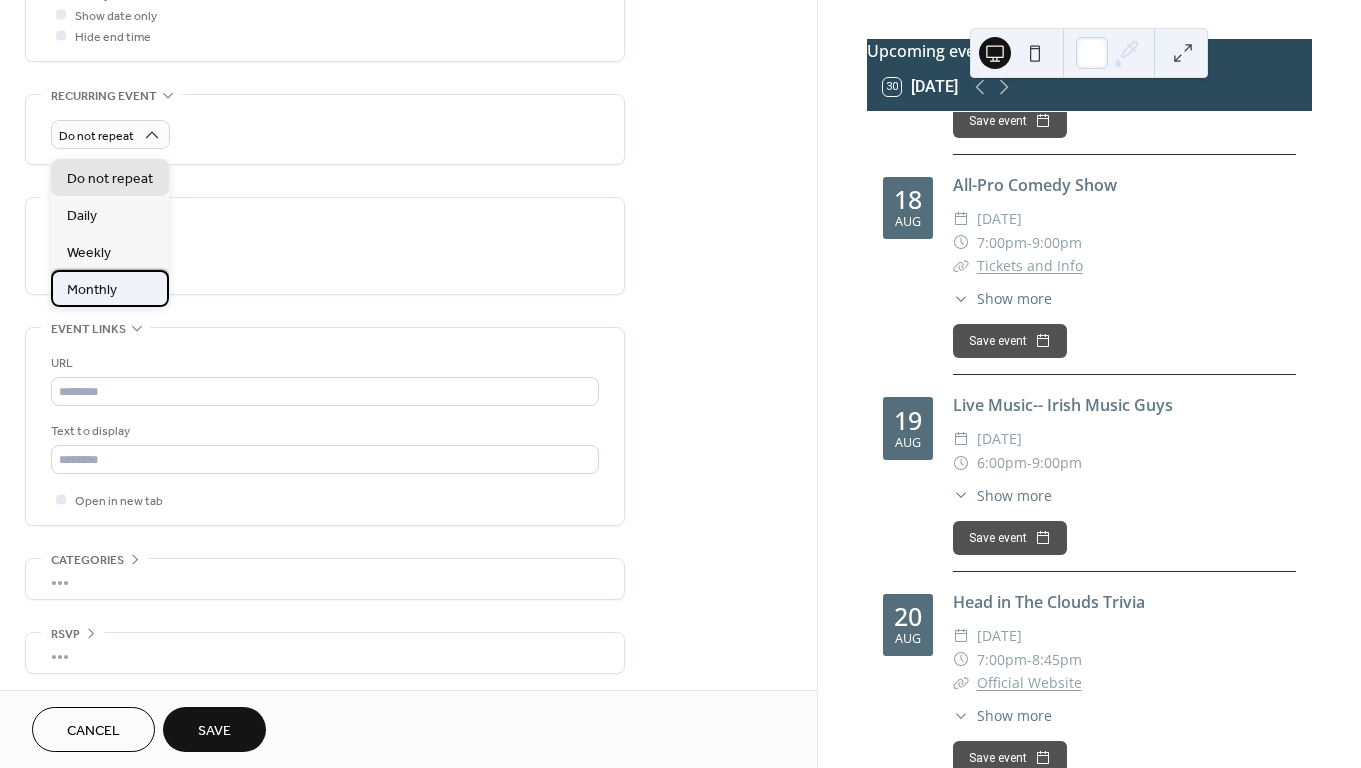 click on "Monthly" at bounding box center [110, 288] 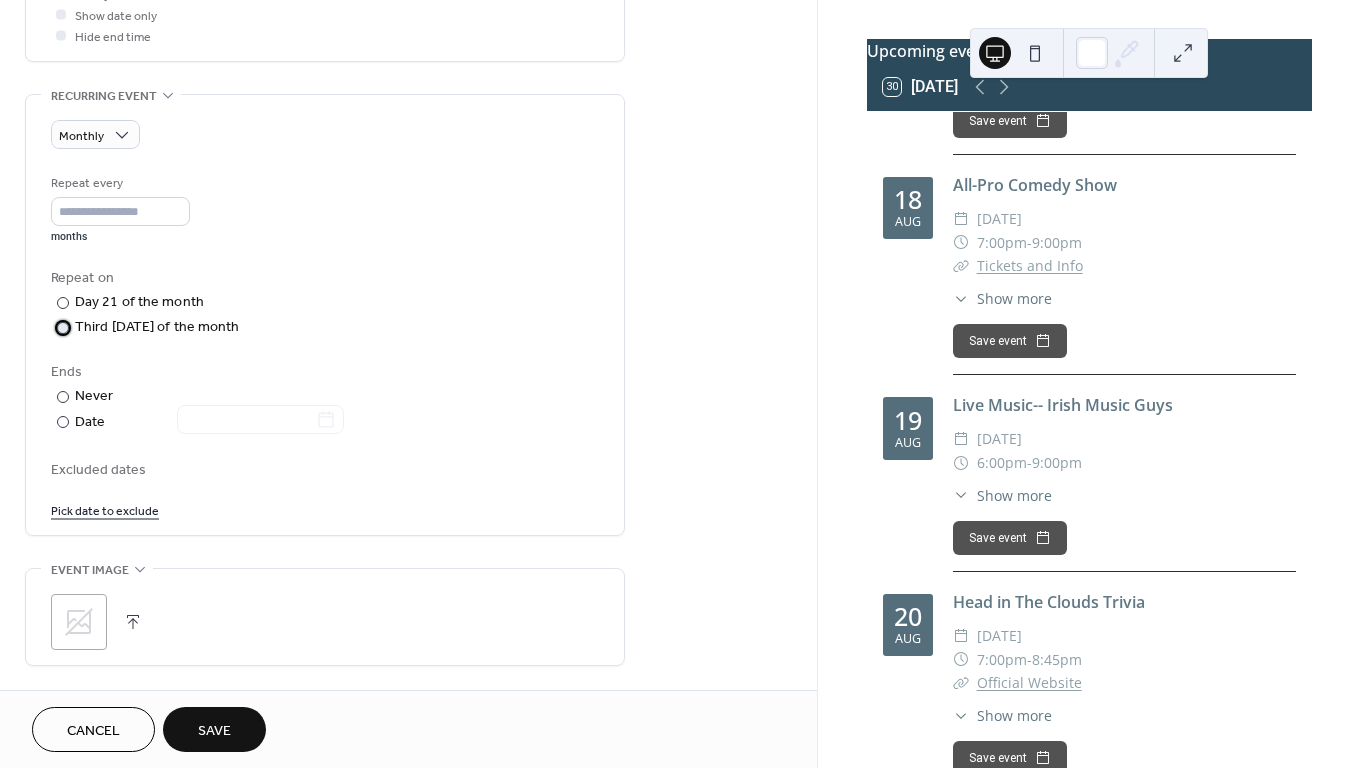 click at bounding box center (63, 328) 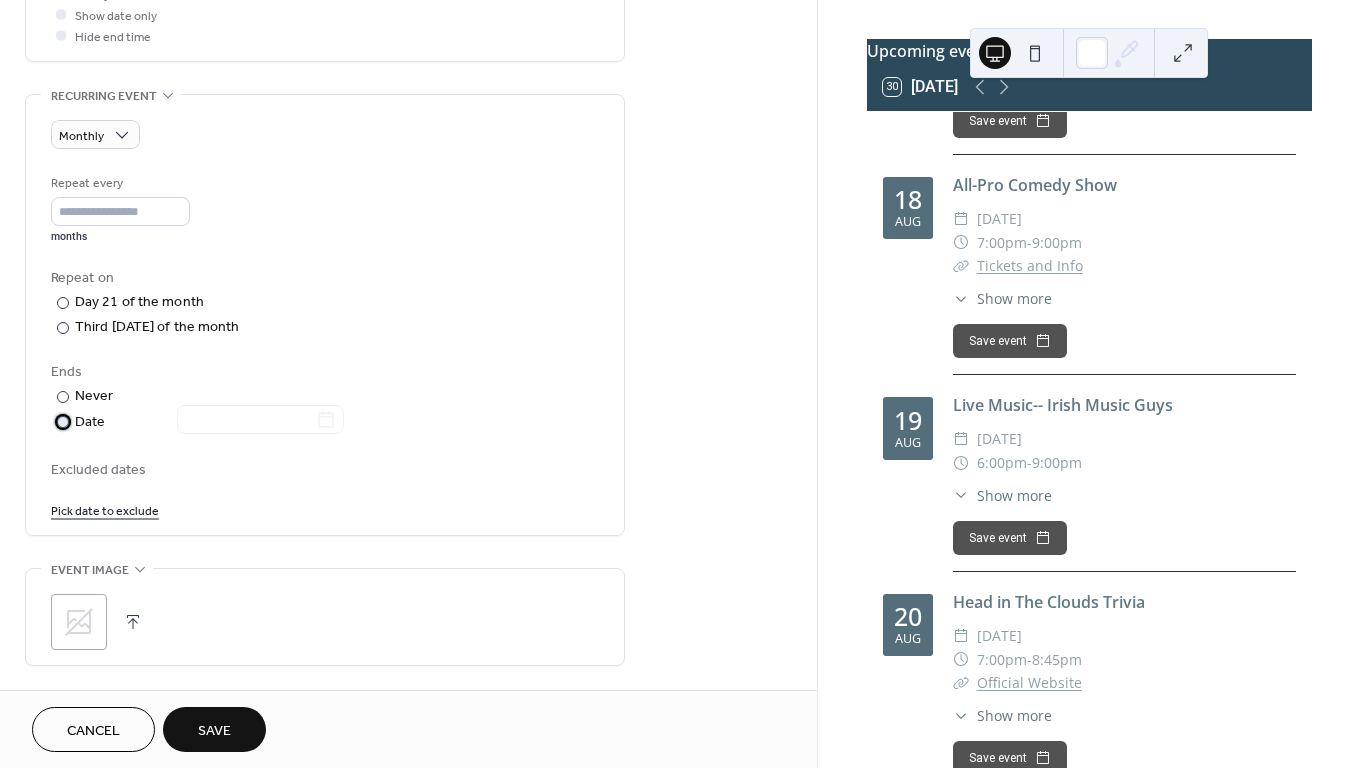 click at bounding box center (63, 422) 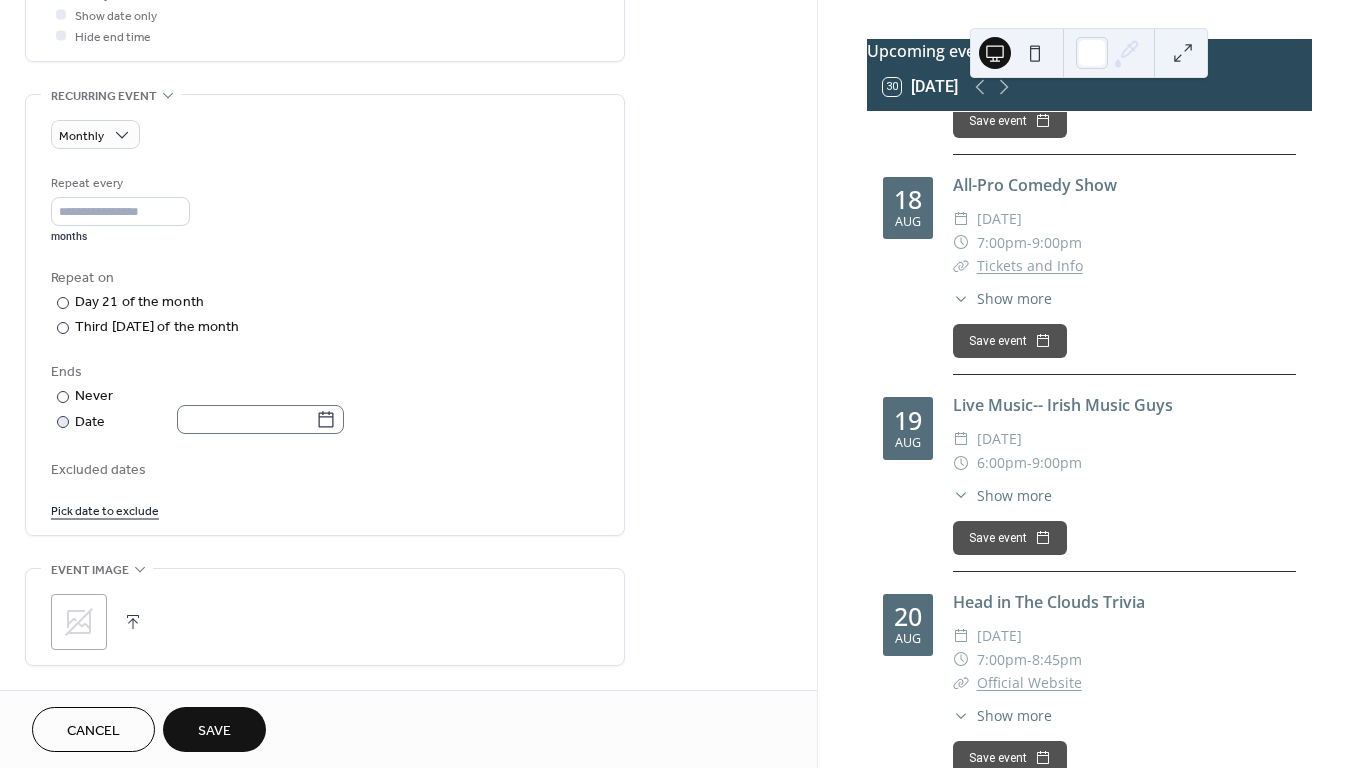 click 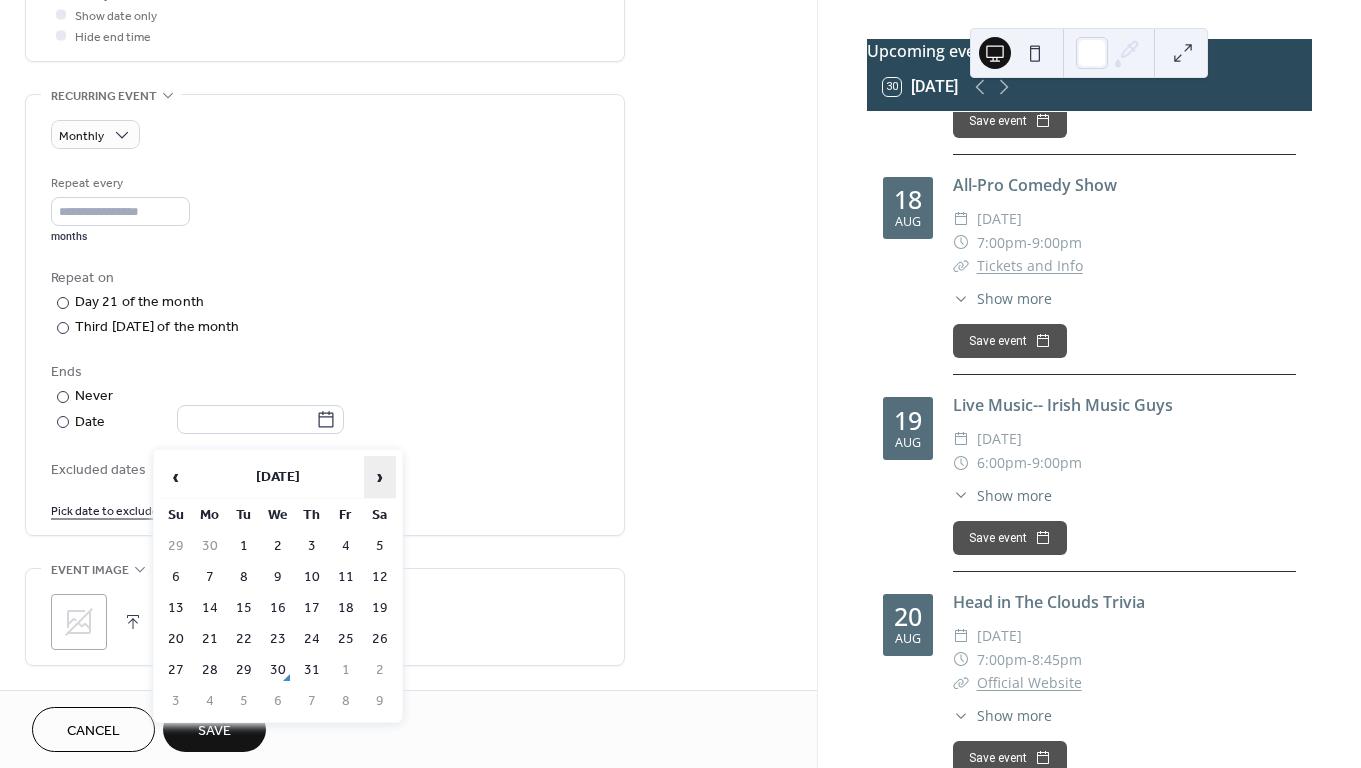 click on "›" at bounding box center [380, 477] 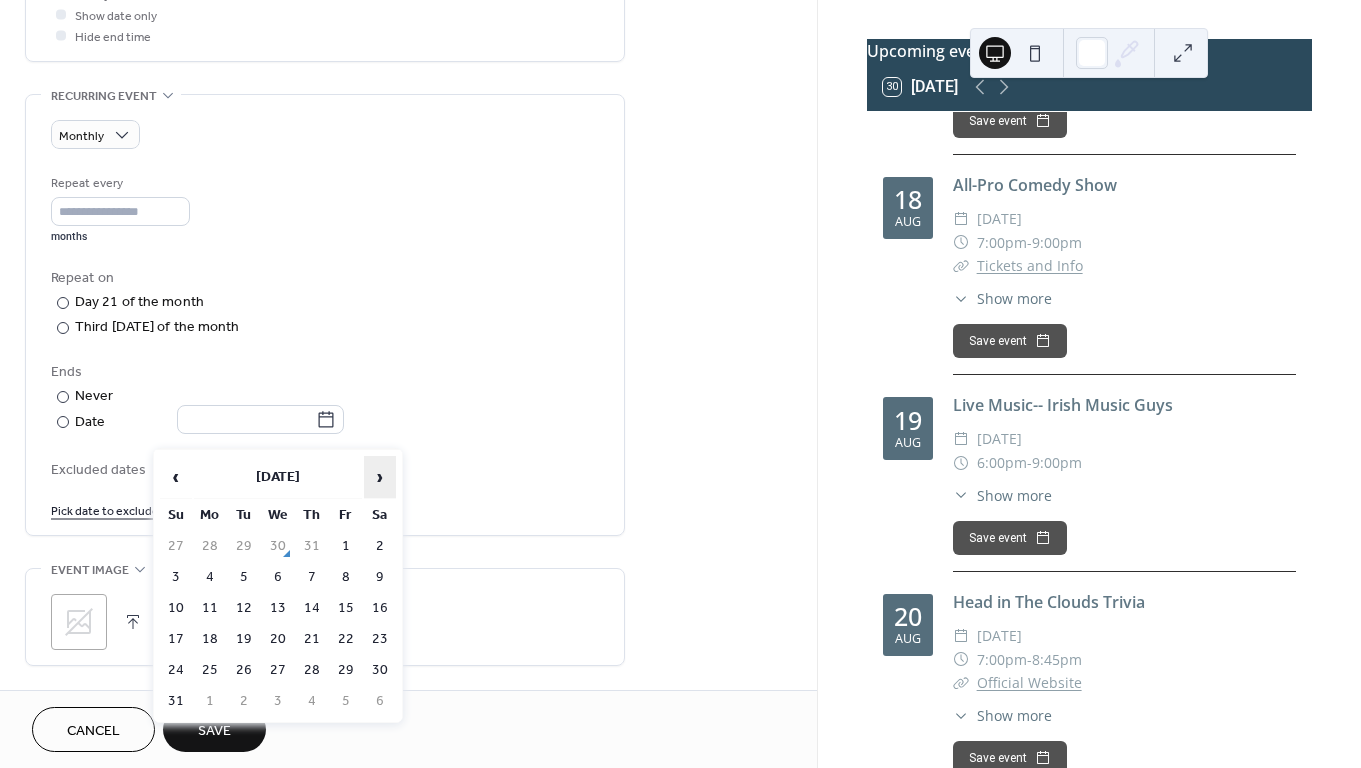 click on "›" at bounding box center (380, 477) 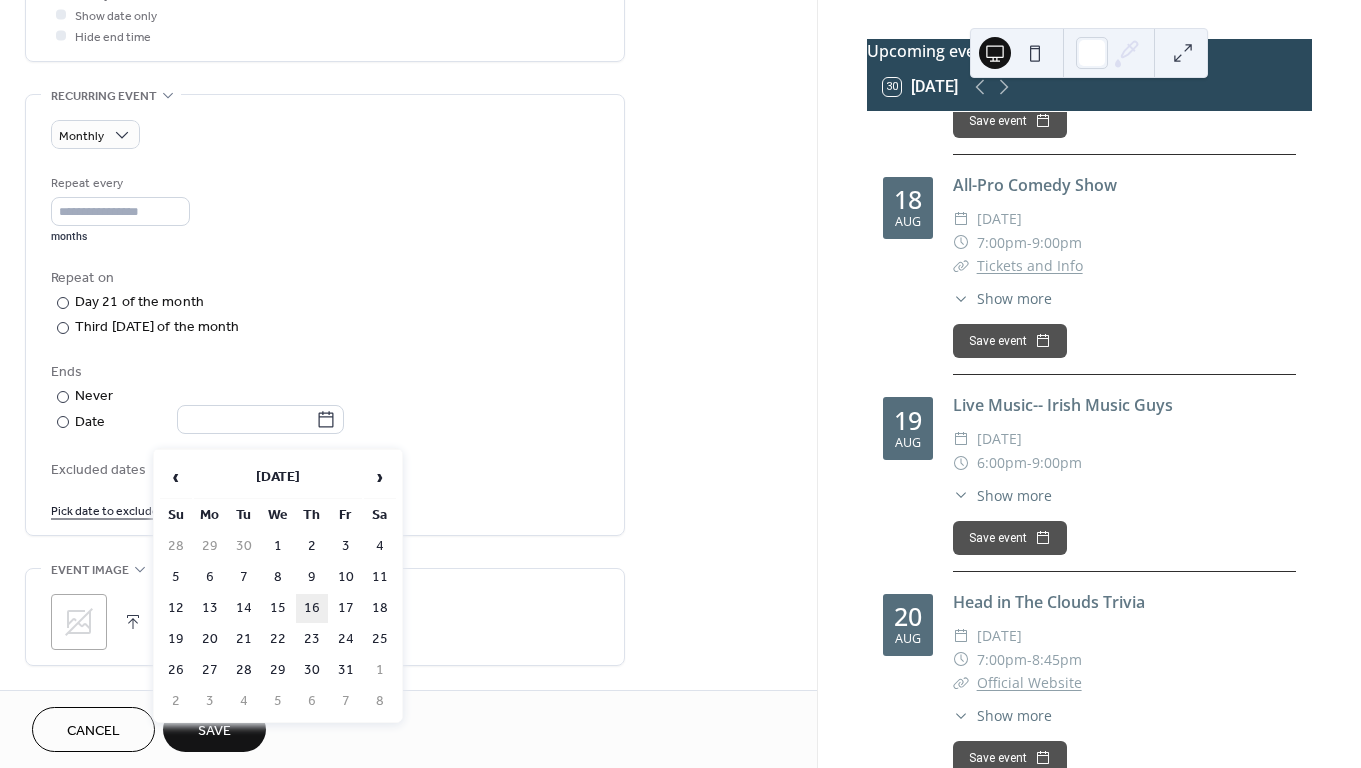 click on "16" at bounding box center [312, 608] 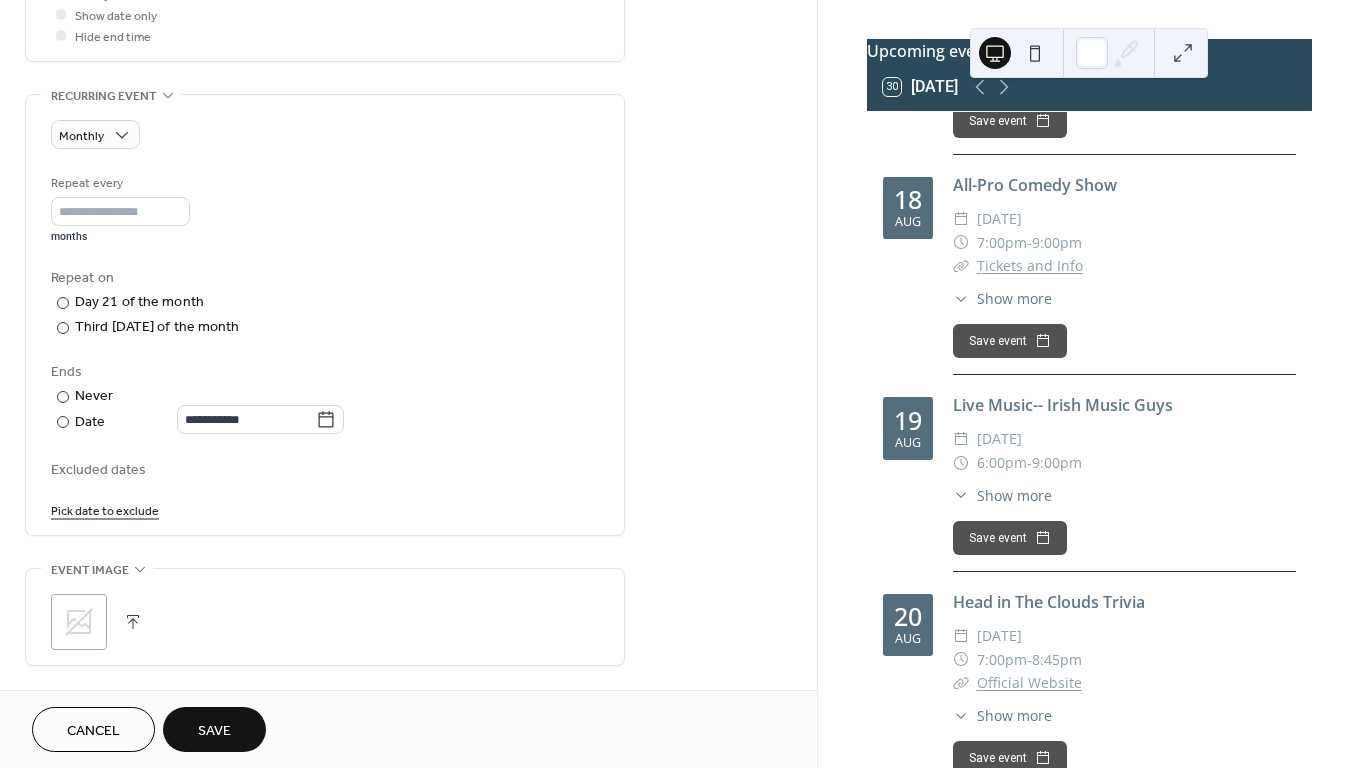 type on "**********" 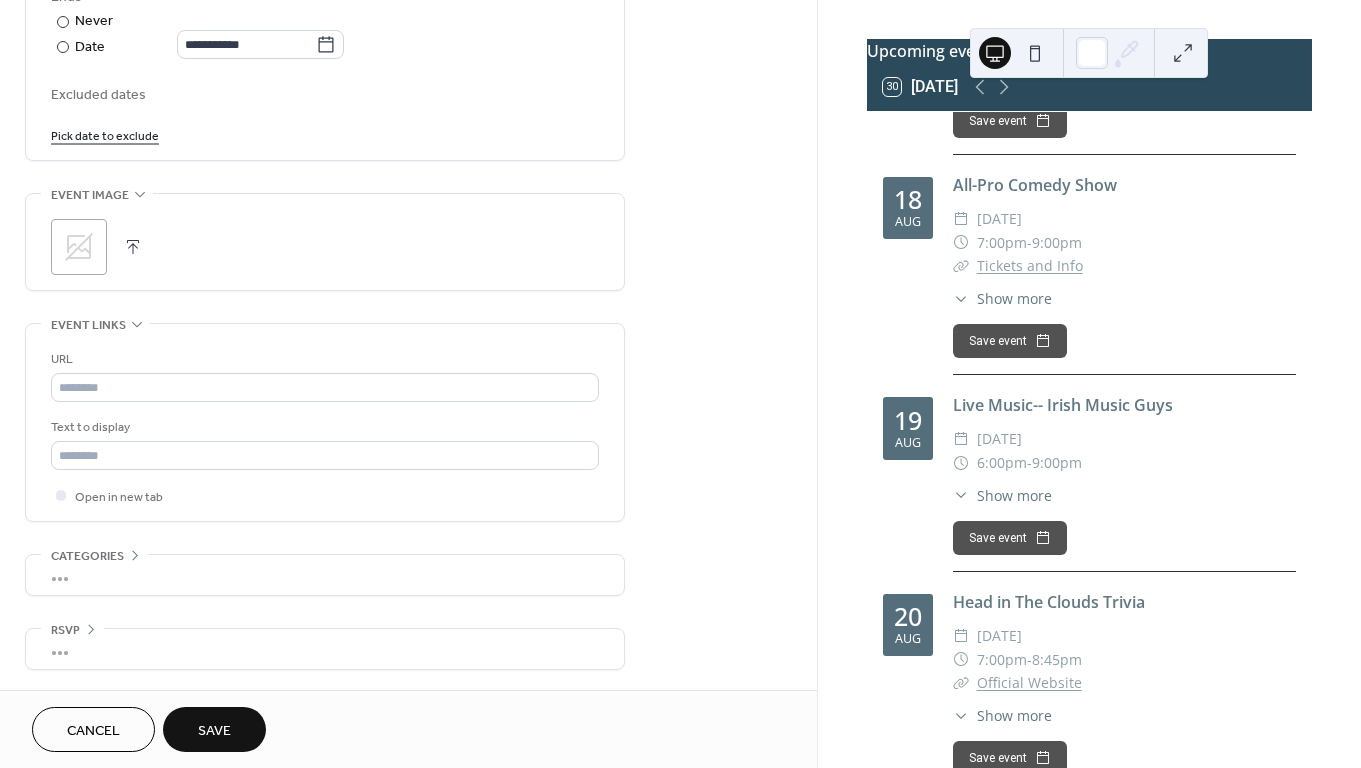 scroll, scrollTop: 1181, scrollLeft: 0, axis: vertical 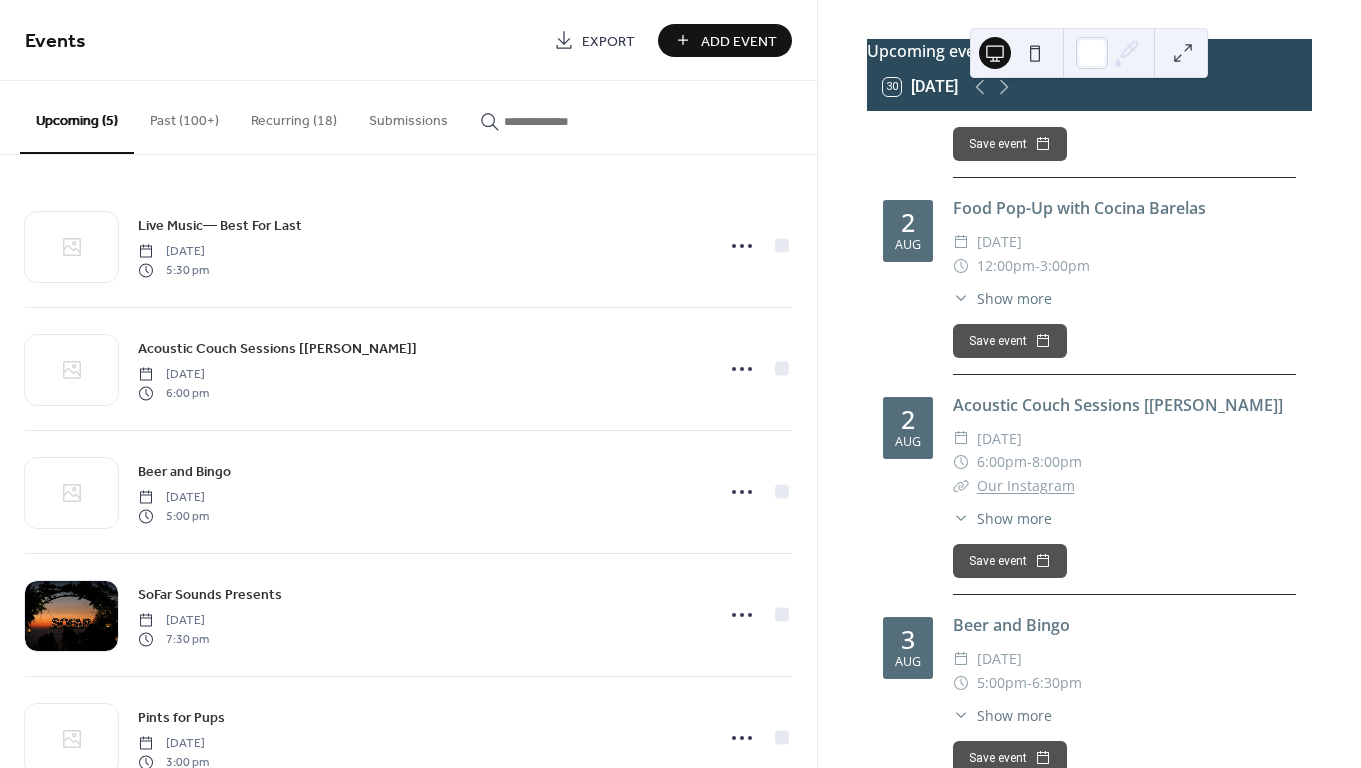 click at bounding box center [564, 121] 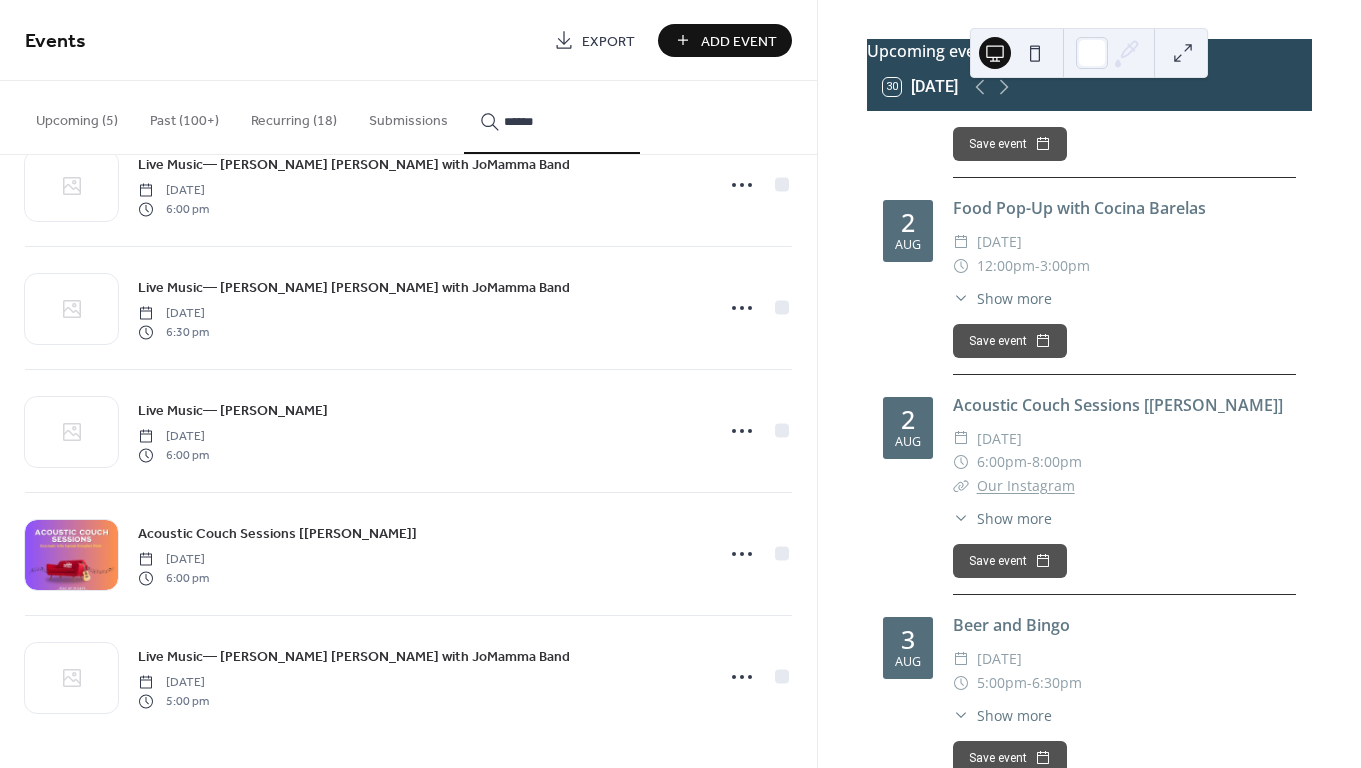 scroll, scrollTop: 924, scrollLeft: 0, axis: vertical 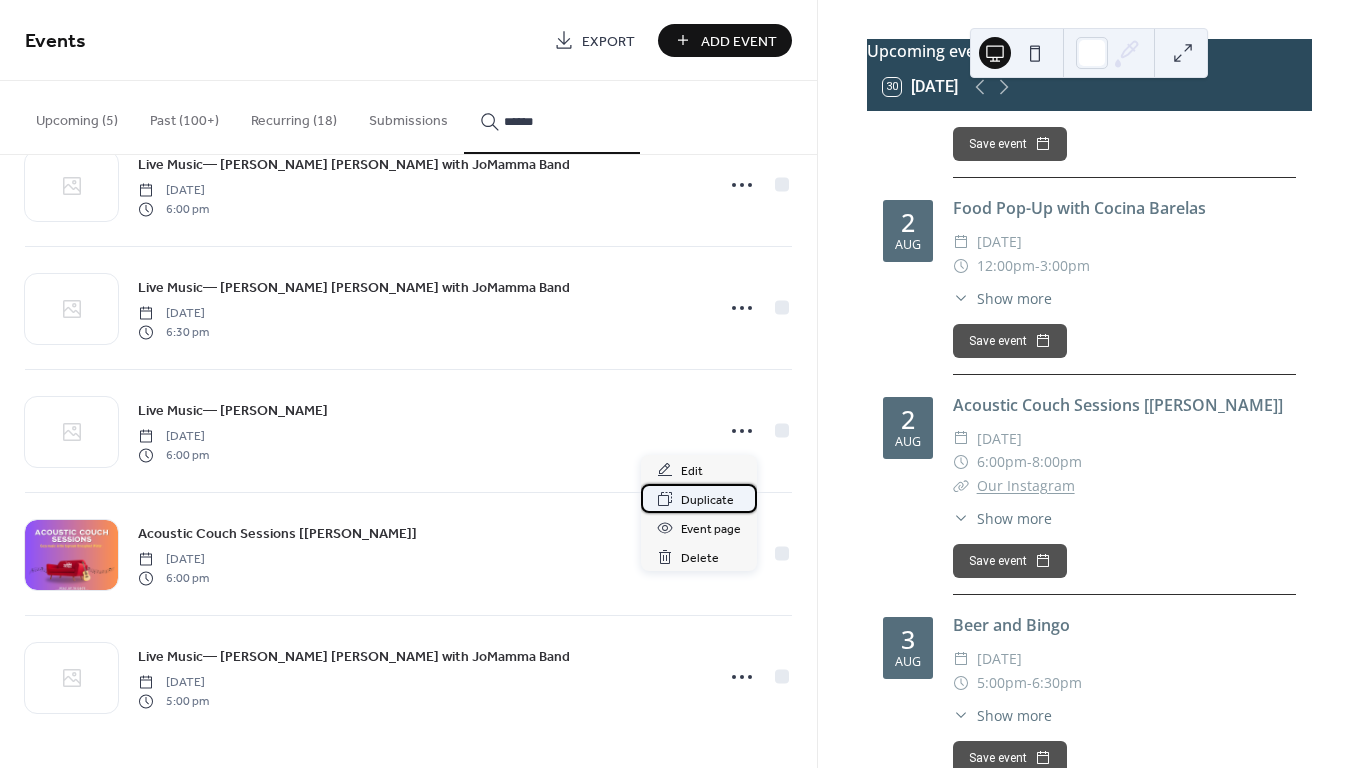 click on "Duplicate" at bounding box center (707, 500) 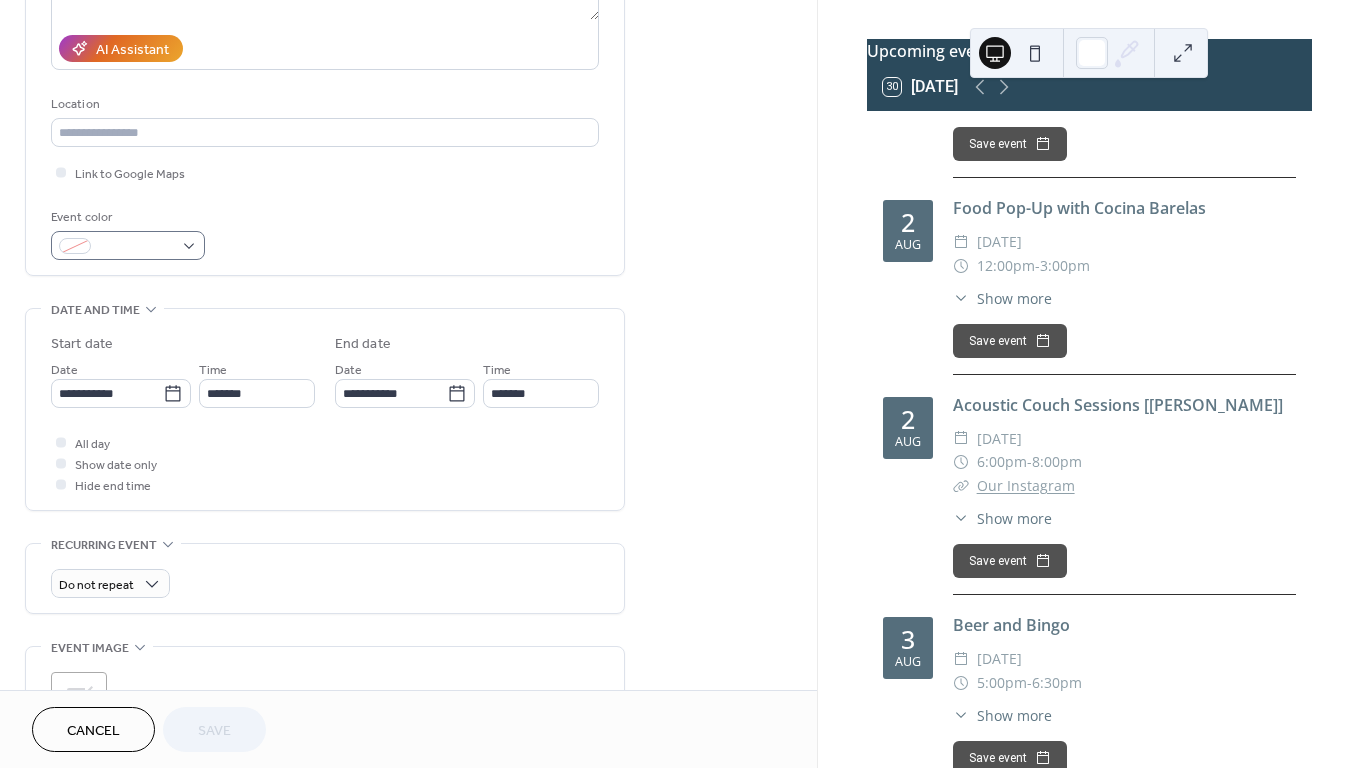 scroll, scrollTop: 356, scrollLeft: 0, axis: vertical 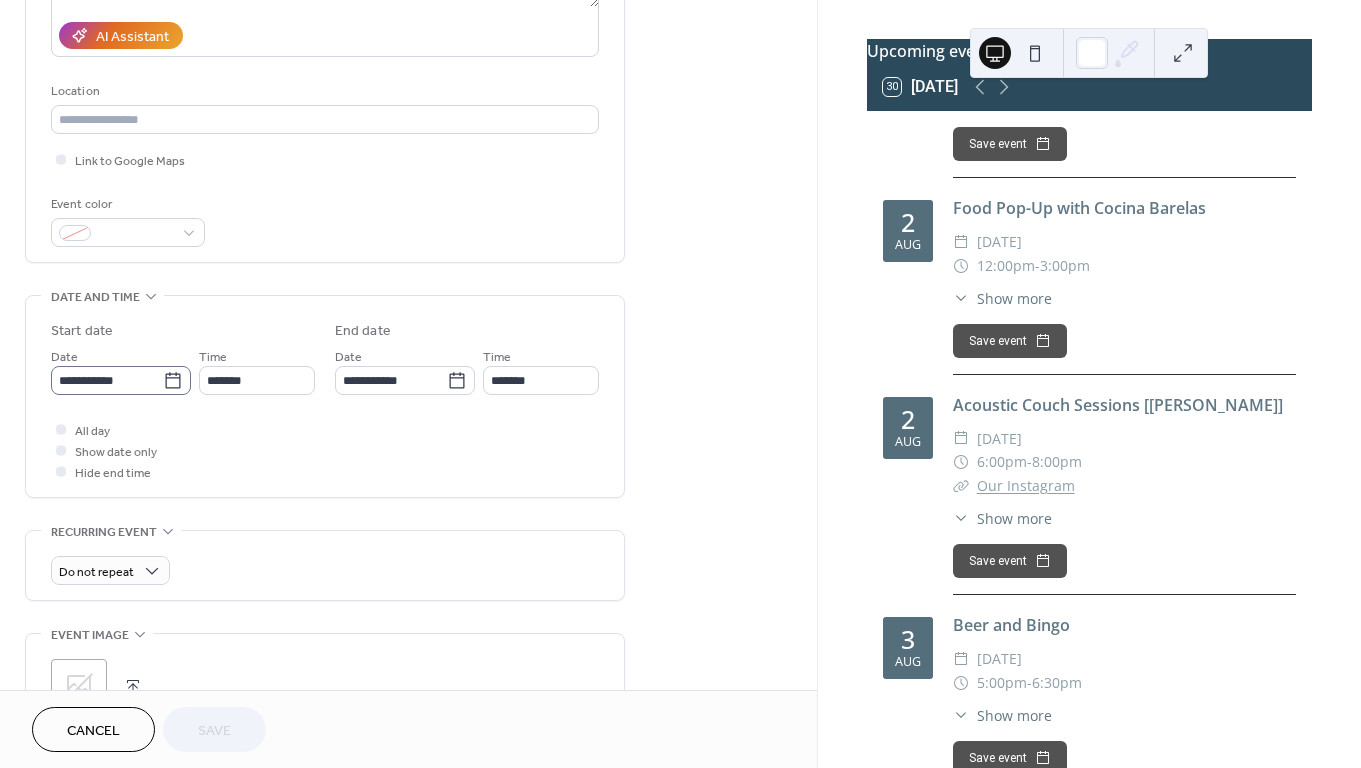 click 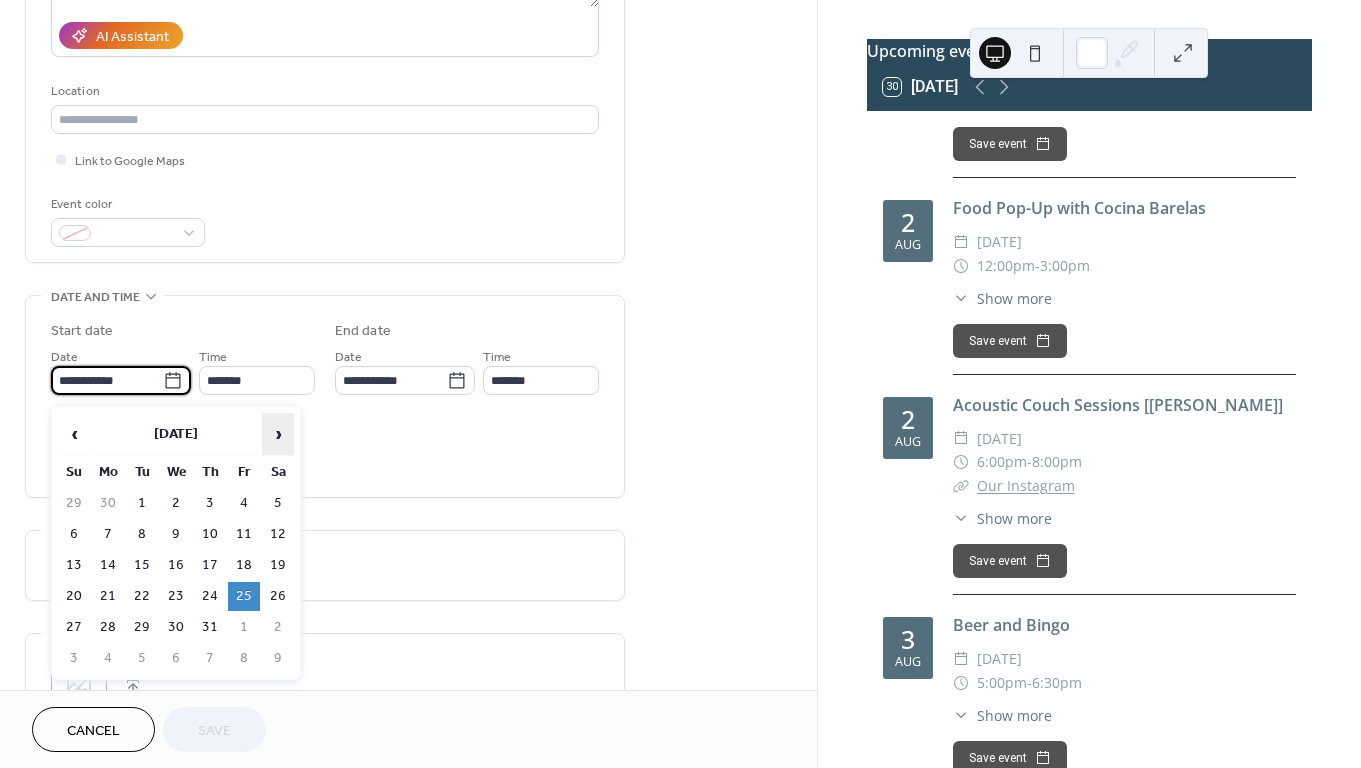click on "›" at bounding box center [278, 434] 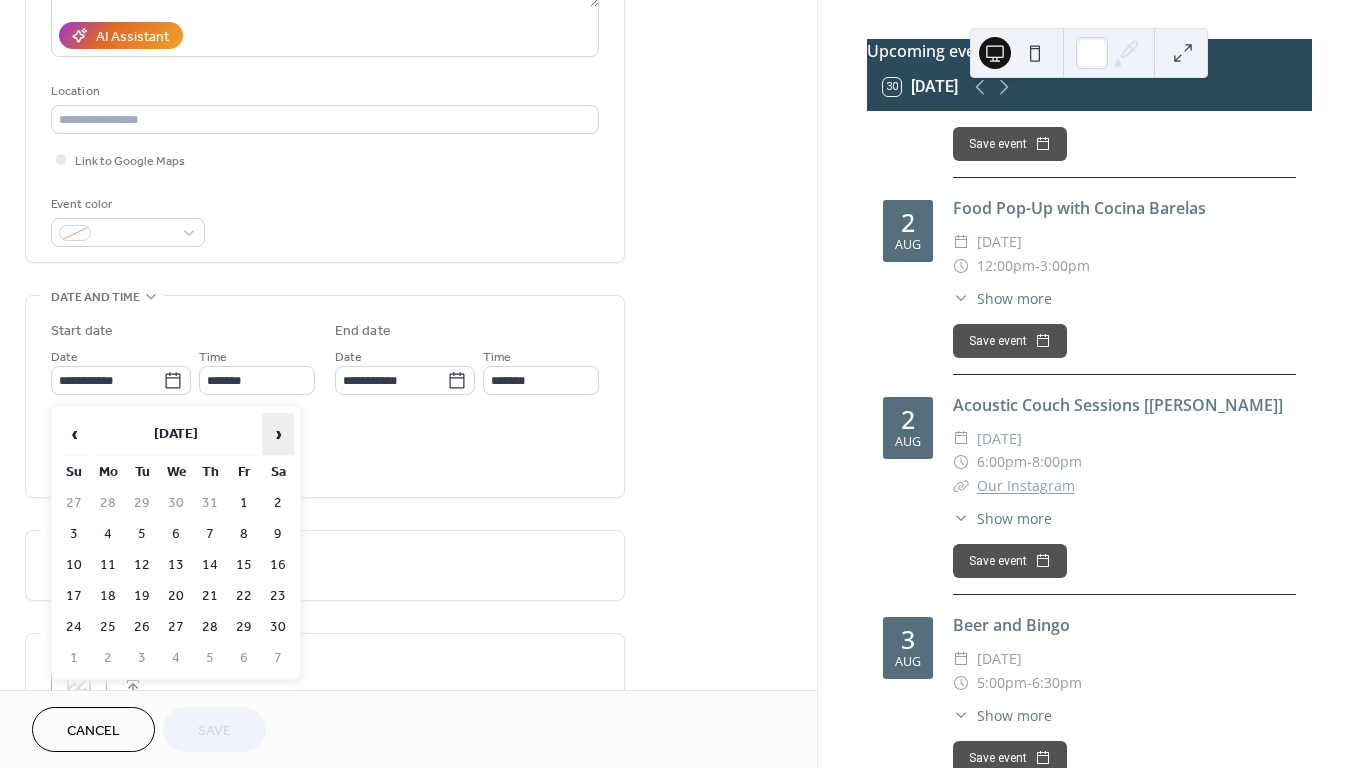 click on "›" at bounding box center (278, 434) 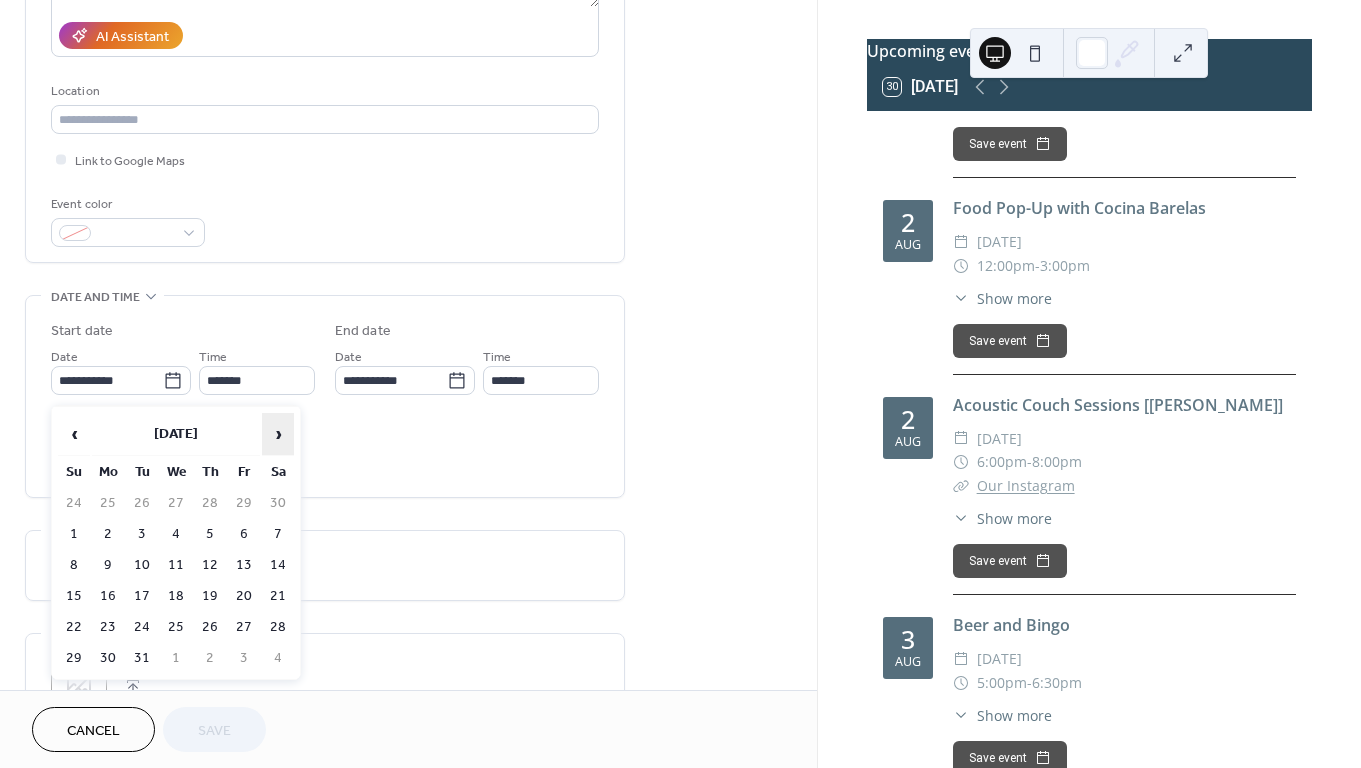 click on "›" at bounding box center [278, 434] 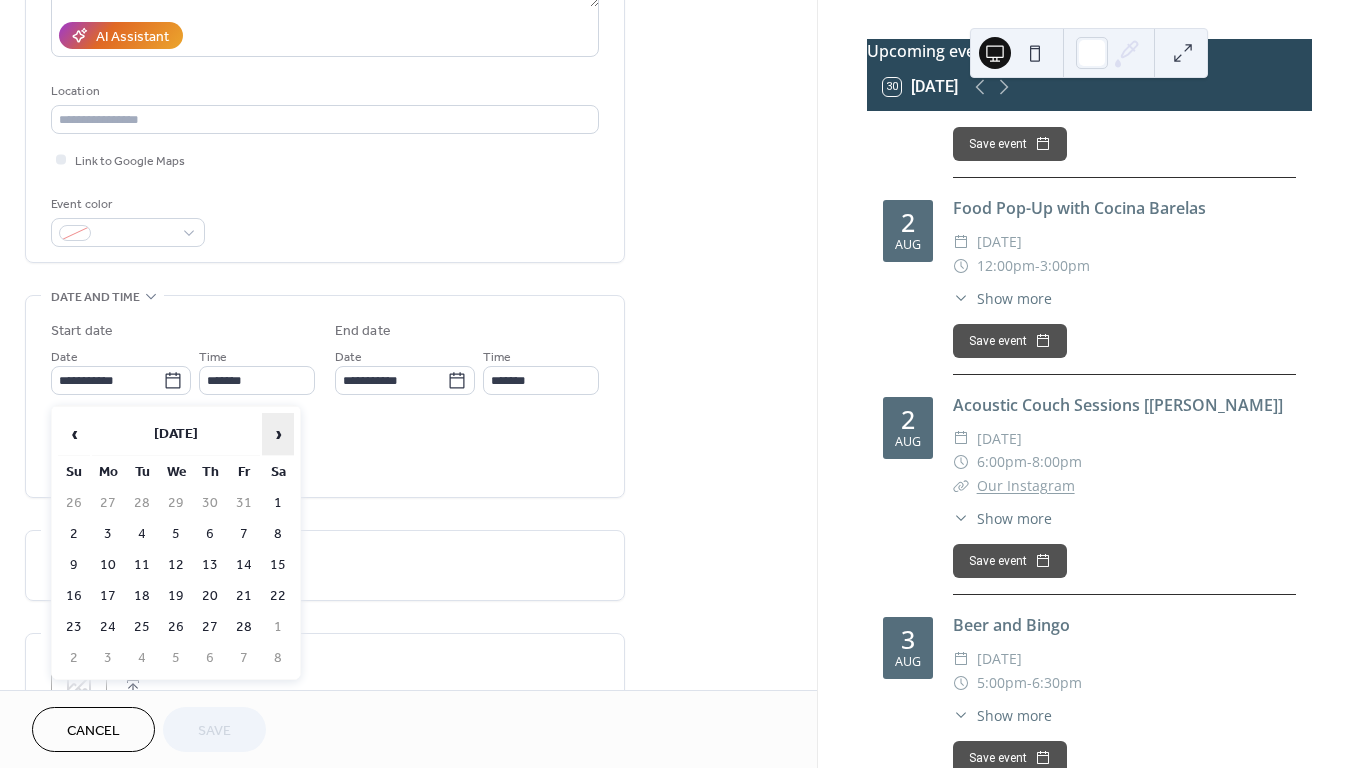 click on "›" at bounding box center (278, 434) 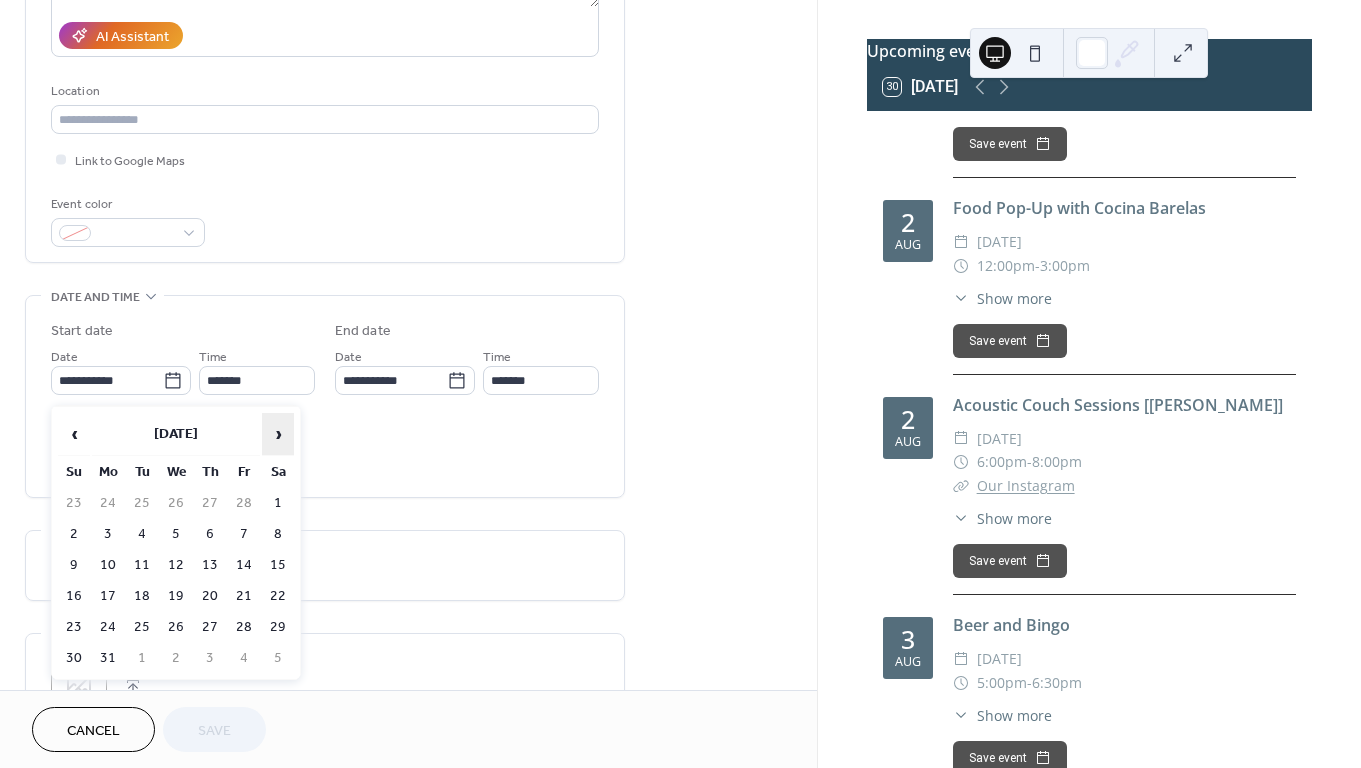 click on "›" at bounding box center (278, 434) 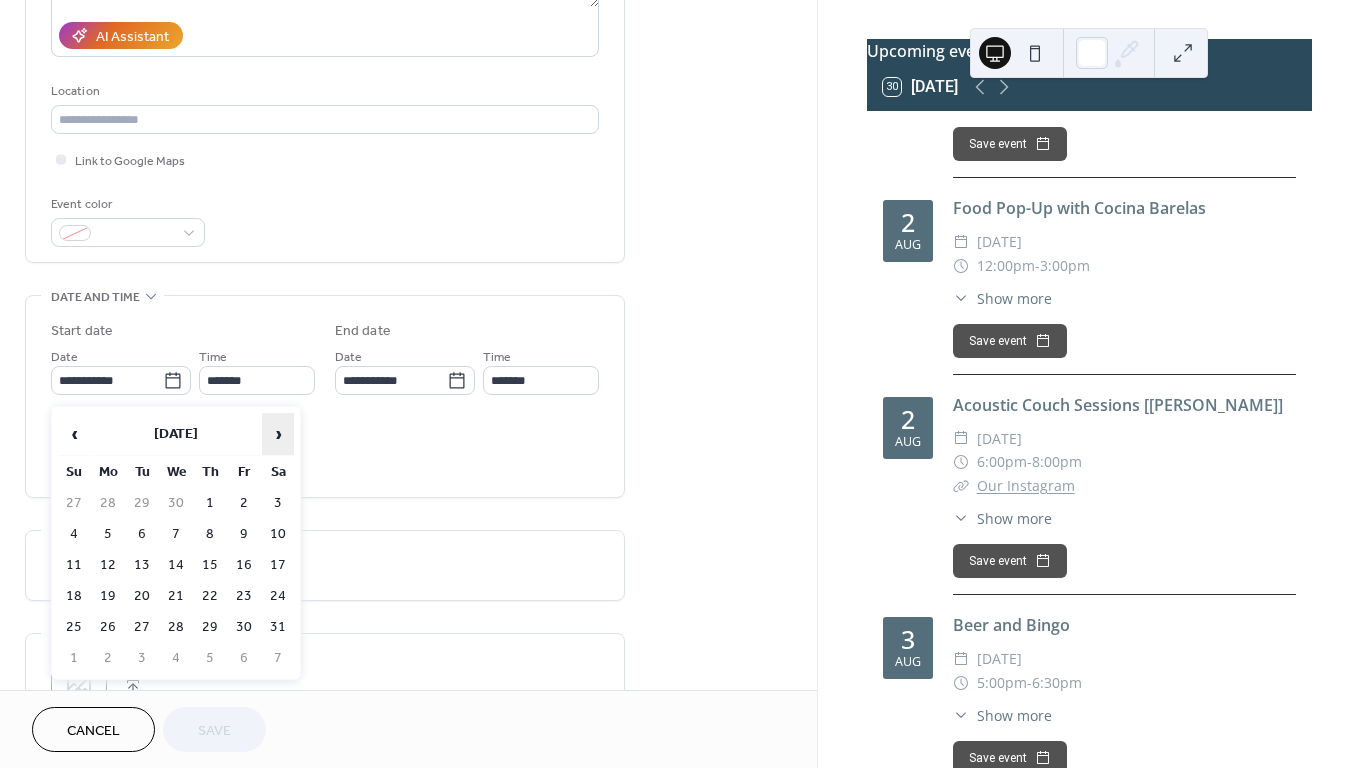 click on "›" at bounding box center (278, 434) 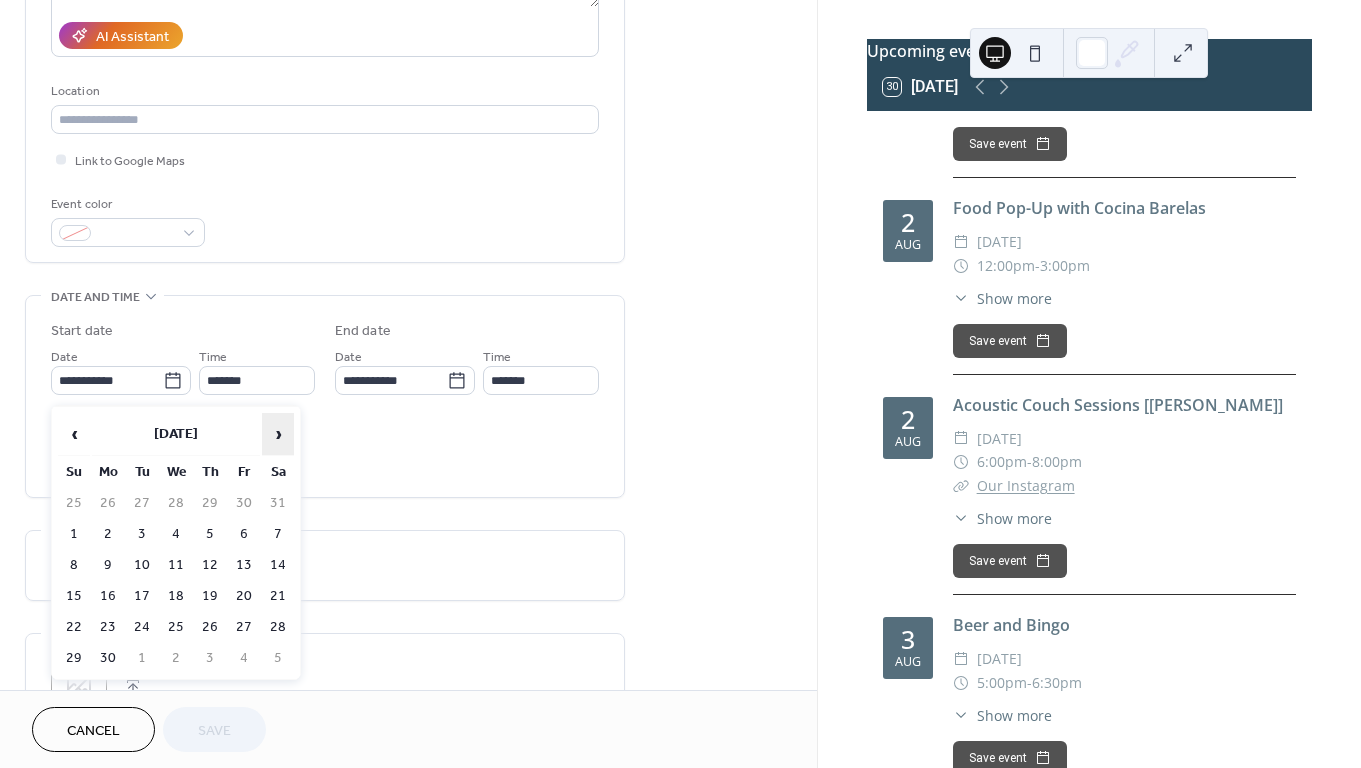 click on "›" at bounding box center [278, 434] 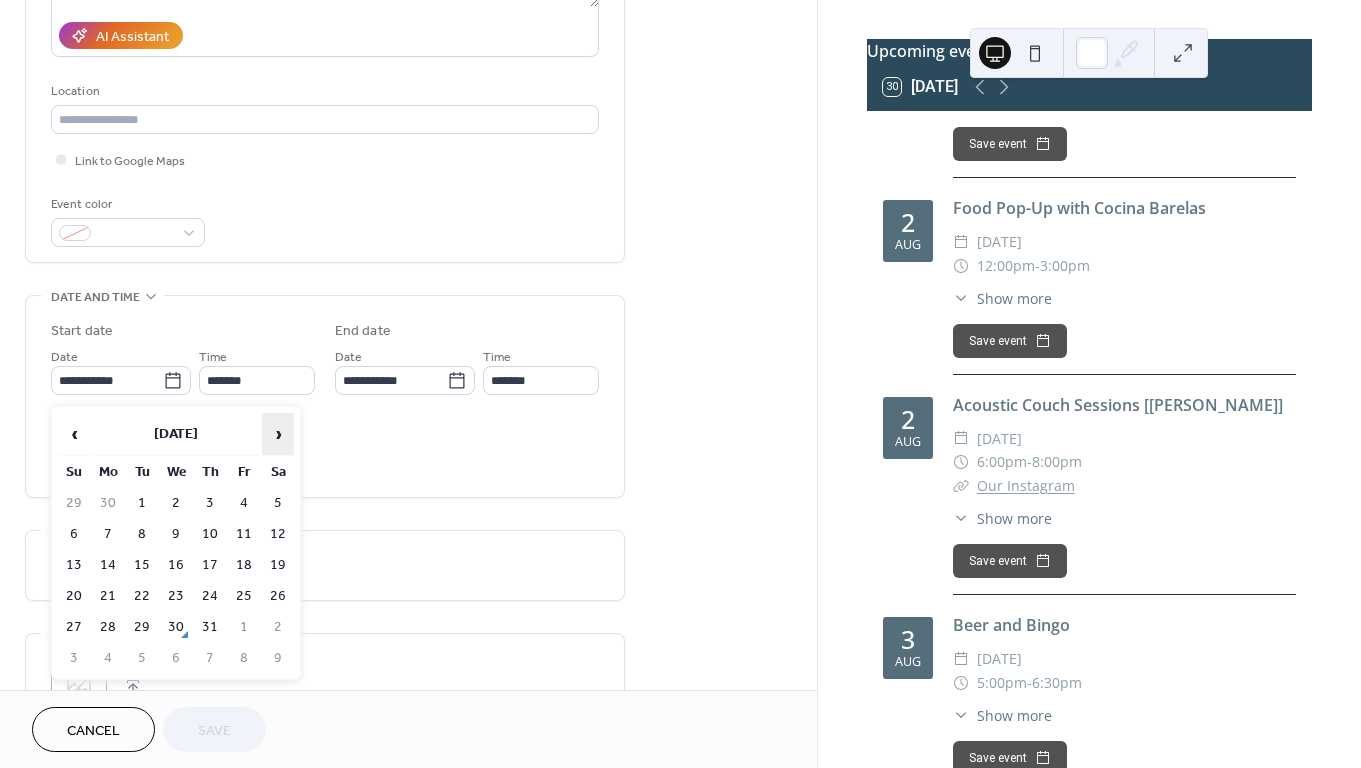 click on "›" at bounding box center [278, 434] 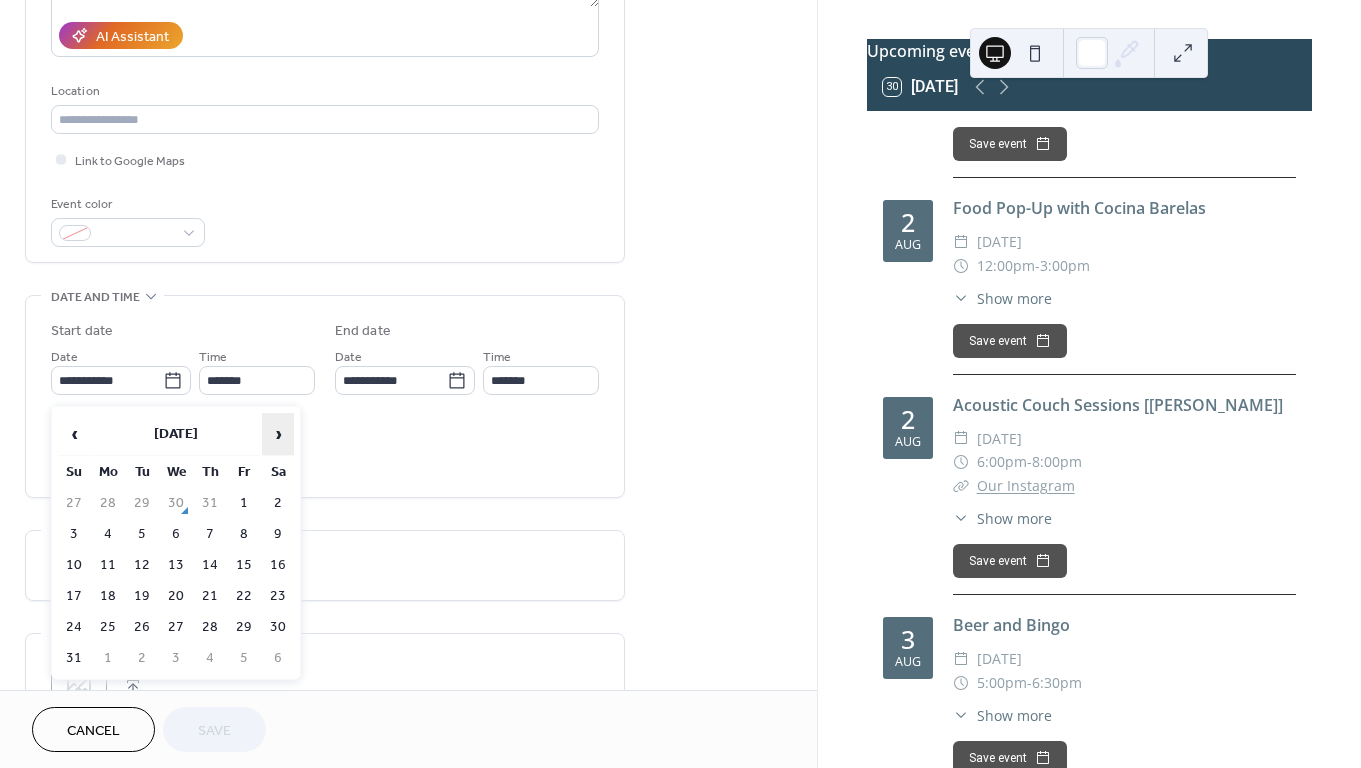 click on "›" at bounding box center [278, 434] 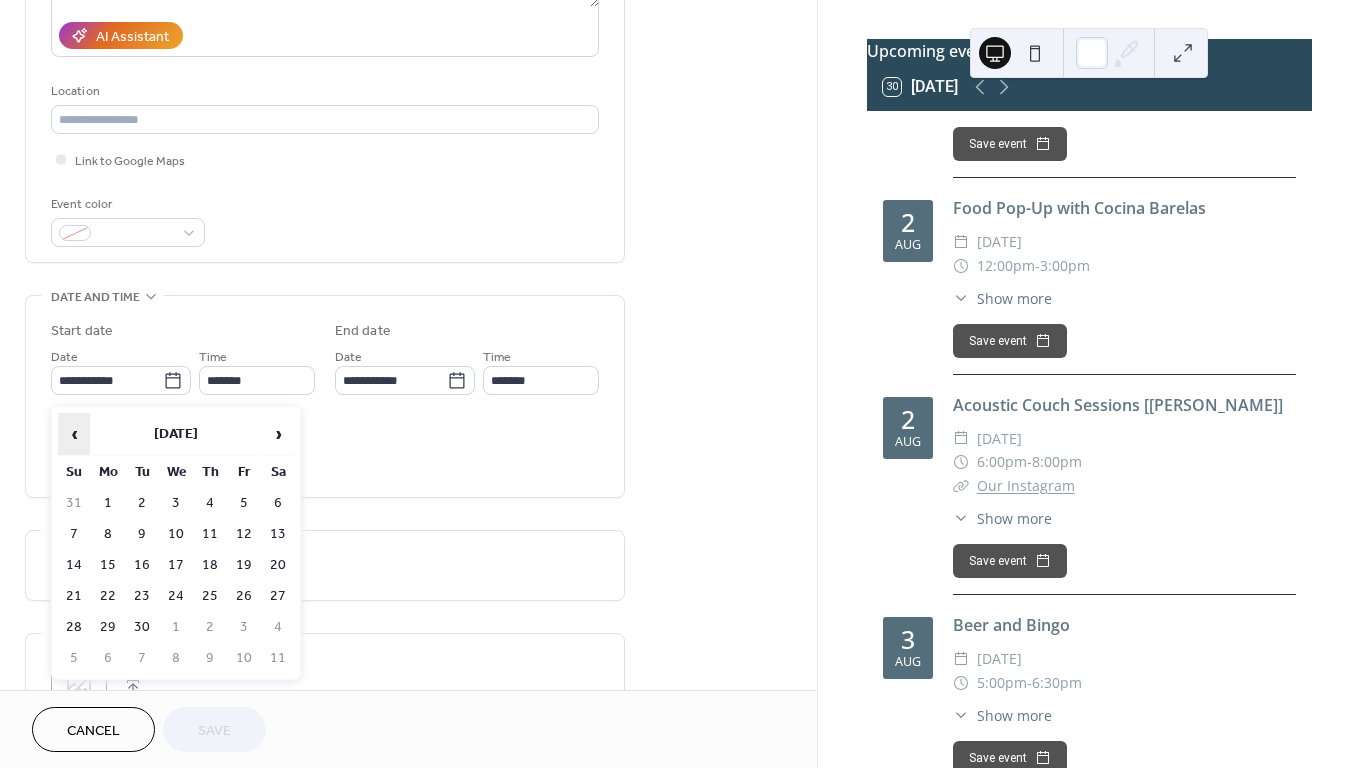 click on "‹" at bounding box center (74, 434) 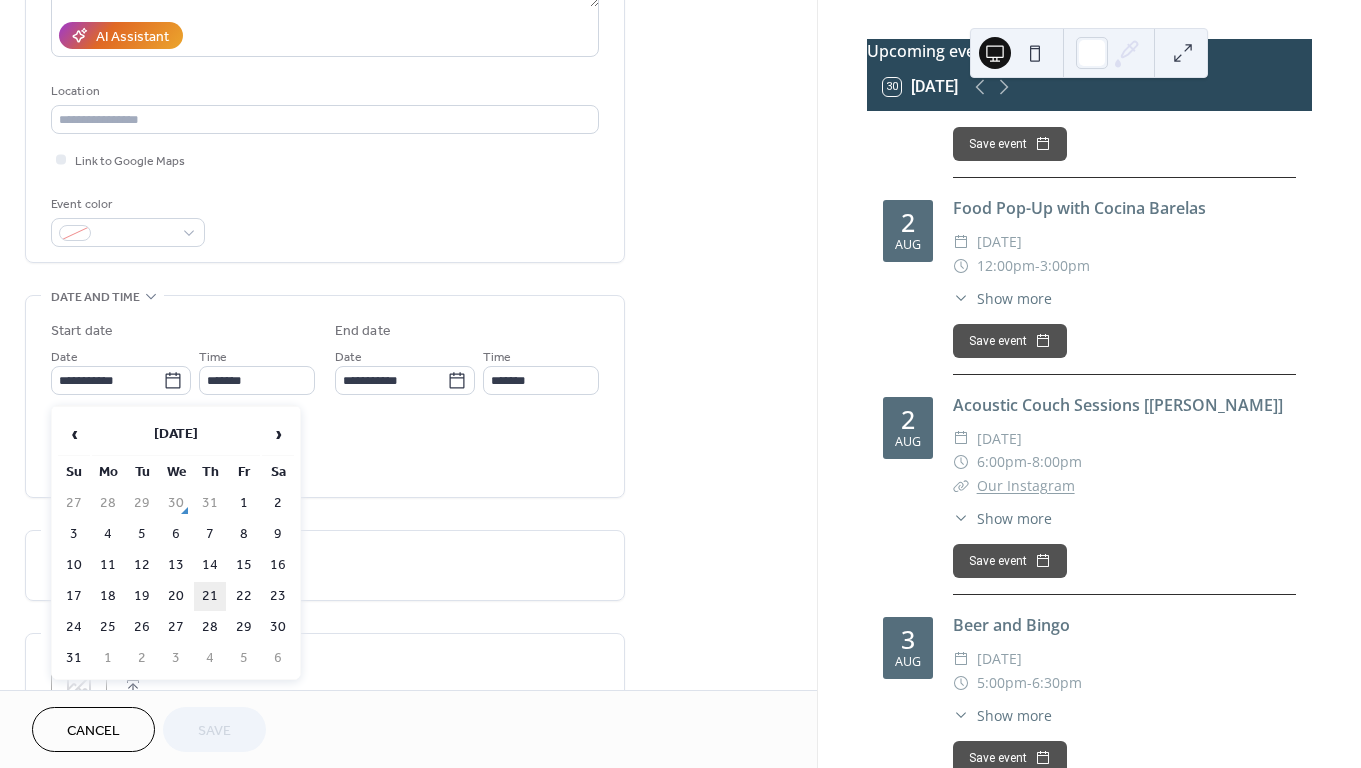 click on "21" at bounding box center [210, 596] 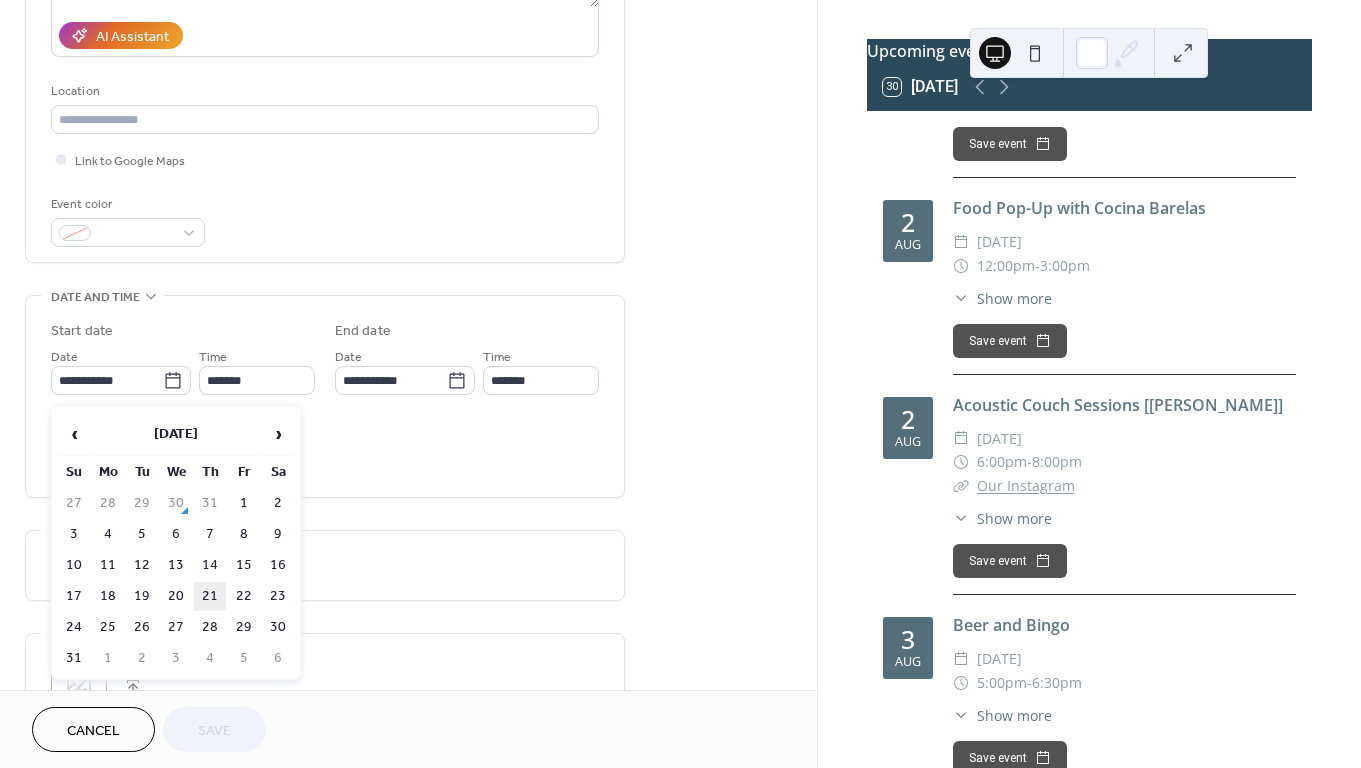 type on "**********" 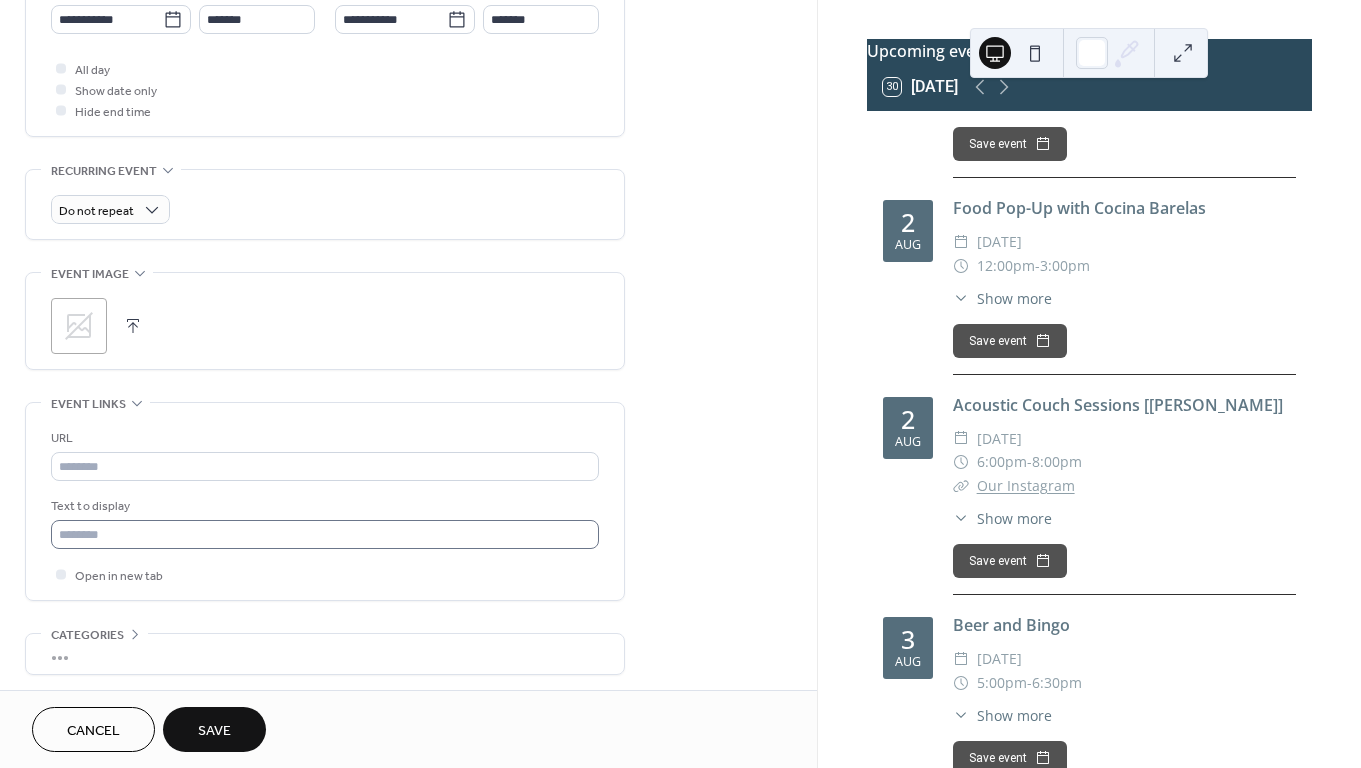 scroll, scrollTop: 724, scrollLeft: 0, axis: vertical 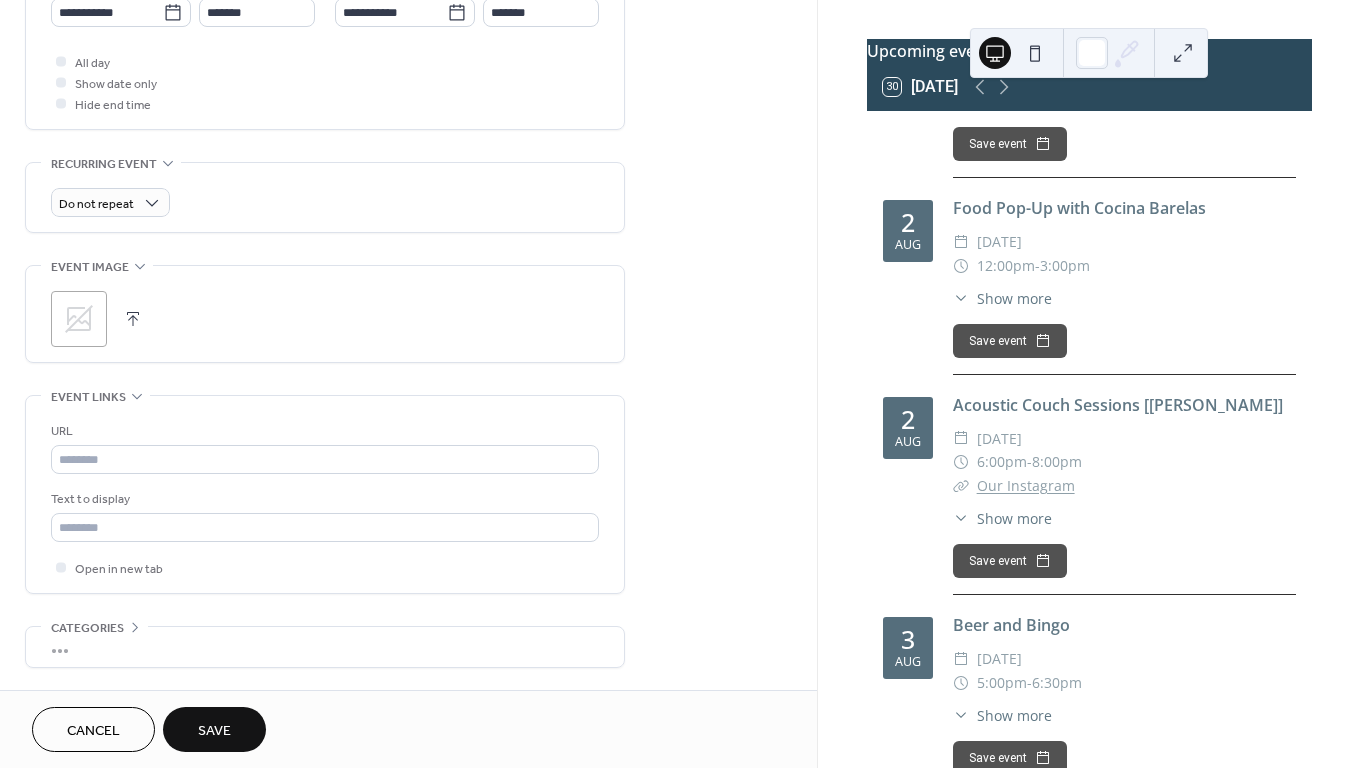 click on "Save" at bounding box center (214, 731) 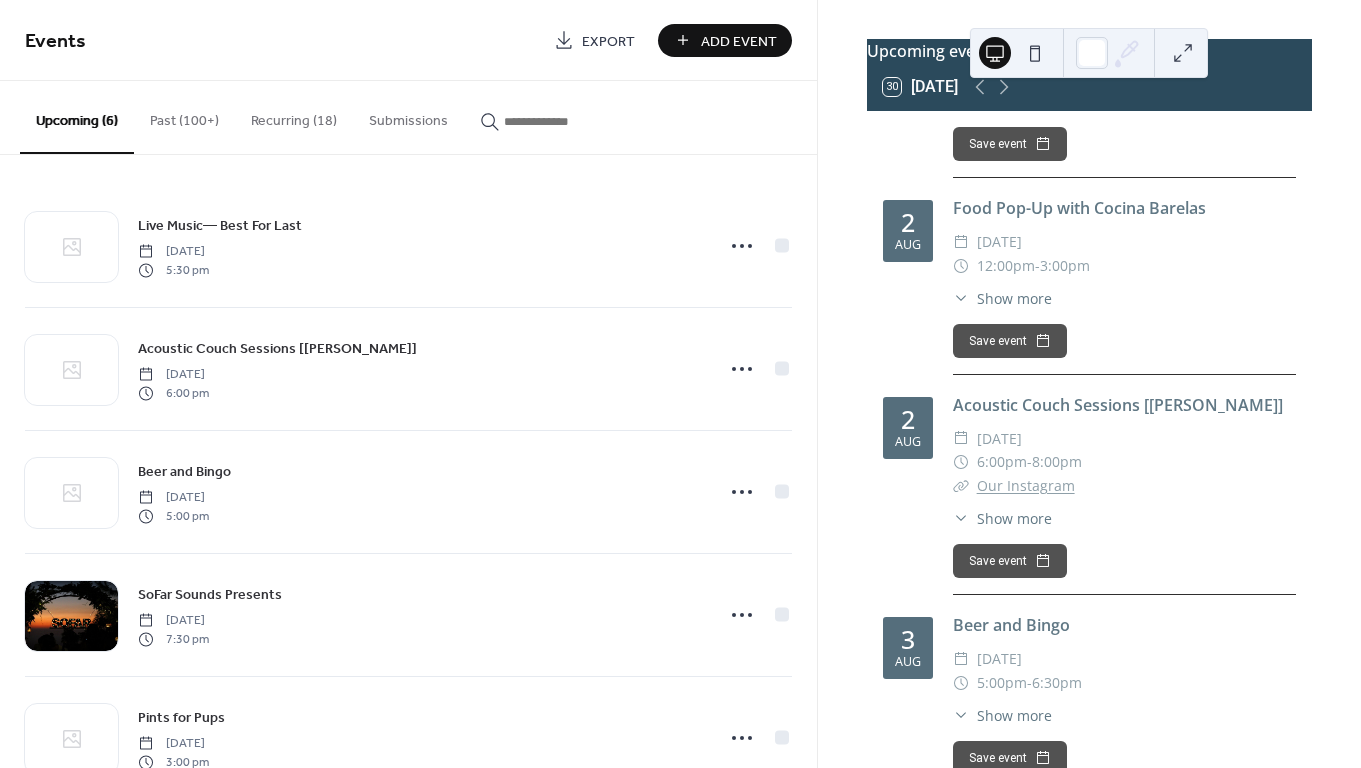 click at bounding box center [564, 121] 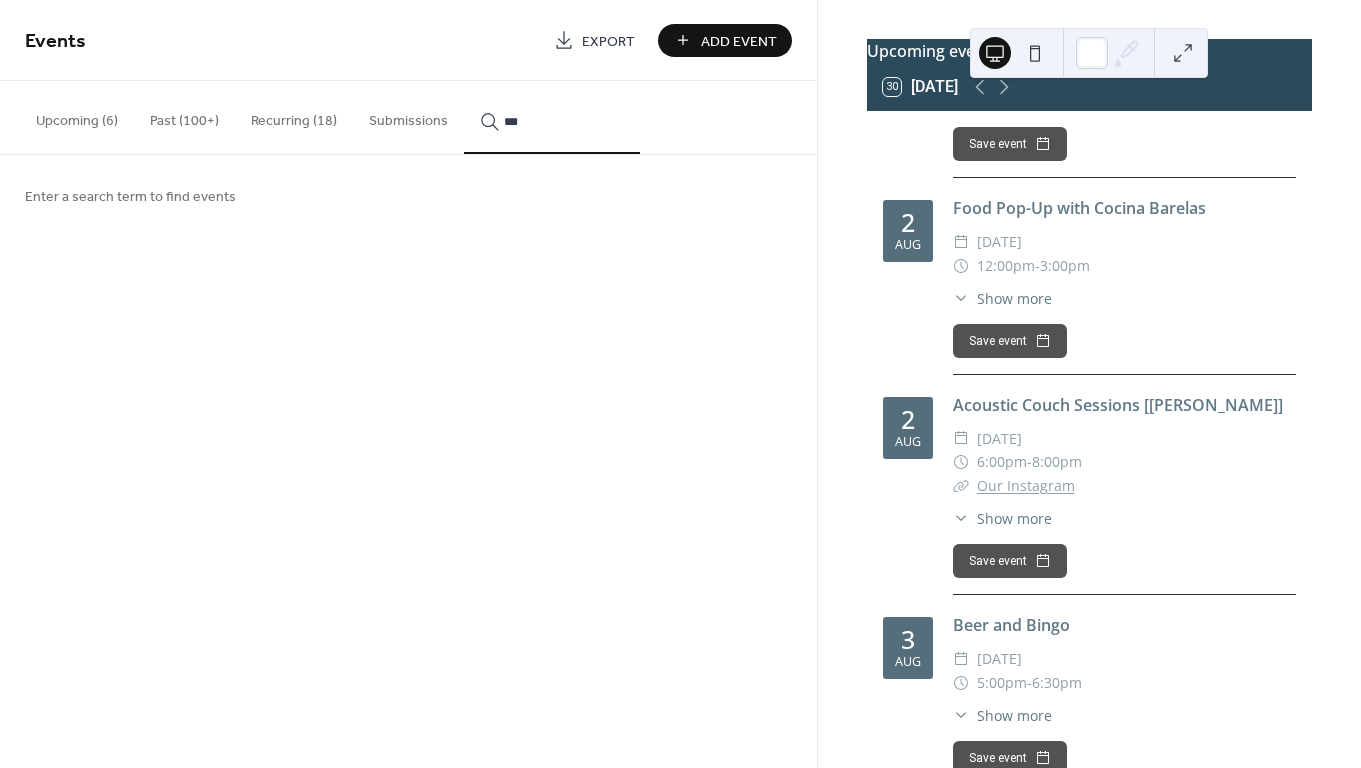 click on "**" at bounding box center (552, 117) 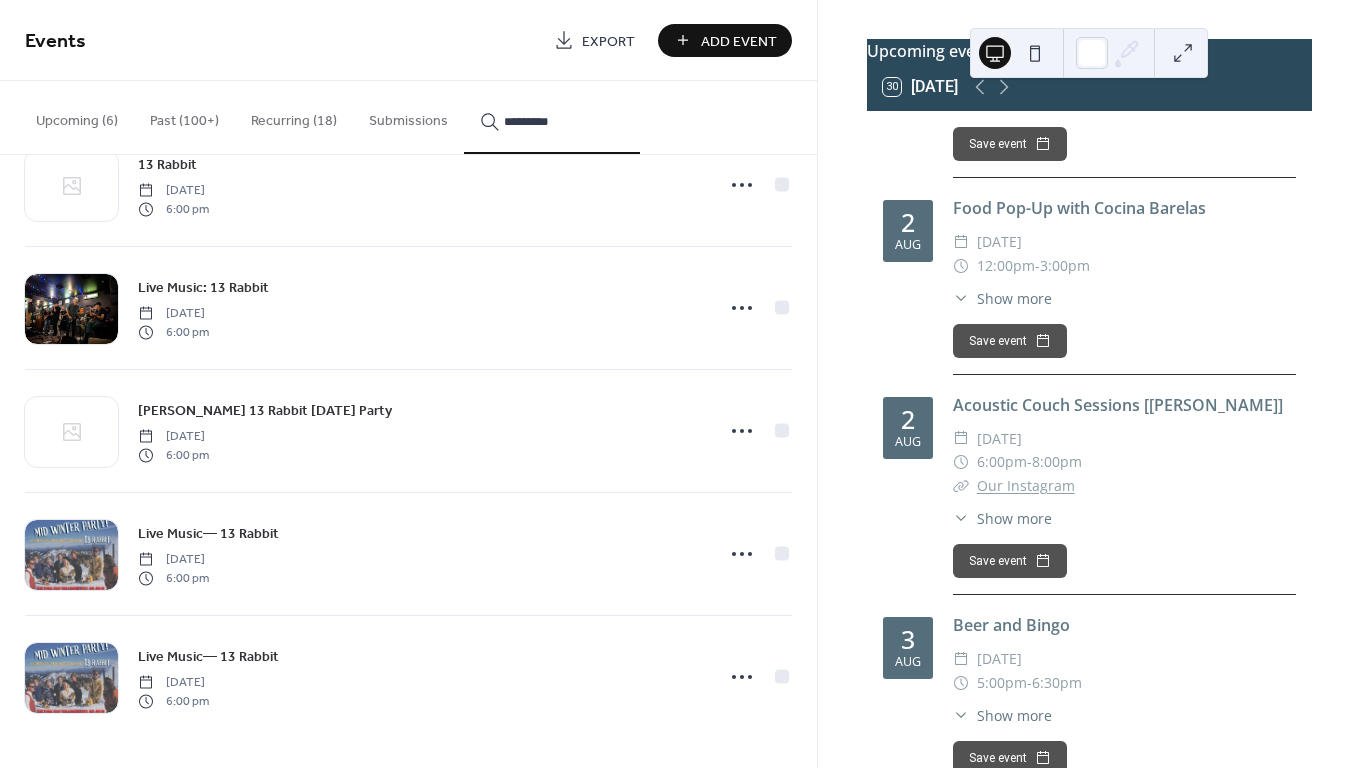 scroll, scrollTop: 1170, scrollLeft: 0, axis: vertical 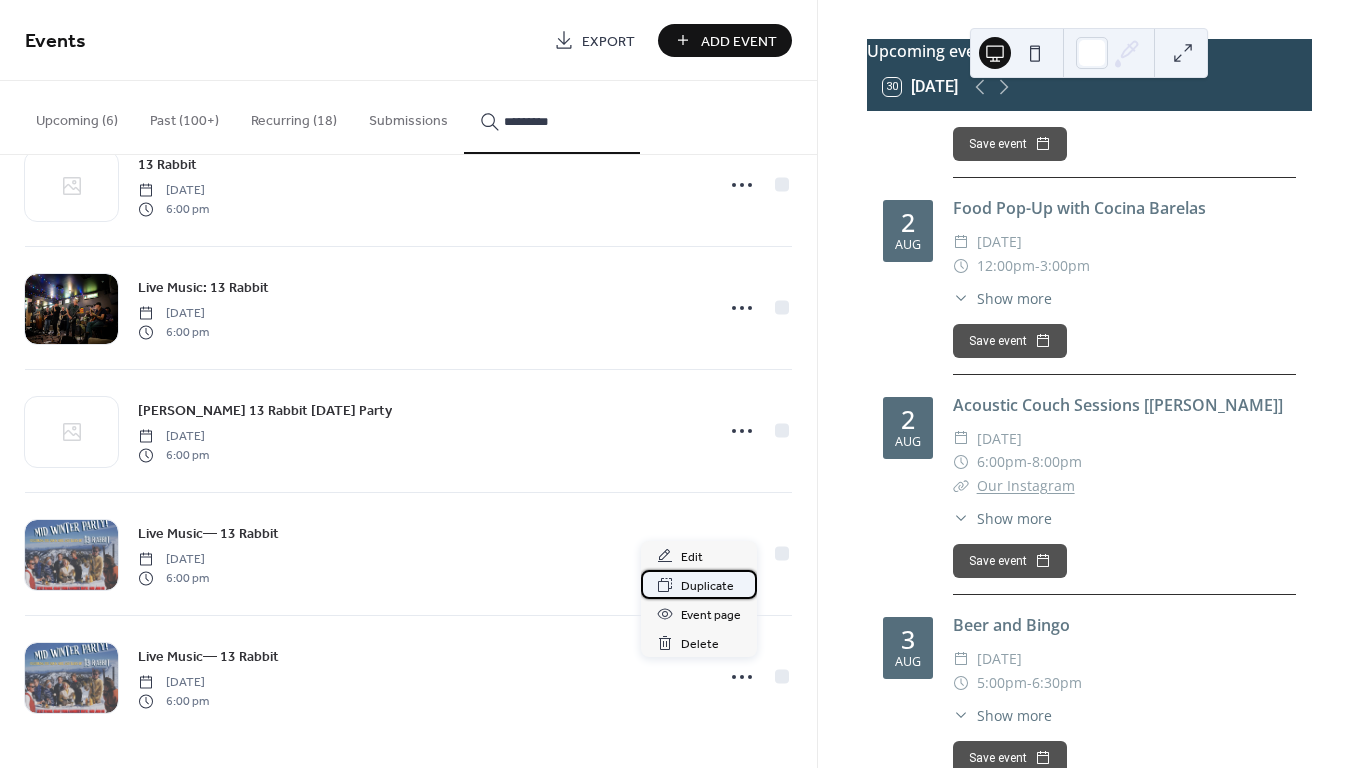 click on "Duplicate" at bounding box center (707, 586) 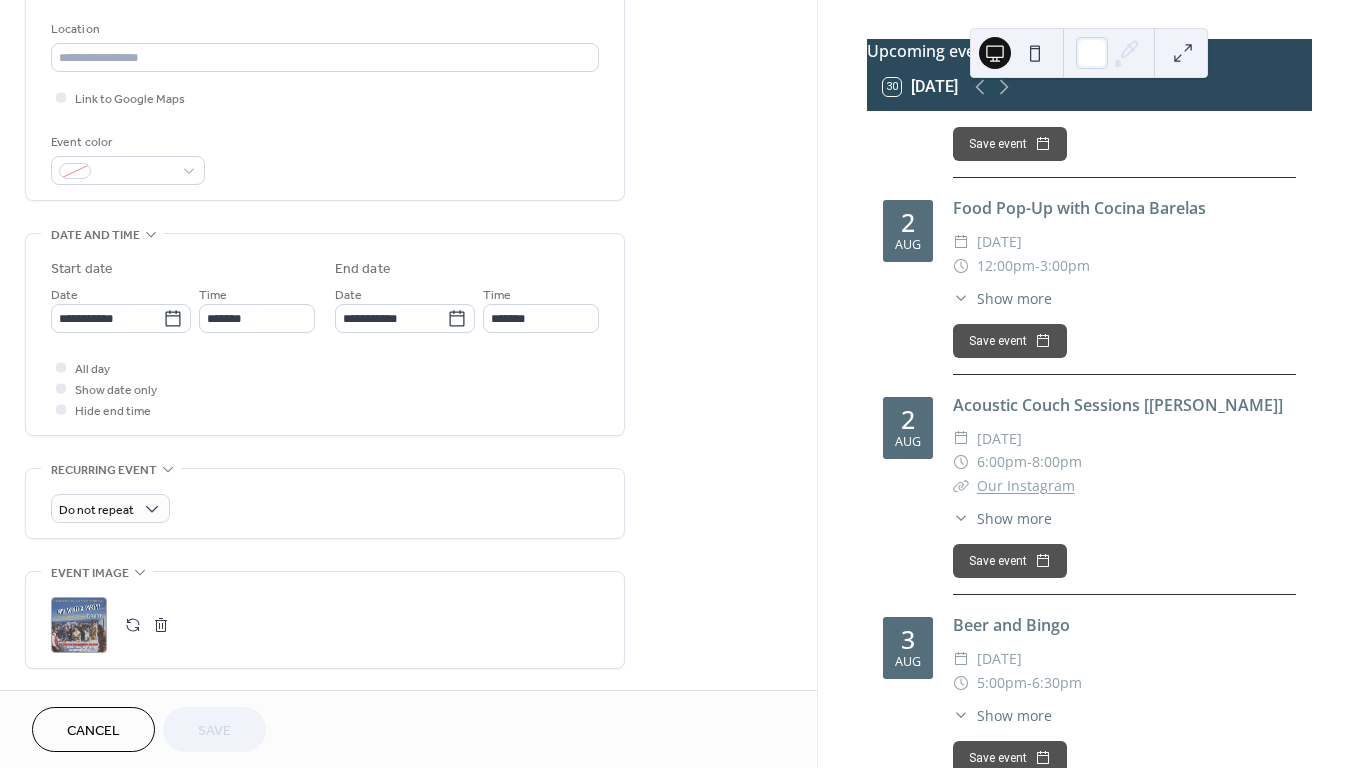 scroll, scrollTop: 423, scrollLeft: 0, axis: vertical 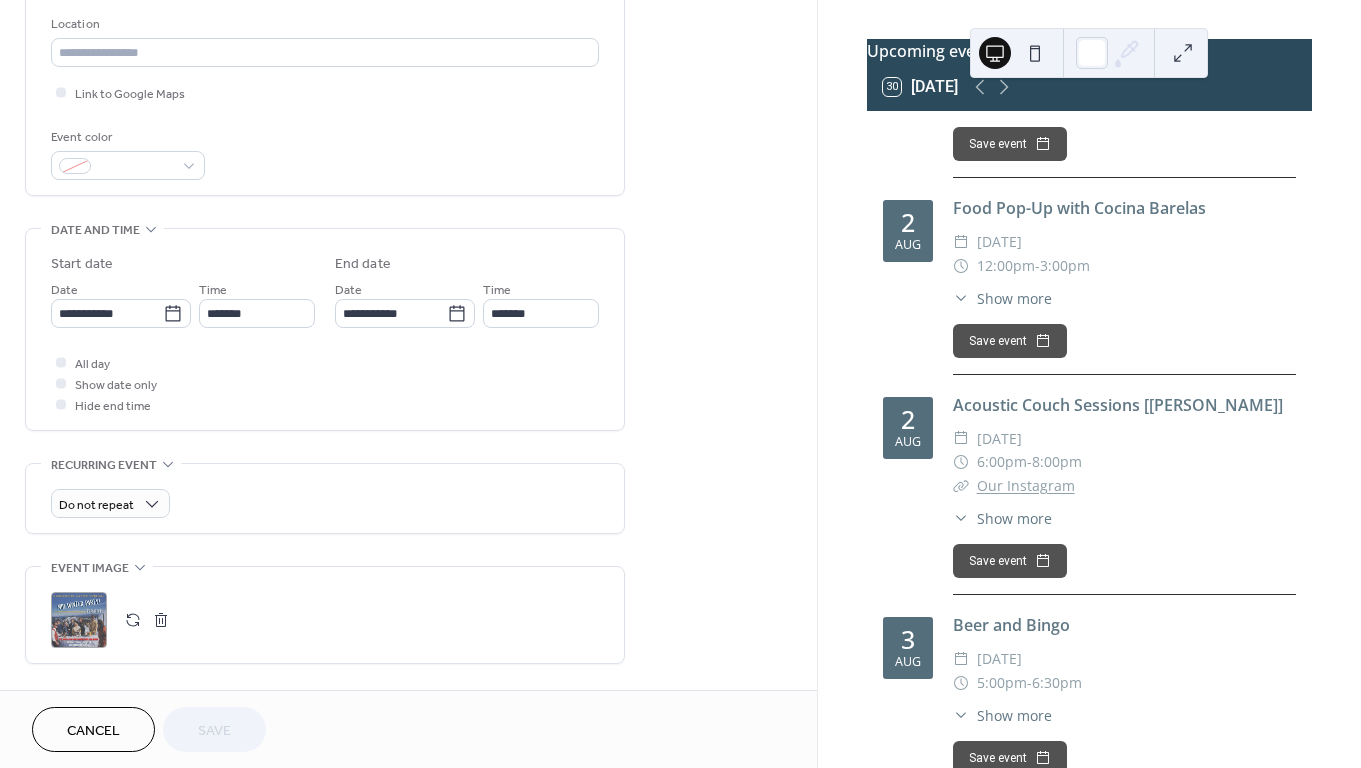 click at bounding box center (161, 620) 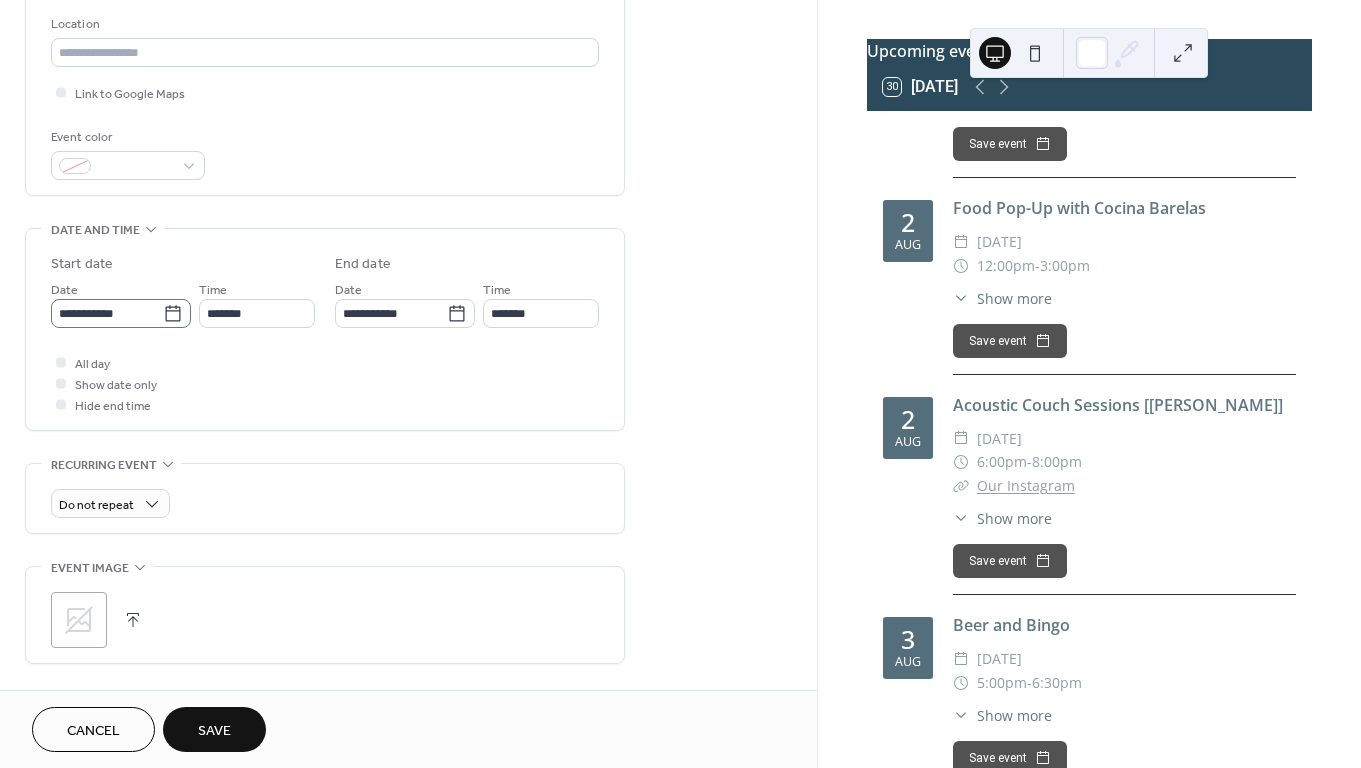 click 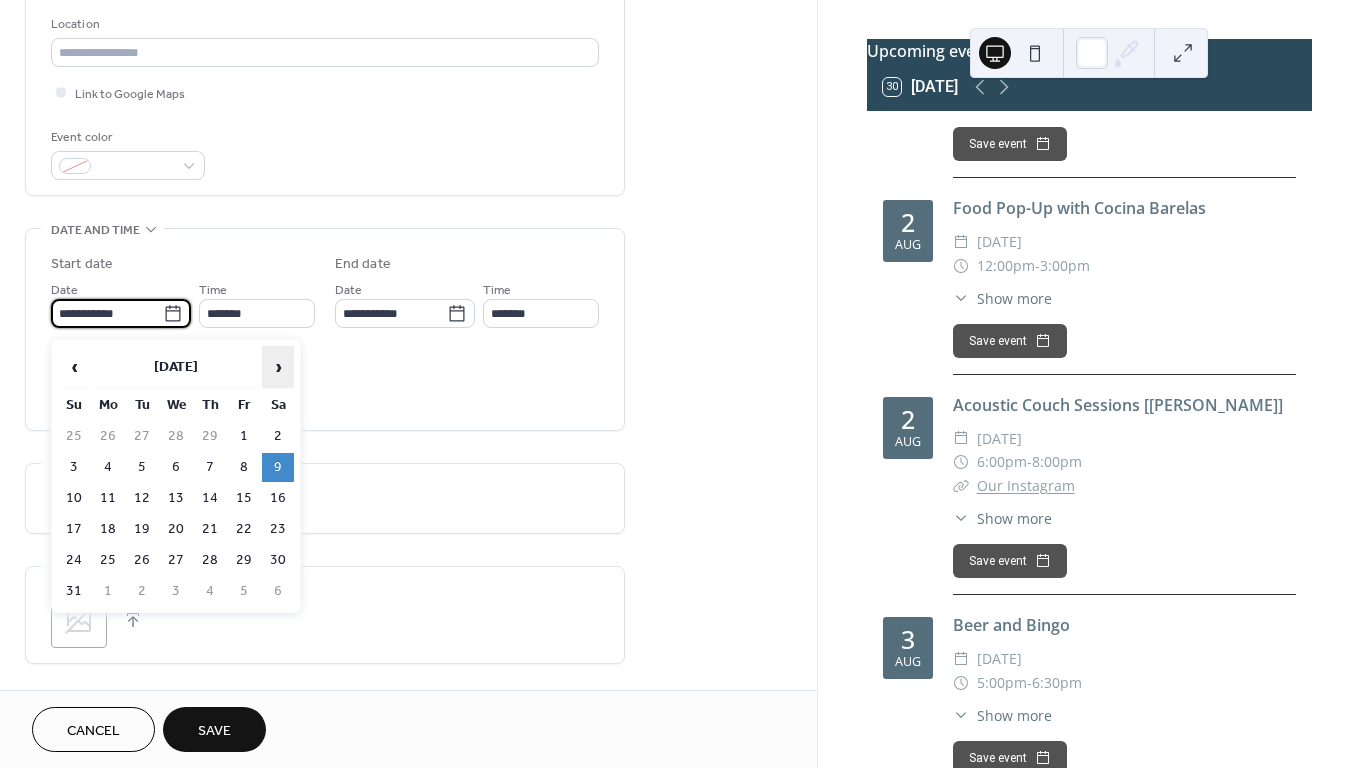 click on "›" at bounding box center [278, 367] 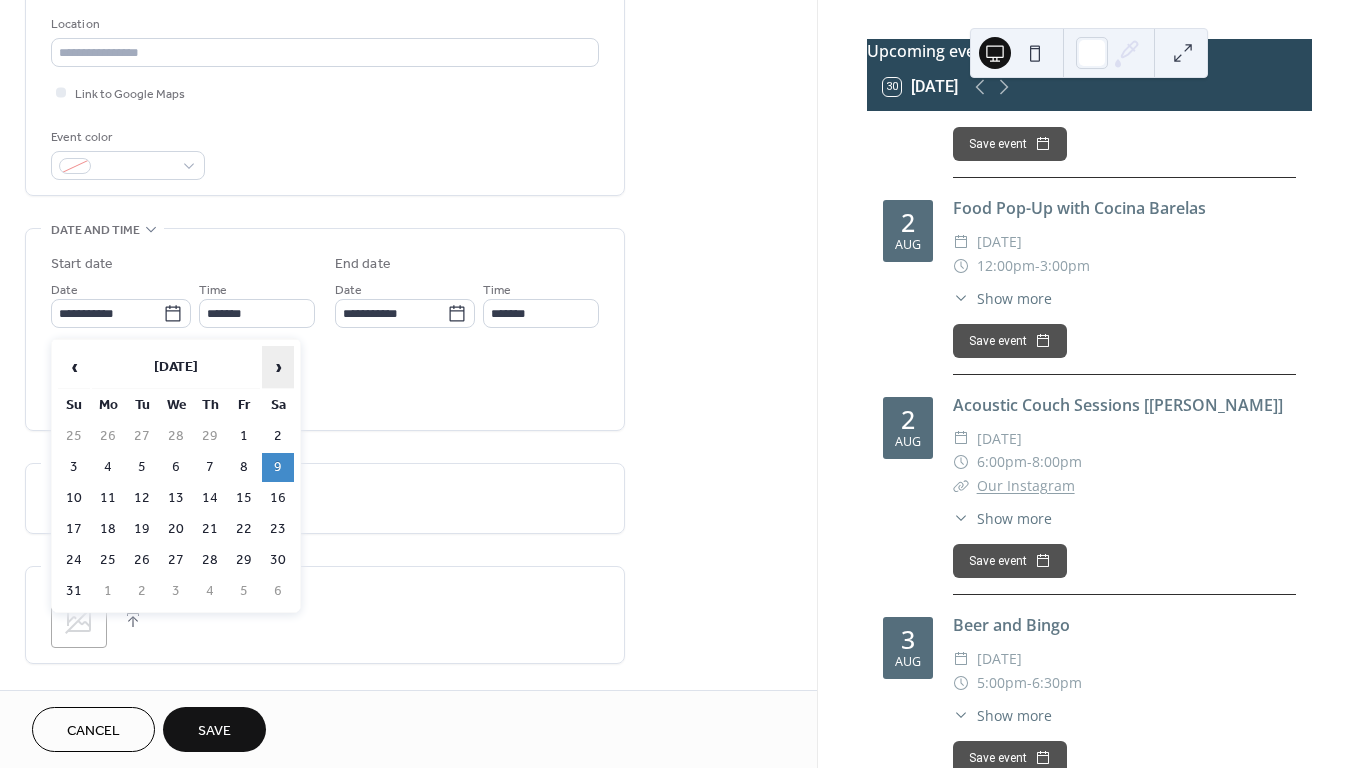 click on "›" at bounding box center [278, 367] 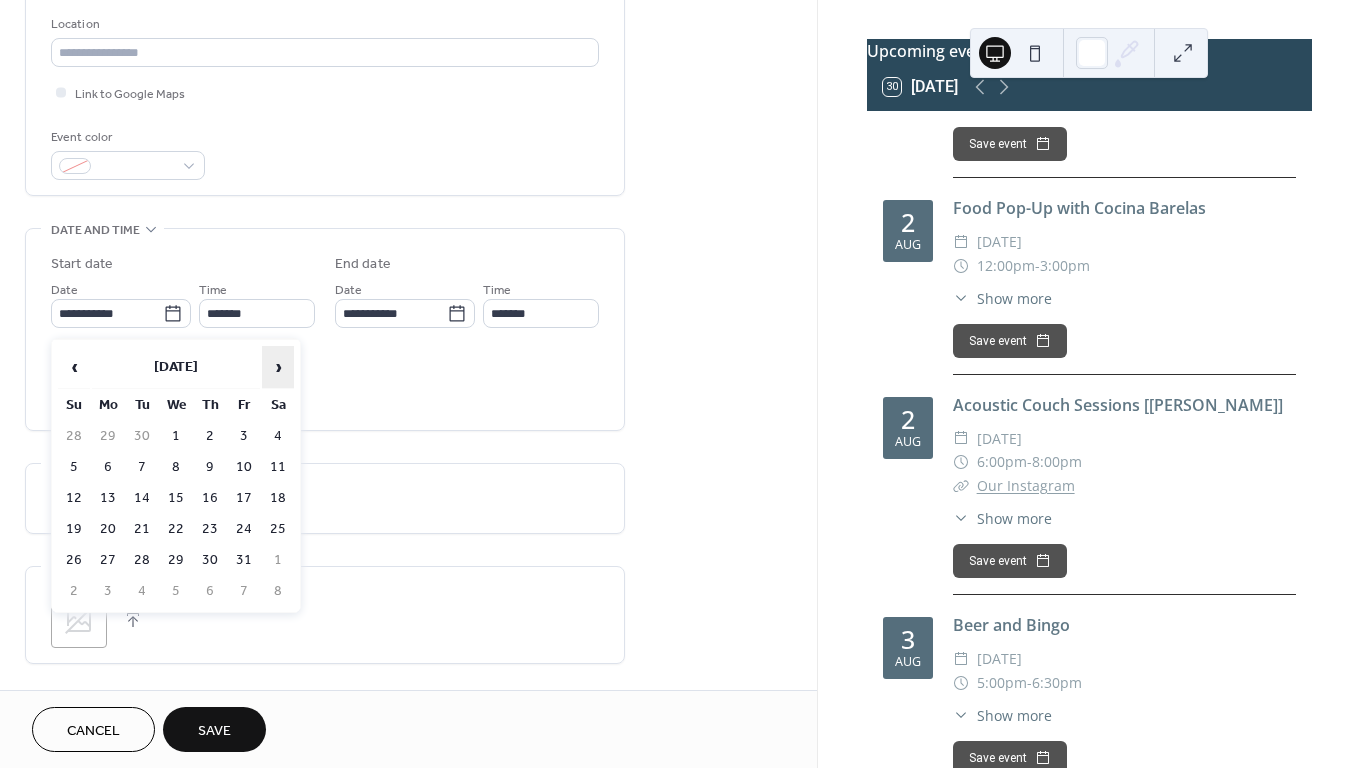 click on "›" at bounding box center (278, 367) 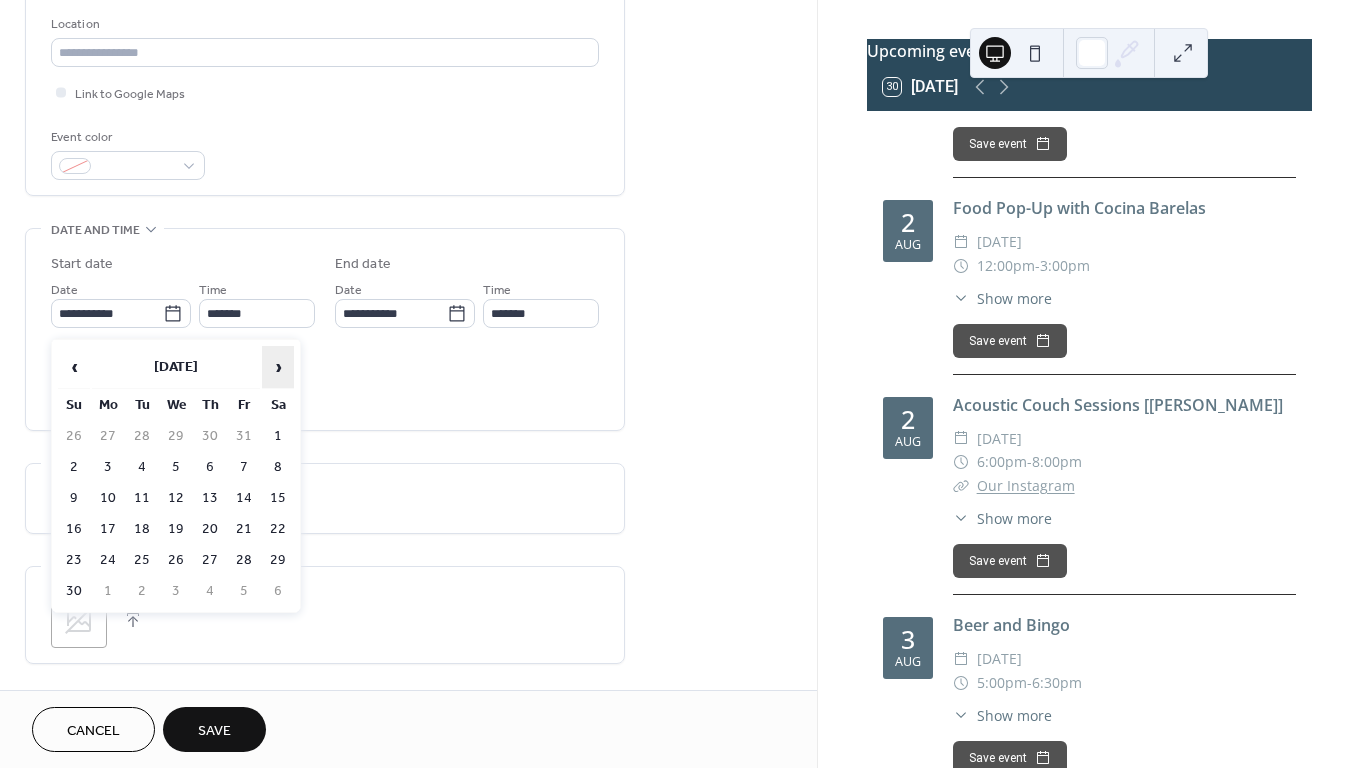 click on "›" at bounding box center (278, 367) 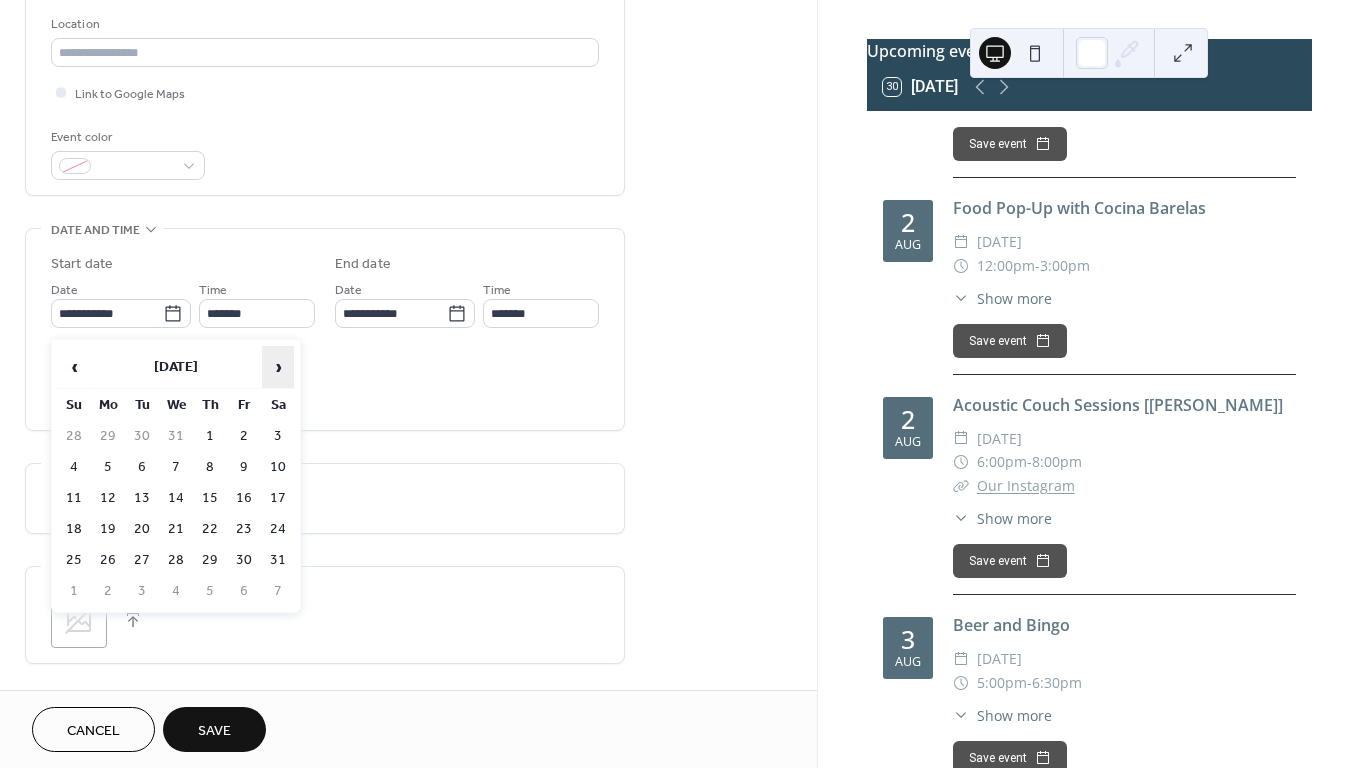 click on "›" at bounding box center (278, 367) 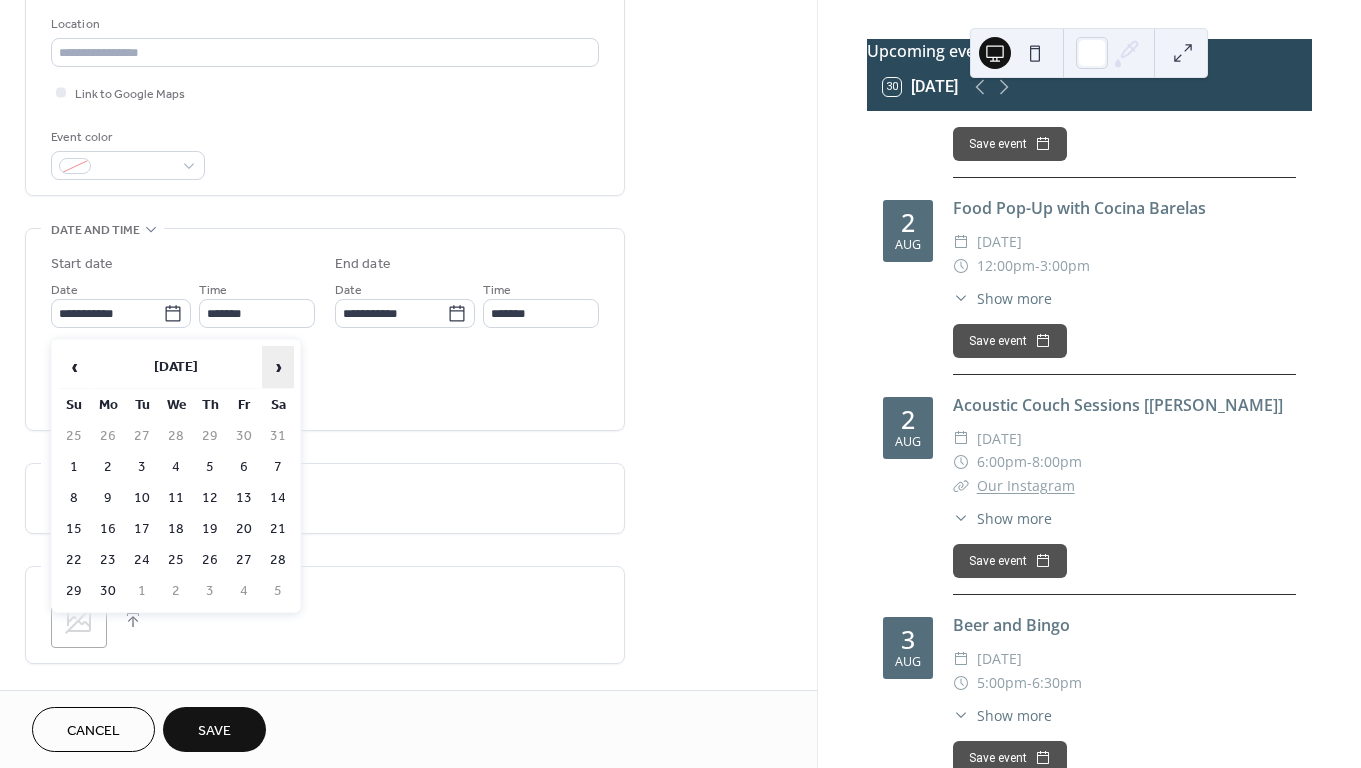 click on "›" at bounding box center [278, 367] 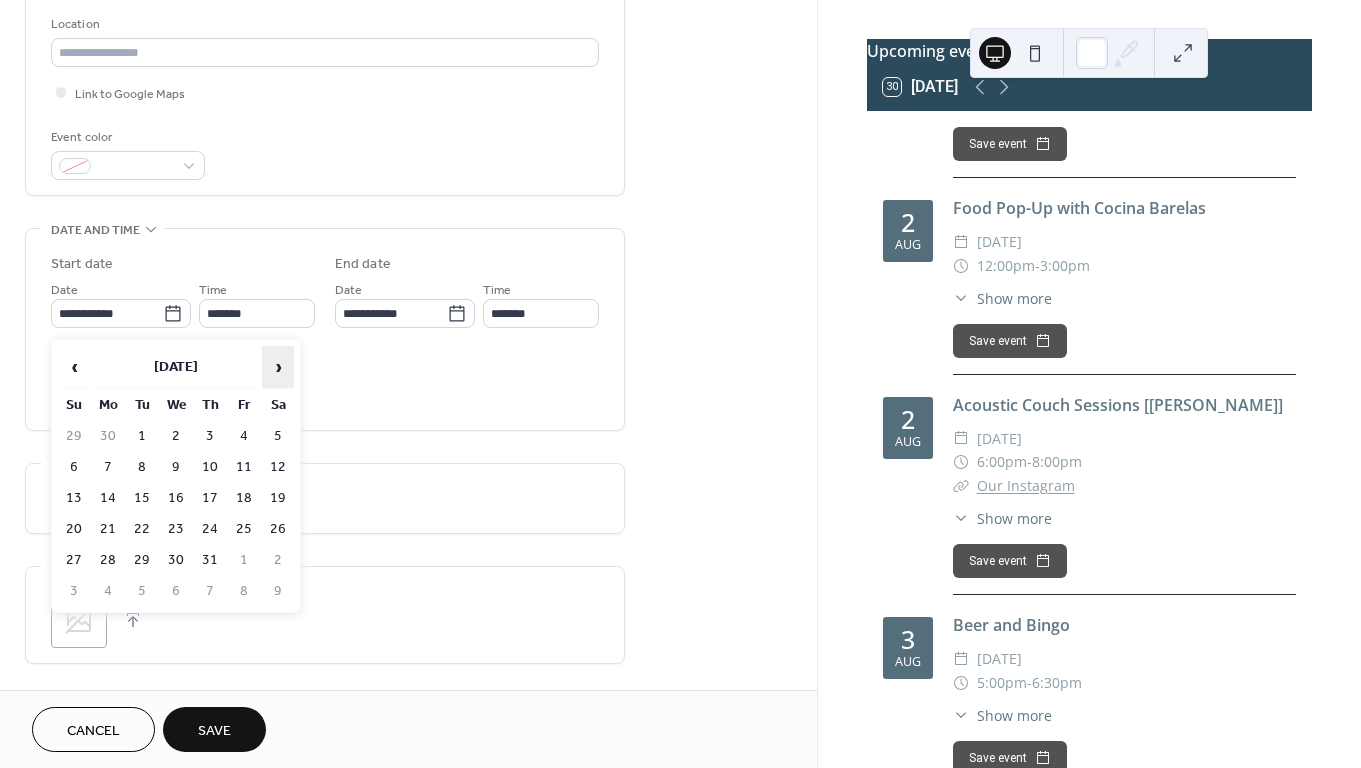 click on "›" at bounding box center [278, 367] 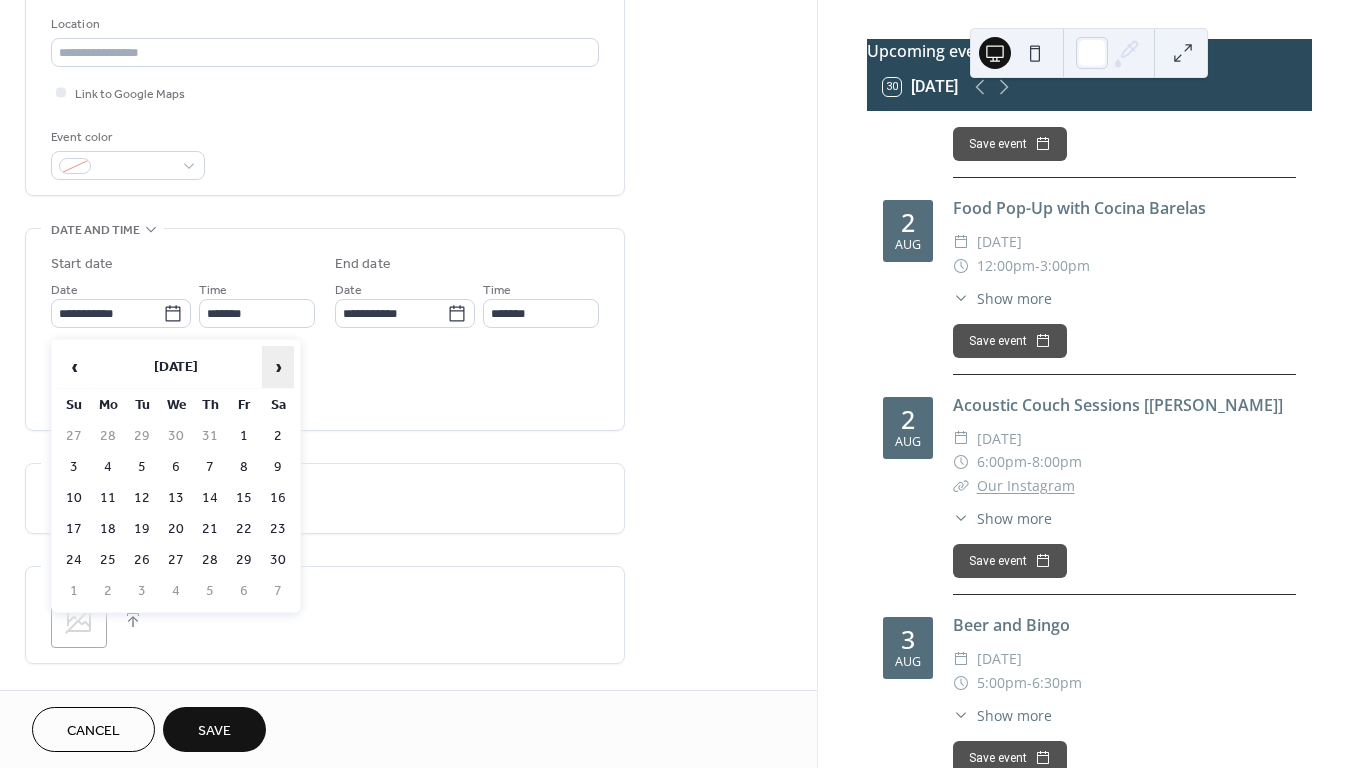 click on "›" at bounding box center [278, 367] 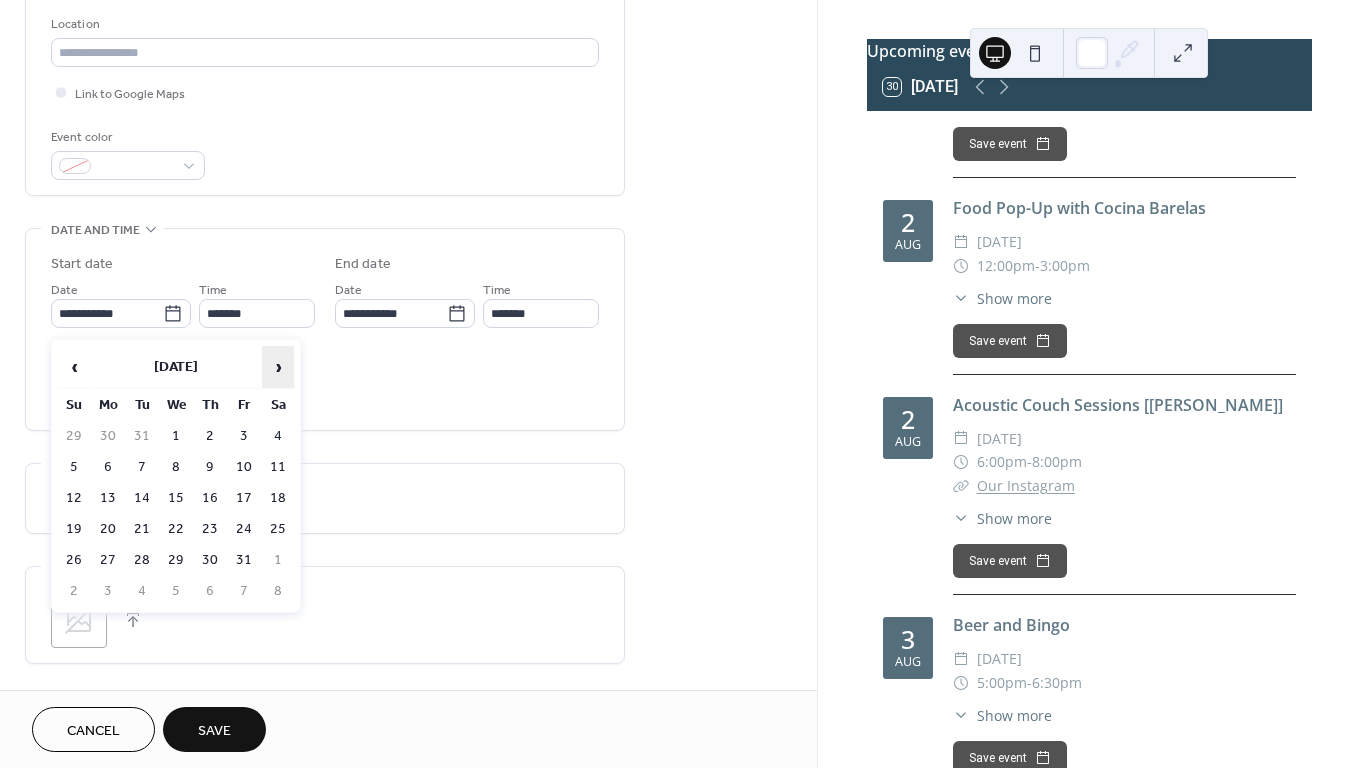 click on "›" at bounding box center (278, 367) 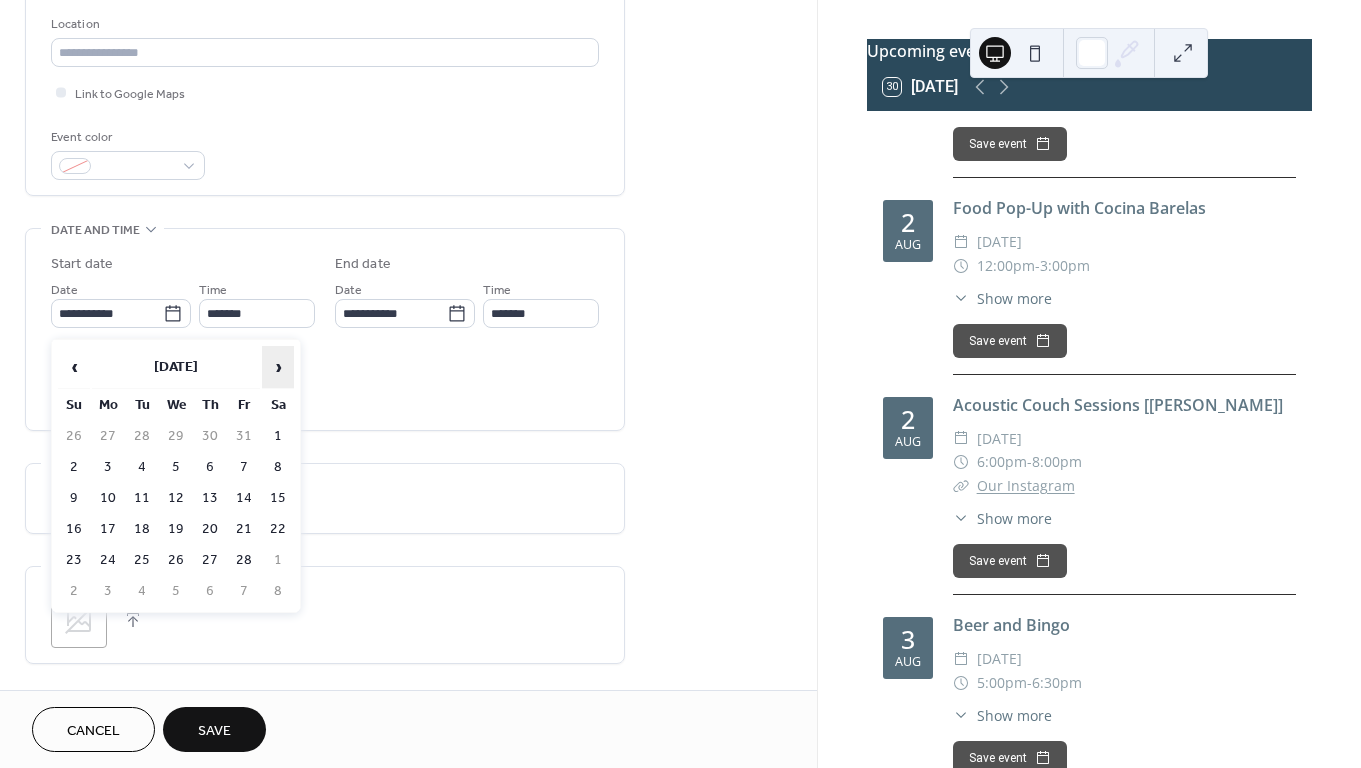 click on "›" at bounding box center [278, 367] 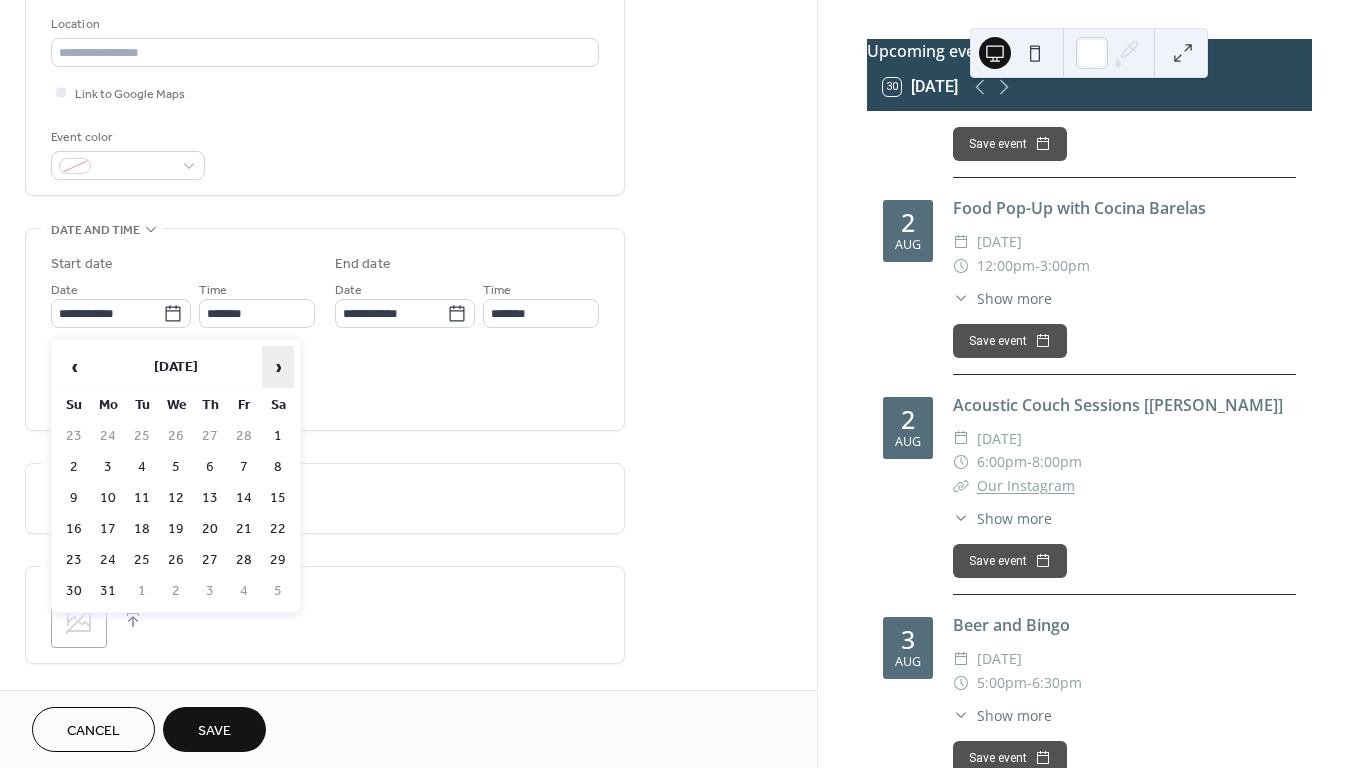 click on "›" at bounding box center (278, 367) 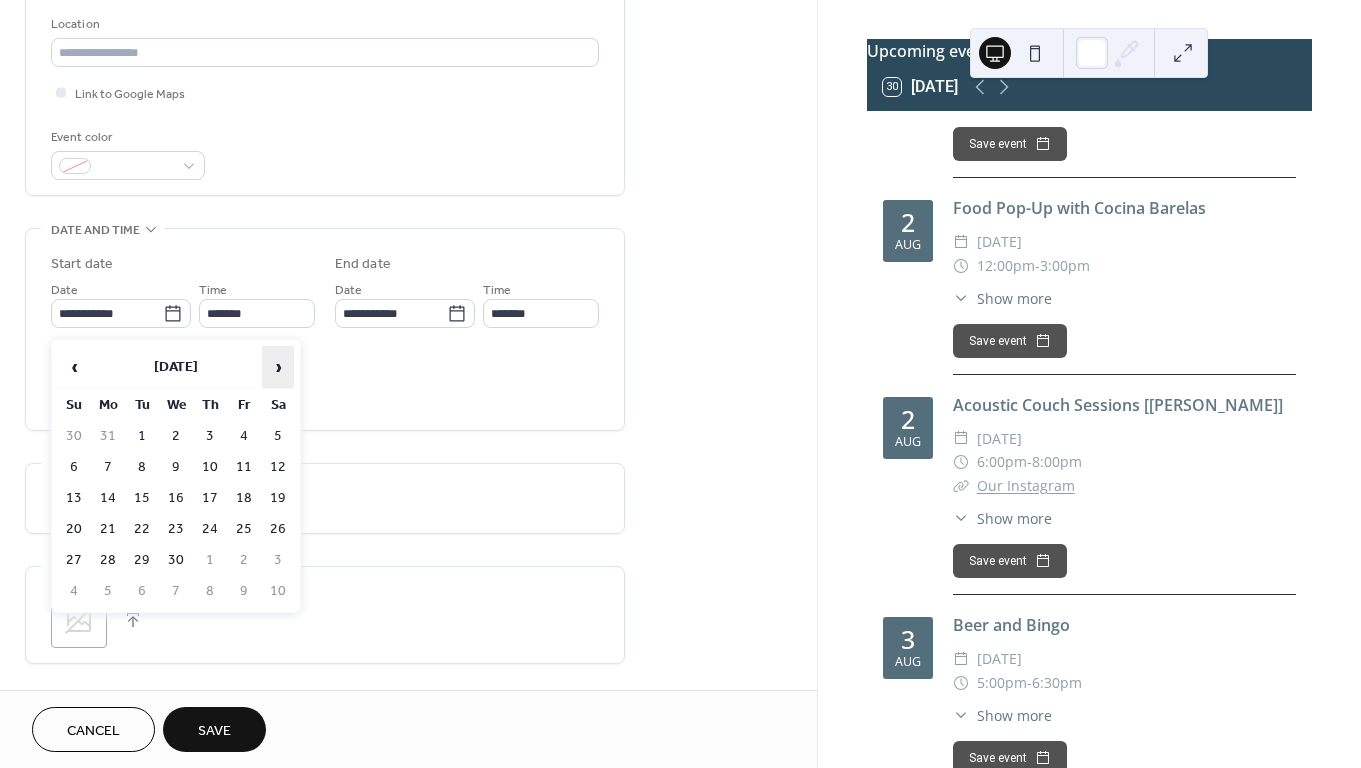 click on "›" at bounding box center (278, 367) 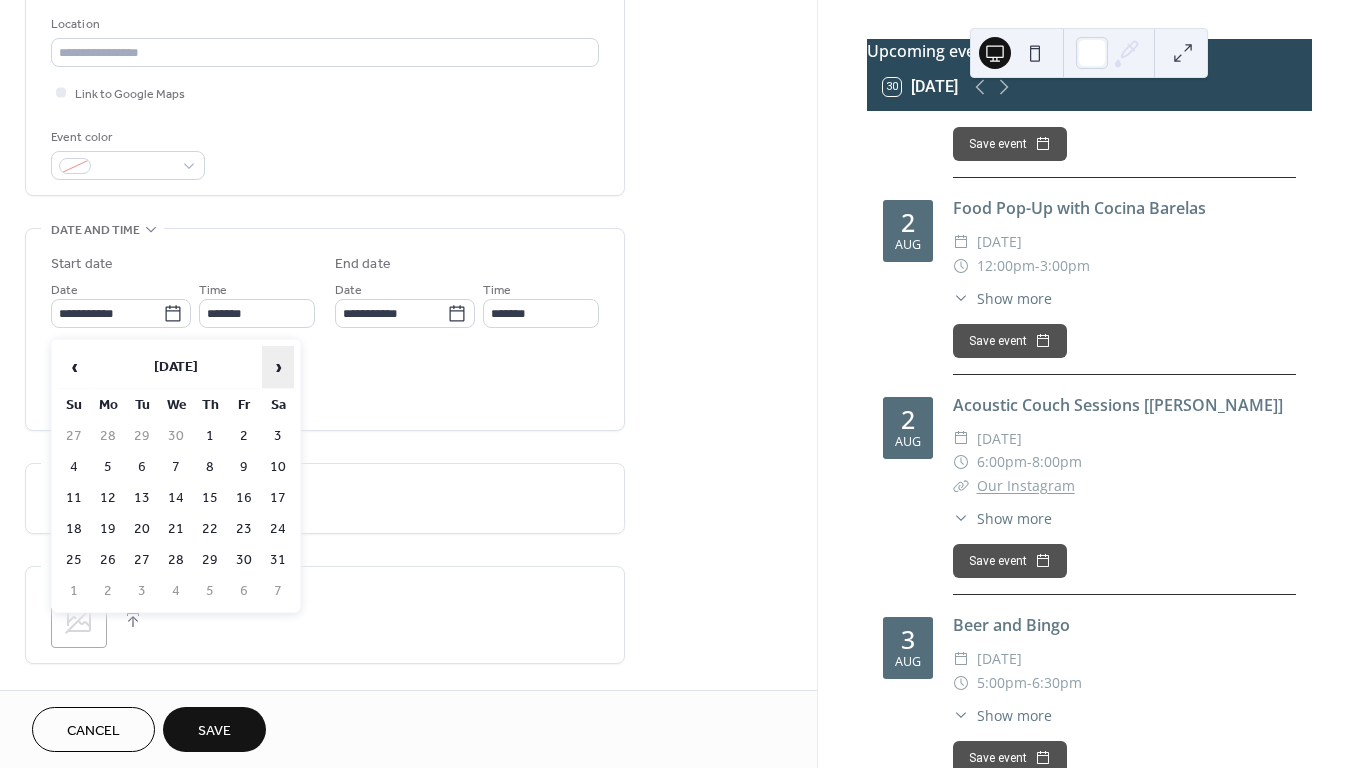 click on "›" at bounding box center [278, 367] 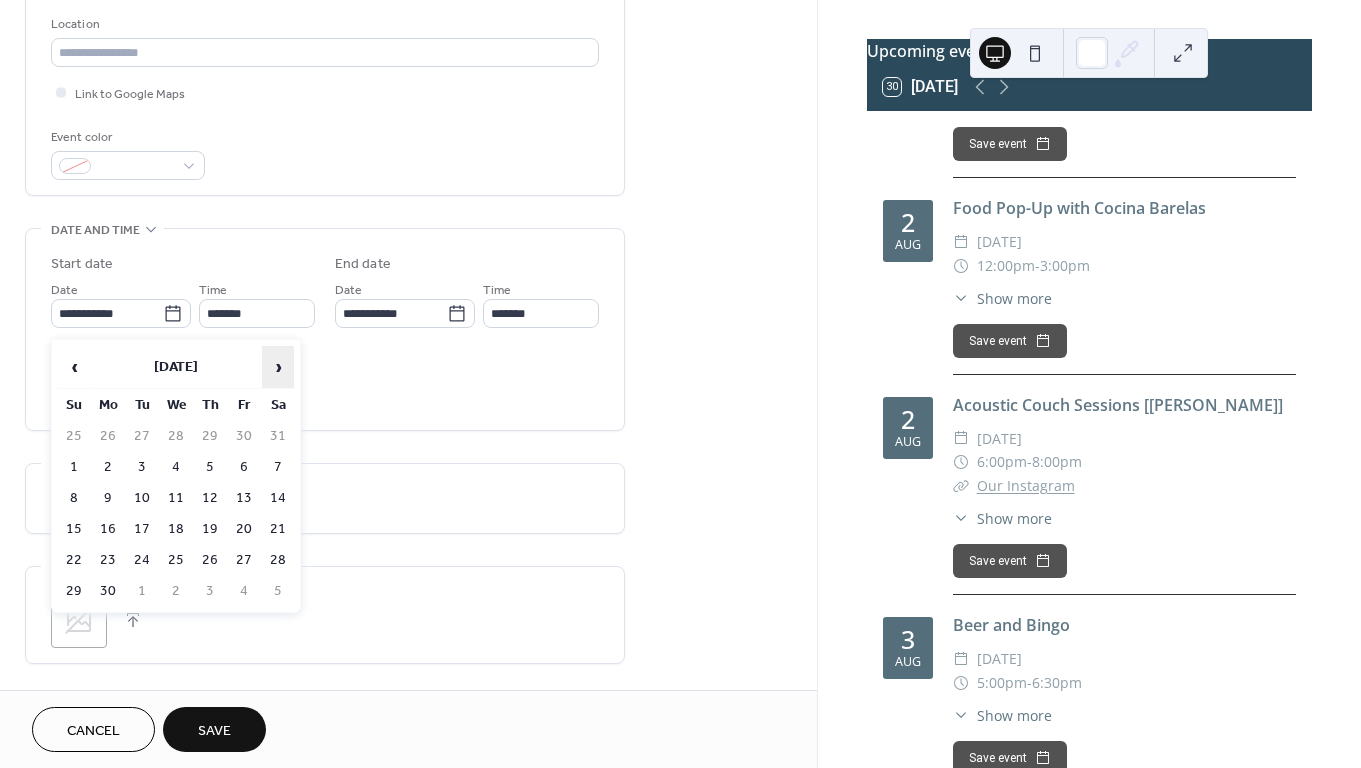 click on "›" at bounding box center [278, 367] 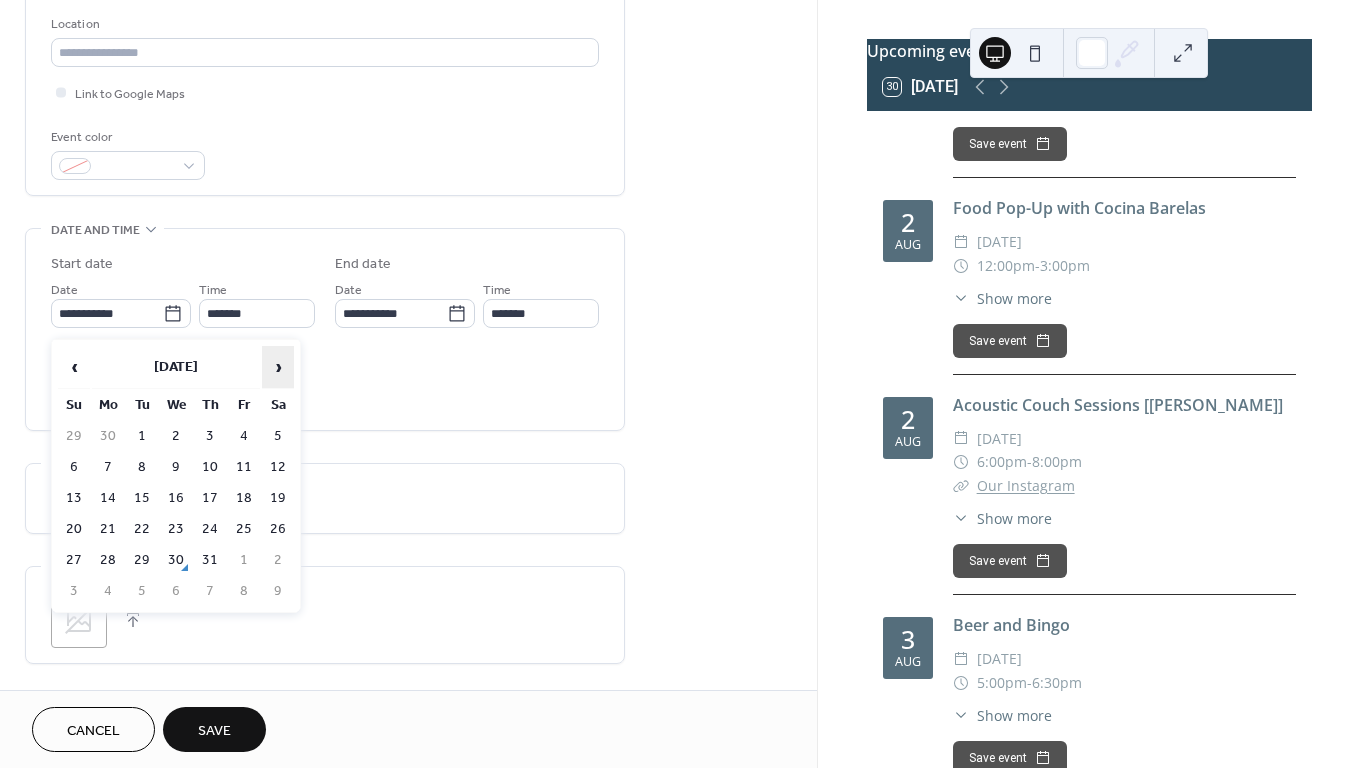 click on "›" at bounding box center [278, 367] 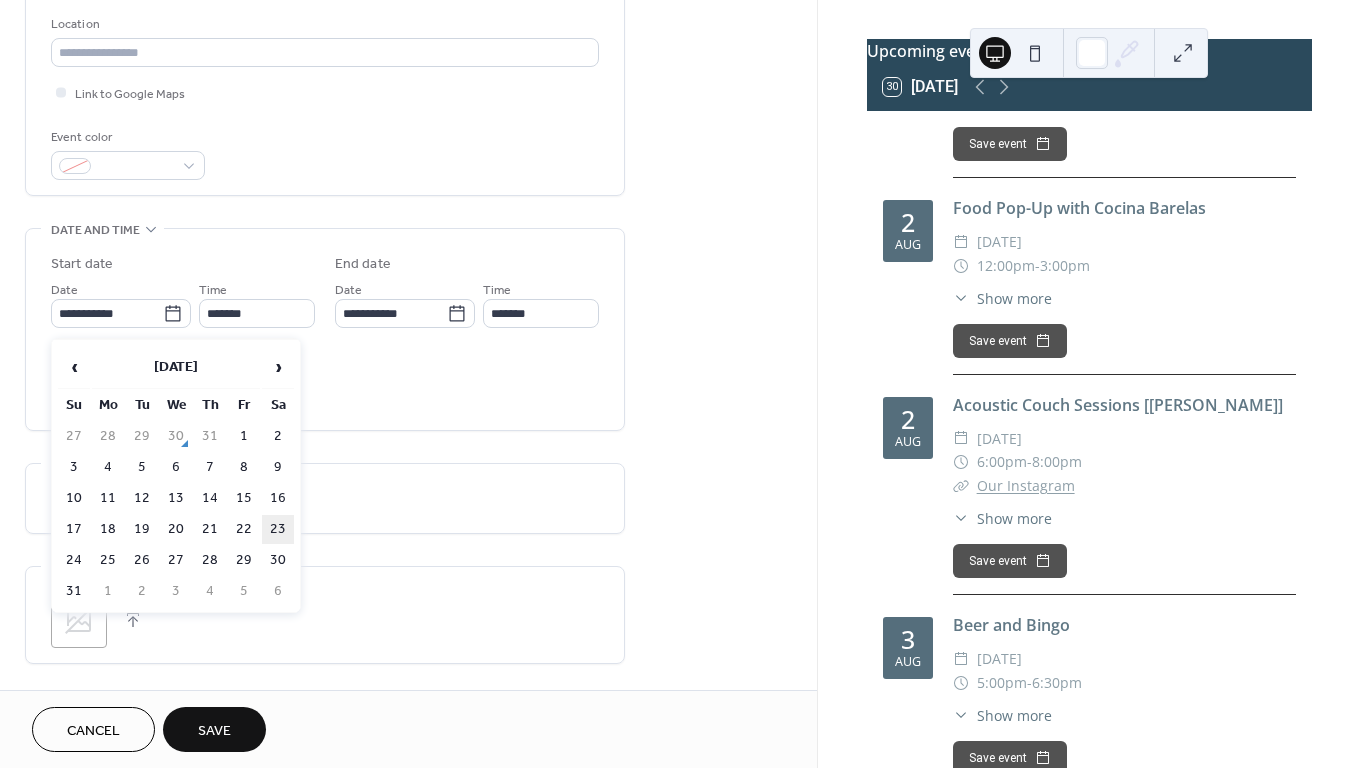 click on "23" at bounding box center (278, 529) 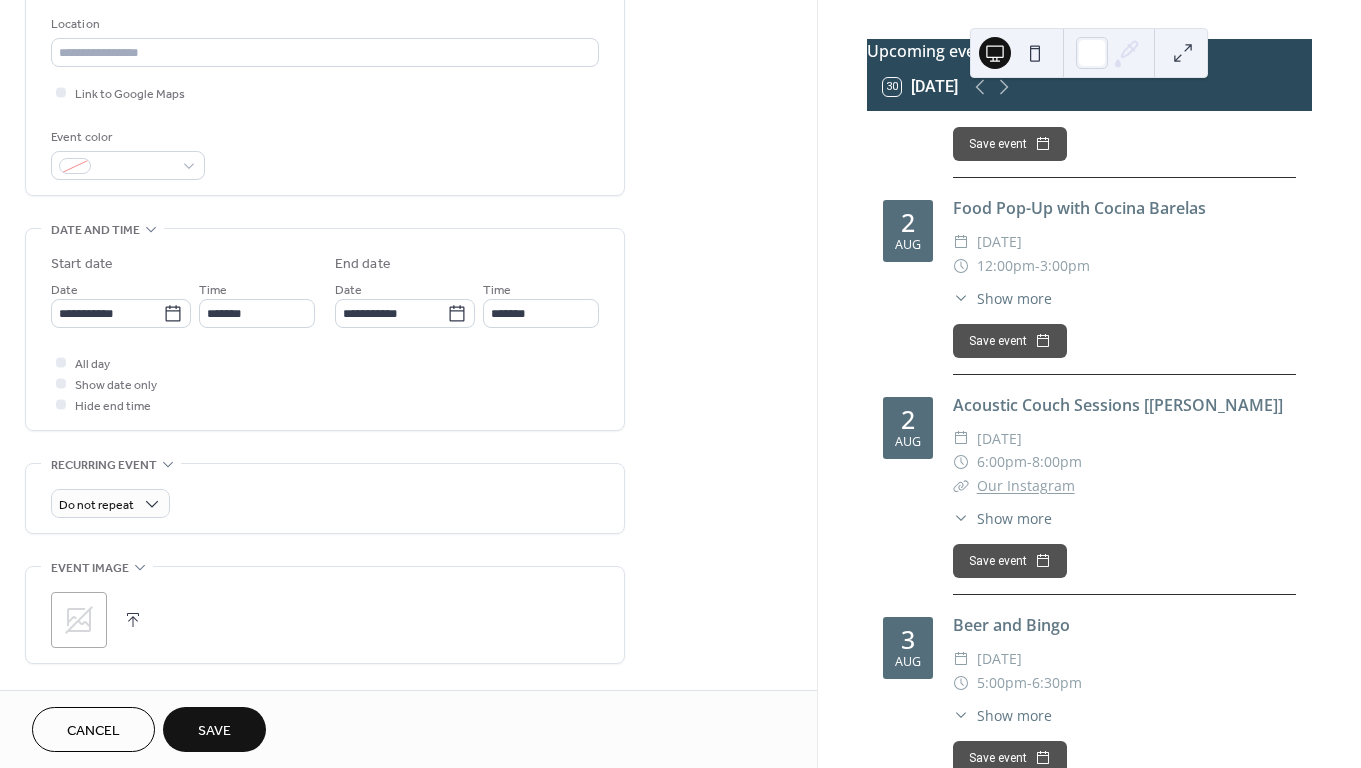 type on "**********" 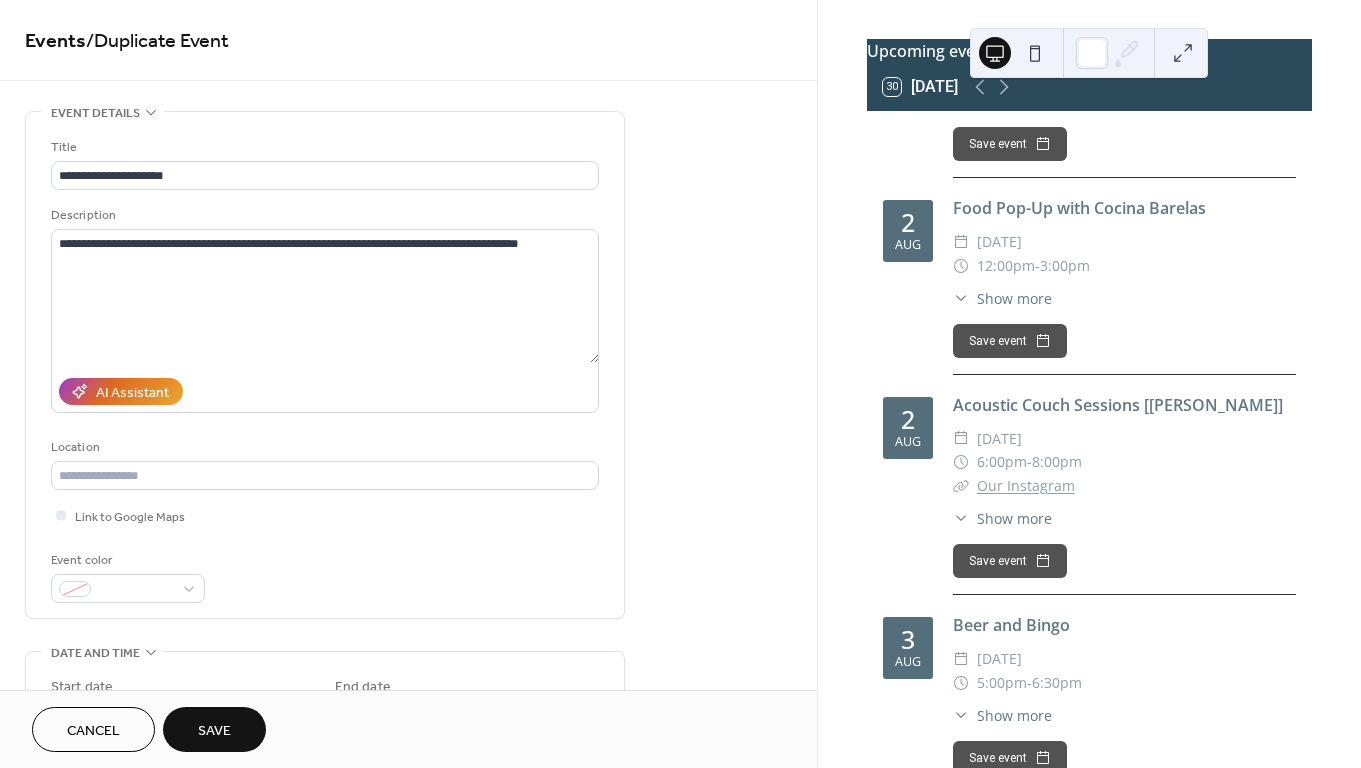scroll, scrollTop: 0, scrollLeft: 0, axis: both 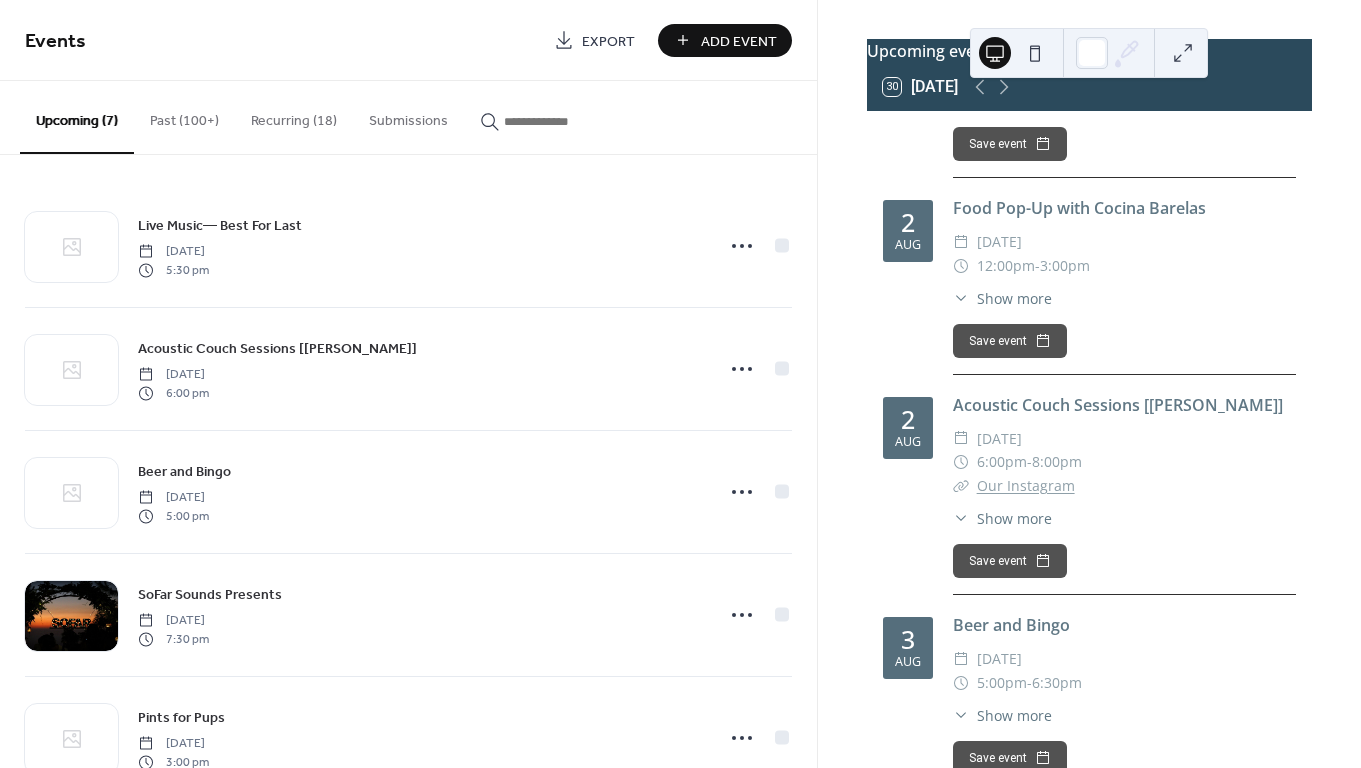 click at bounding box center [564, 121] 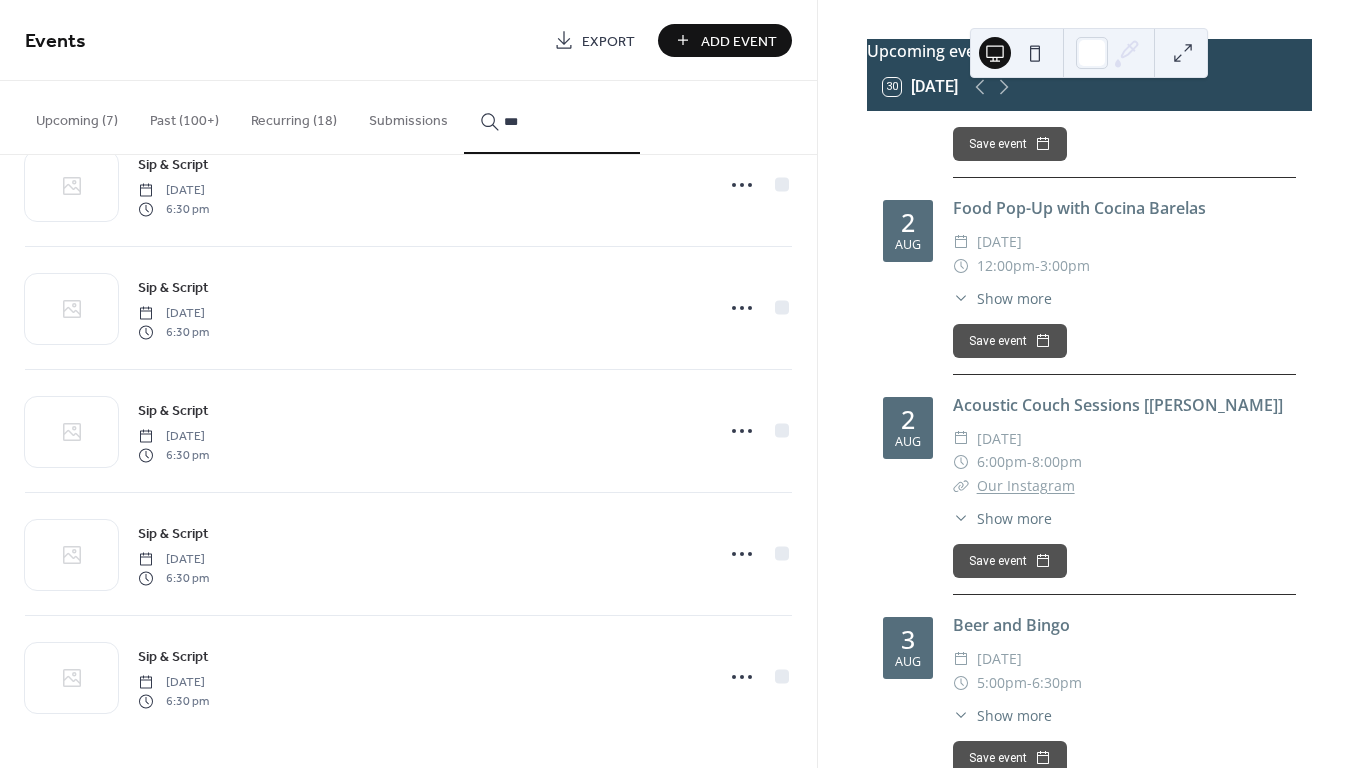 scroll, scrollTop: 1416, scrollLeft: 0, axis: vertical 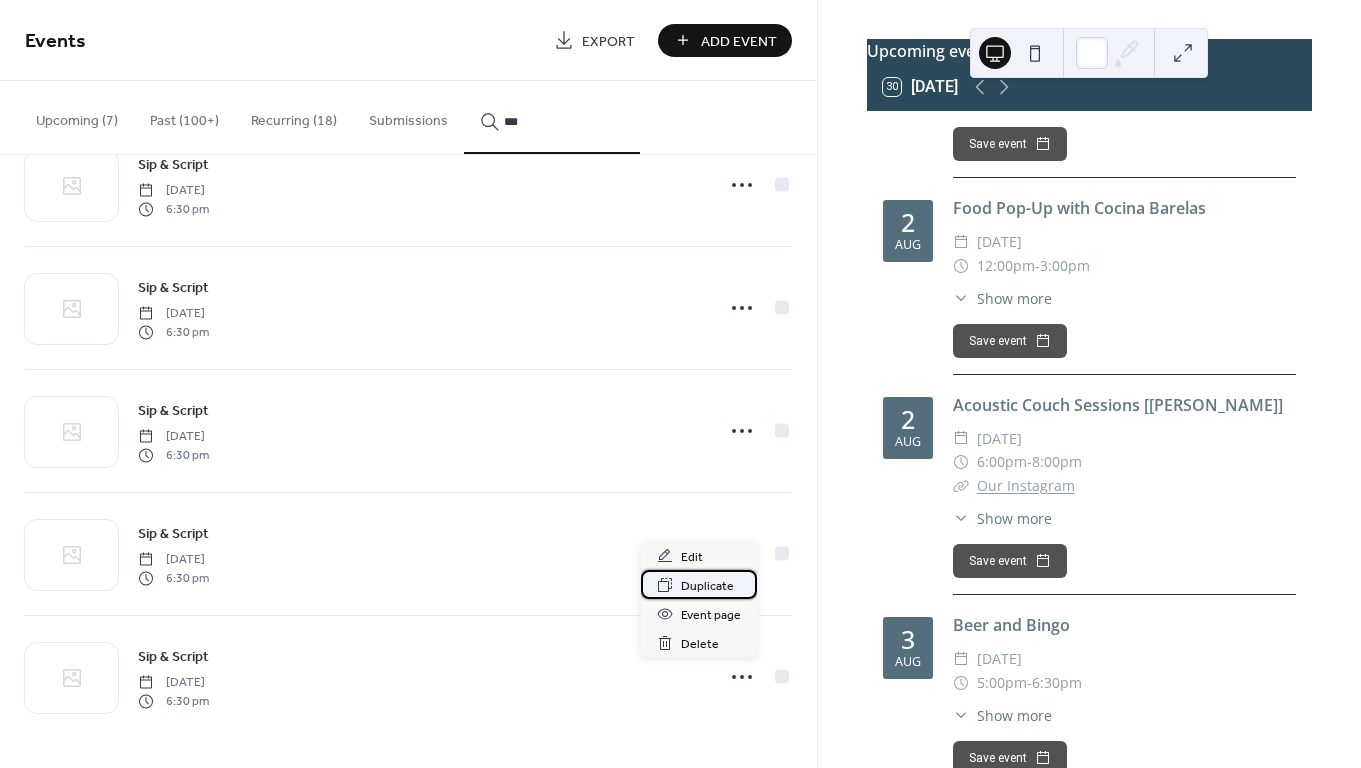 click on "Duplicate" at bounding box center [707, 586] 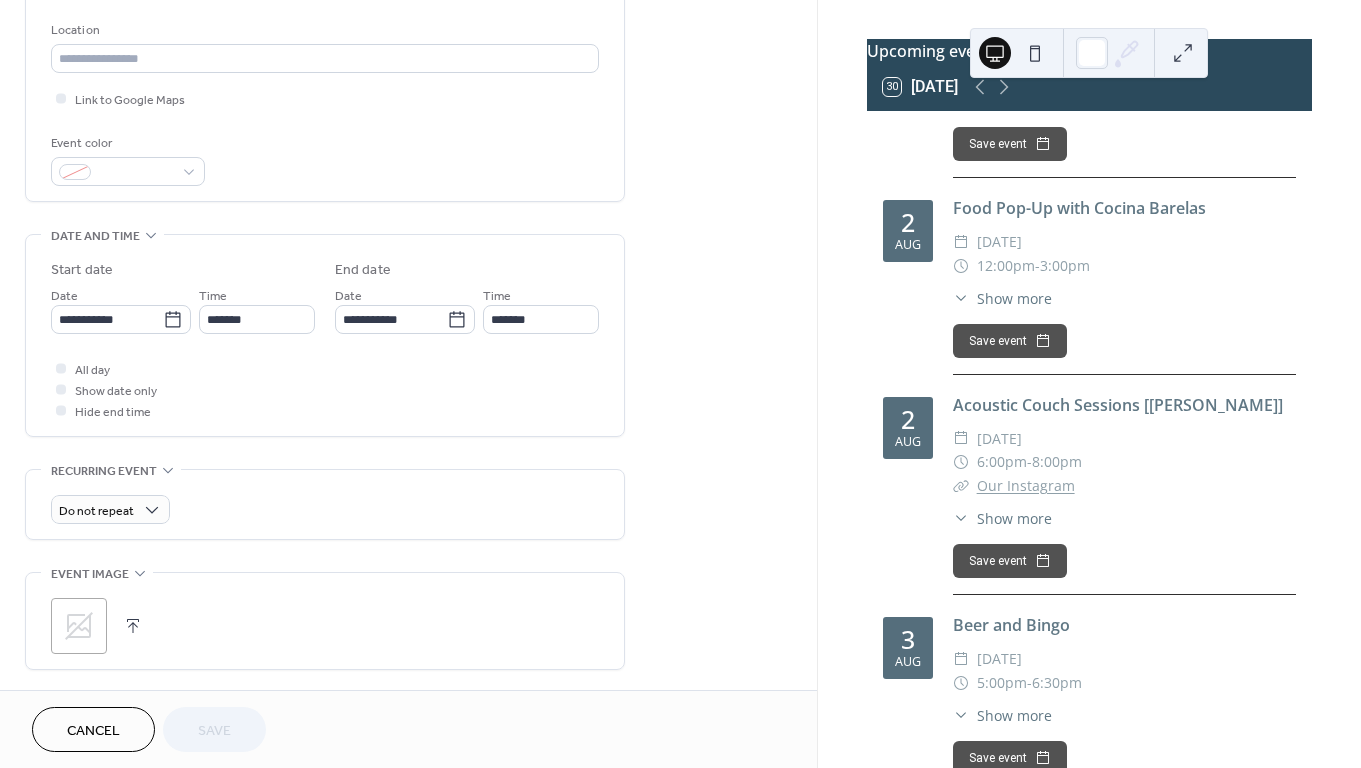 scroll, scrollTop: 424, scrollLeft: 0, axis: vertical 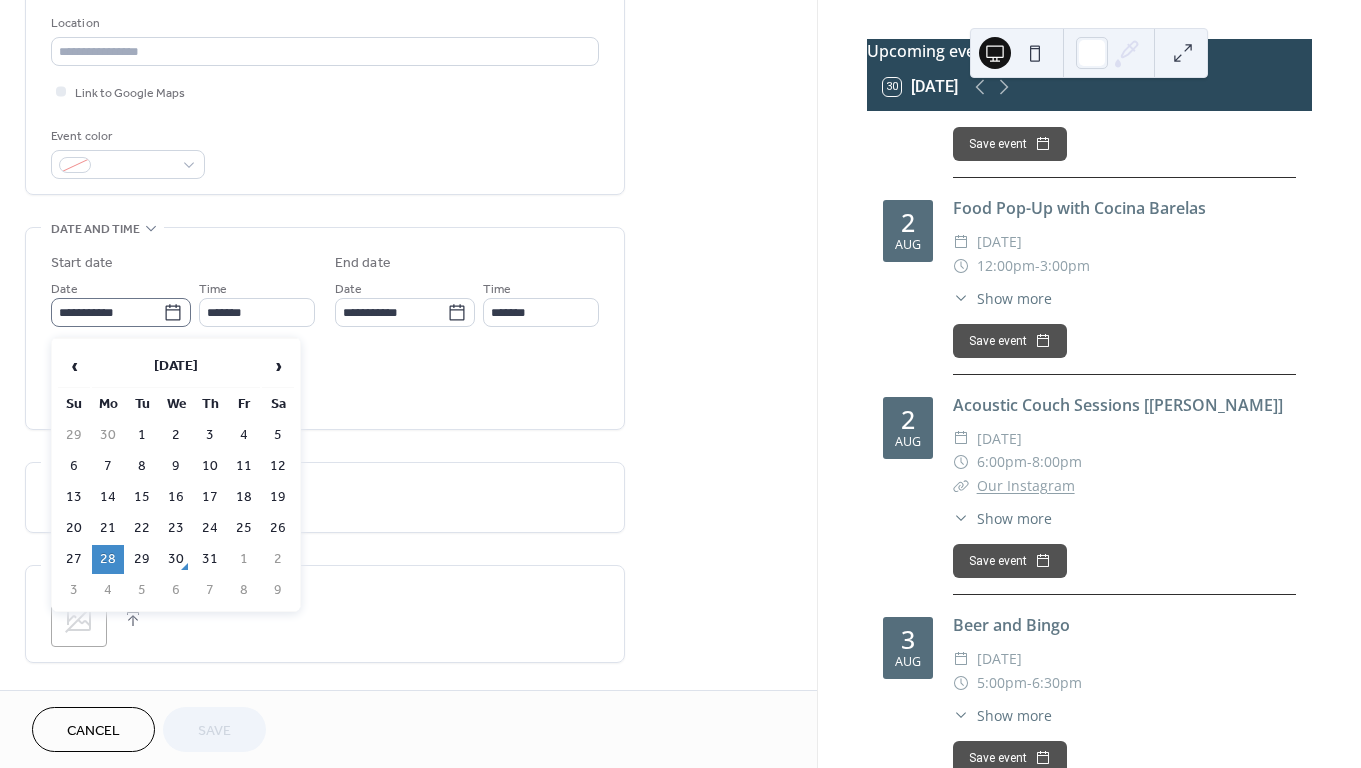 click 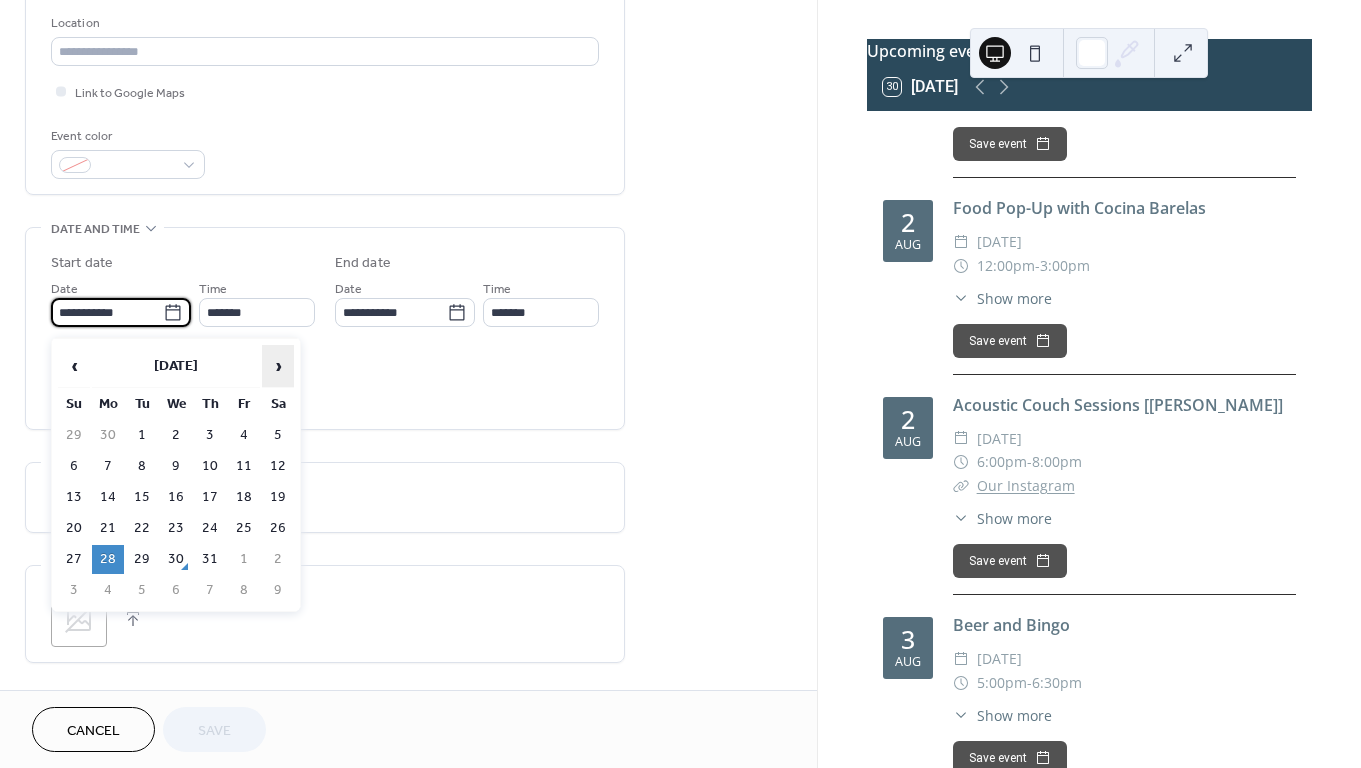 click on "›" at bounding box center [278, 366] 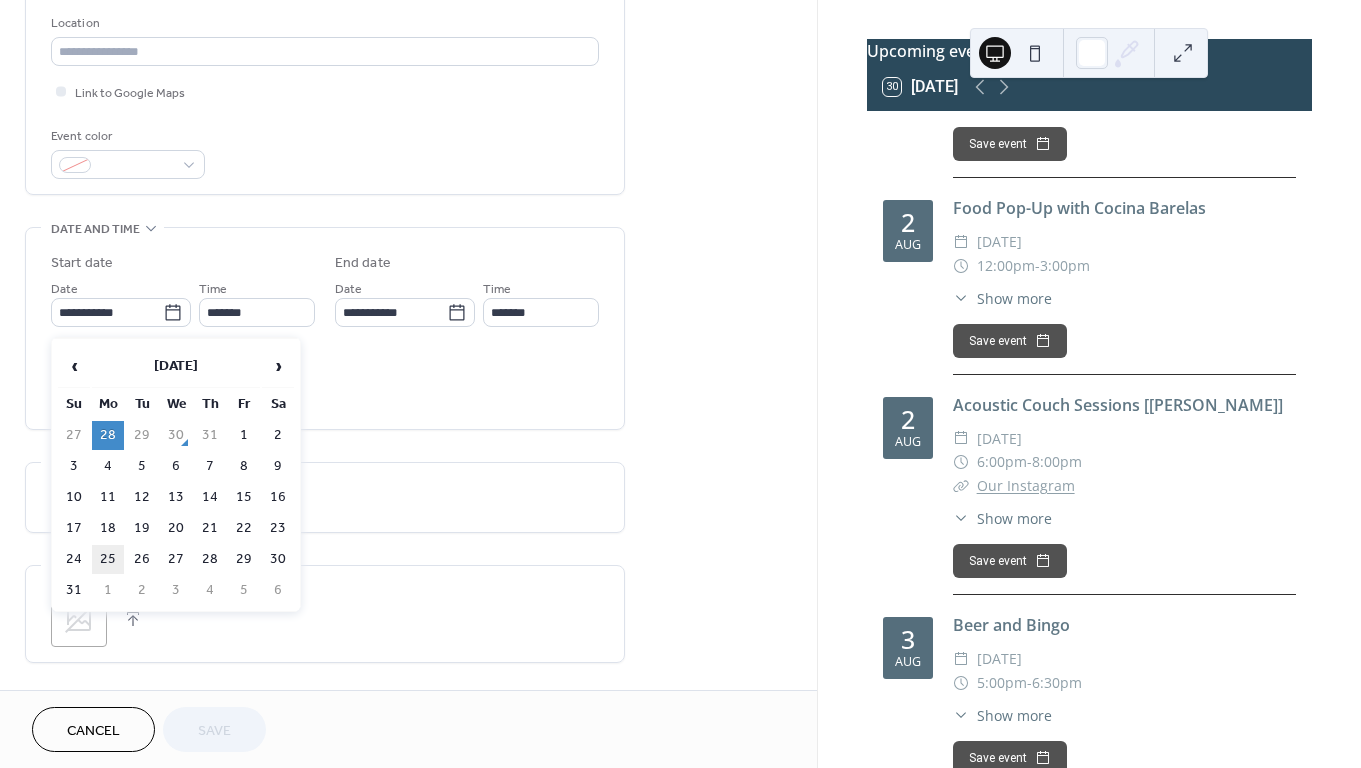 click on "25" at bounding box center (108, 559) 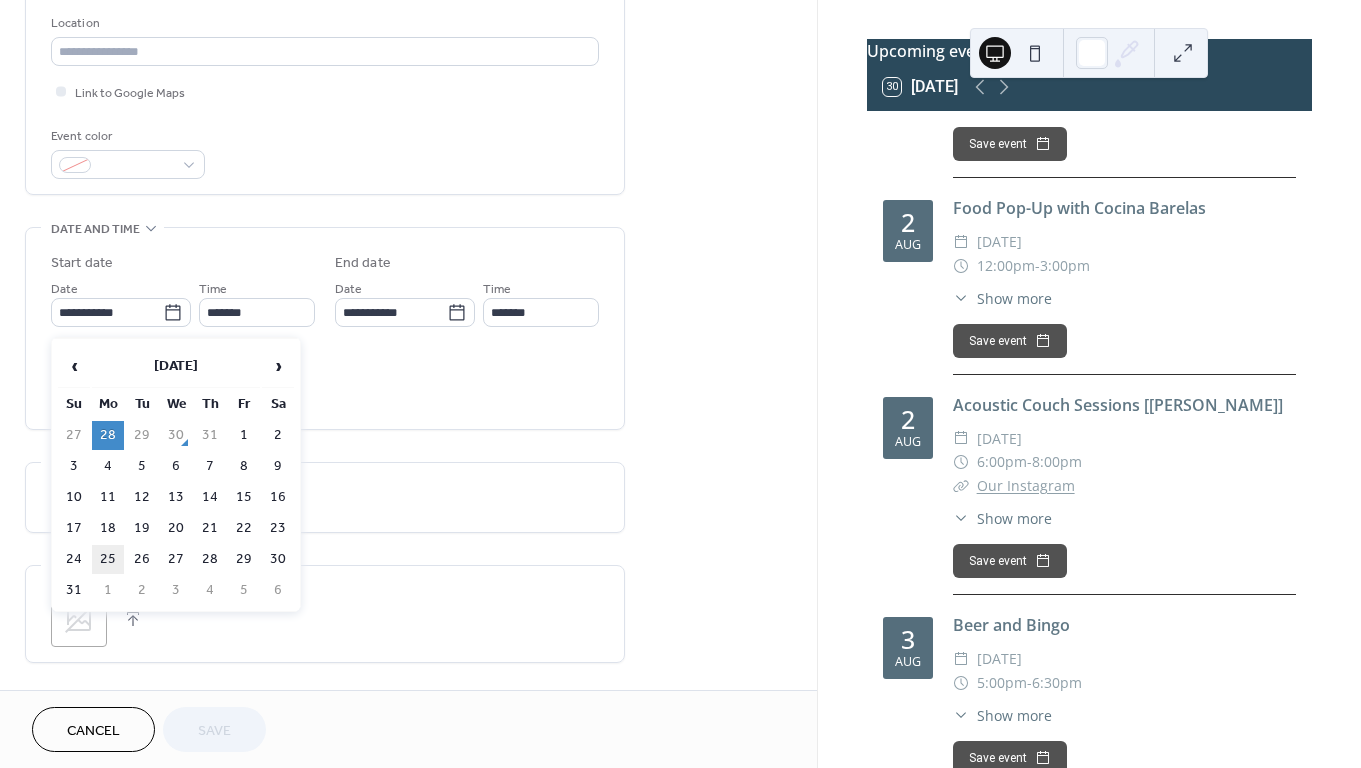 type on "**********" 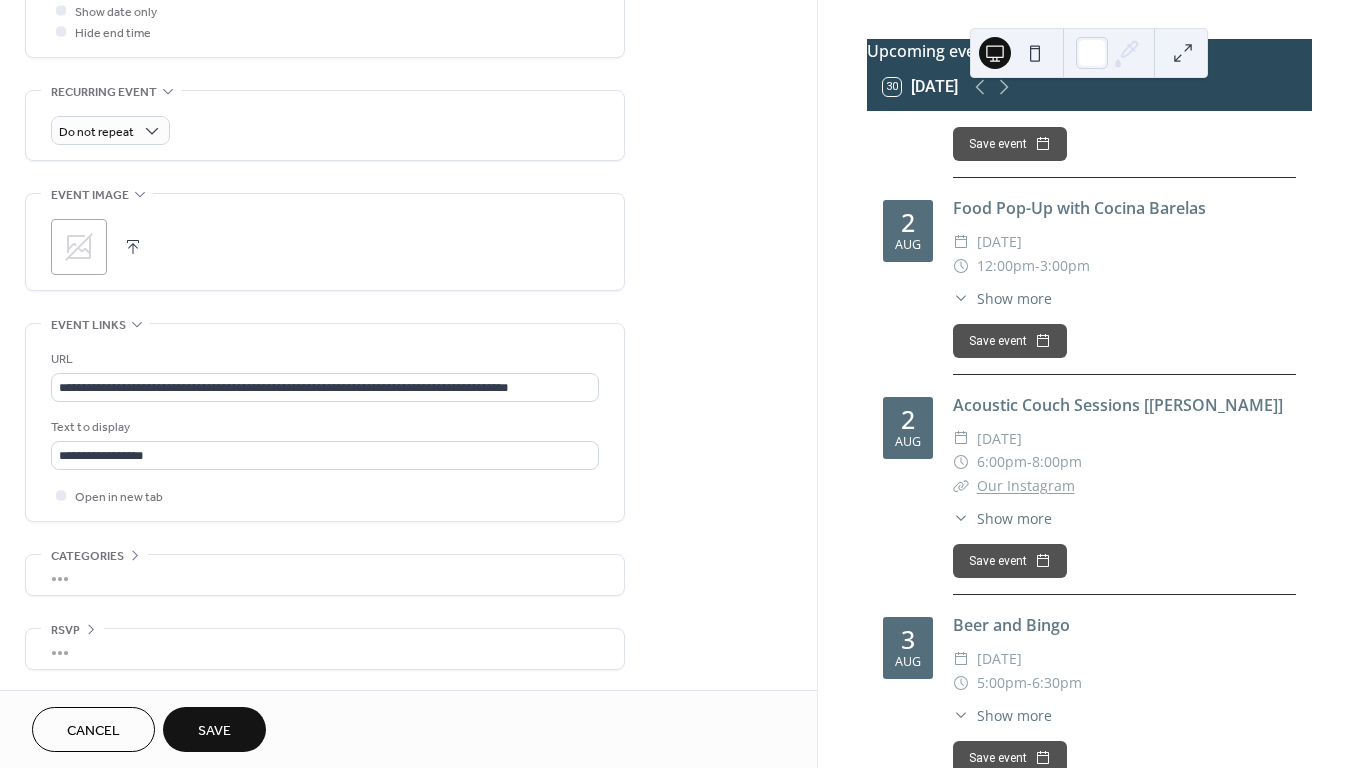 scroll, scrollTop: 806, scrollLeft: 0, axis: vertical 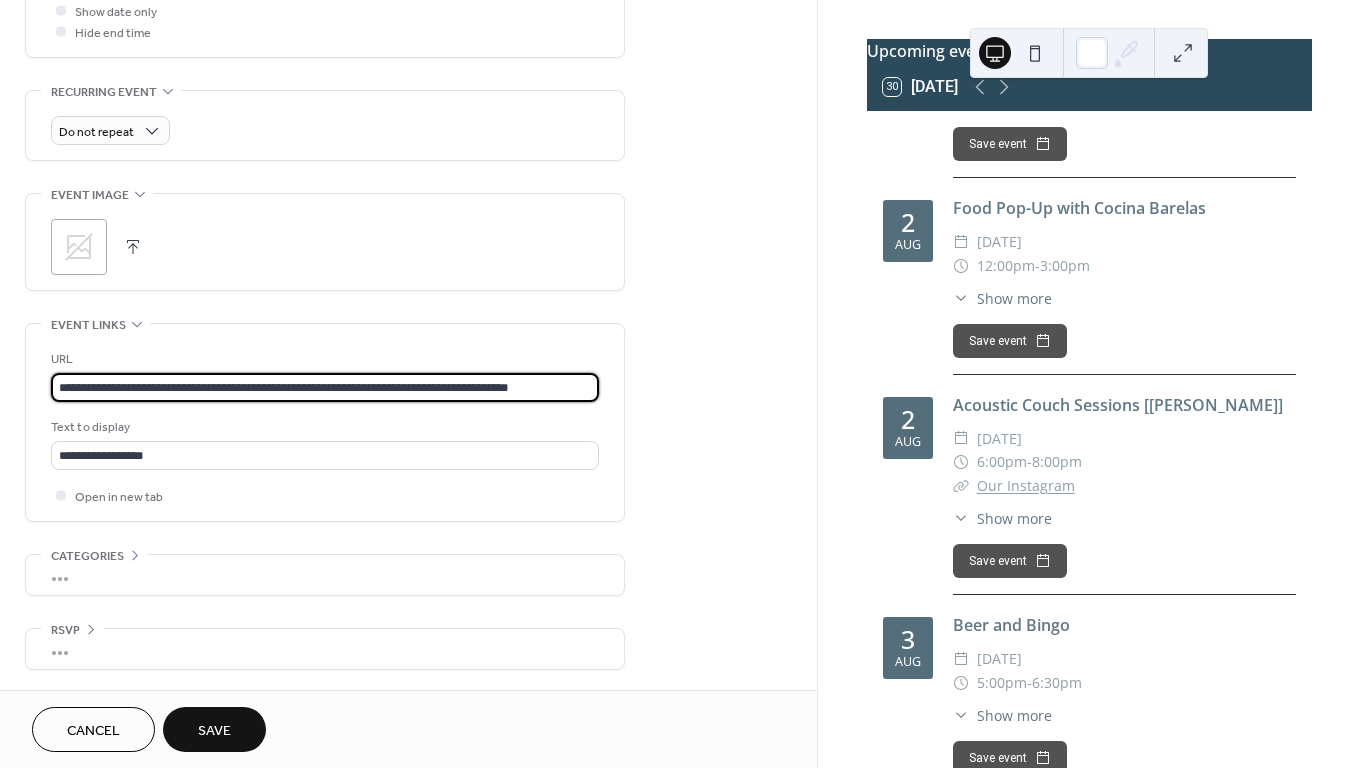 click on "**********" at bounding box center (325, 387) 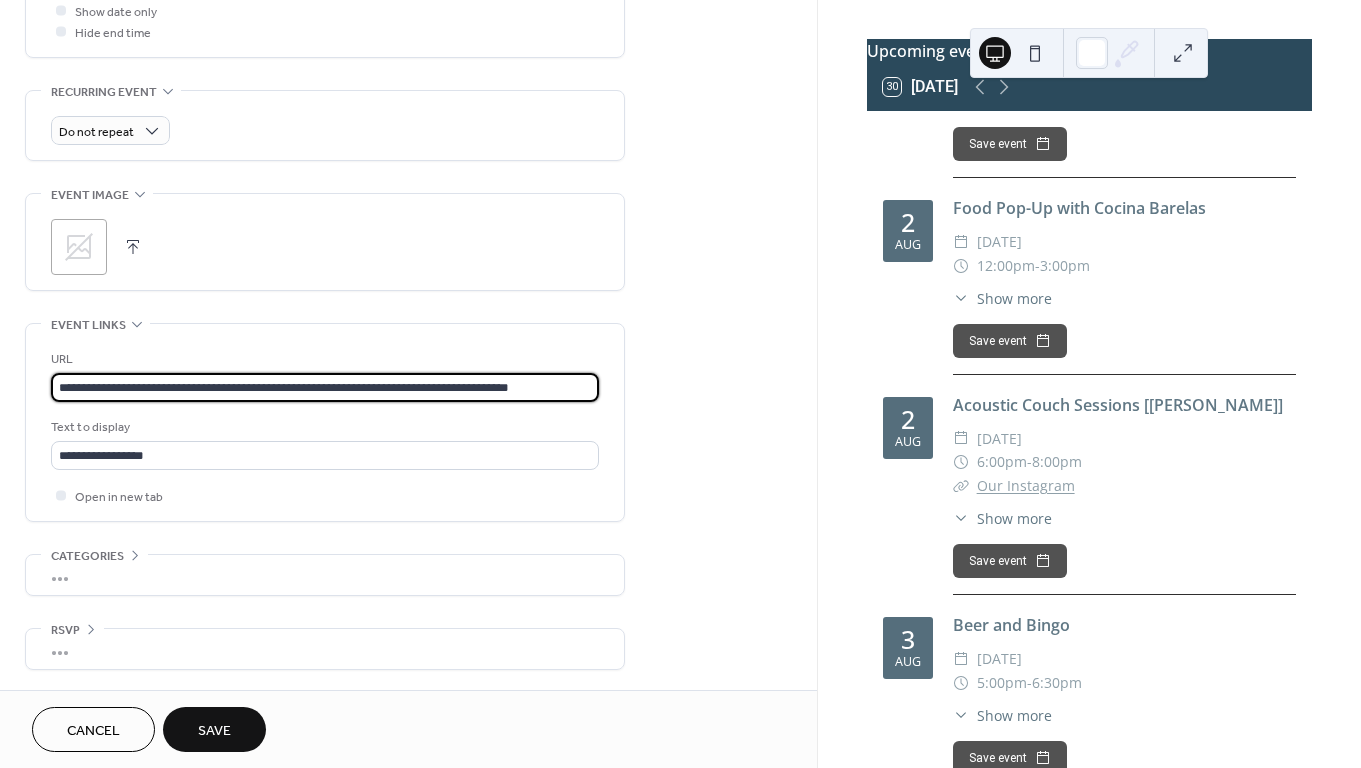 click on "**********" at bounding box center (325, 387) 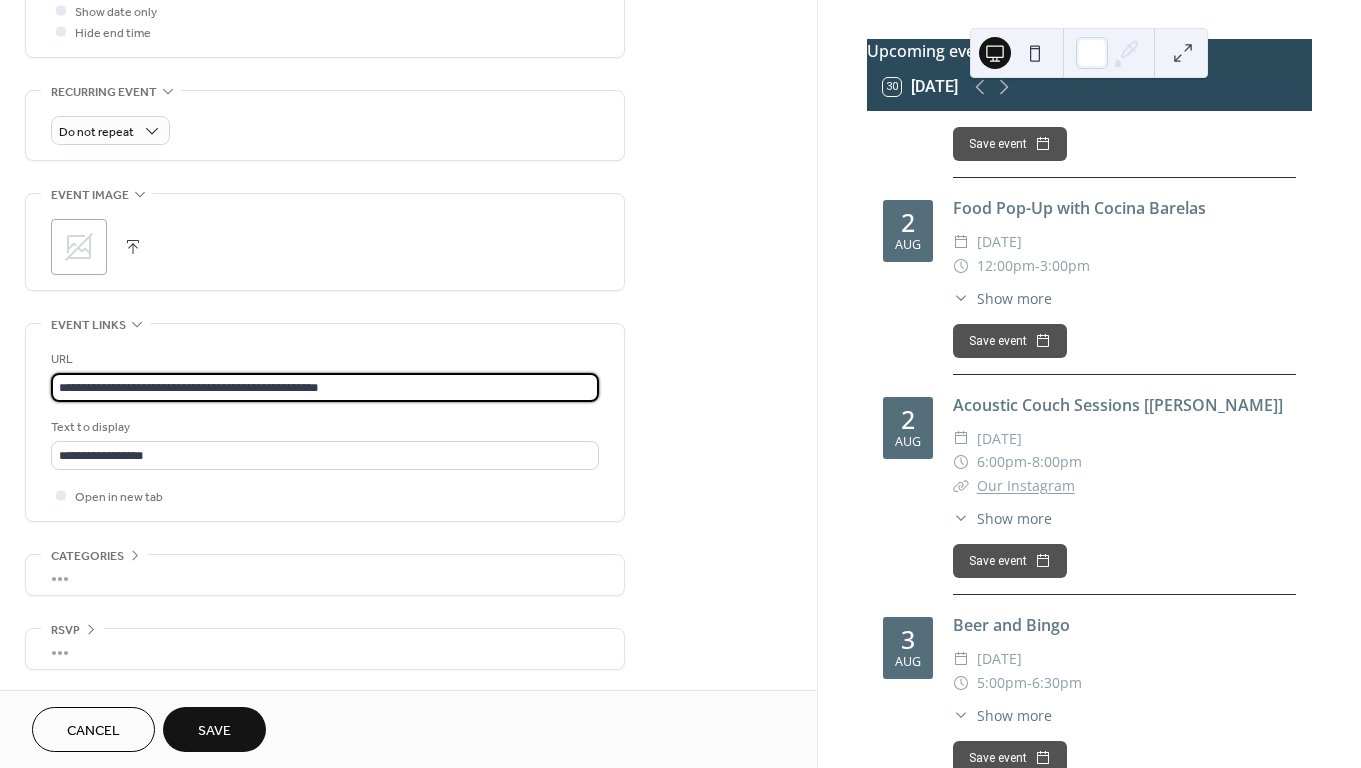 type on "**********" 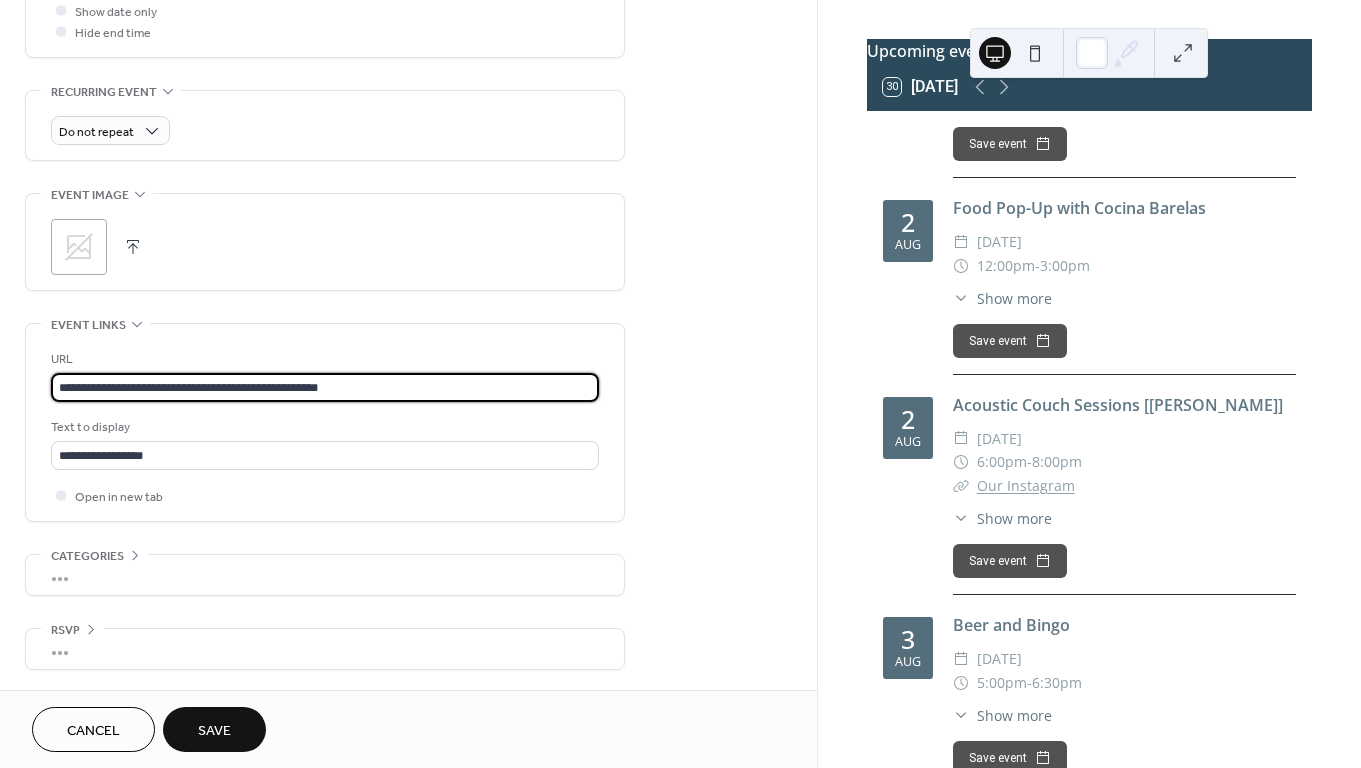 click on "Save" at bounding box center [214, 731] 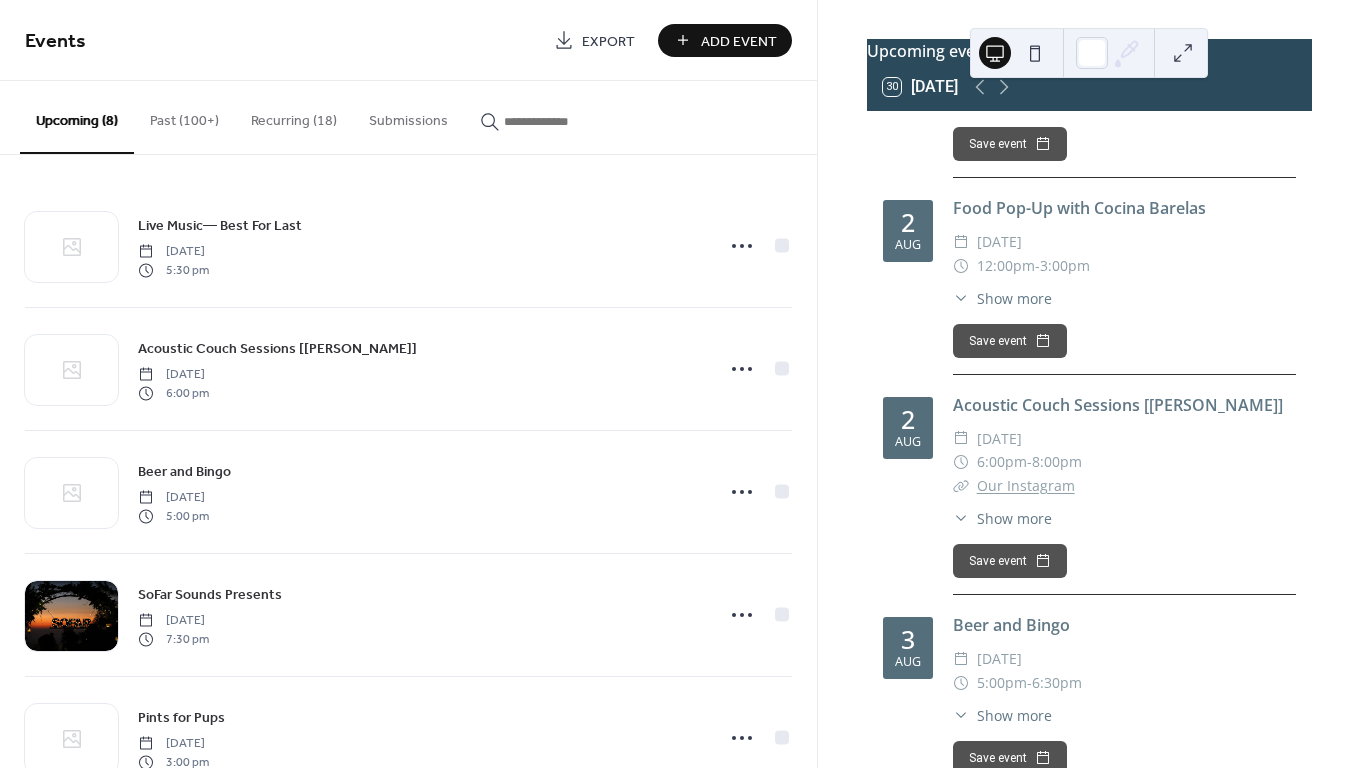 click at bounding box center (564, 121) 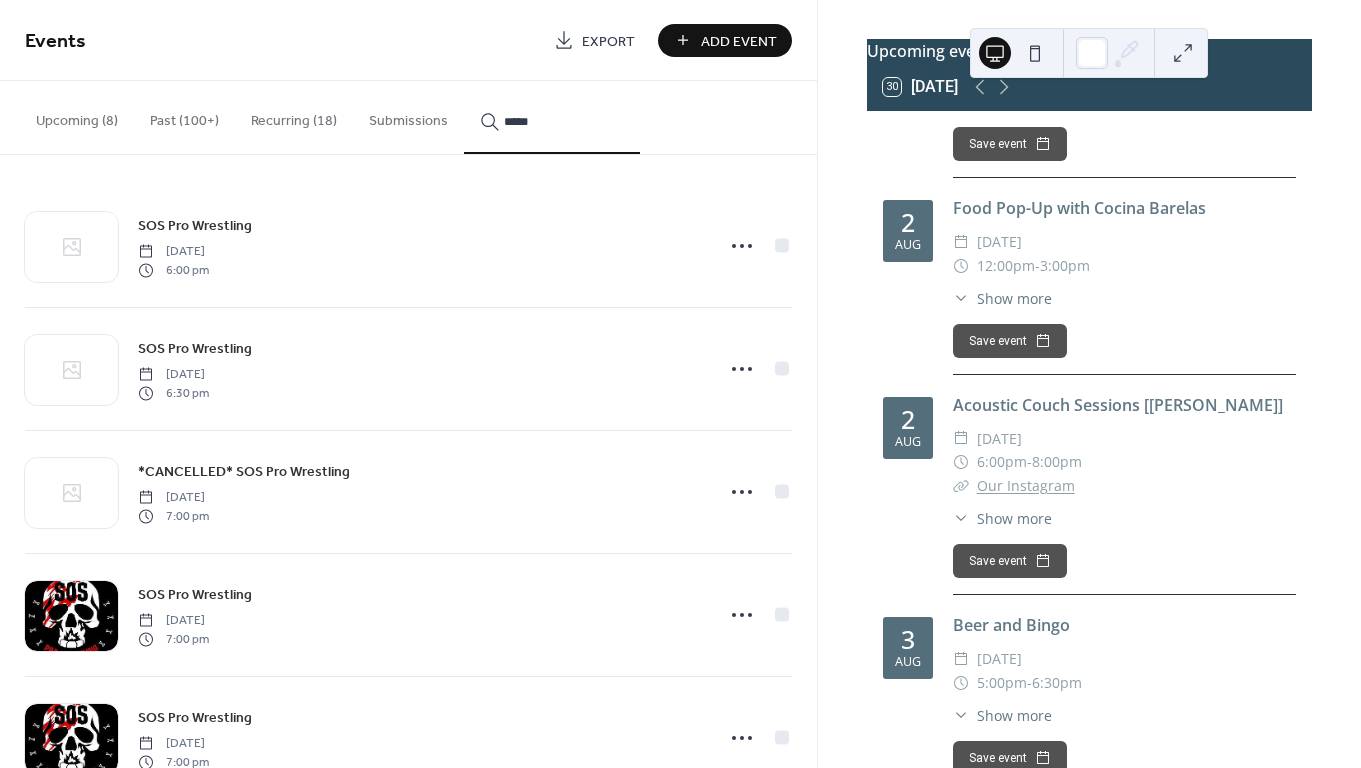 click on "****" at bounding box center (552, 117) 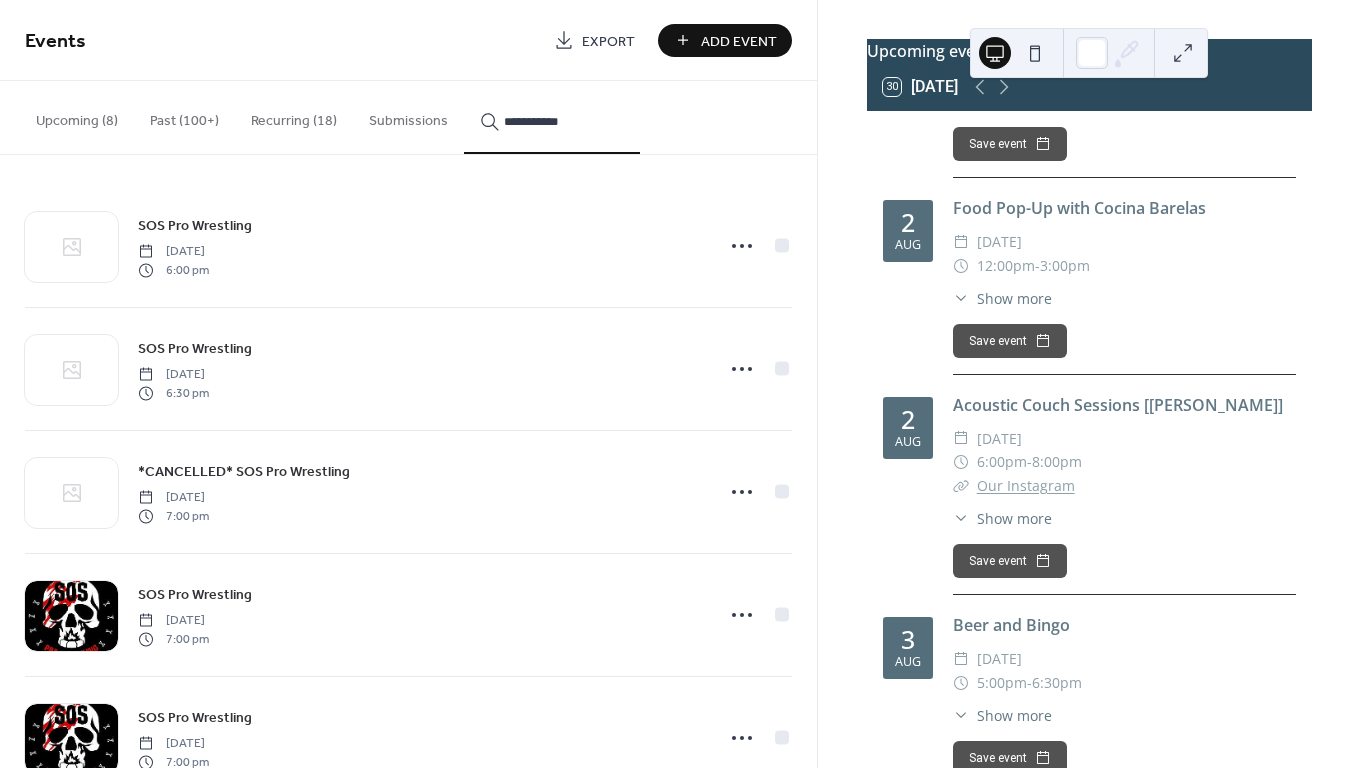 scroll, scrollTop: 0, scrollLeft: 0, axis: both 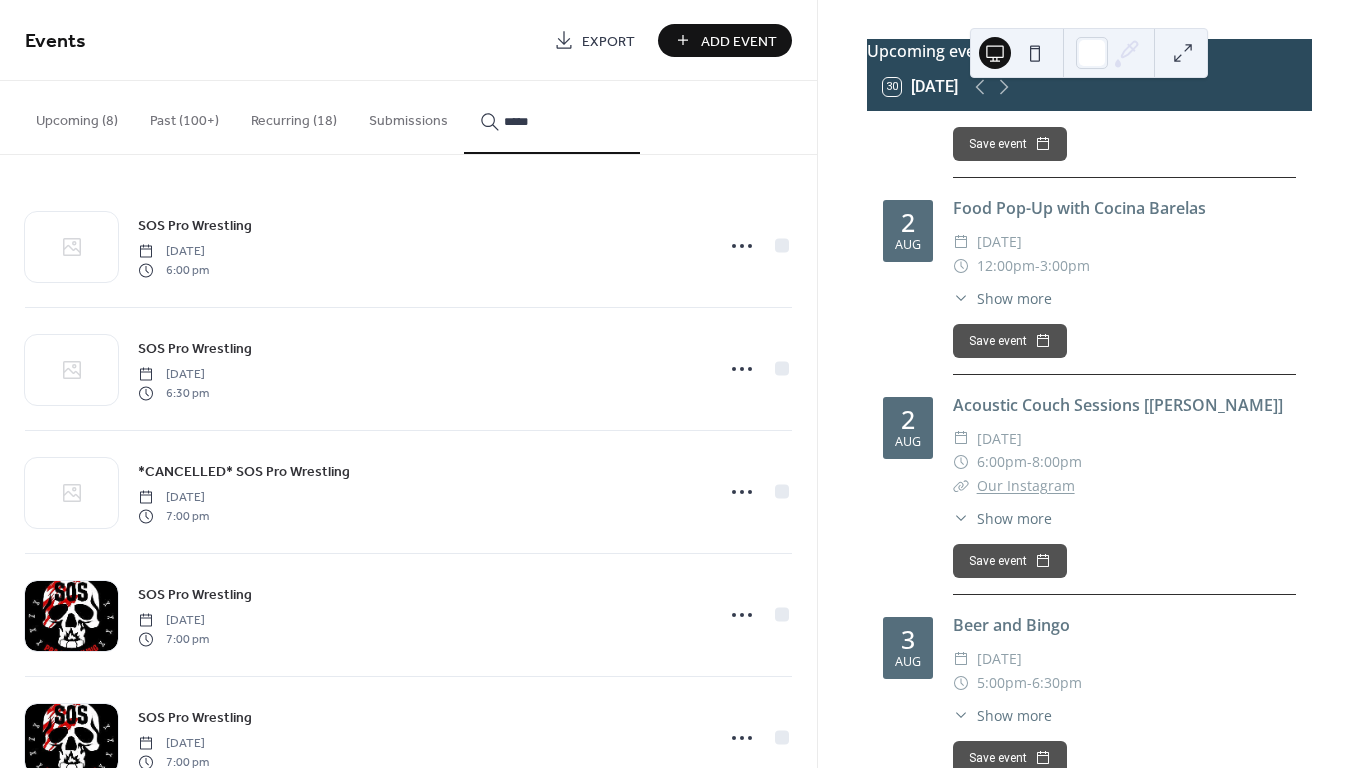 click on "****" at bounding box center (552, 117) 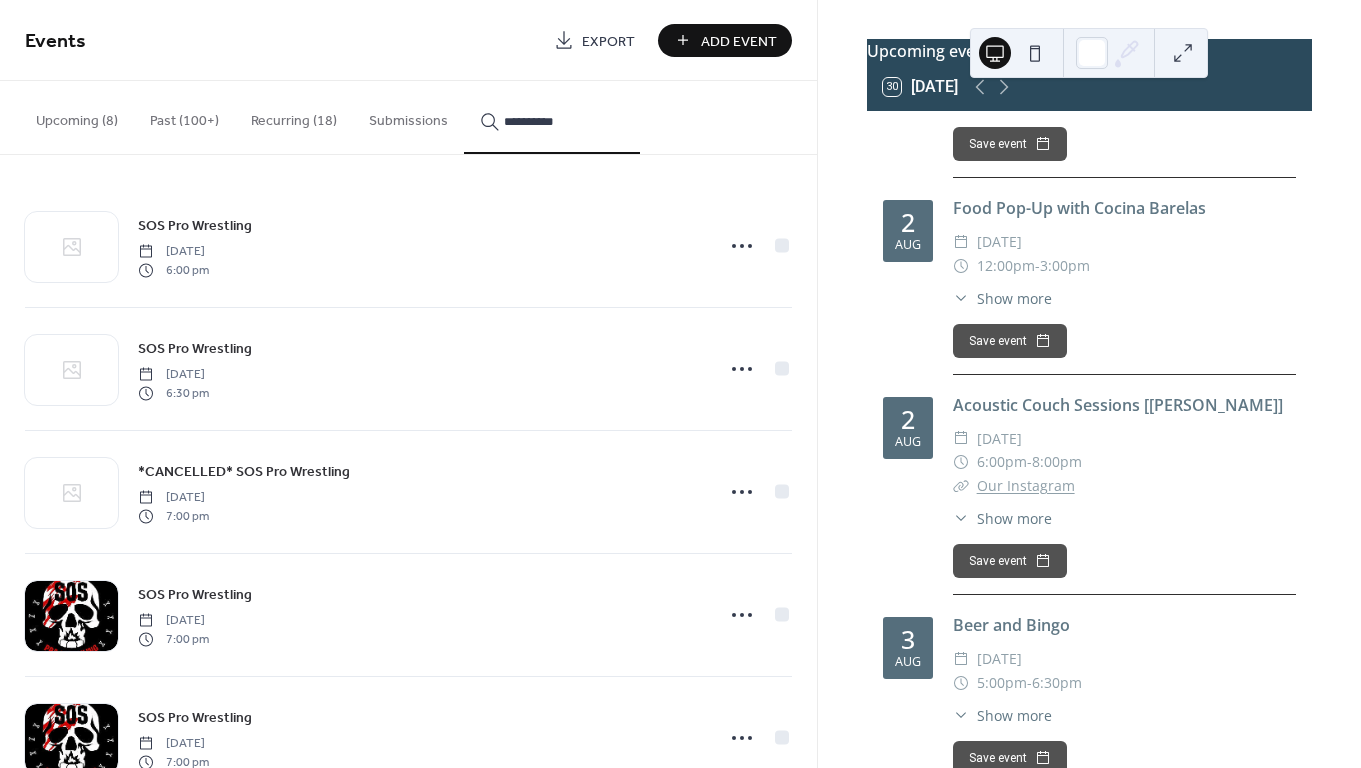 type on "**********" 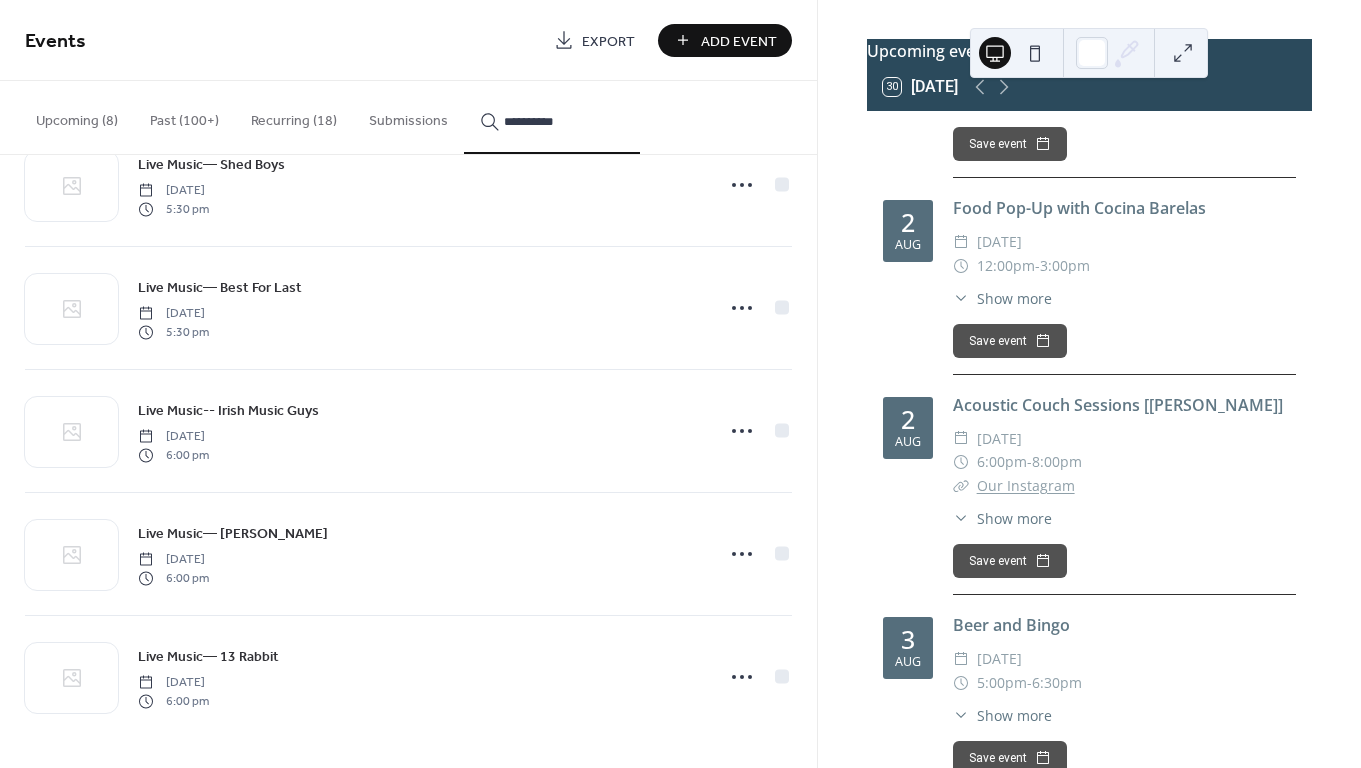 scroll, scrollTop: 14700, scrollLeft: 0, axis: vertical 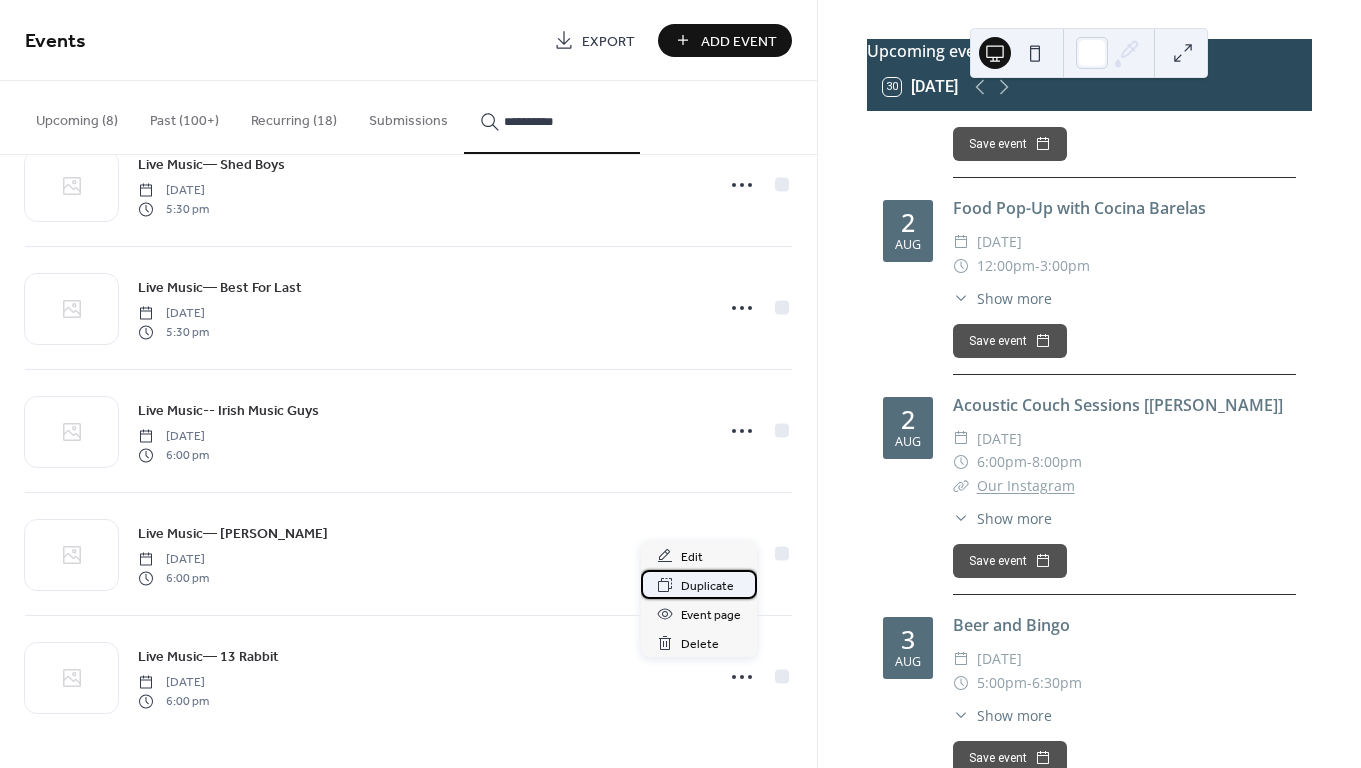 click on "Duplicate" at bounding box center (707, 586) 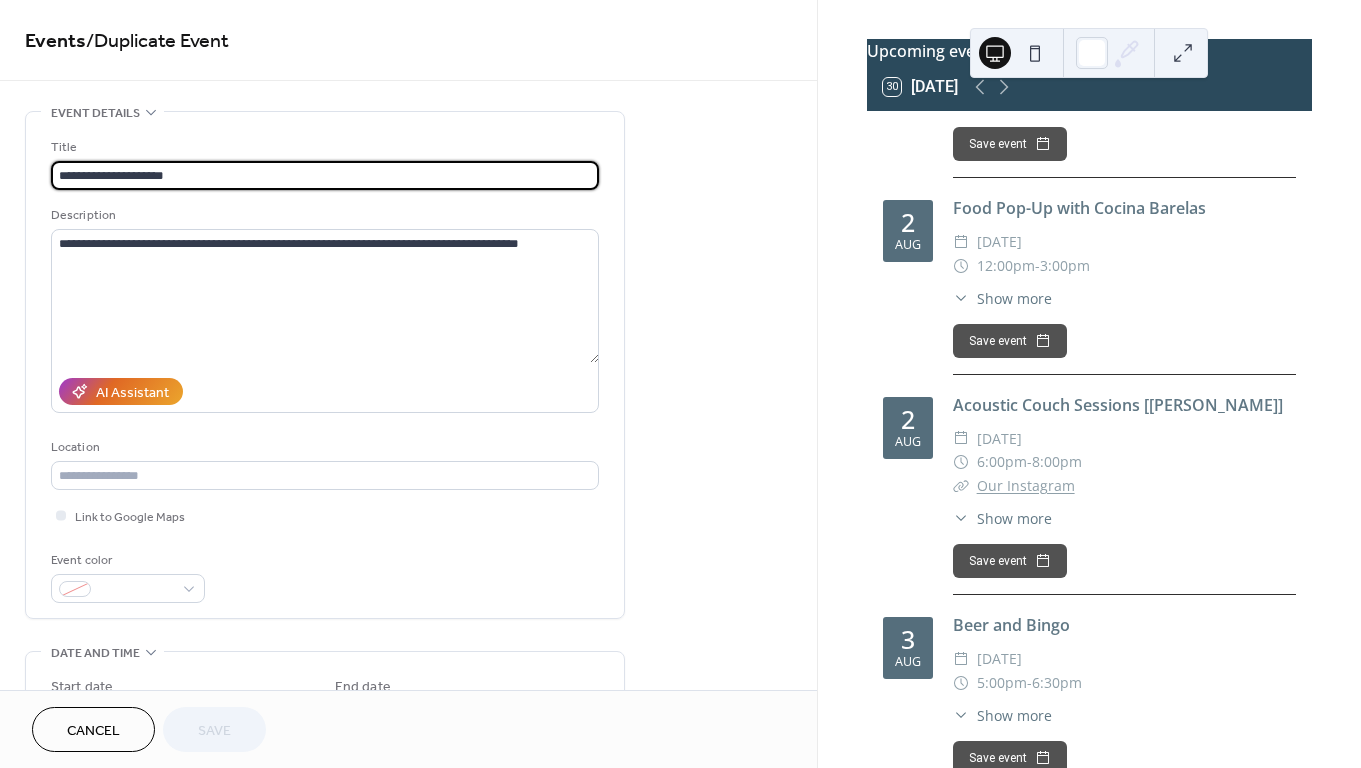 drag, startPoint x: 179, startPoint y: 177, endPoint x: 129, endPoint y: 176, distance: 50.01 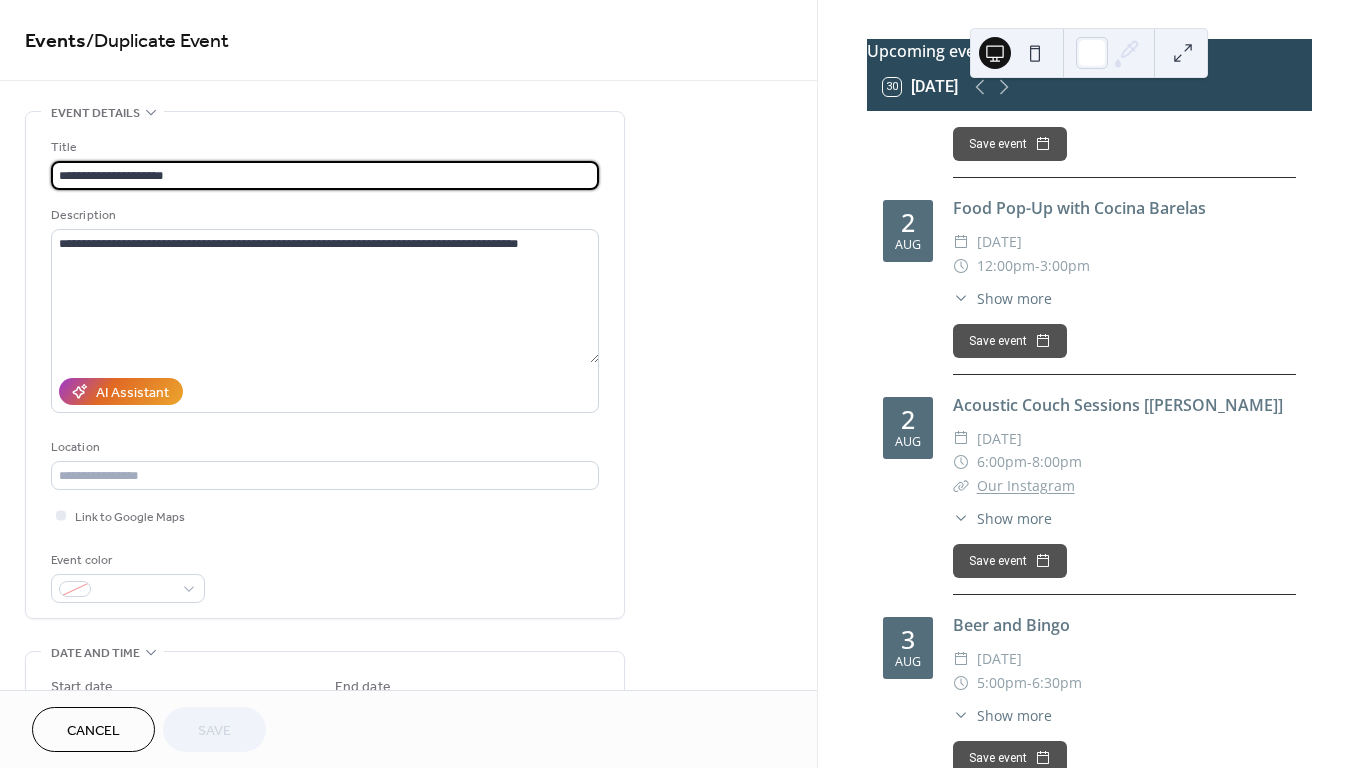 click on "**********" at bounding box center (325, 175) 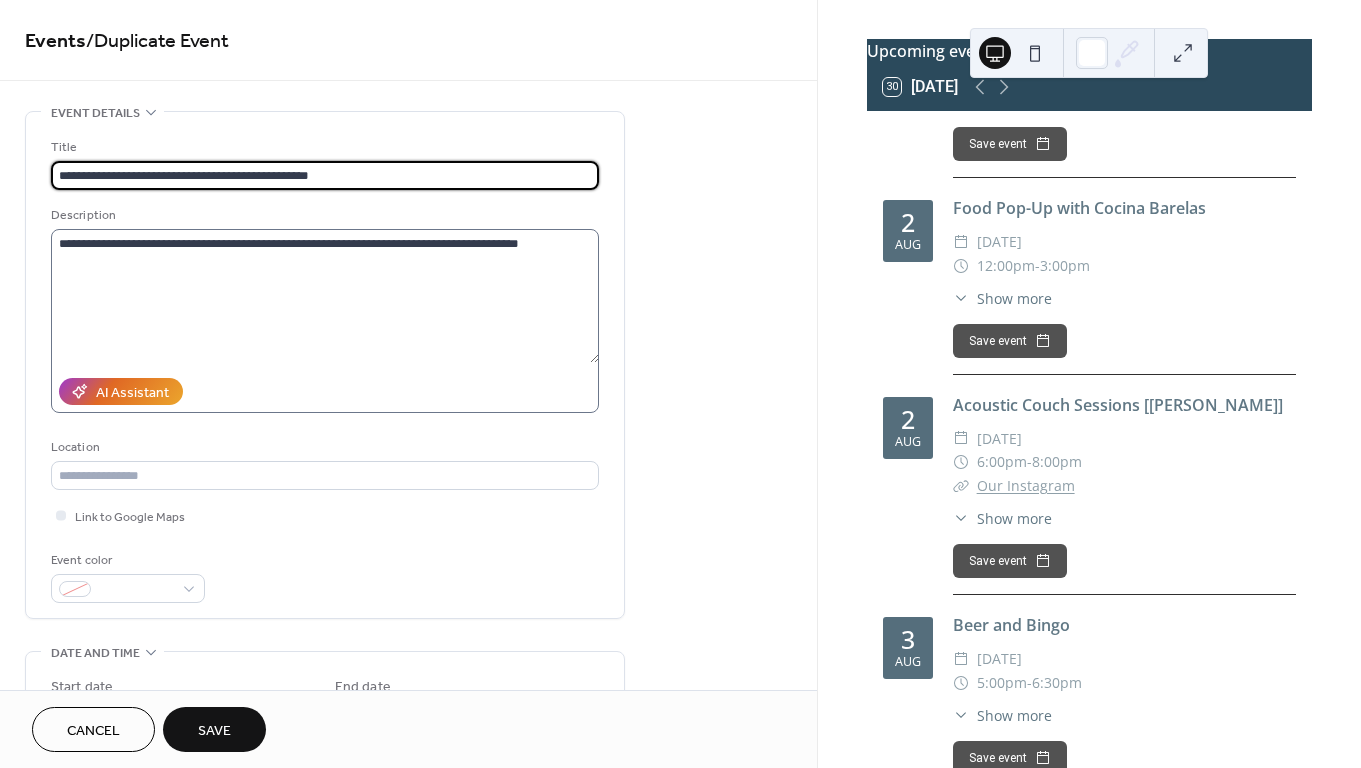 type on "**********" 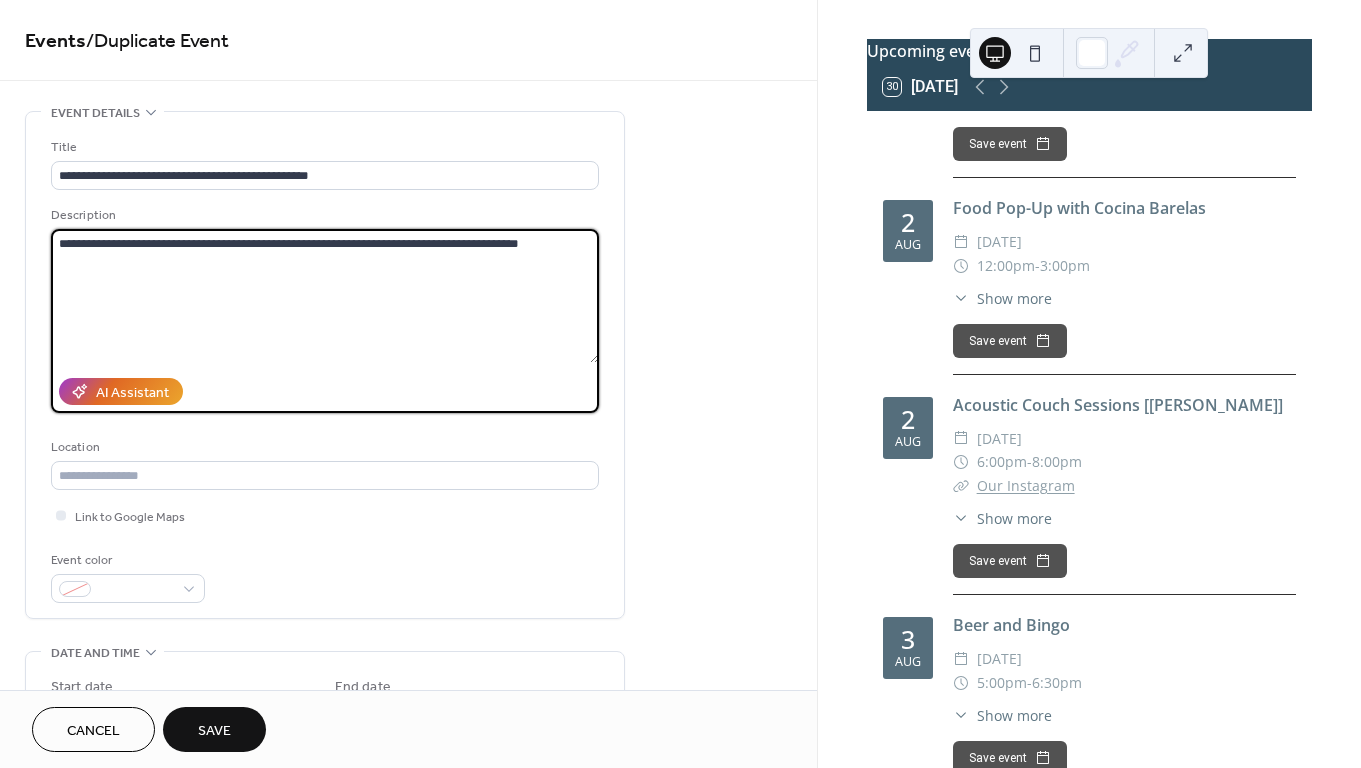 drag, startPoint x: 535, startPoint y: 247, endPoint x: 58, endPoint y: 249, distance: 477.00418 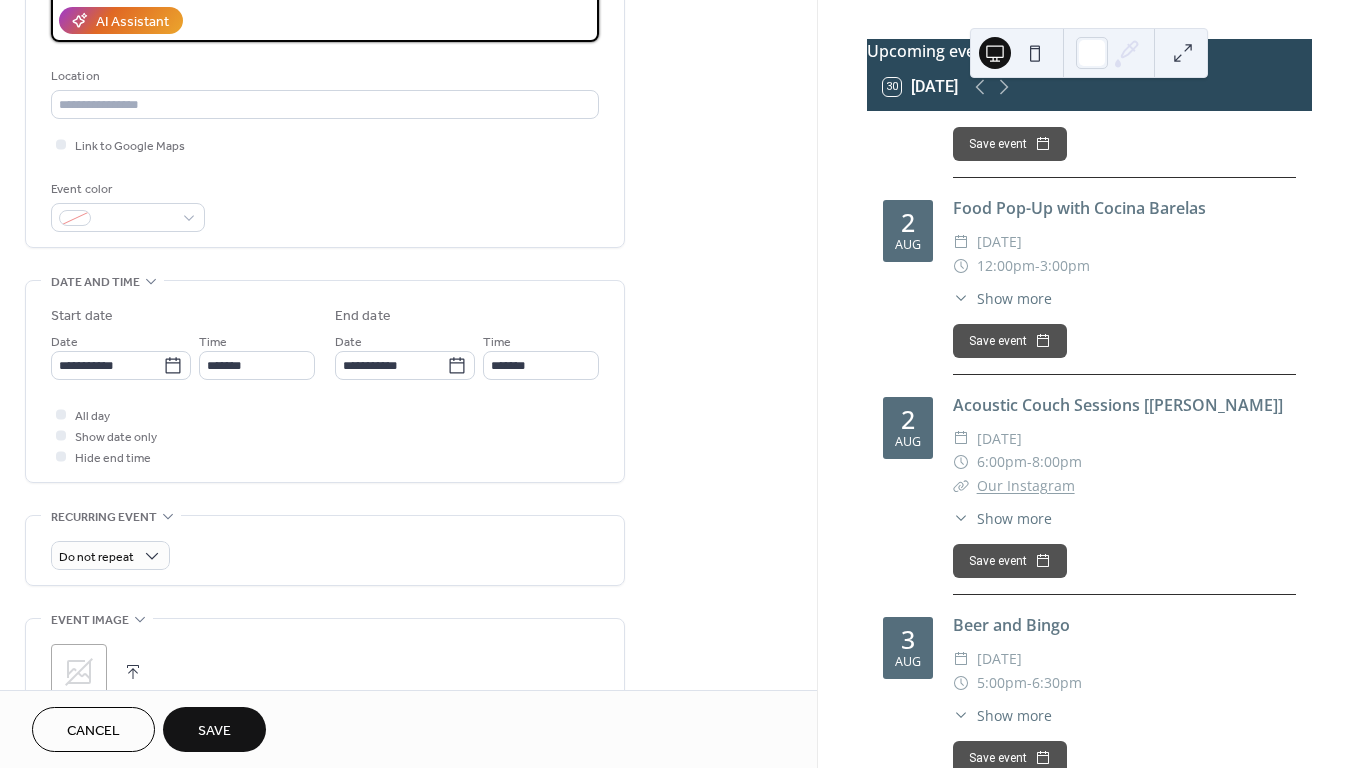 scroll, scrollTop: 452, scrollLeft: 0, axis: vertical 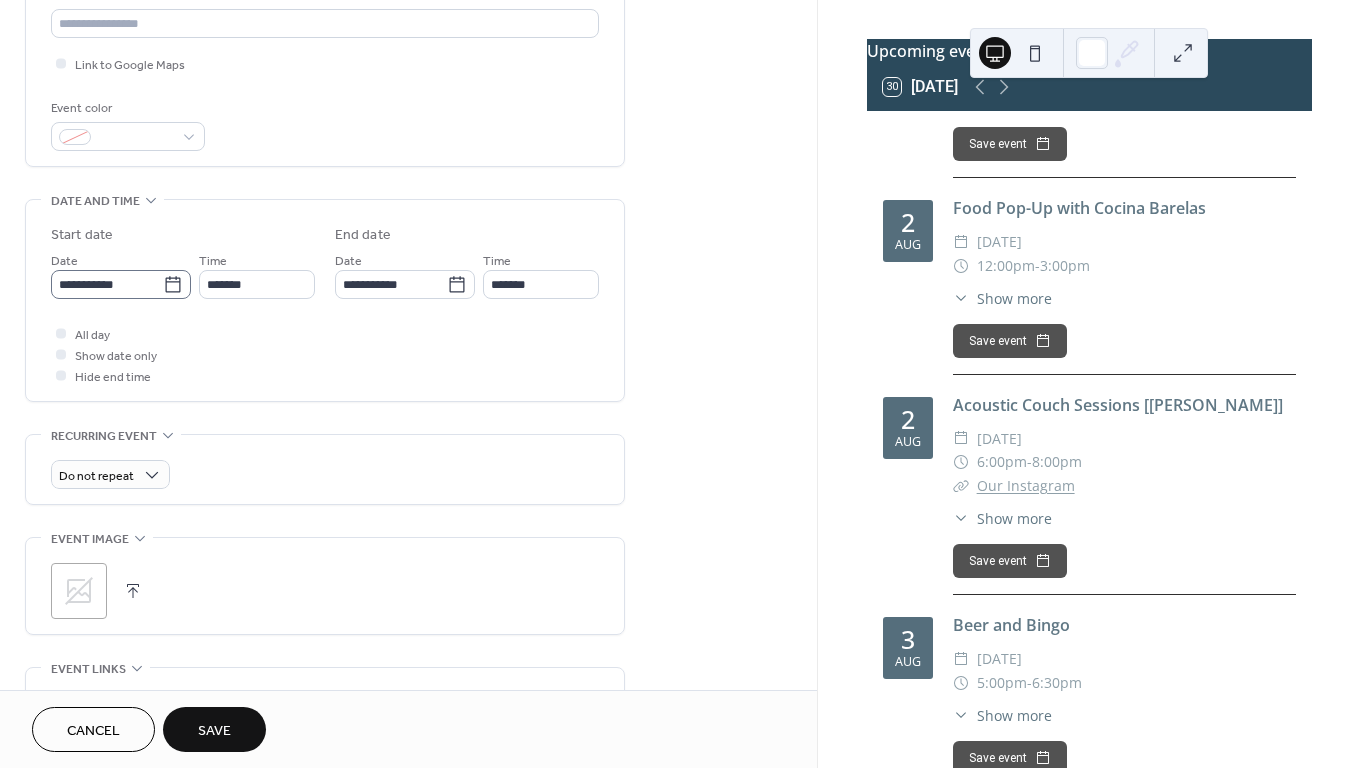 type on "**********" 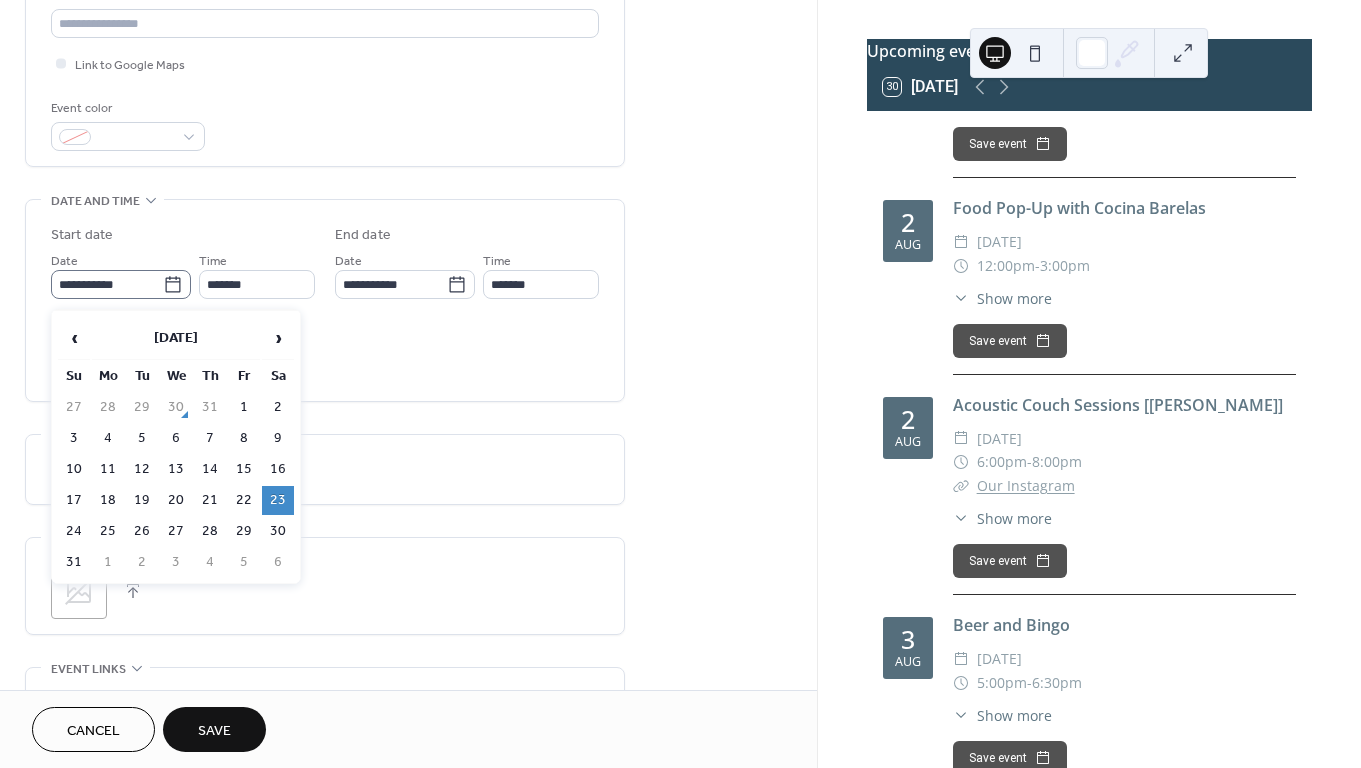 click 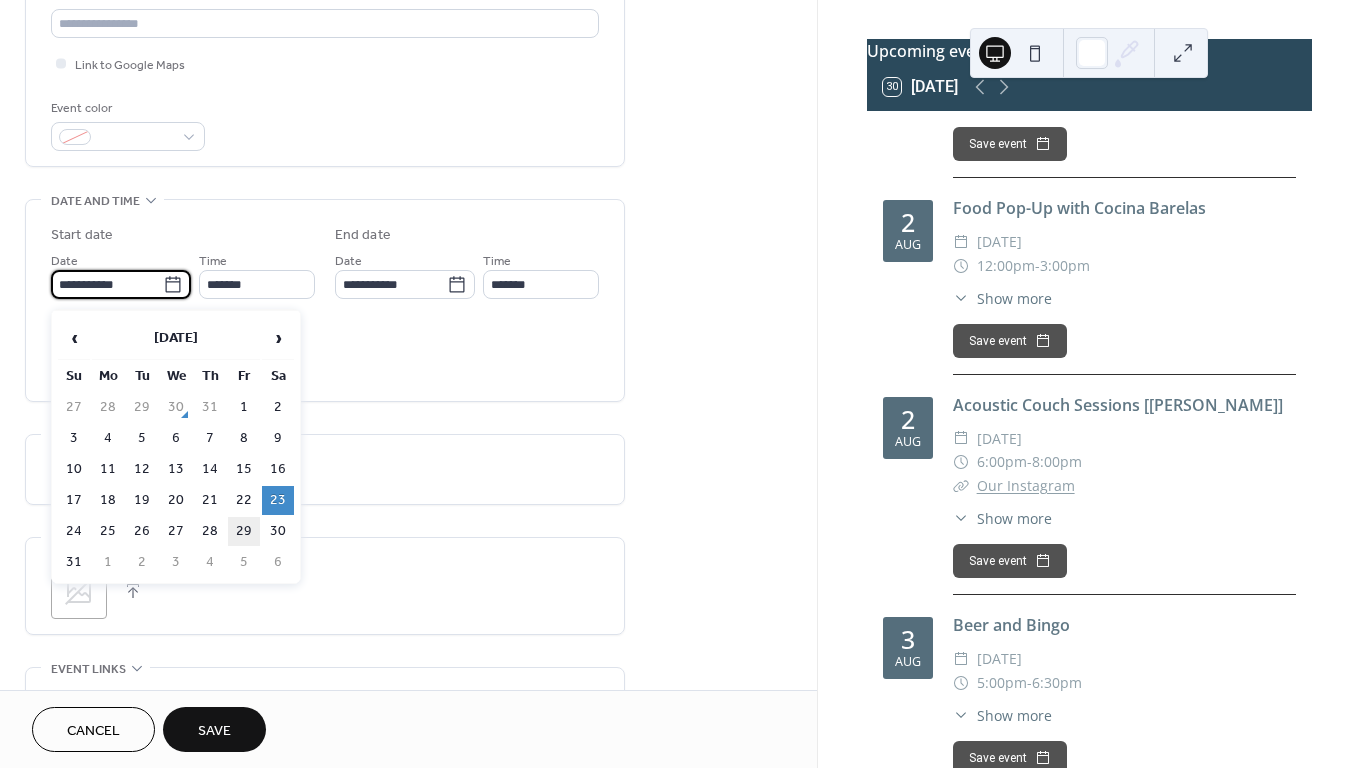 click on "29" at bounding box center [244, 531] 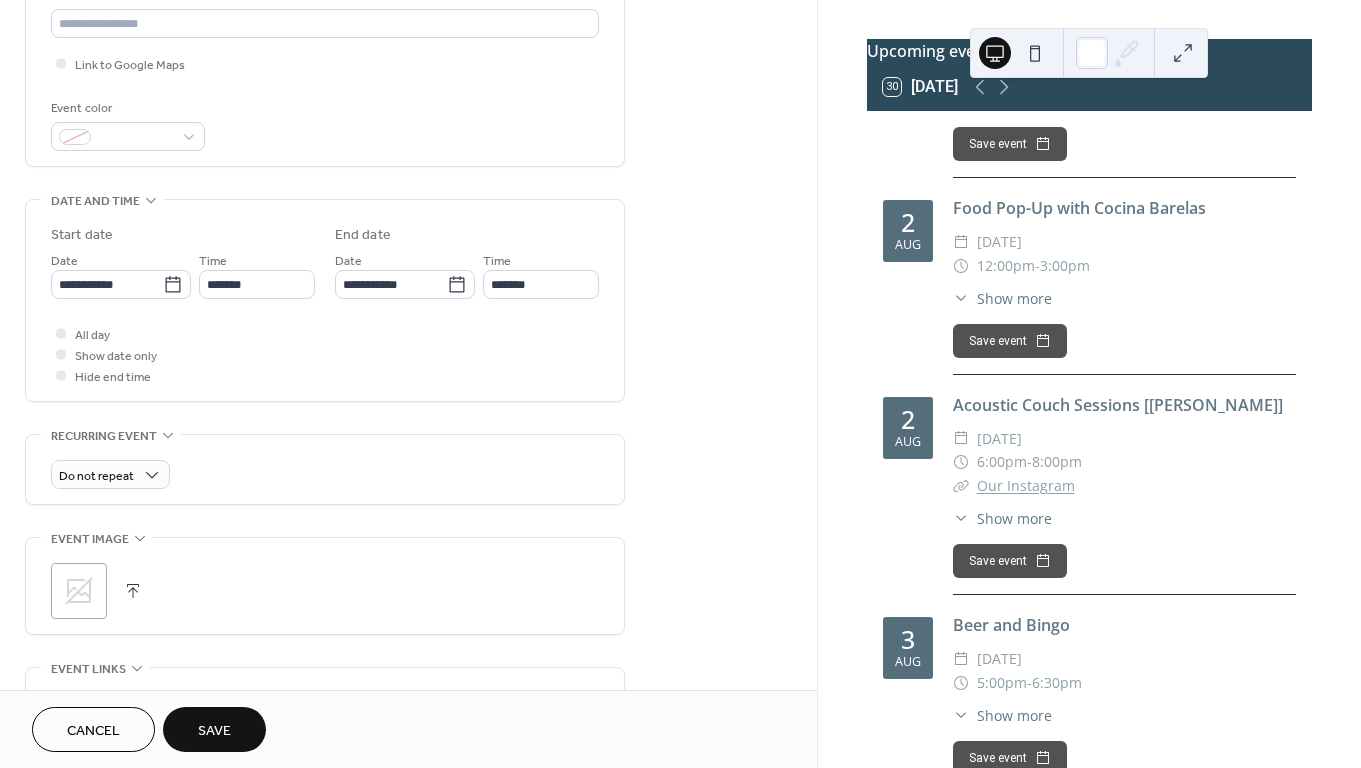 type on "**********" 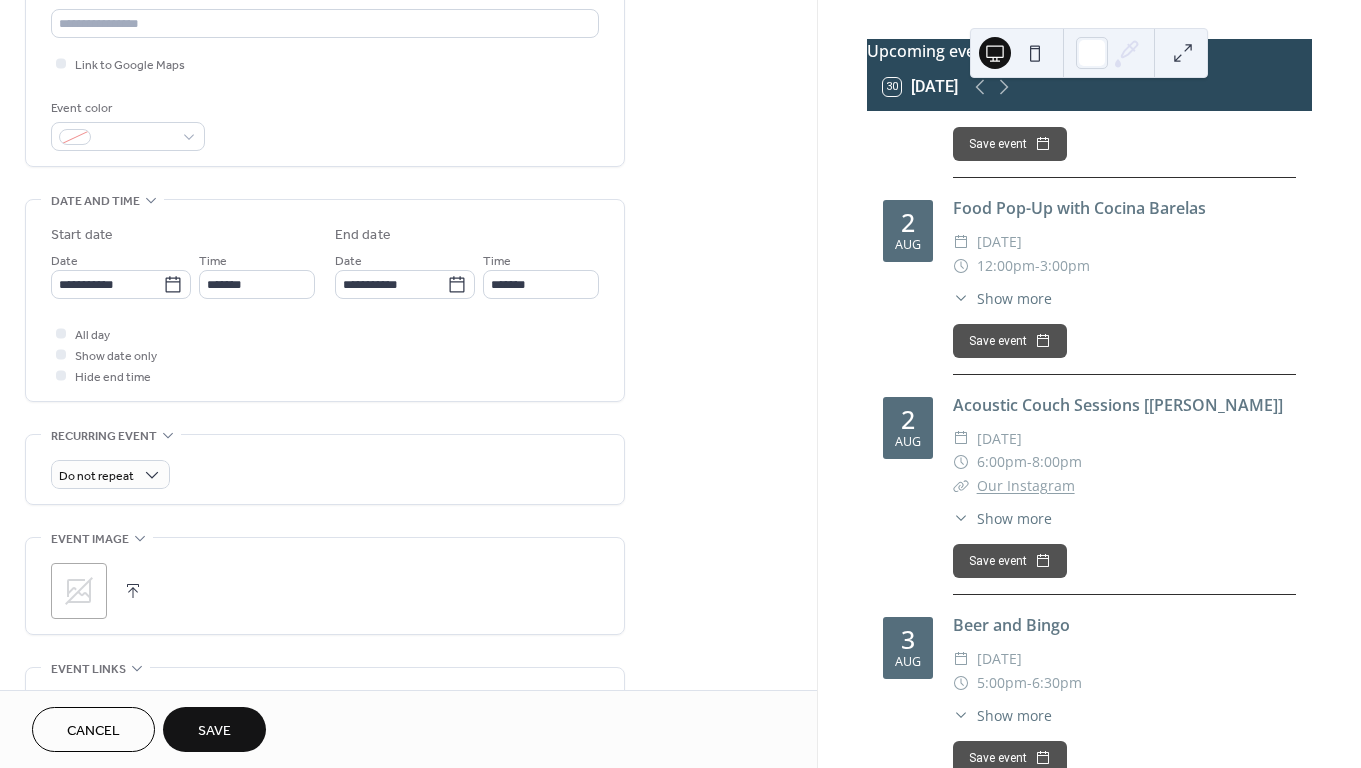 type on "**********" 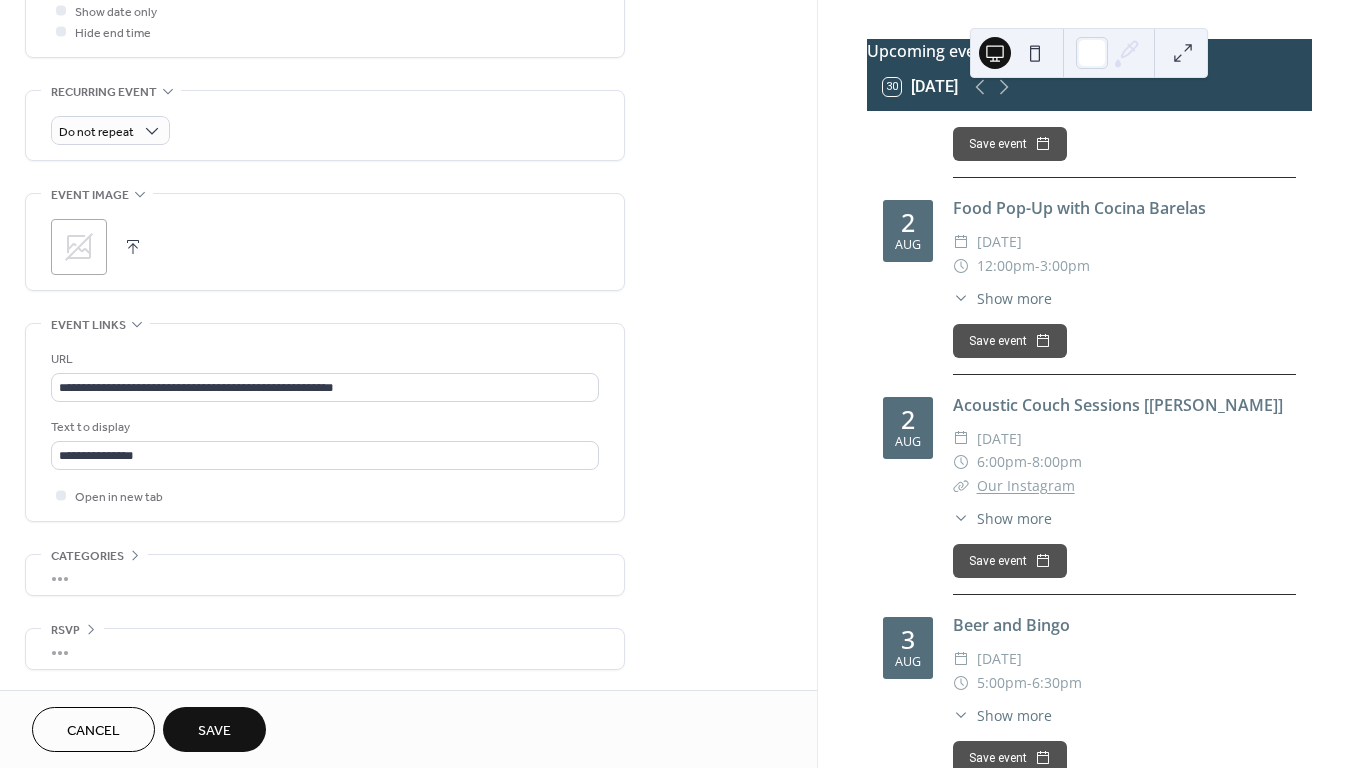 scroll, scrollTop: 806, scrollLeft: 0, axis: vertical 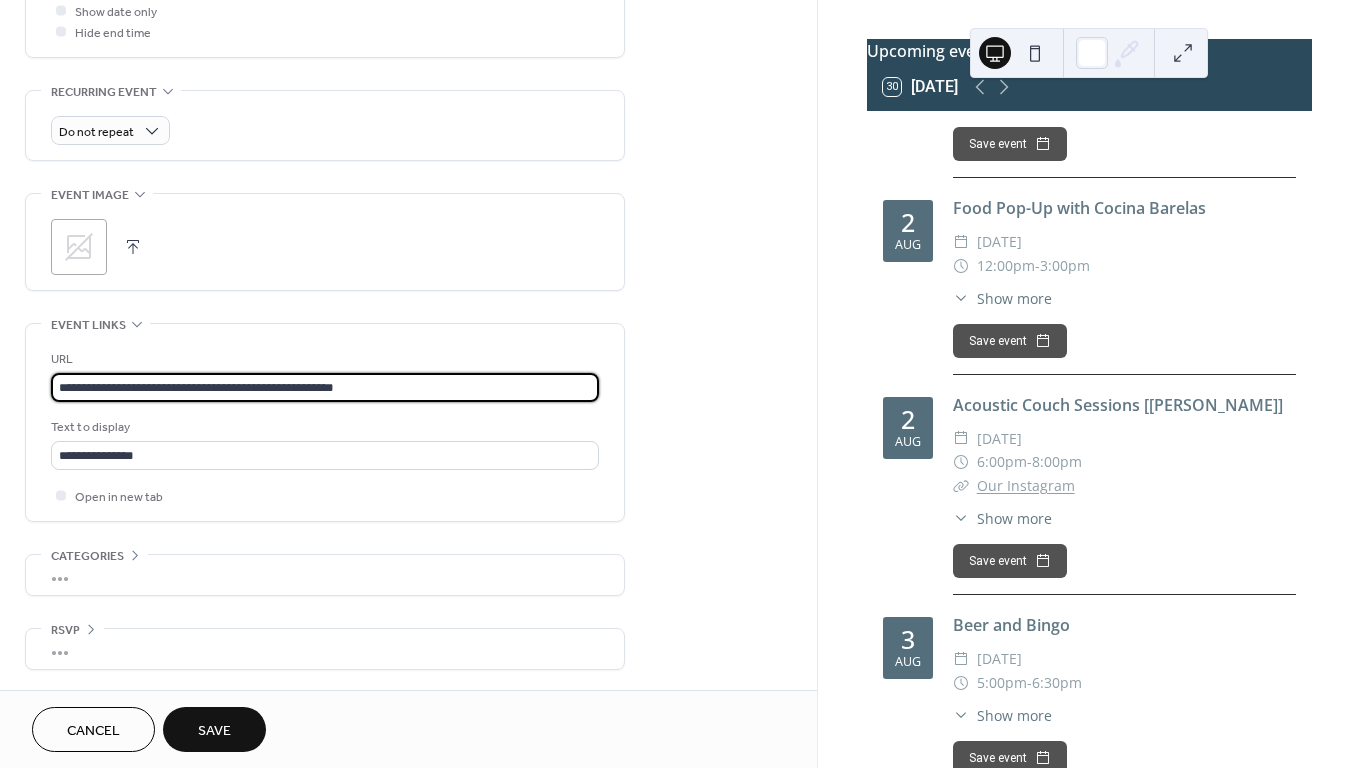 drag, startPoint x: 396, startPoint y: 381, endPoint x: 6, endPoint y: 389, distance: 390.08203 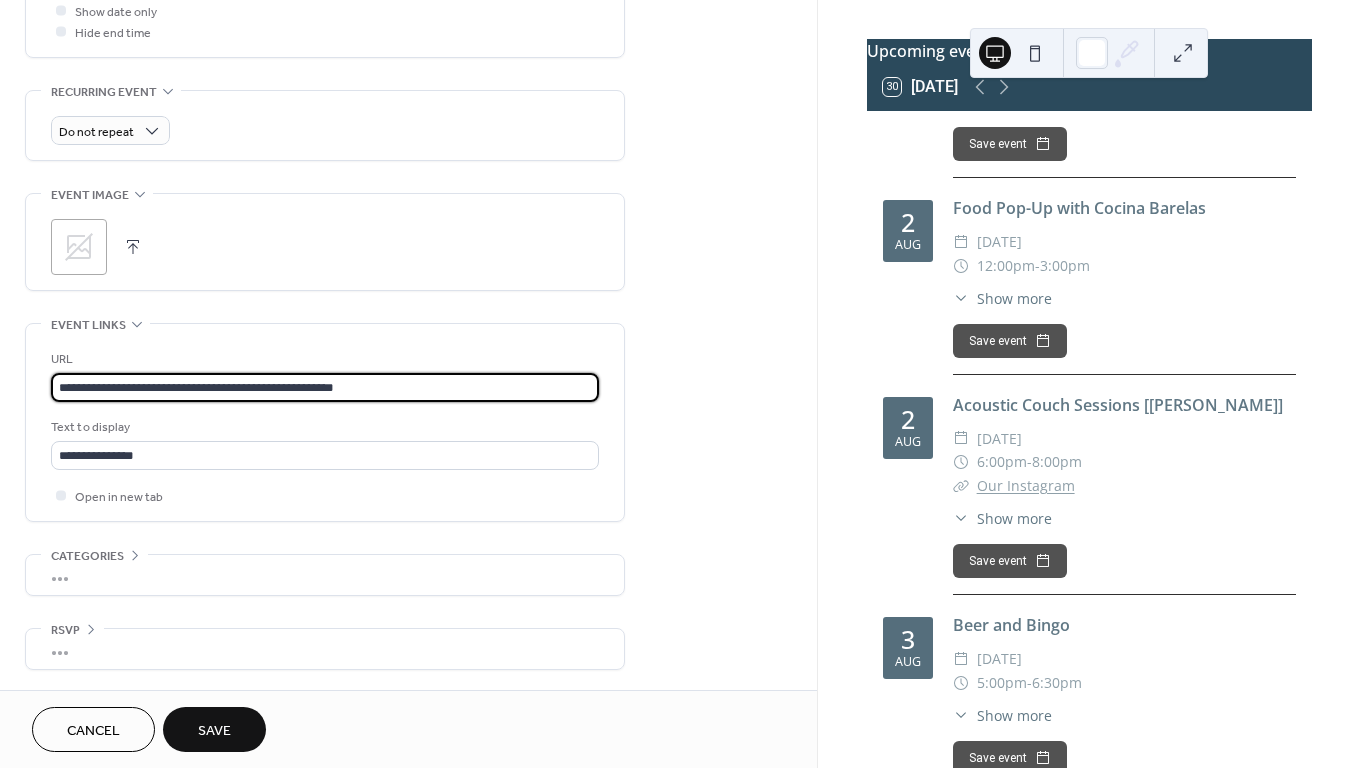 click on "**********" at bounding box center [408, 2] 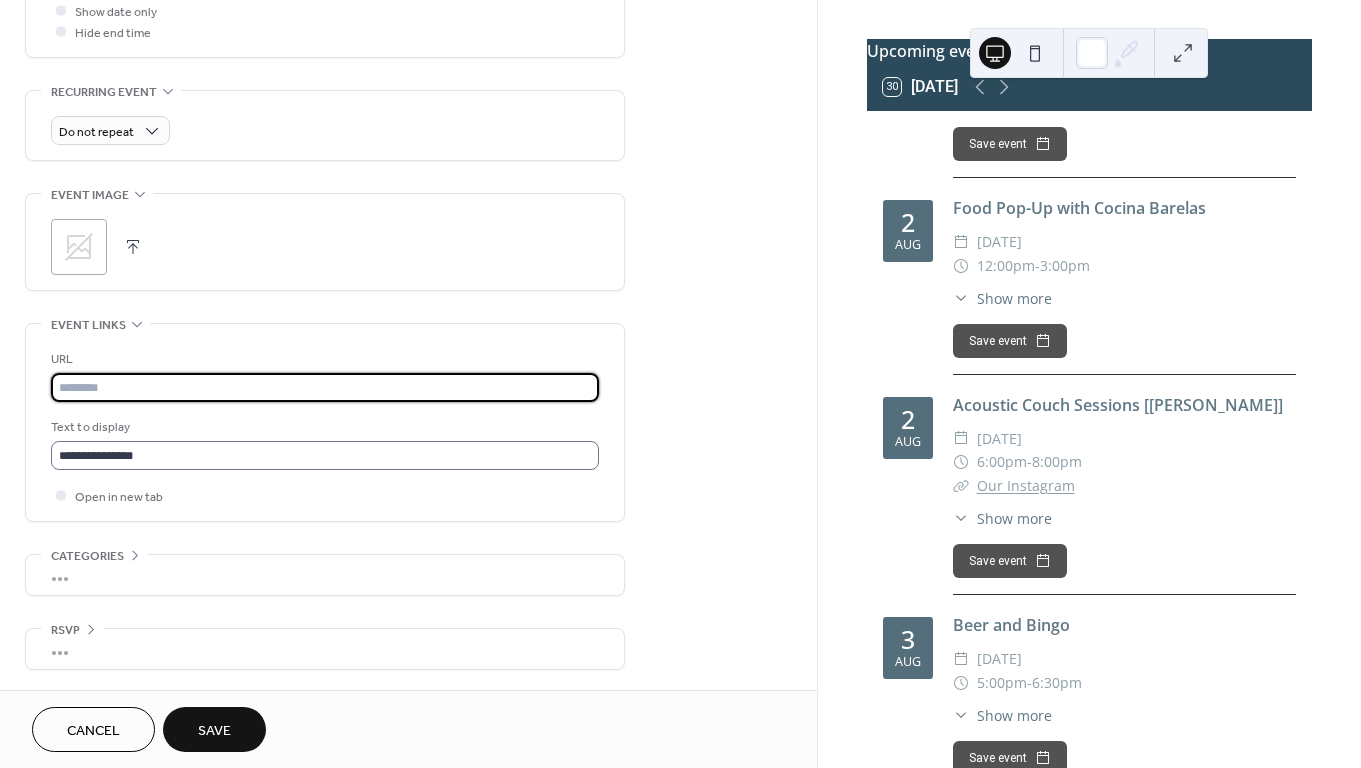 type 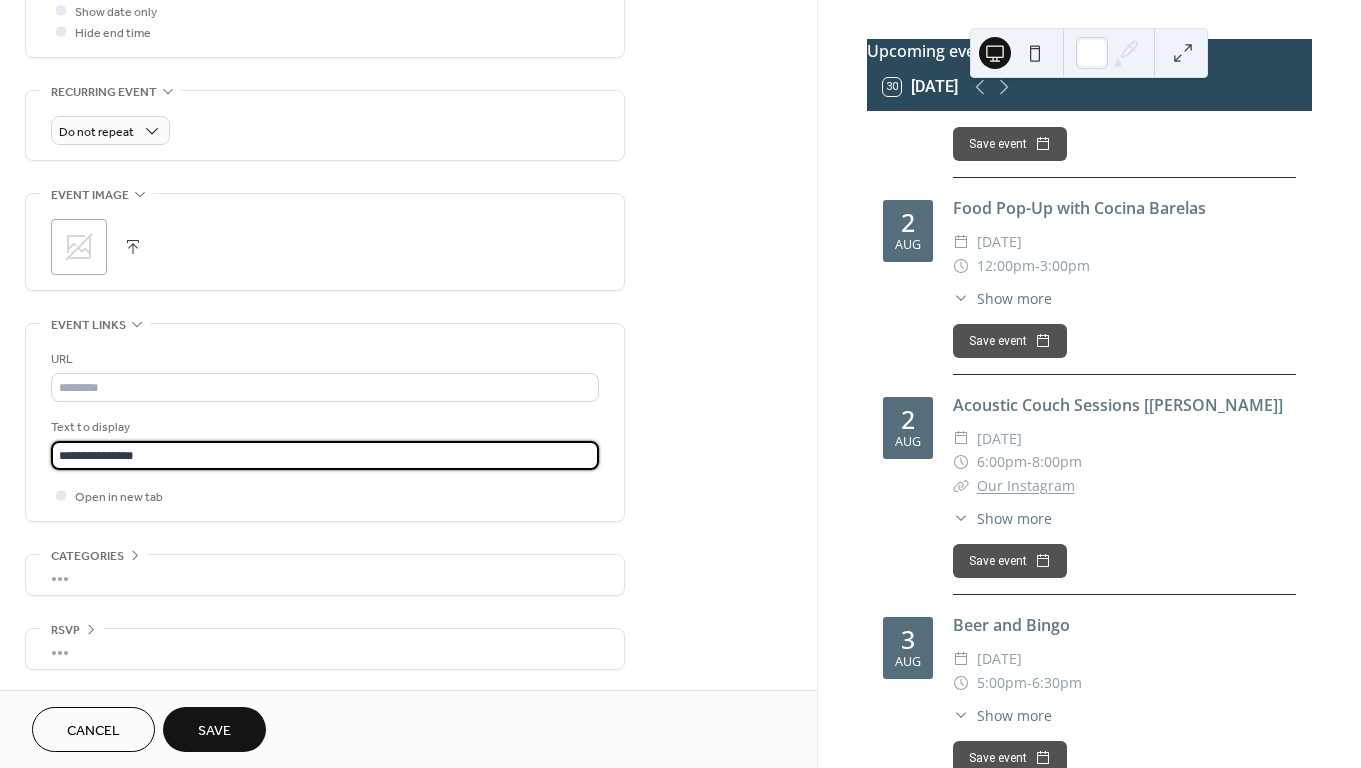 drag, startPoint x: 147, startPoint y: 459, endPoint x: -3, endPoint y: 462, distance: 150.03 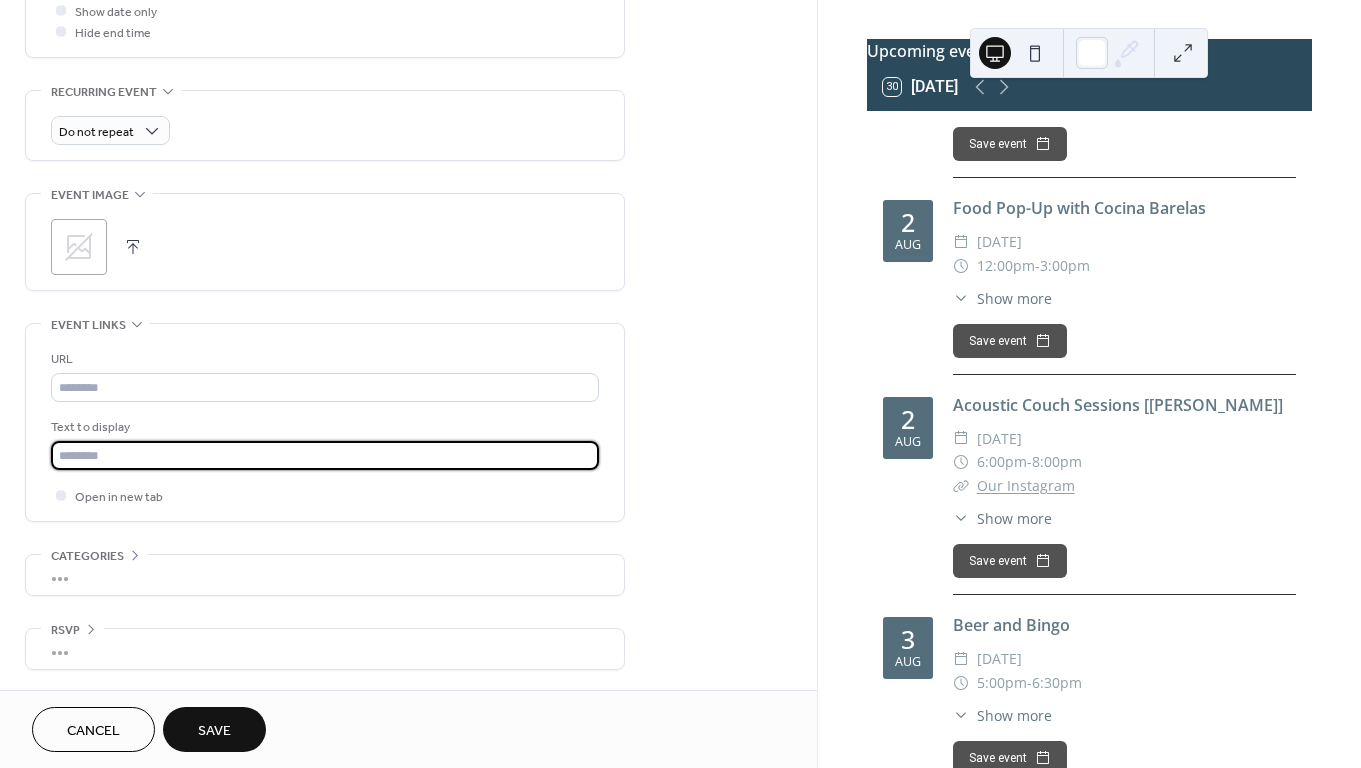 type 